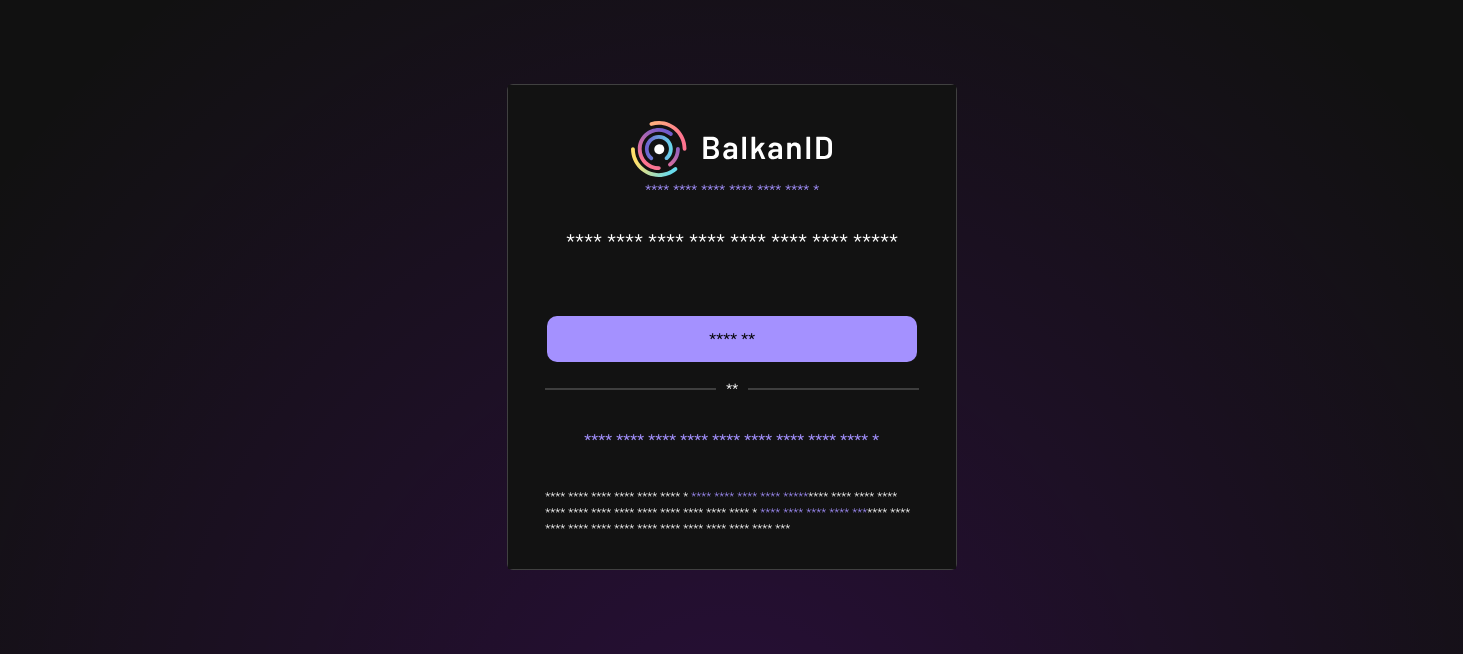 scroll, scrollTop: 0, scrollLeft: 0, axis: both 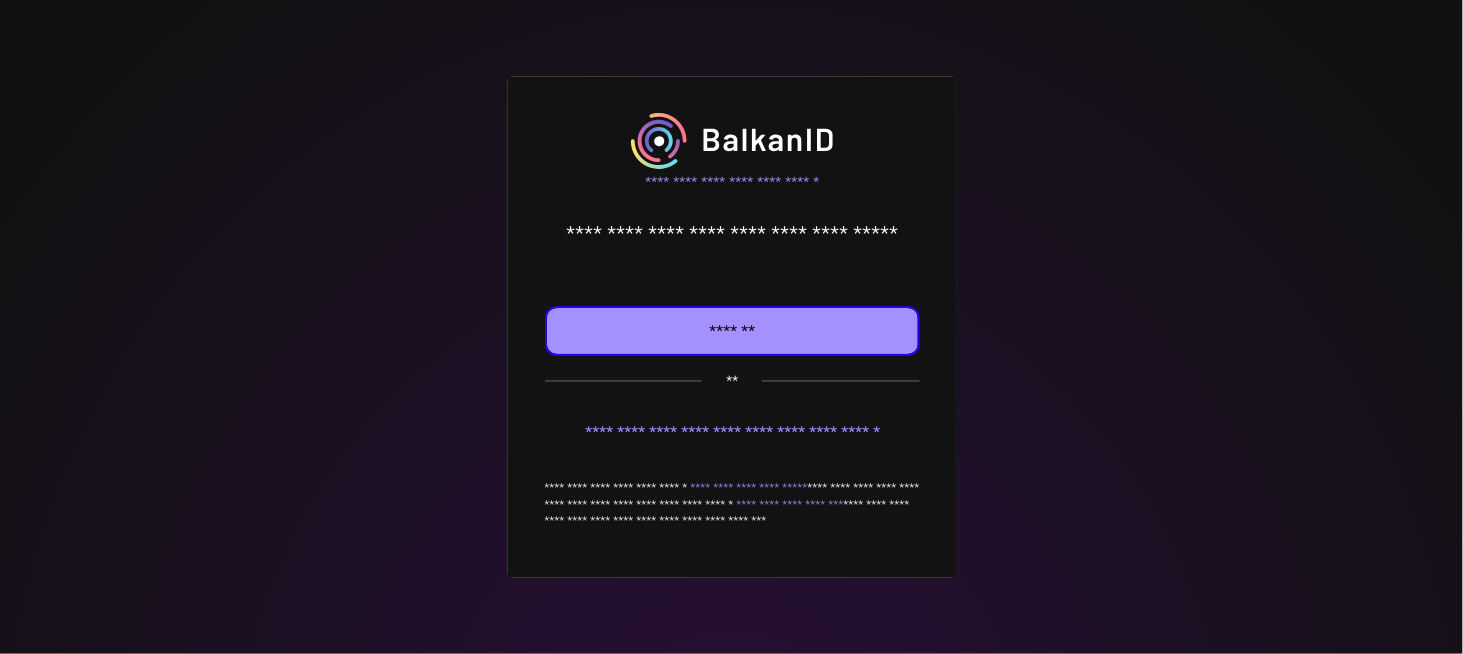 click on "*******" at bounding box center [732, 331] 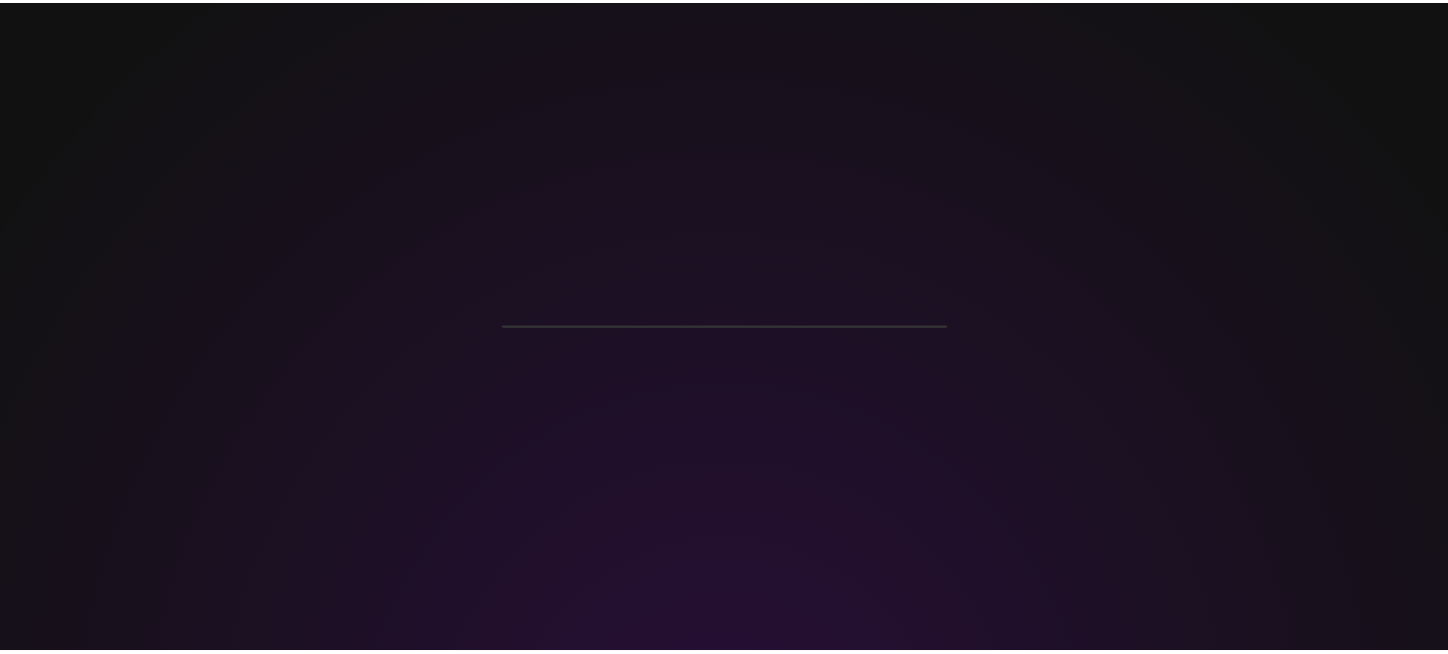 scroll, scrollTop: 0, scrollLeft: 0, axis: both 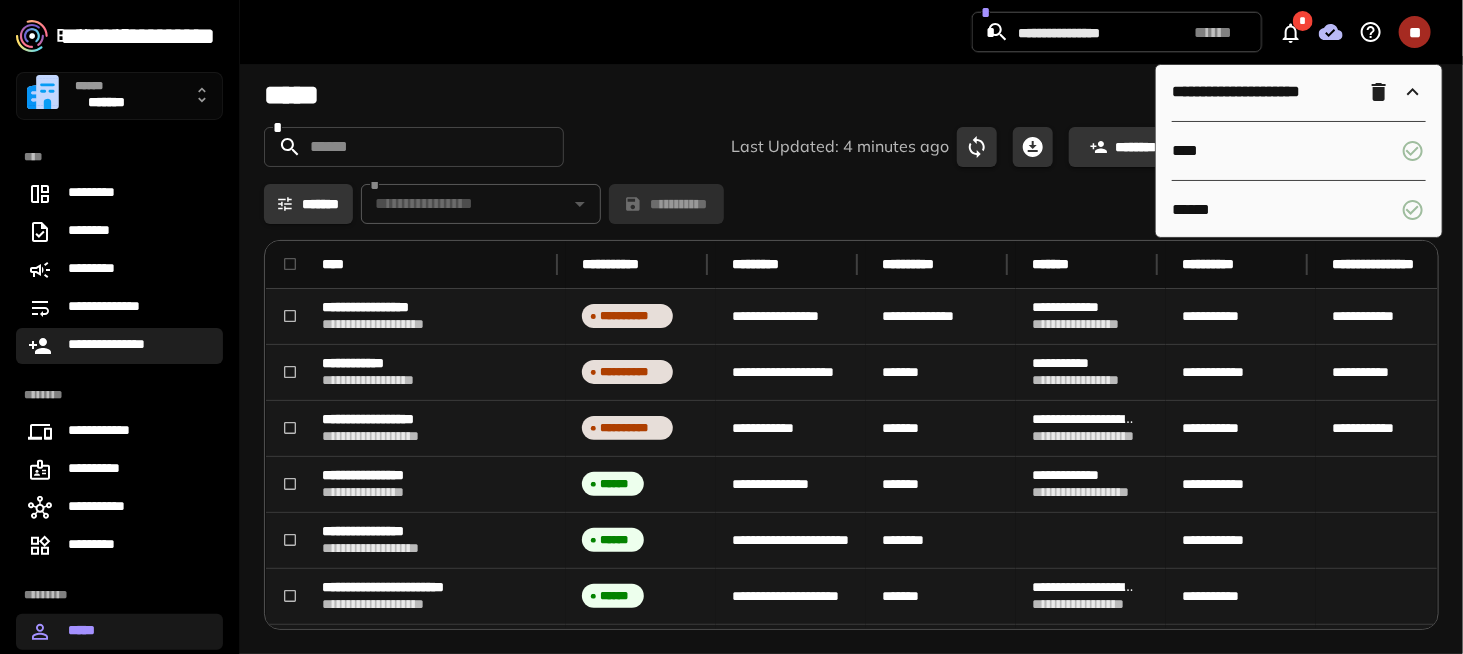 click on "**********" at bounding box center [118, 346] 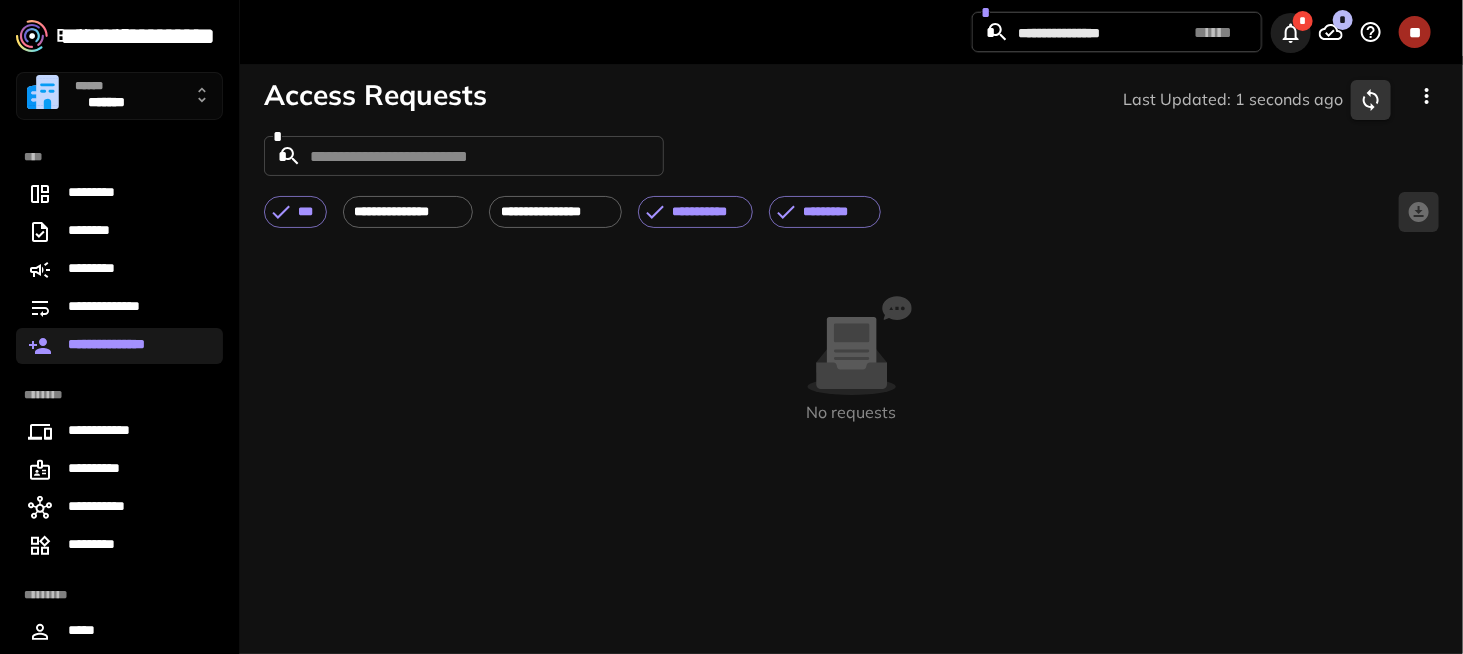 click 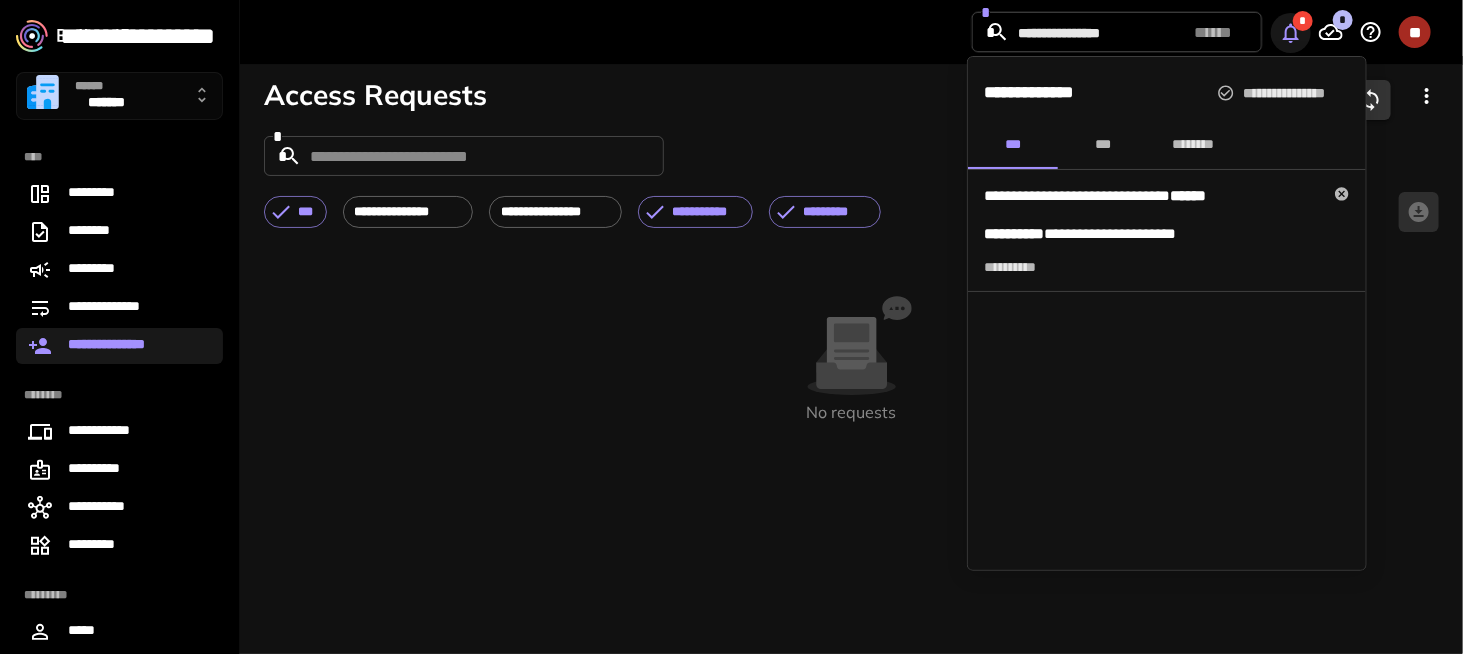 click at bounding box center [731, 327] 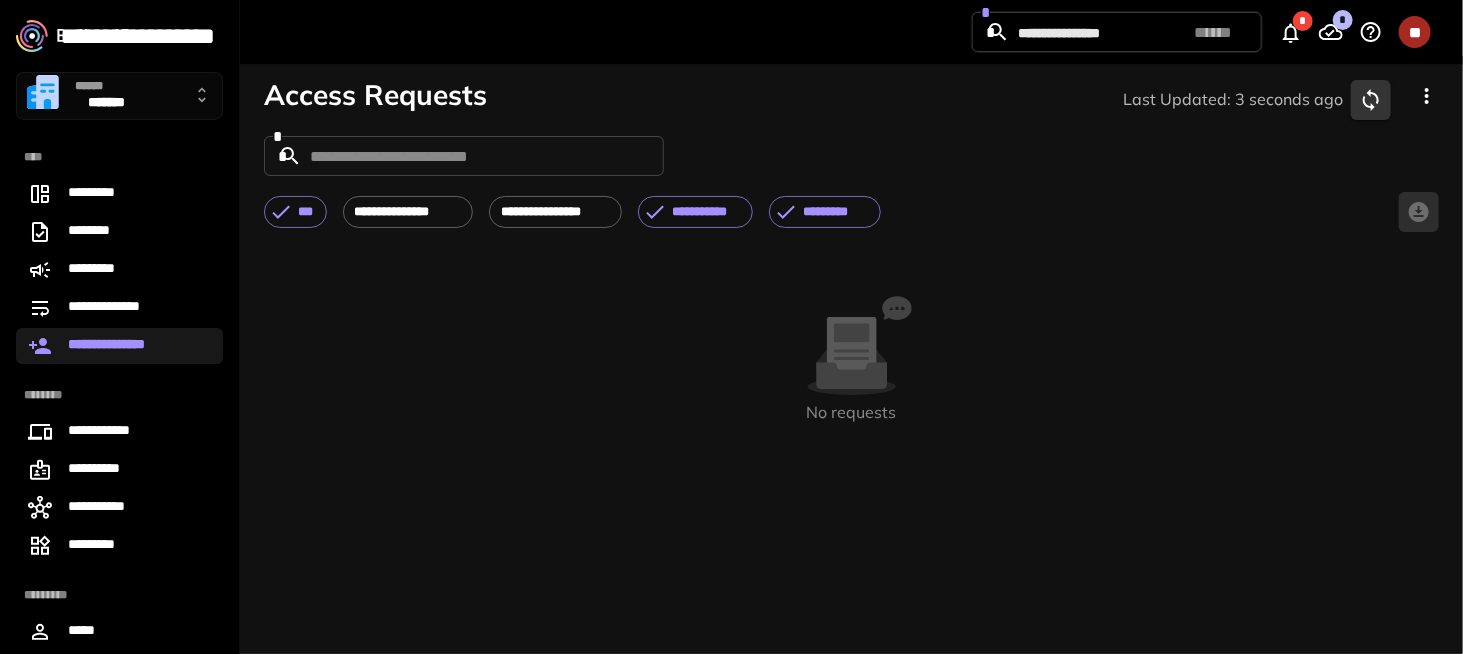 click on "**********" at bounding box center [851, 156] 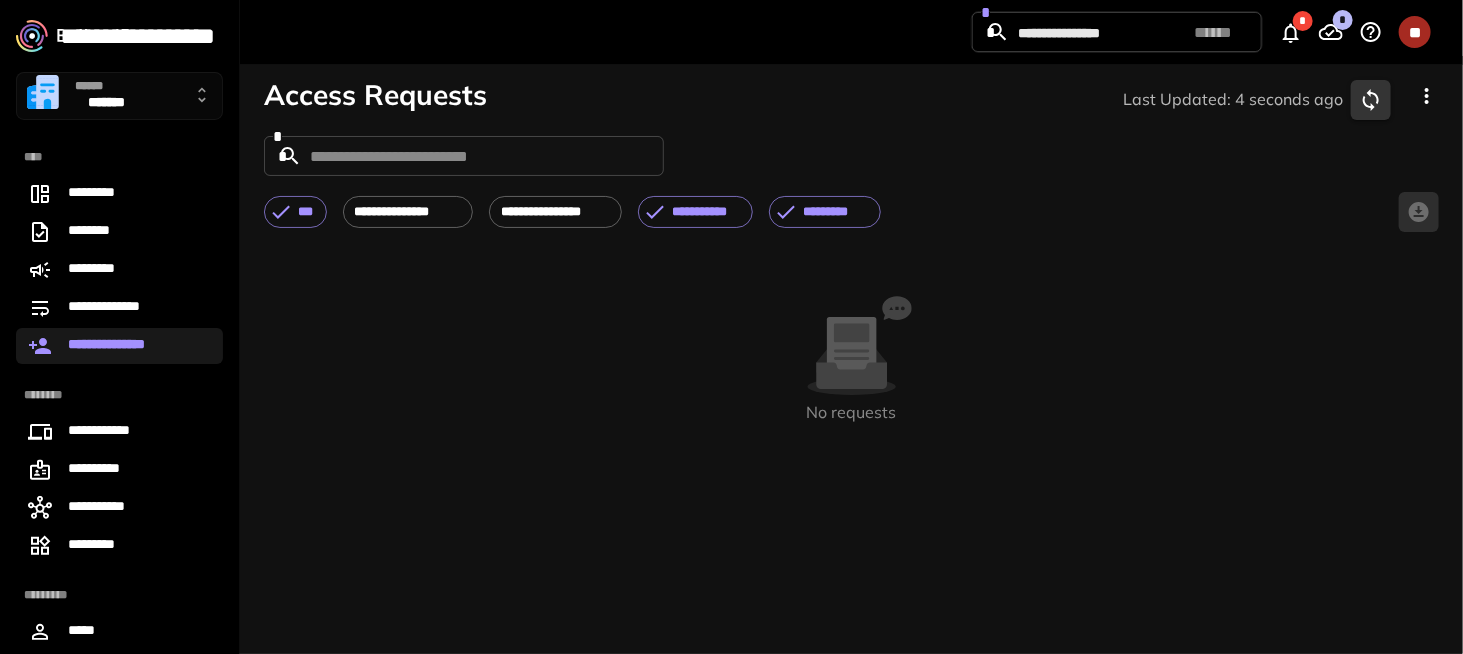 click 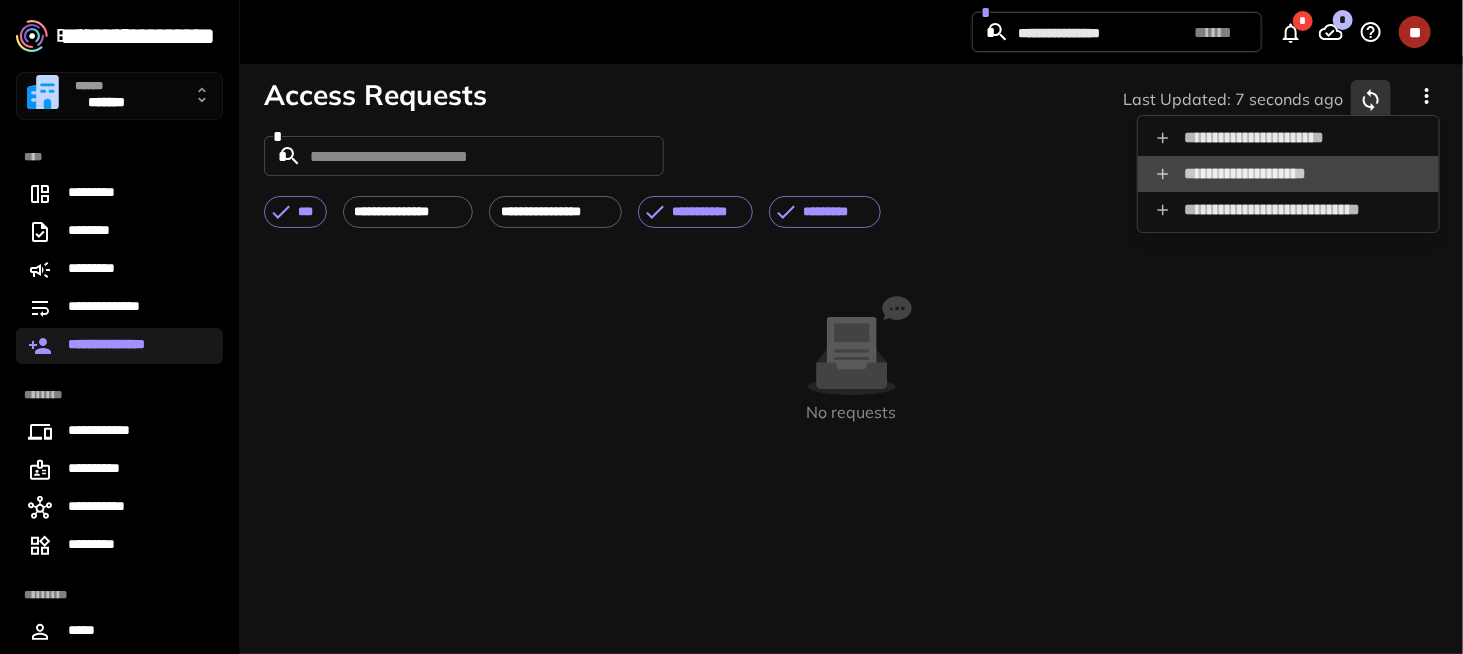 click on "**********" at bounding box center [1288, 174] 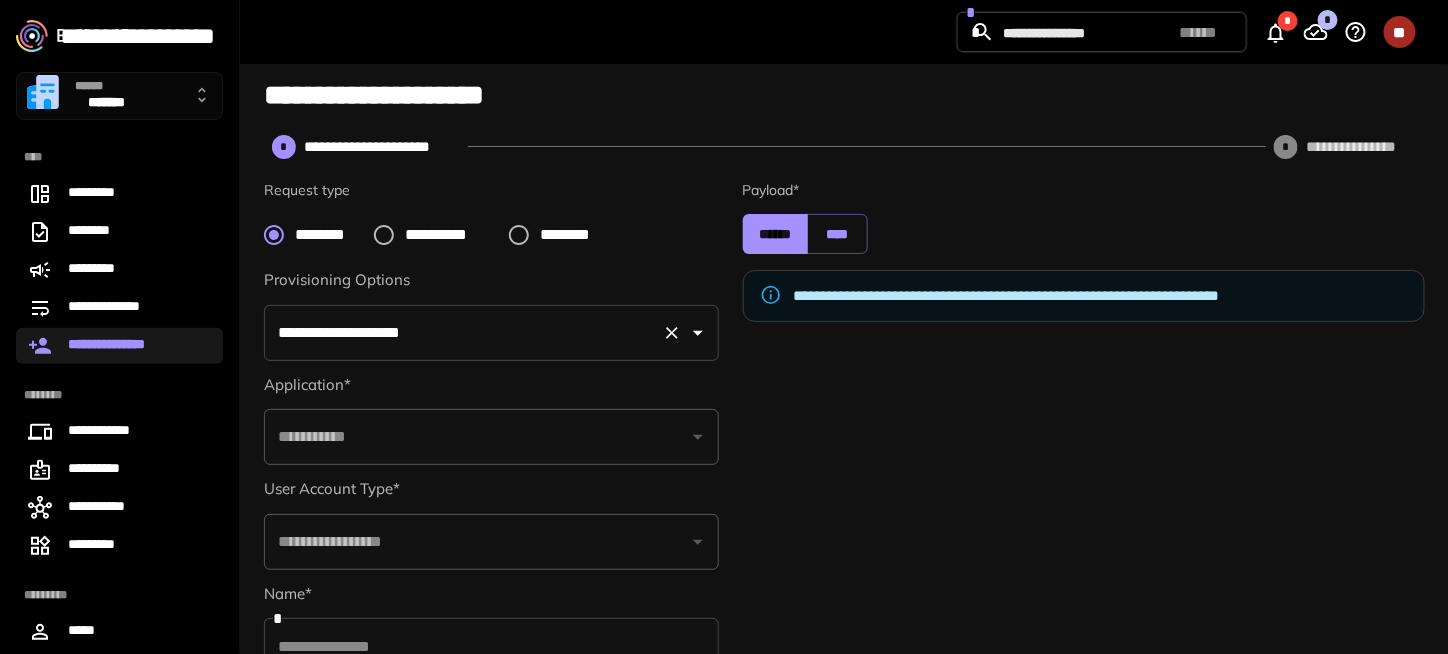 click on "**********" at bounding box center [463, 333] 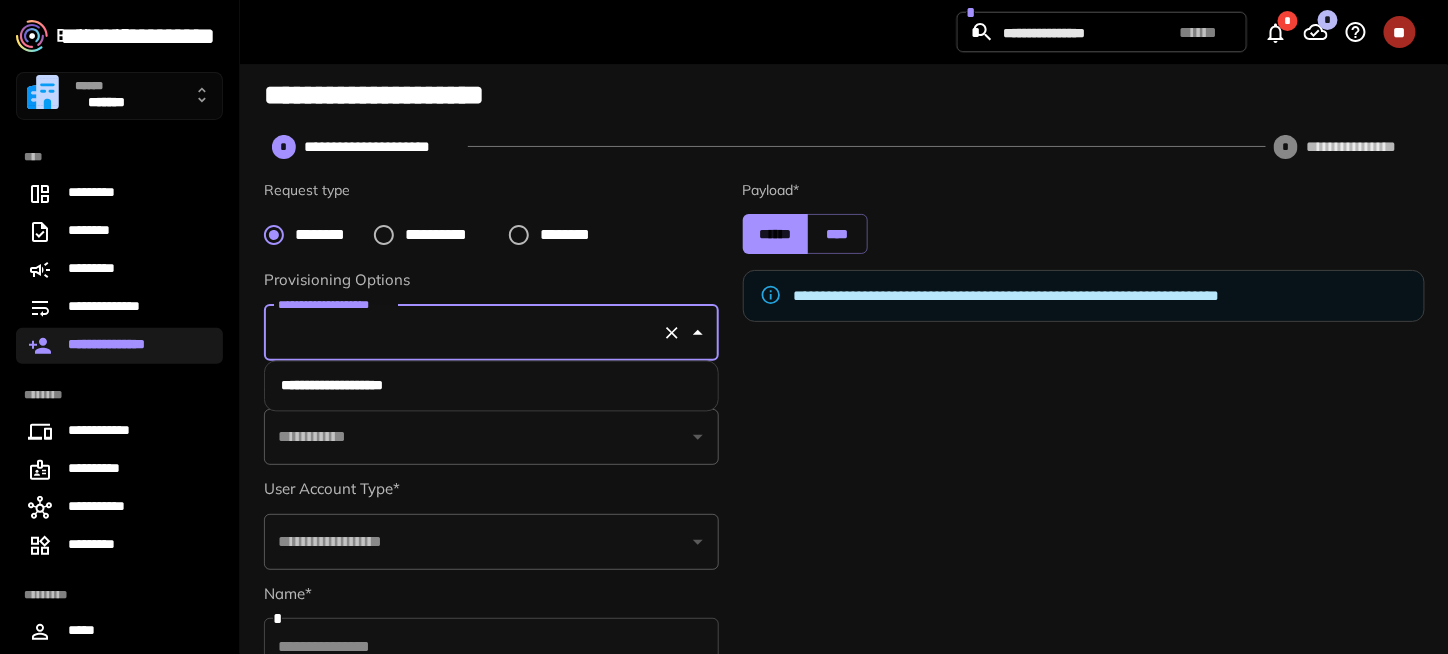 click on "**********" at bounding box center [492, 386] 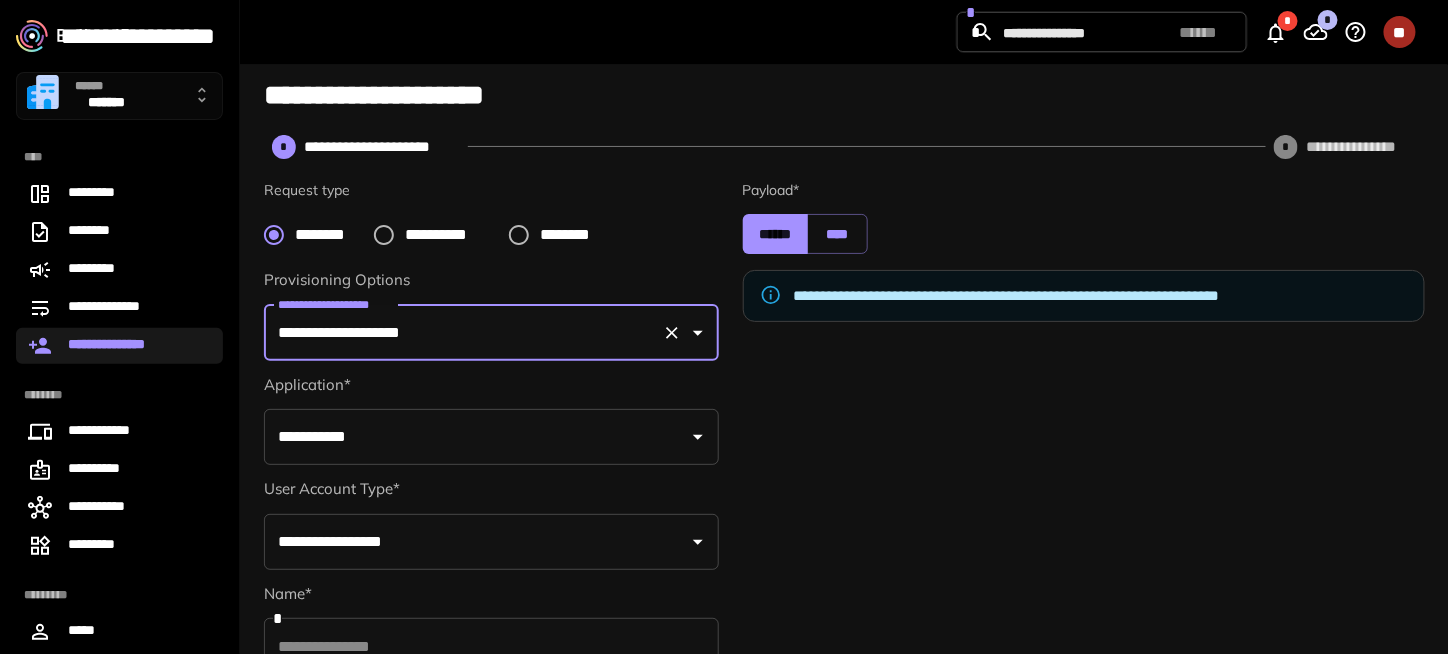 click on "**********" at bounding box center (476, 437) 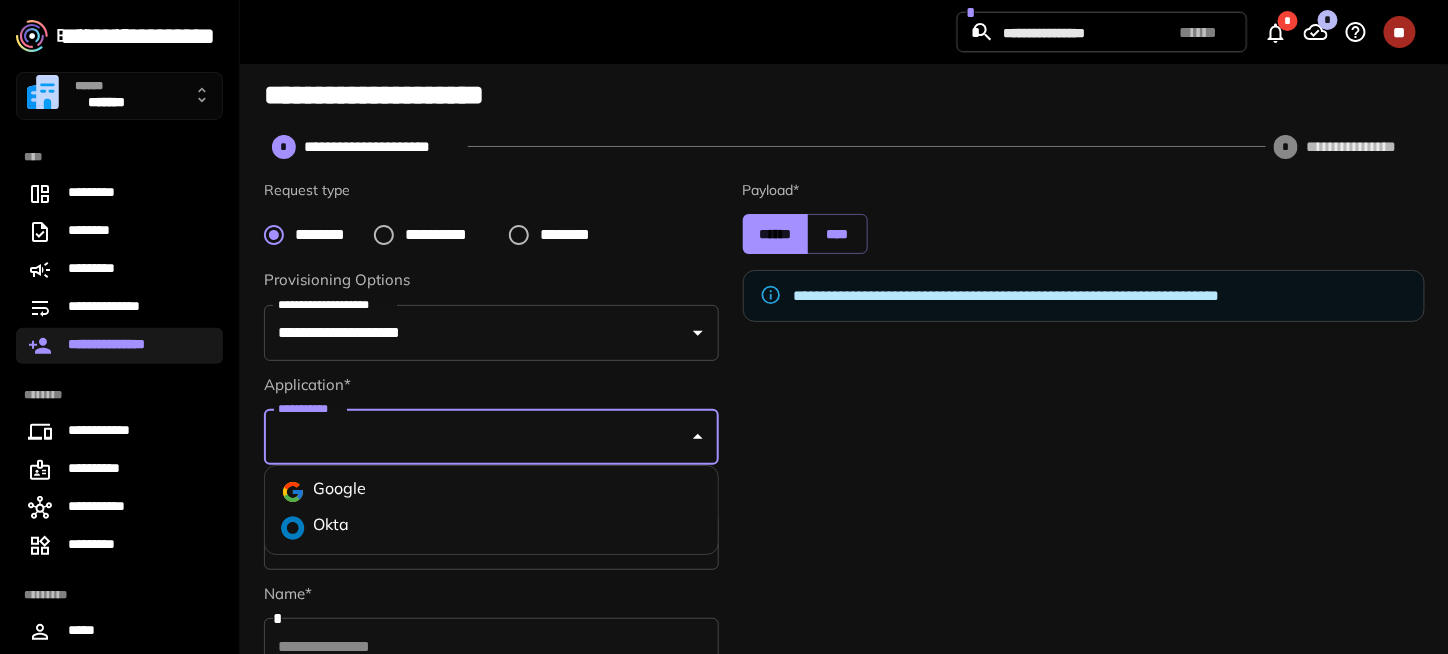 click on "Okta" at bounding box center [491, 528] 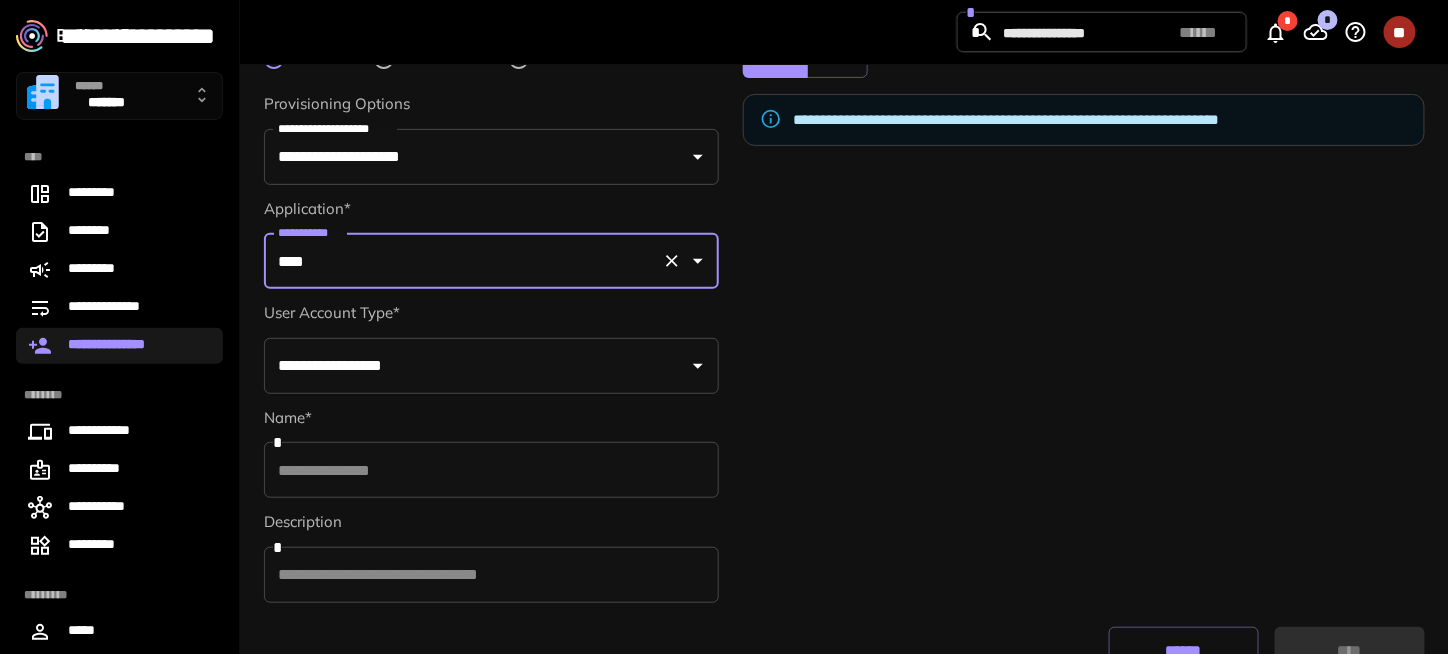 scroll, scrollTop: 200, scrollLeft: 0, axis: vertical 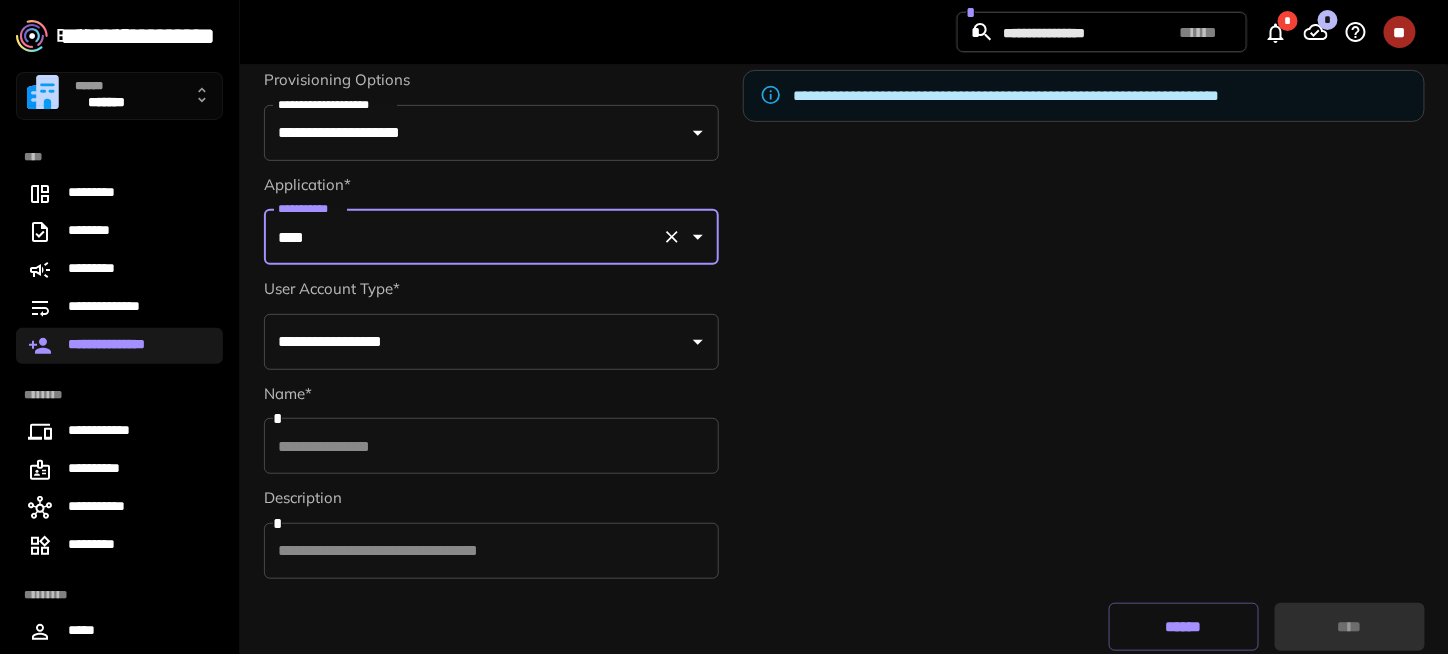 click on "**********" at bounding box center (491, 342) 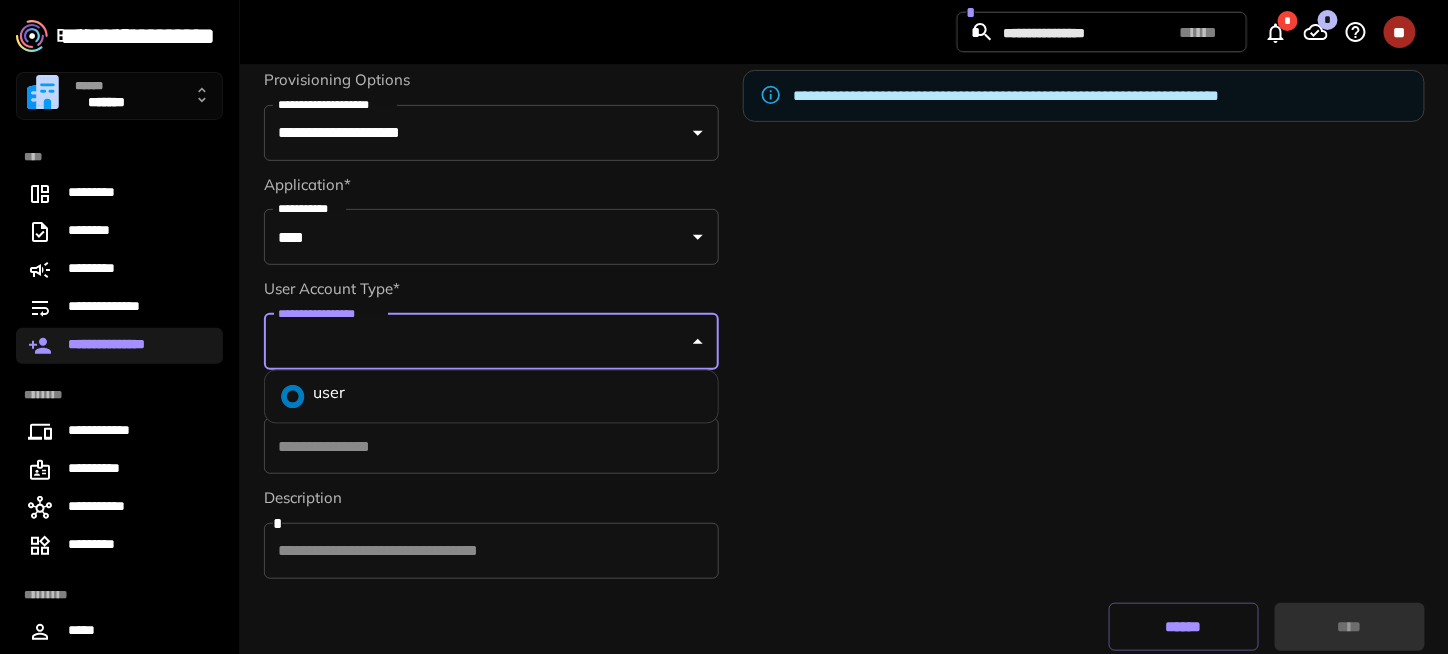 click on "user" at bounding box center [491, 397] 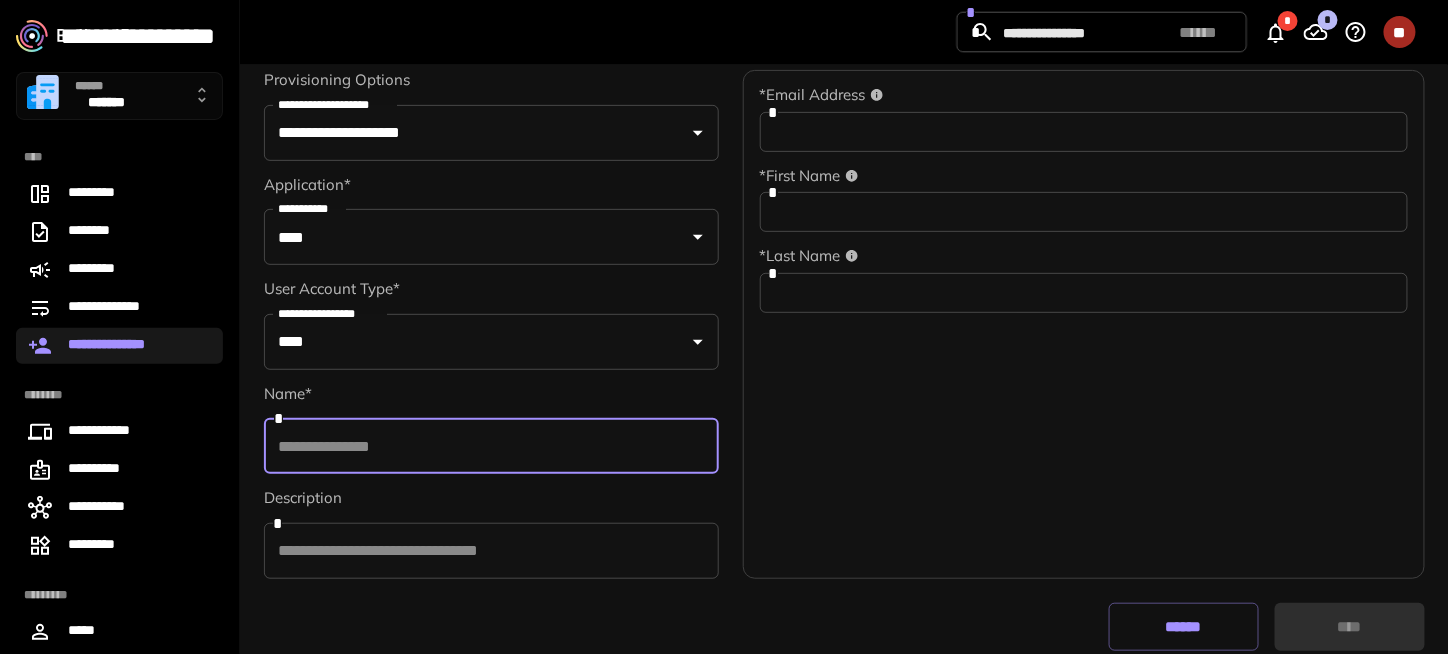 click at bounding box center (491, 446) 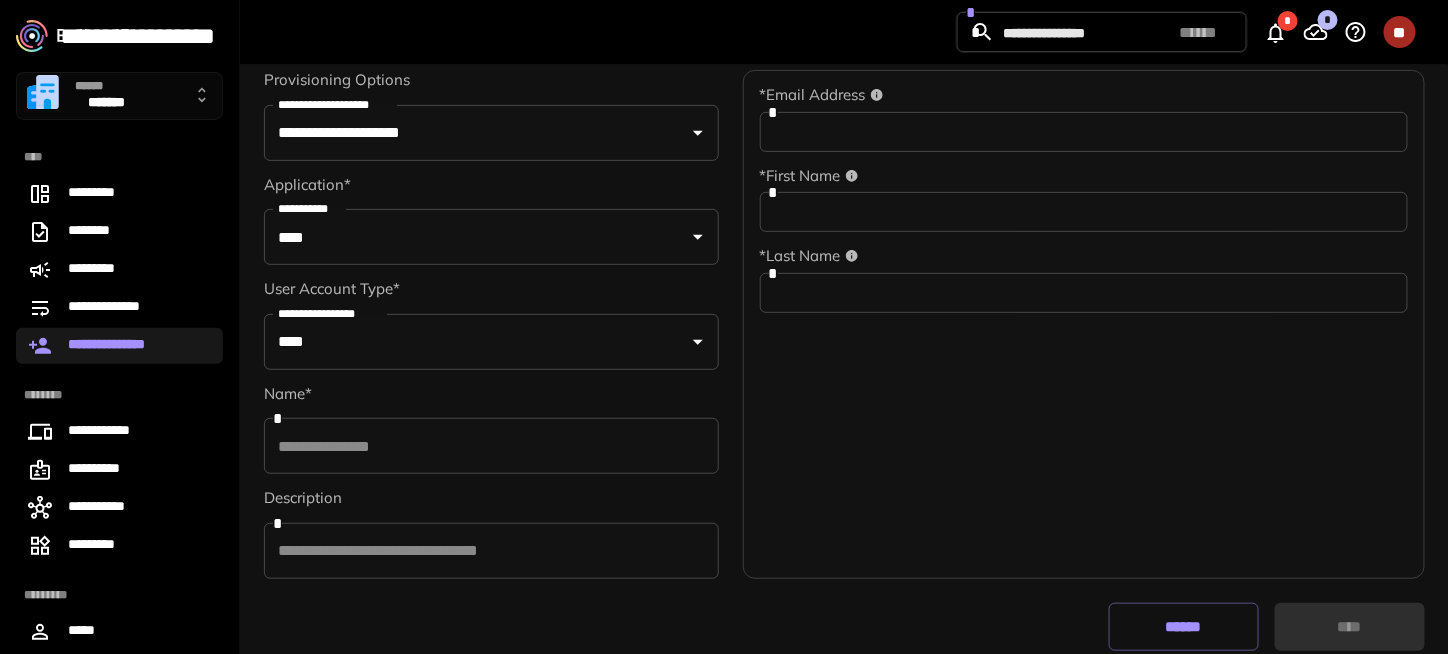 click at bounding box center [491, 446] 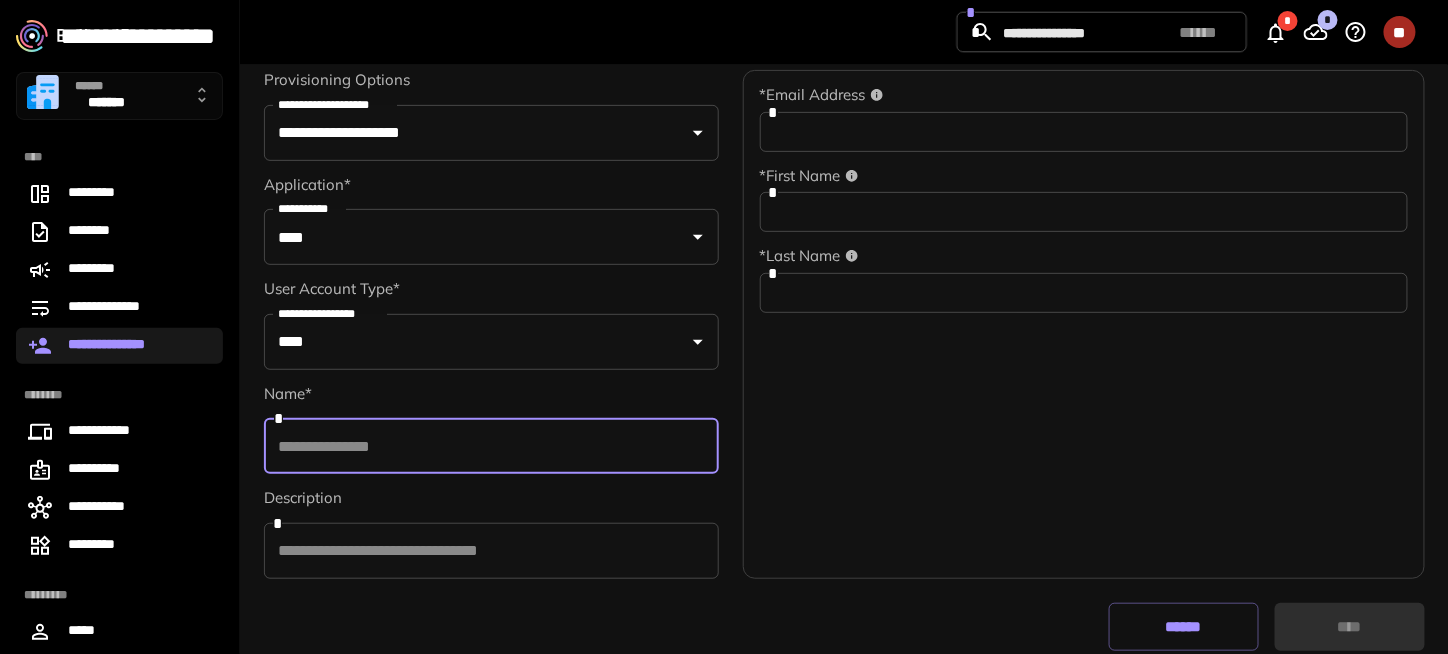 paste on "**********" 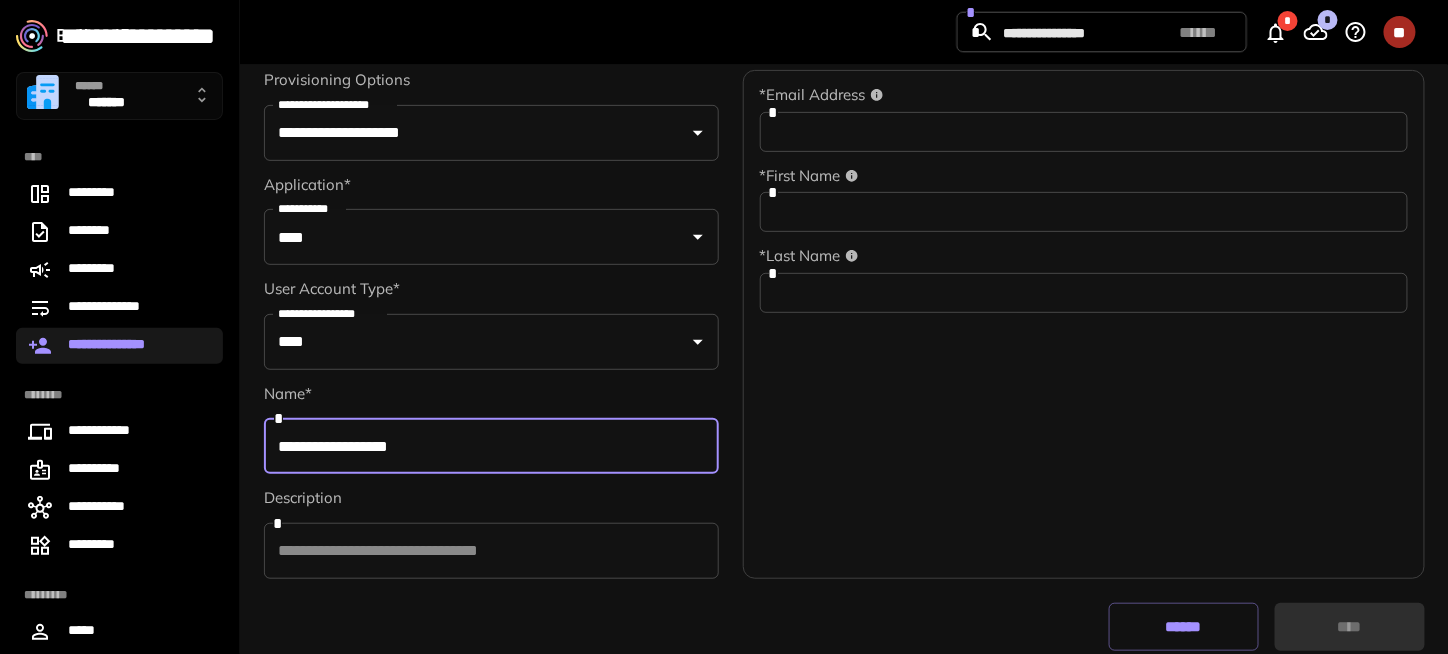 type on "**********" 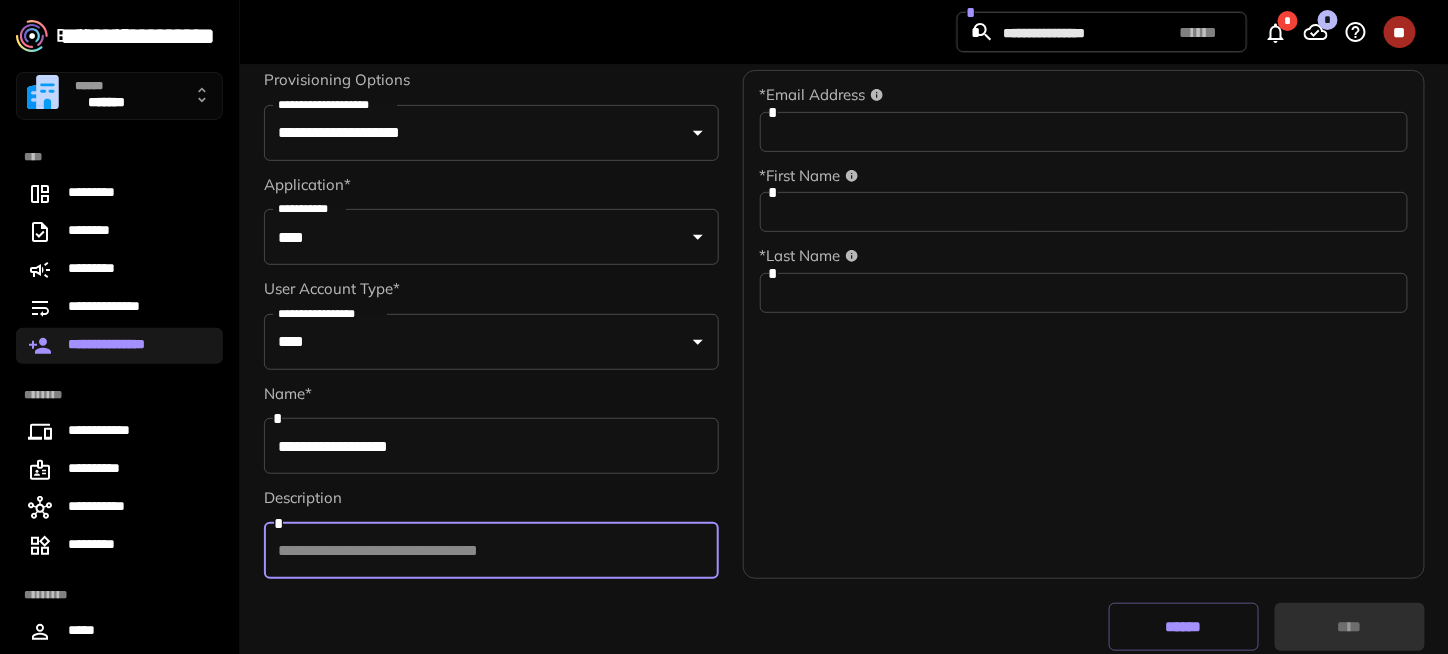 click at bounding box center (491, 551) 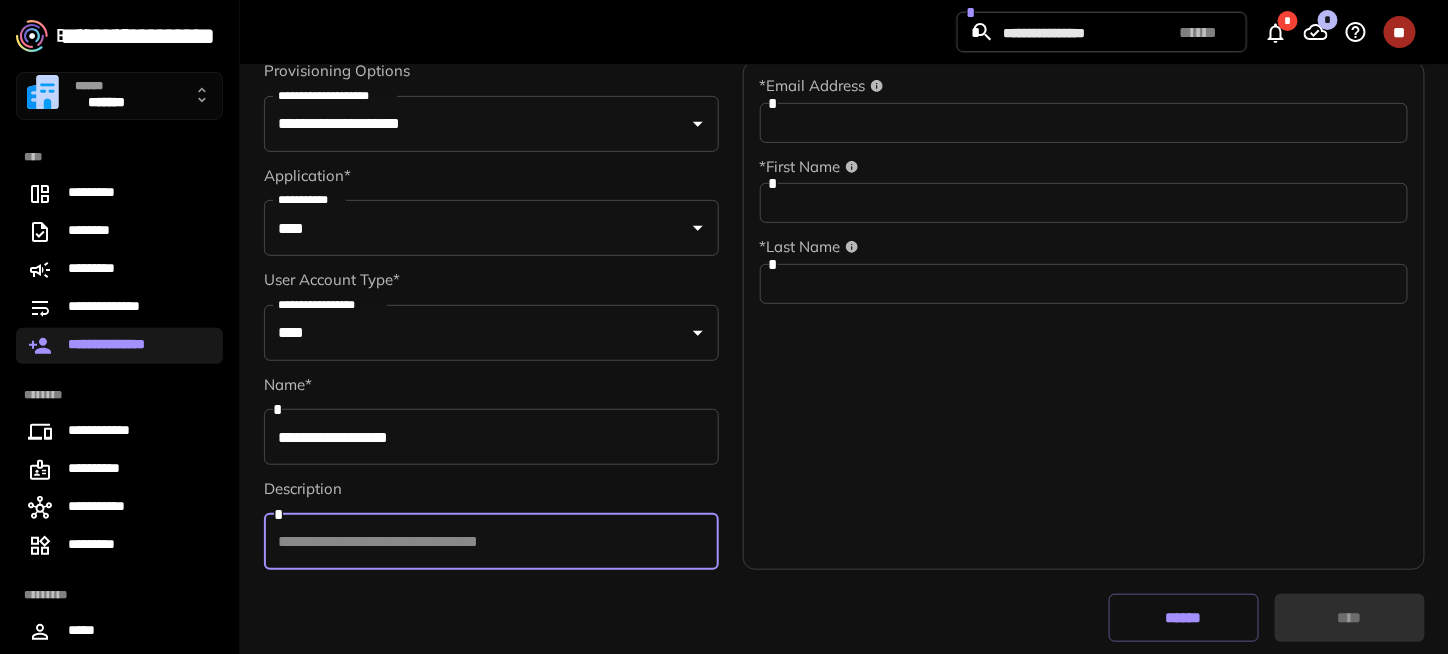 scroll, scrollTop: 220, scrollLeft: 0, axis: vertical 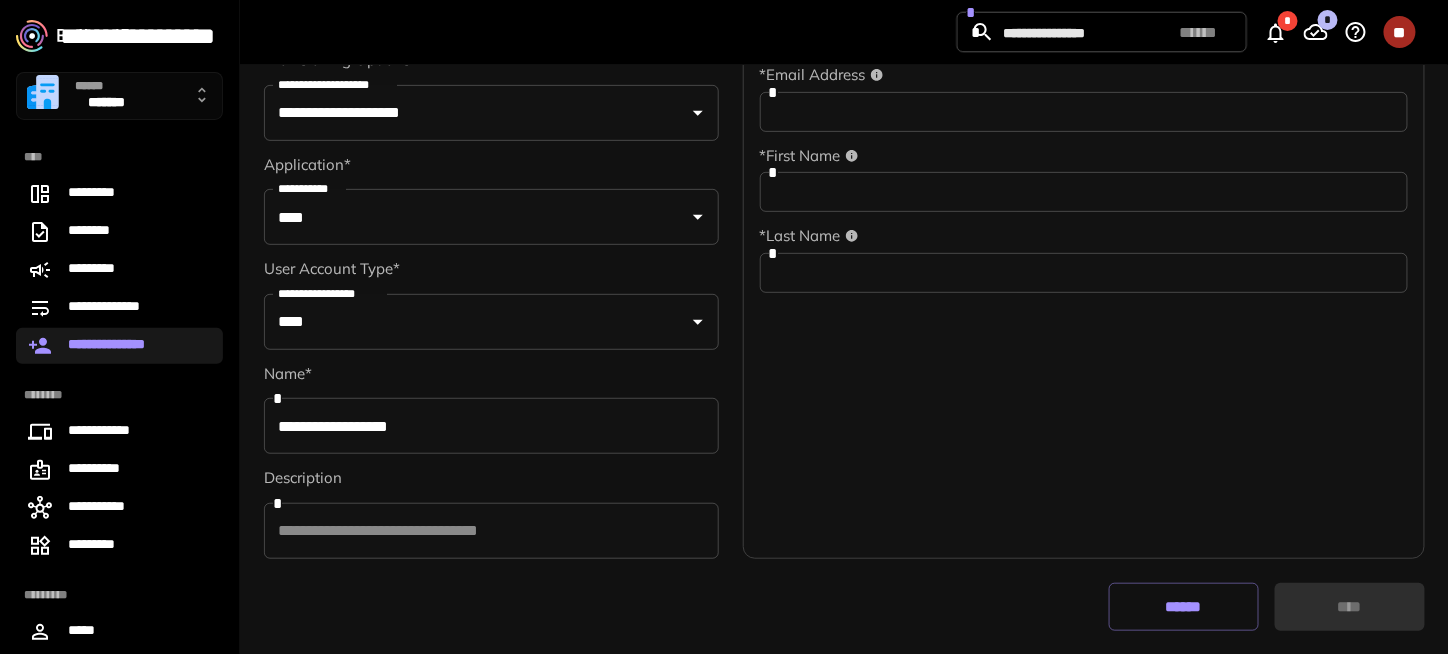 click on "Description" at bounding box center (491, 478) 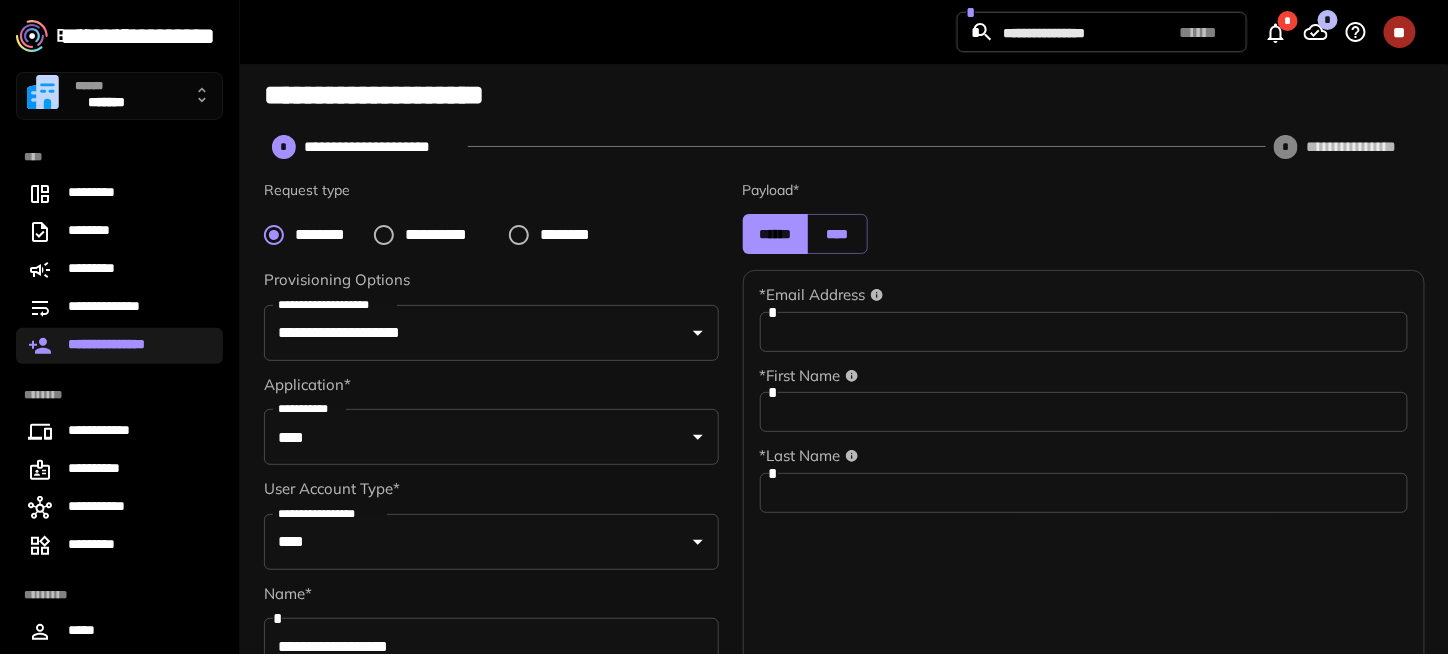 scroll, scrollTop: 220, scrollLeft: 0, axis: vertical 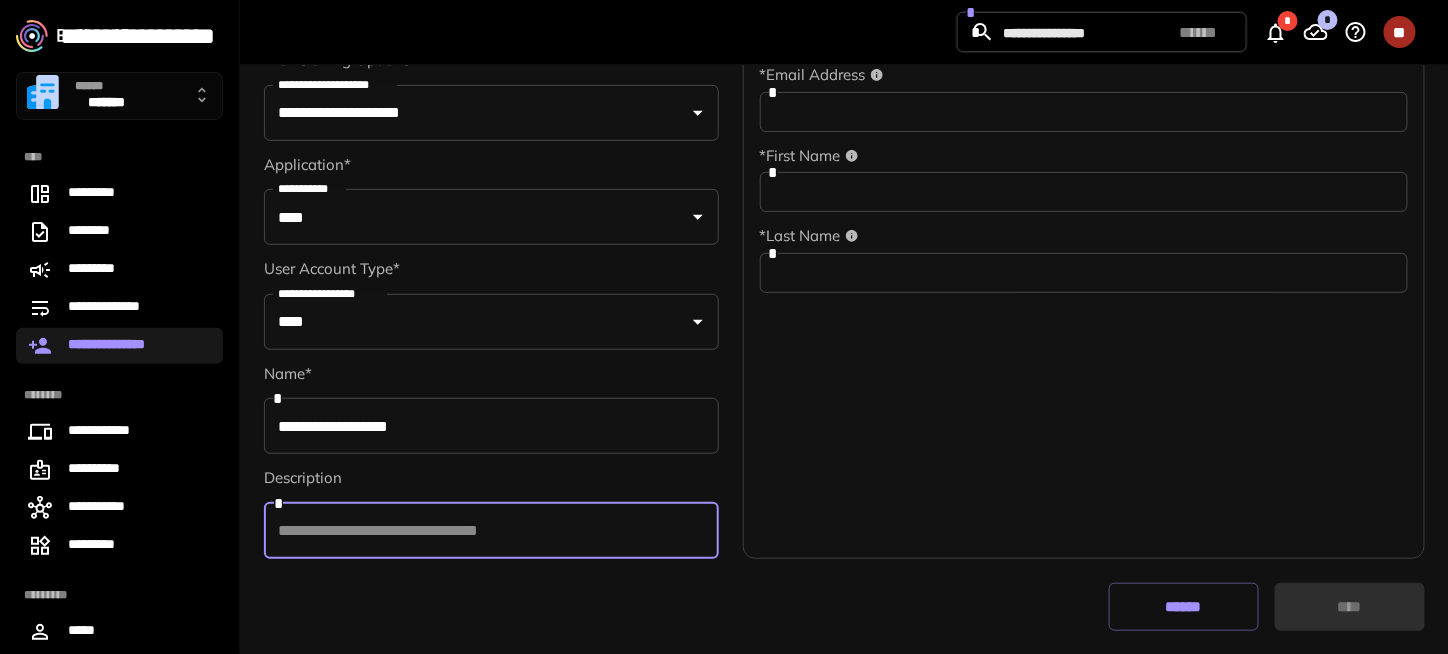click at bounding box center [491, 531] 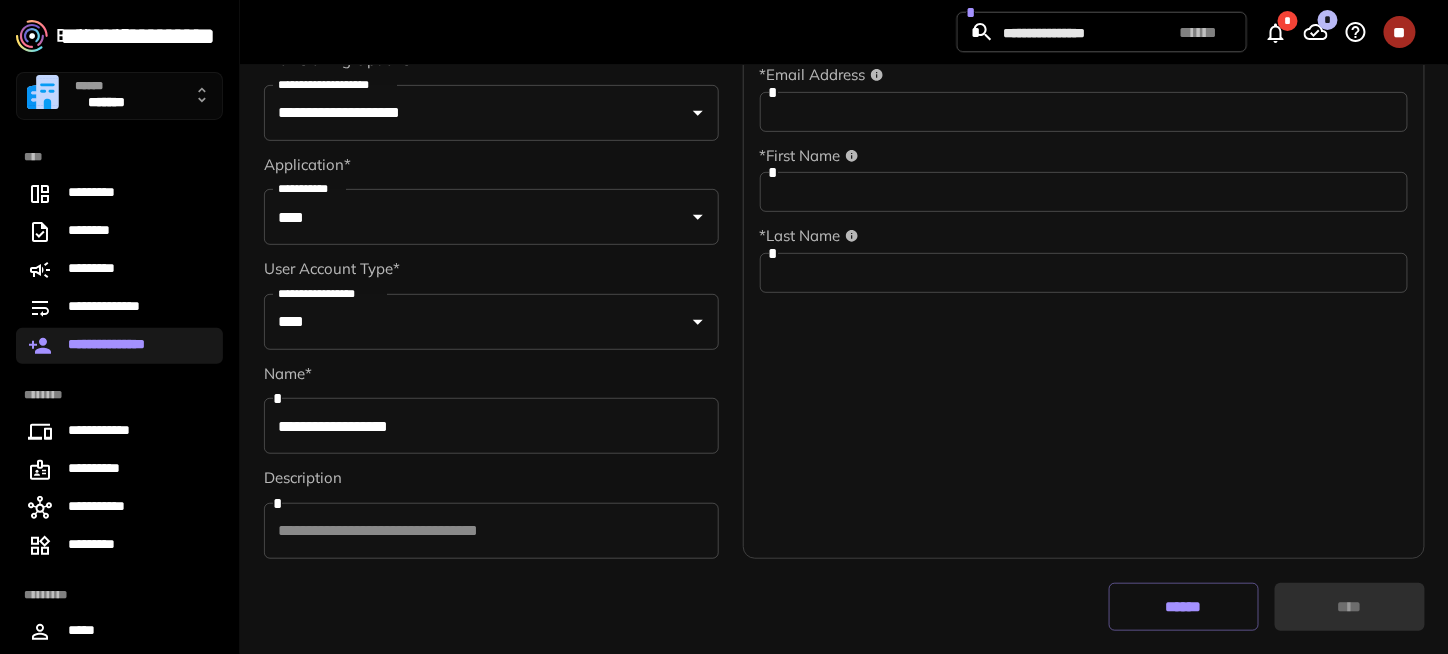 click on "**********" at bounding box center [491, 462] 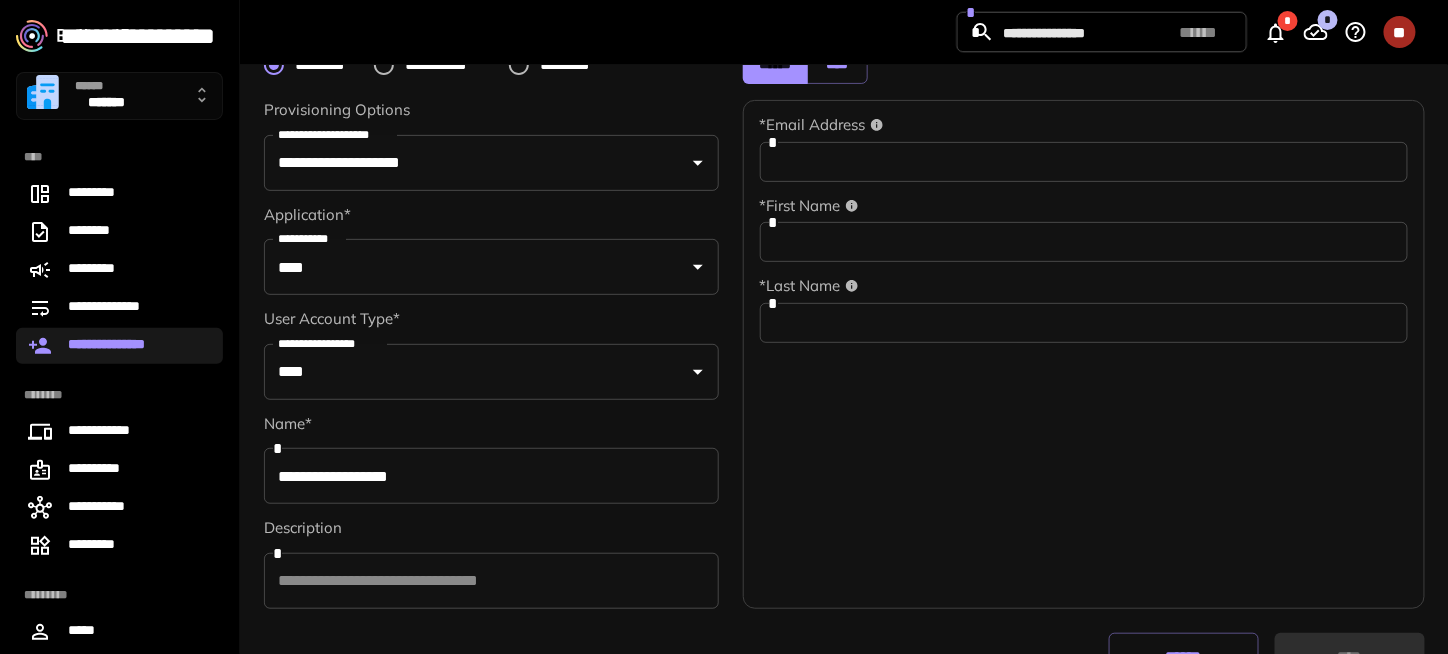 scroll, scrollTop: 220, scrollLeft: 0, axis: vertical 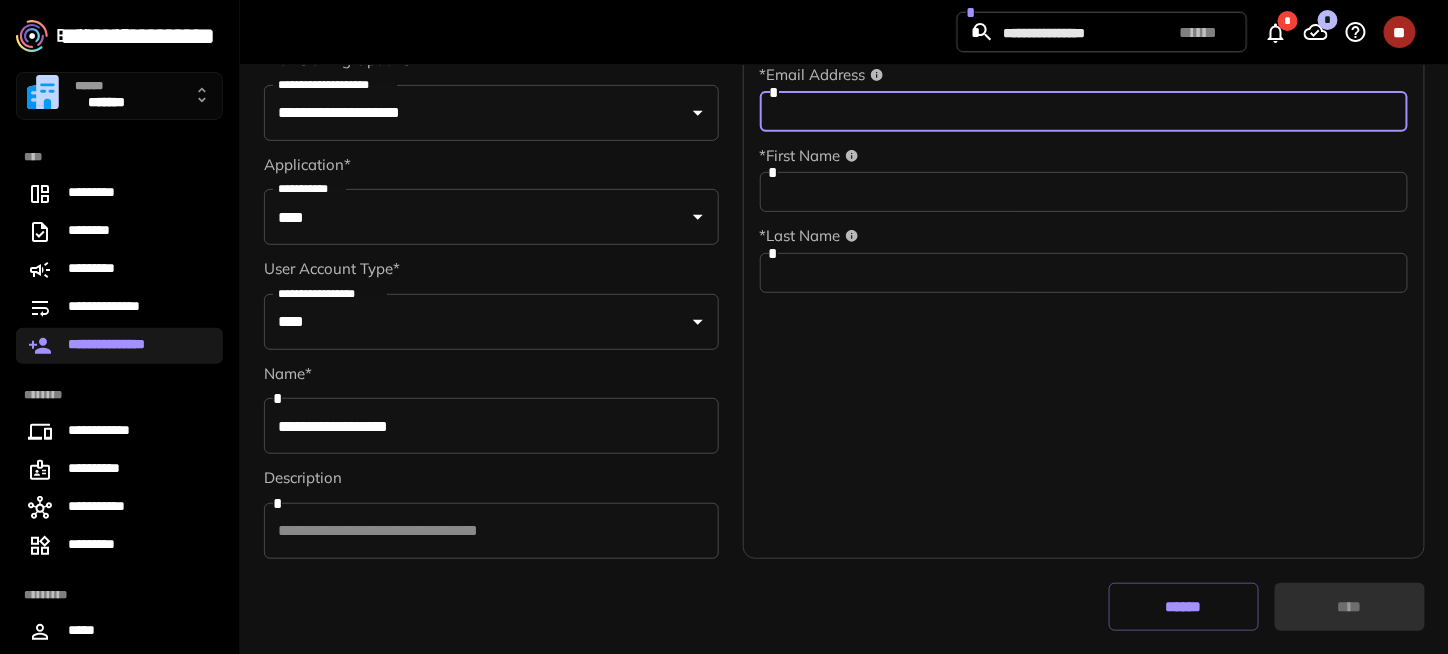 click at bounding box center (1084, 112) 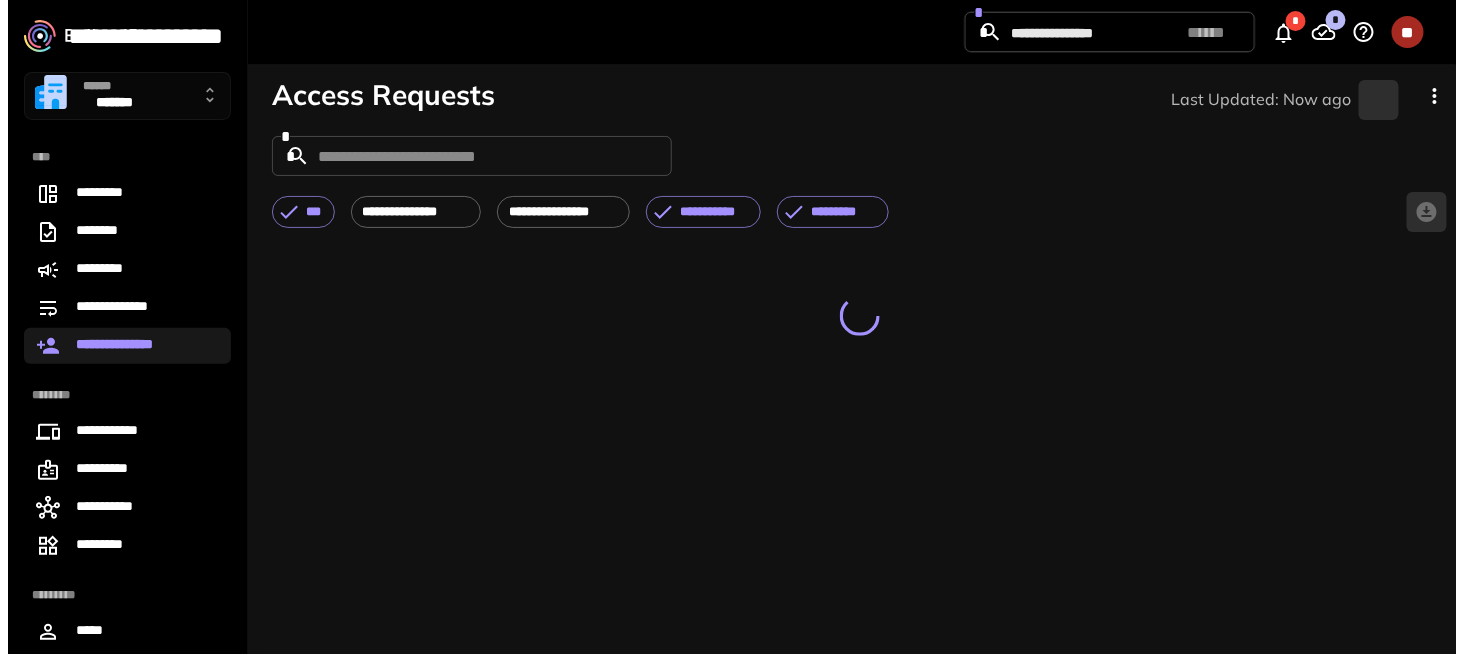 scroll, scrollTop: 0, scrollLeft: 0, axis: both 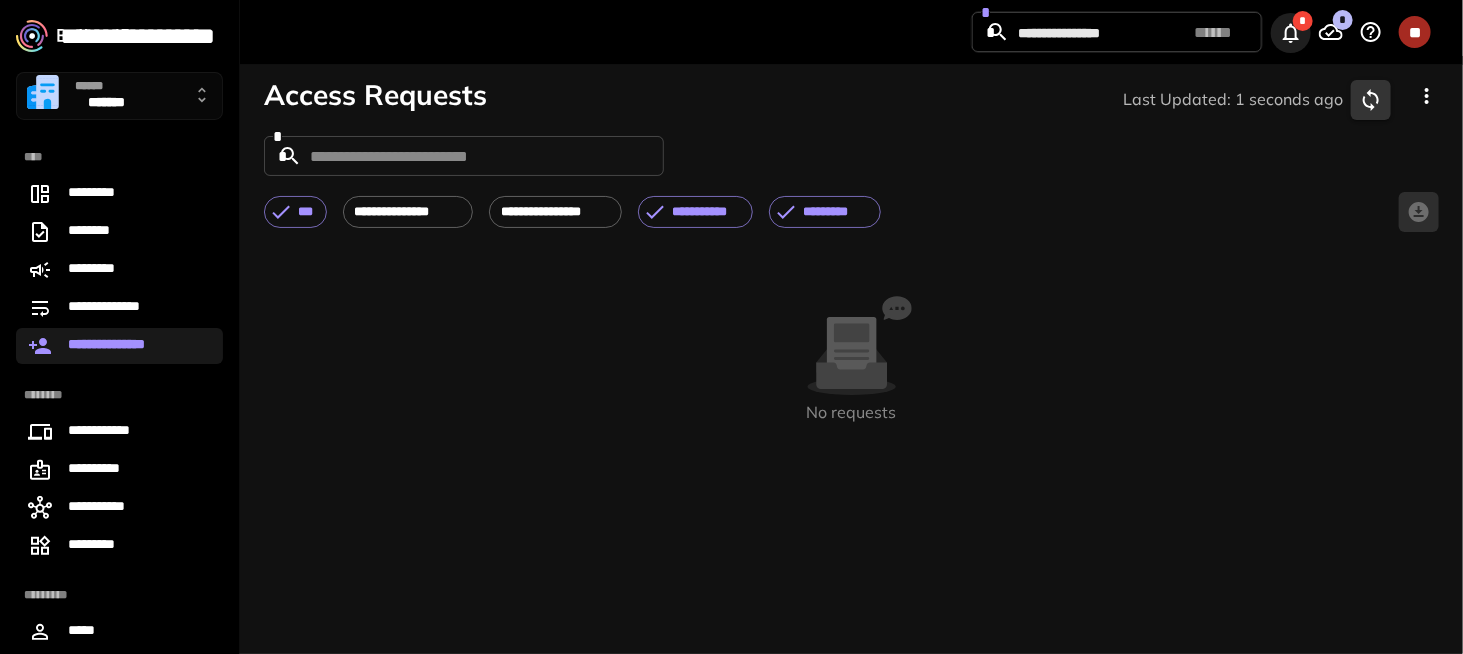 click 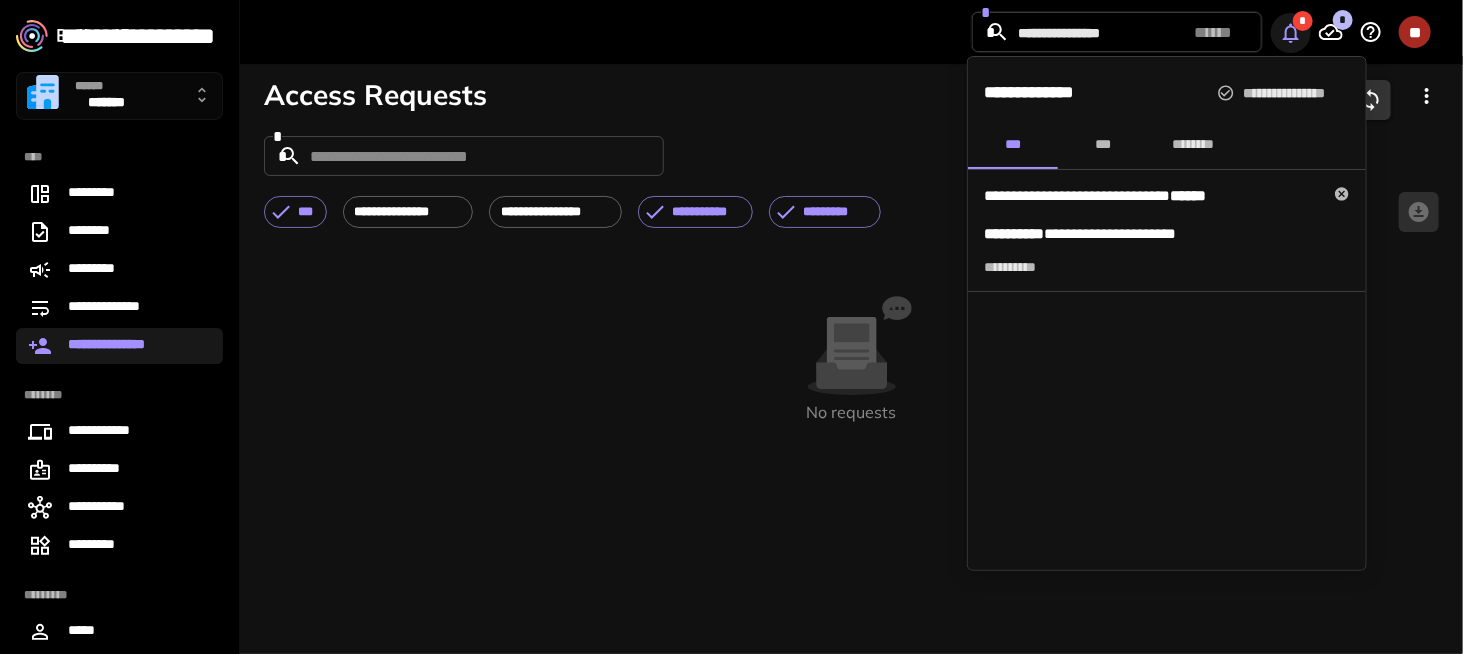 click on "***" at bounding box center (1103, 145) 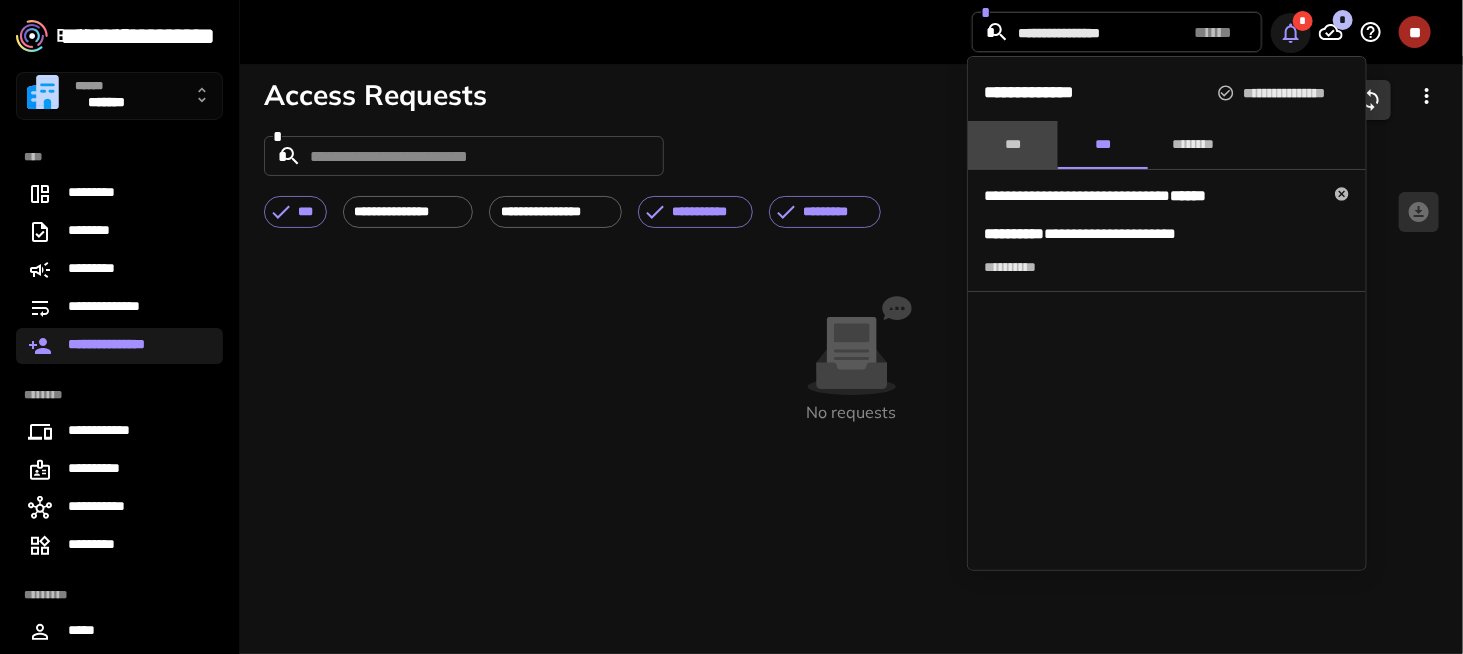 click on "***" at bounding box center (1013, 145) 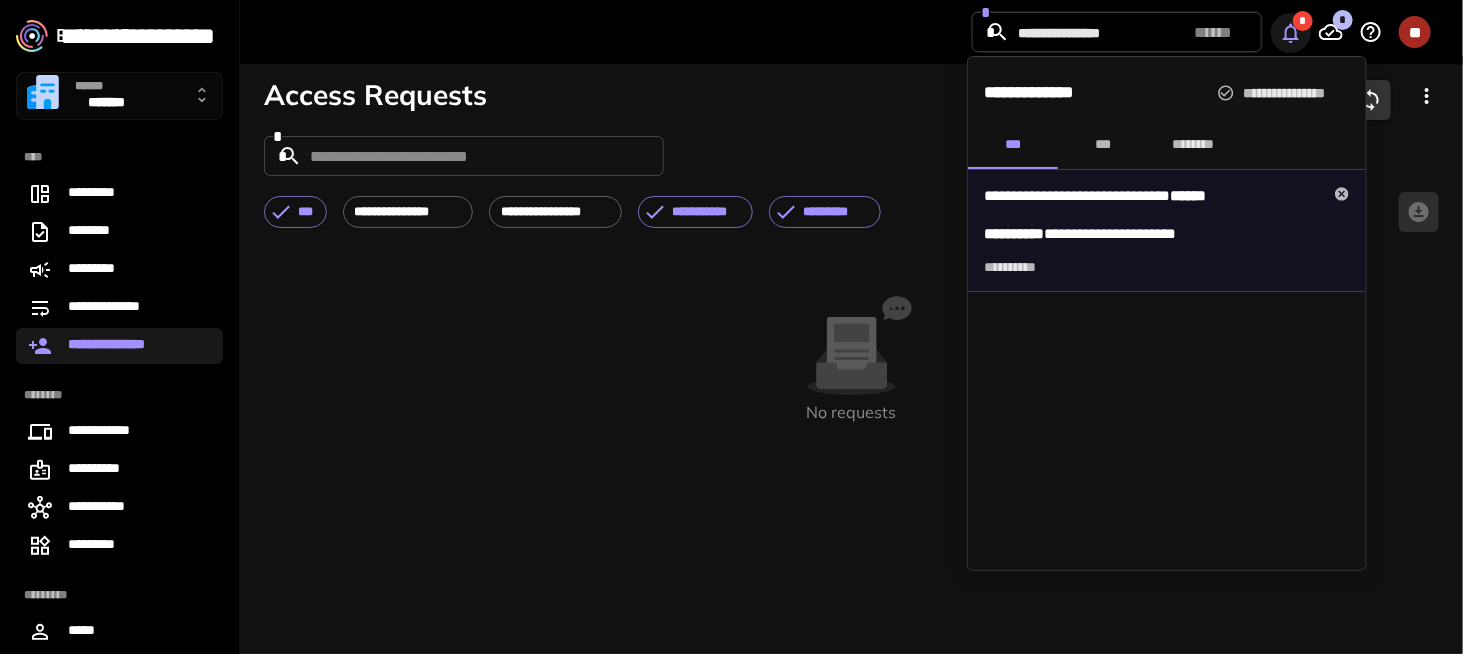 click 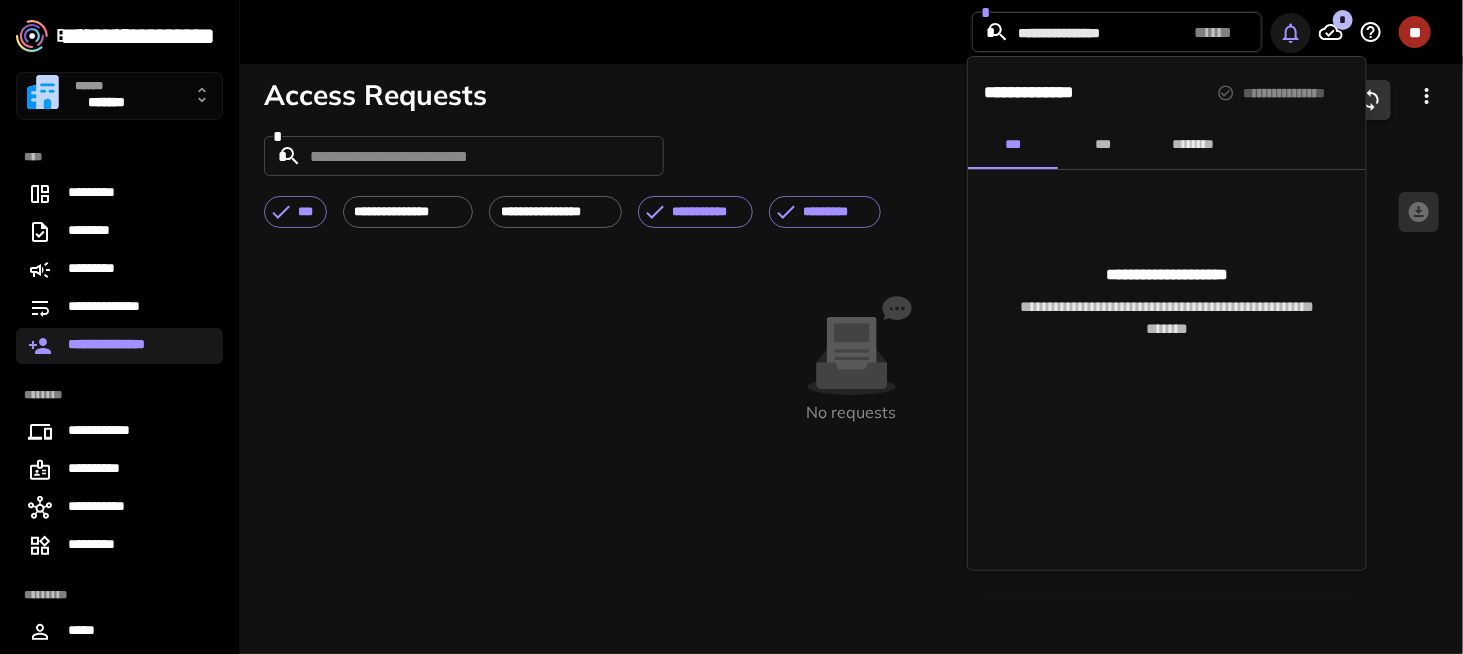click at bounding box center [731, 327] 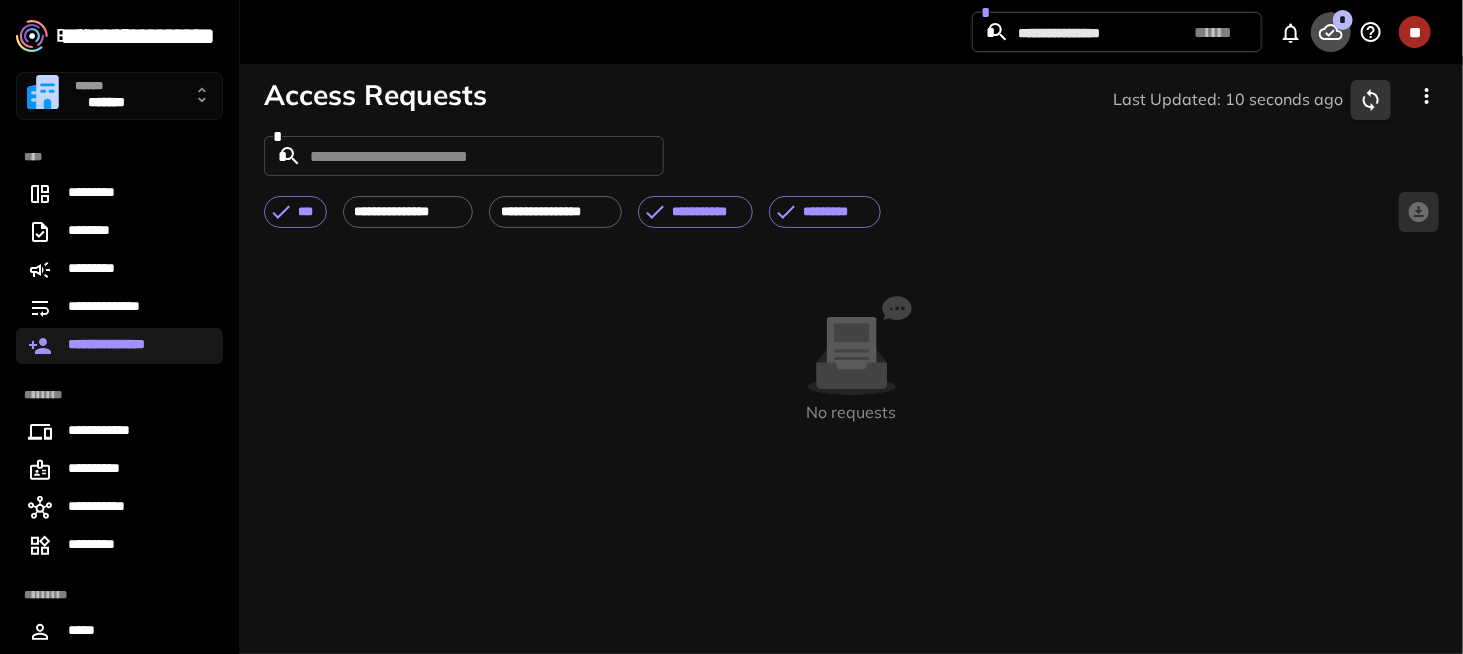 click 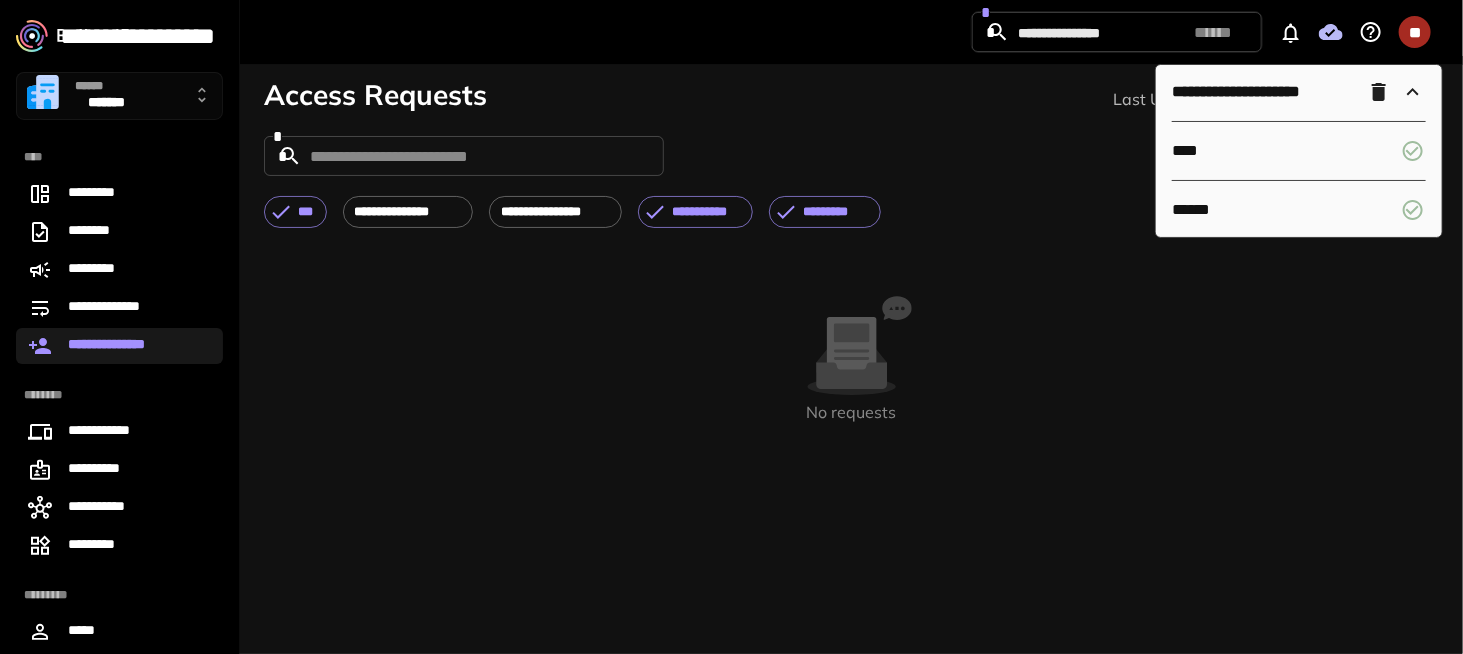click on "No requests" at bounding box center [851, 359] 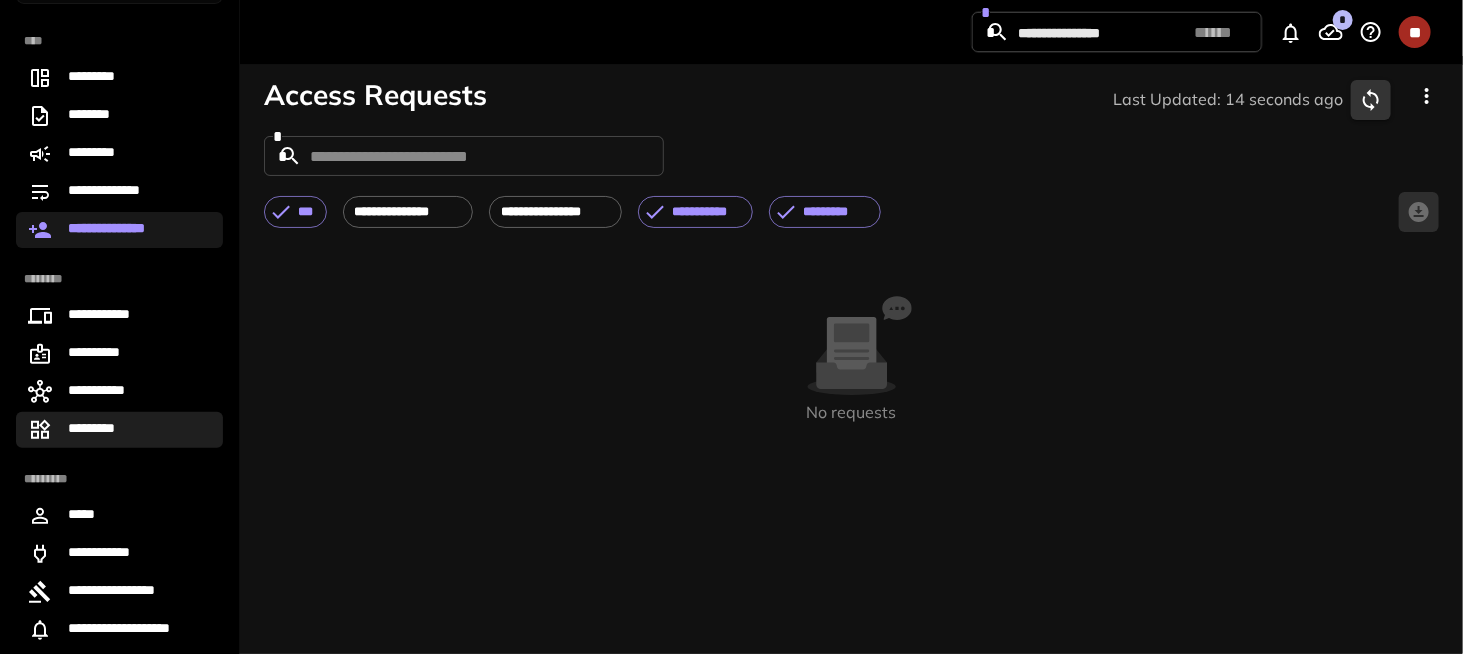 scroll, scrollTop: 148, scrollLeft: 0, axis: vertical 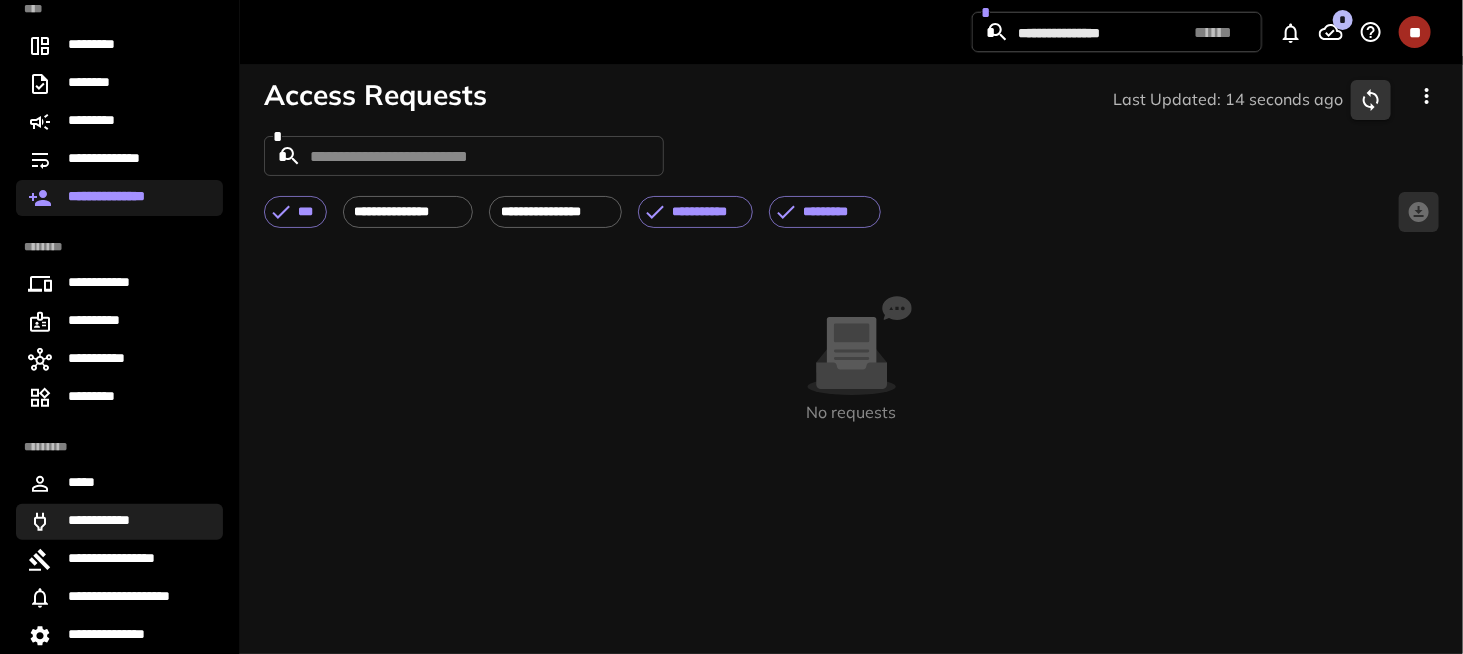 click on "**********" at bounding box center (105, 522) 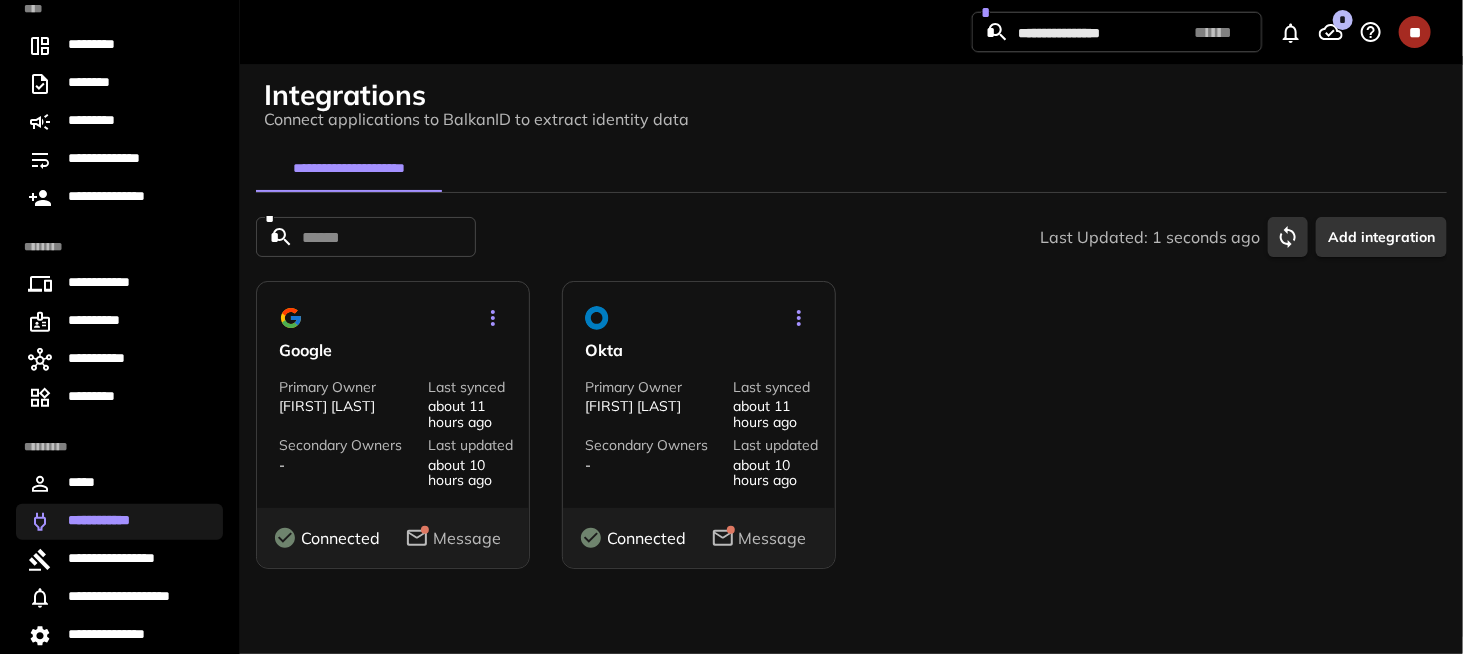 click on "Message" at bounding box center [467, 539] 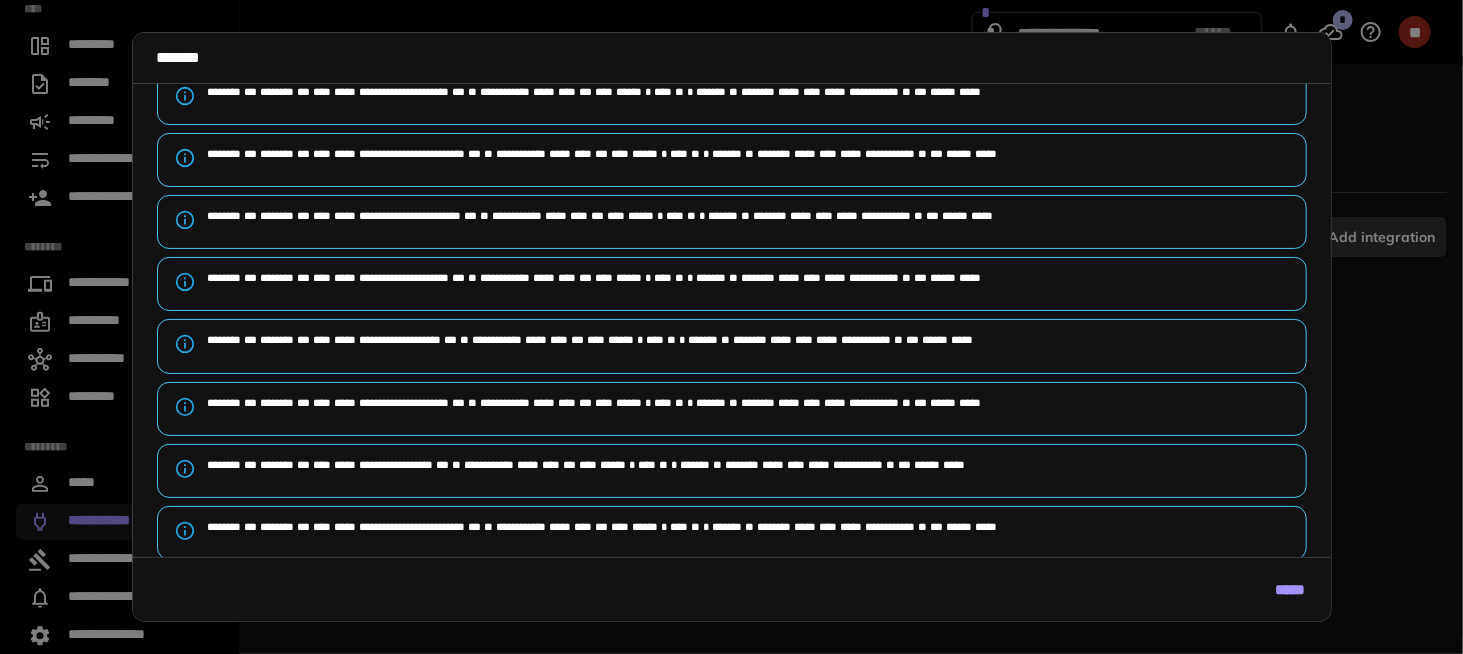 scroll, scrollTop: 154, scrollLeft: 0, axis: vertical 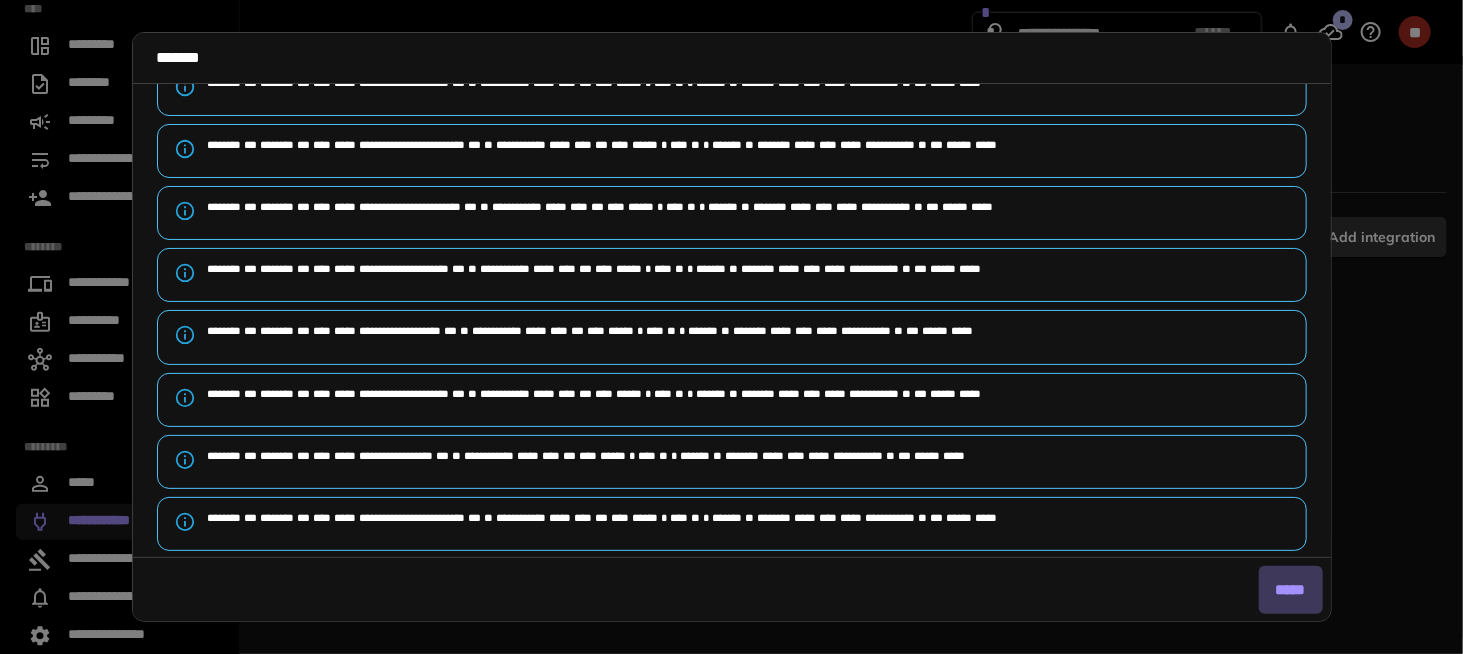 click on "*****" at bounding box center (1291, 590) 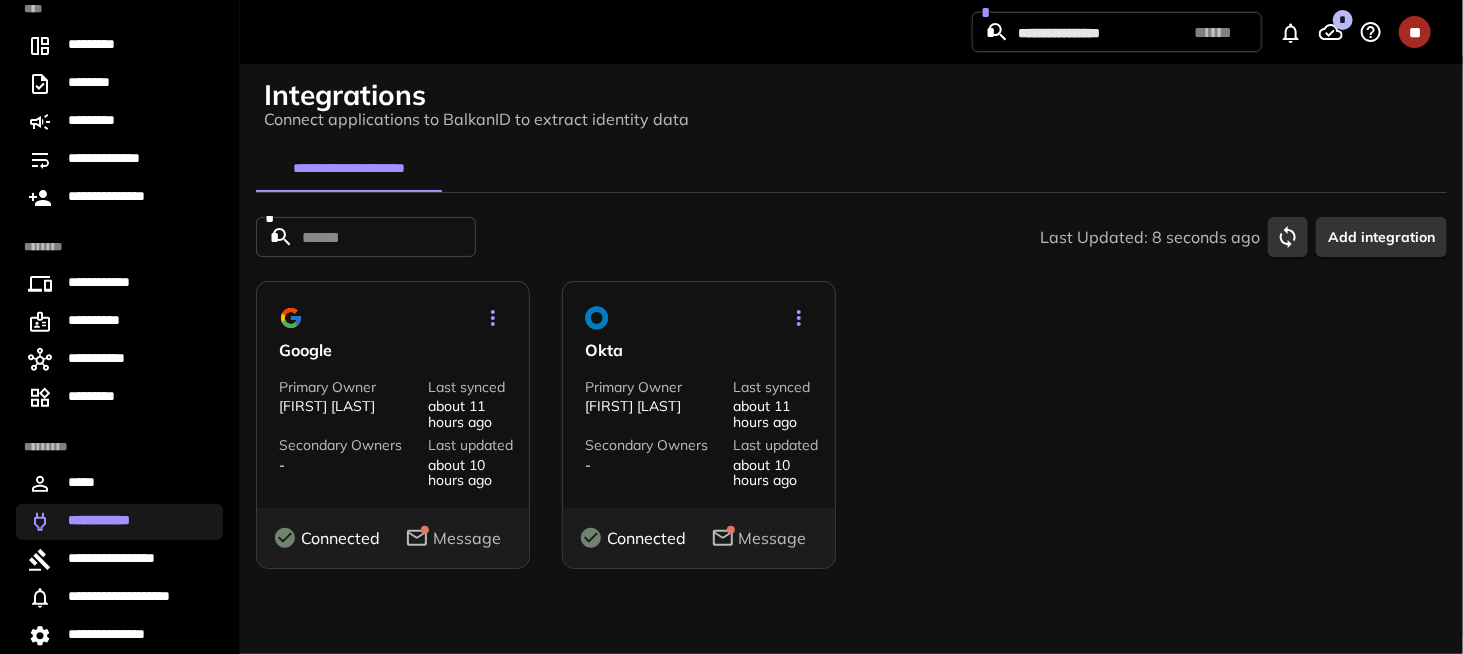 click on "Message" at bounding box center [773, 539] 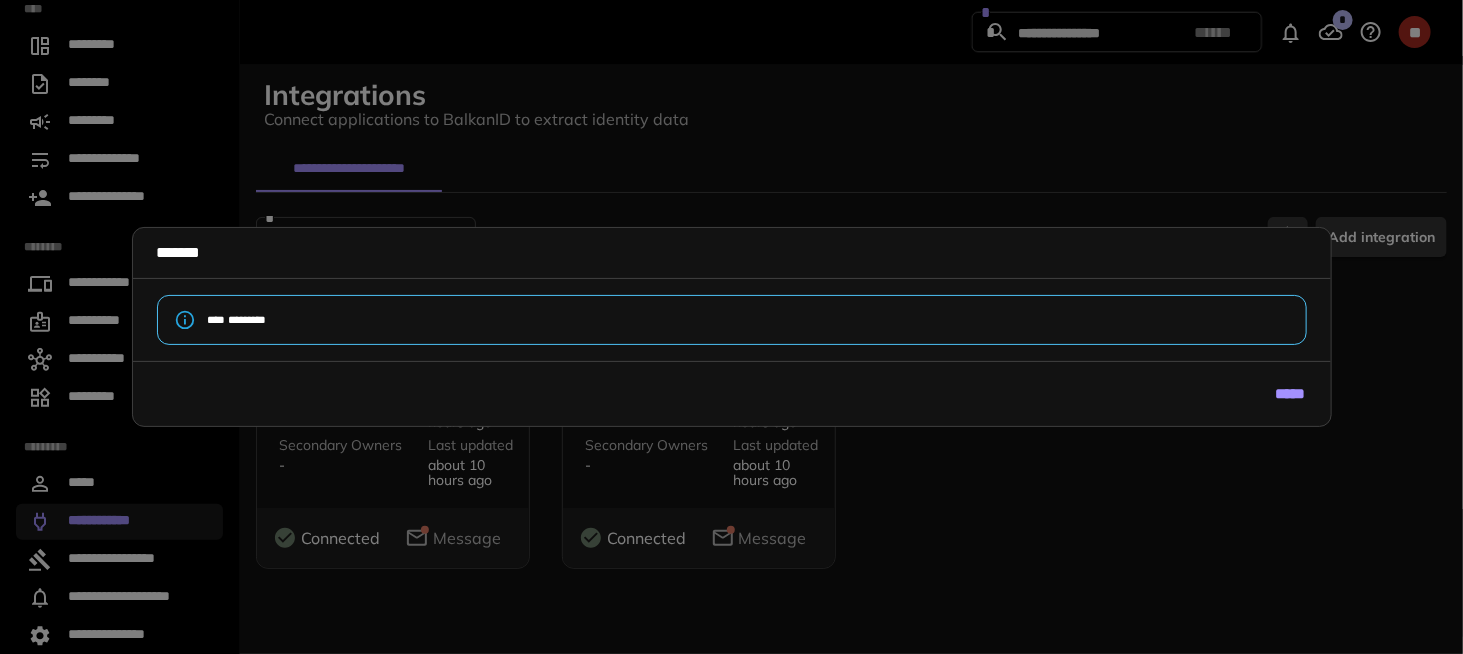 click on "*****" at bounding box center [1291, 394] 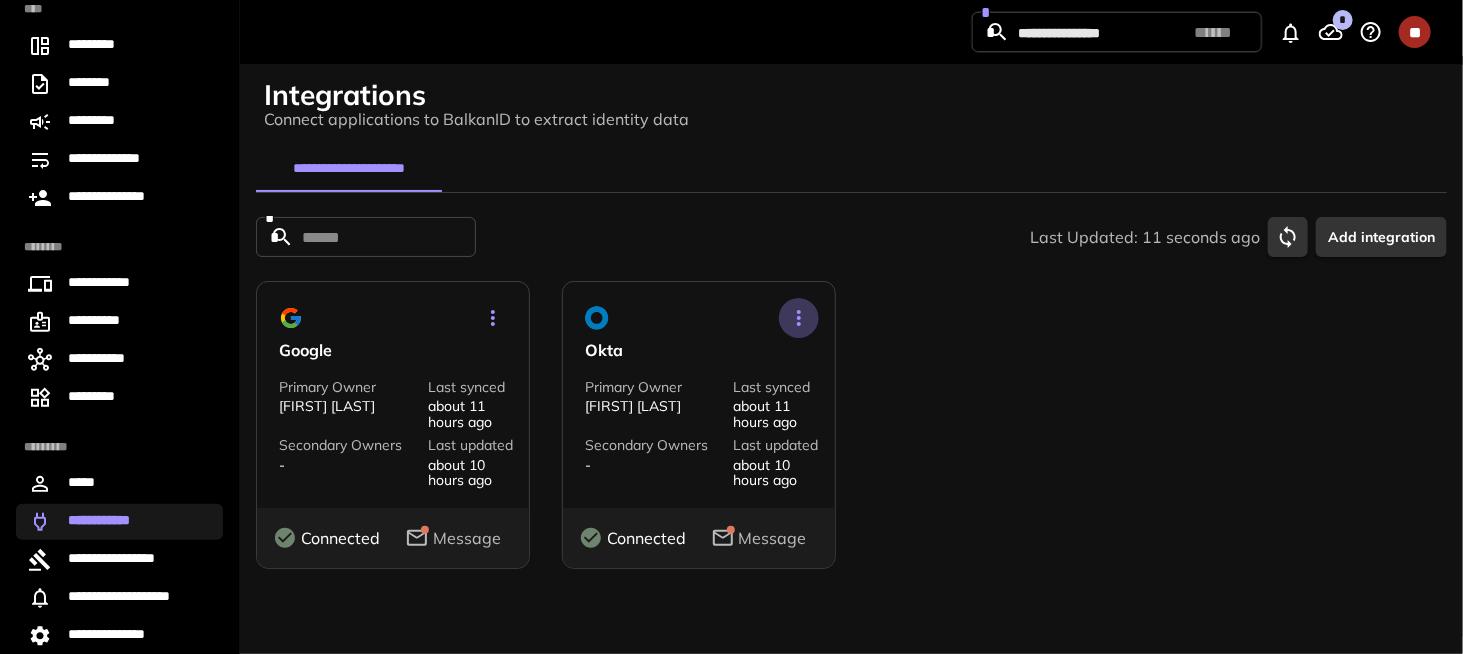 click 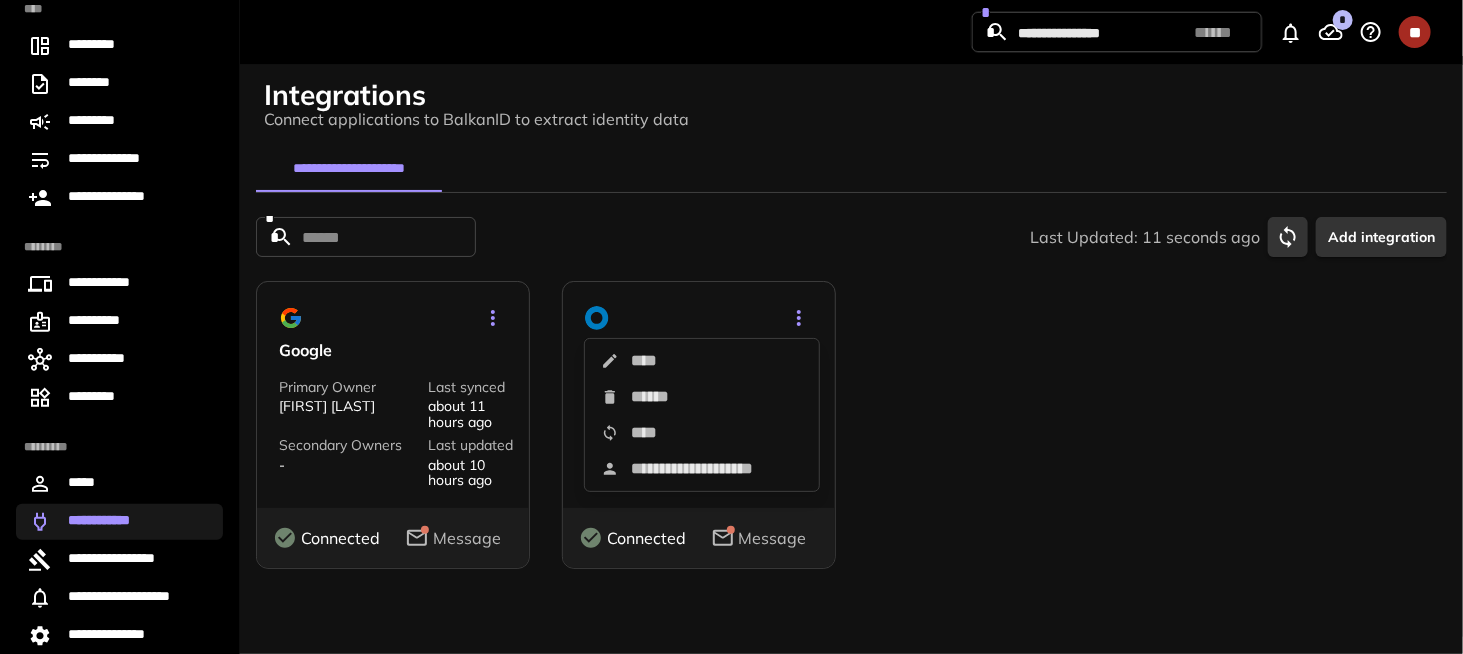click at bounding box center [731, 327] 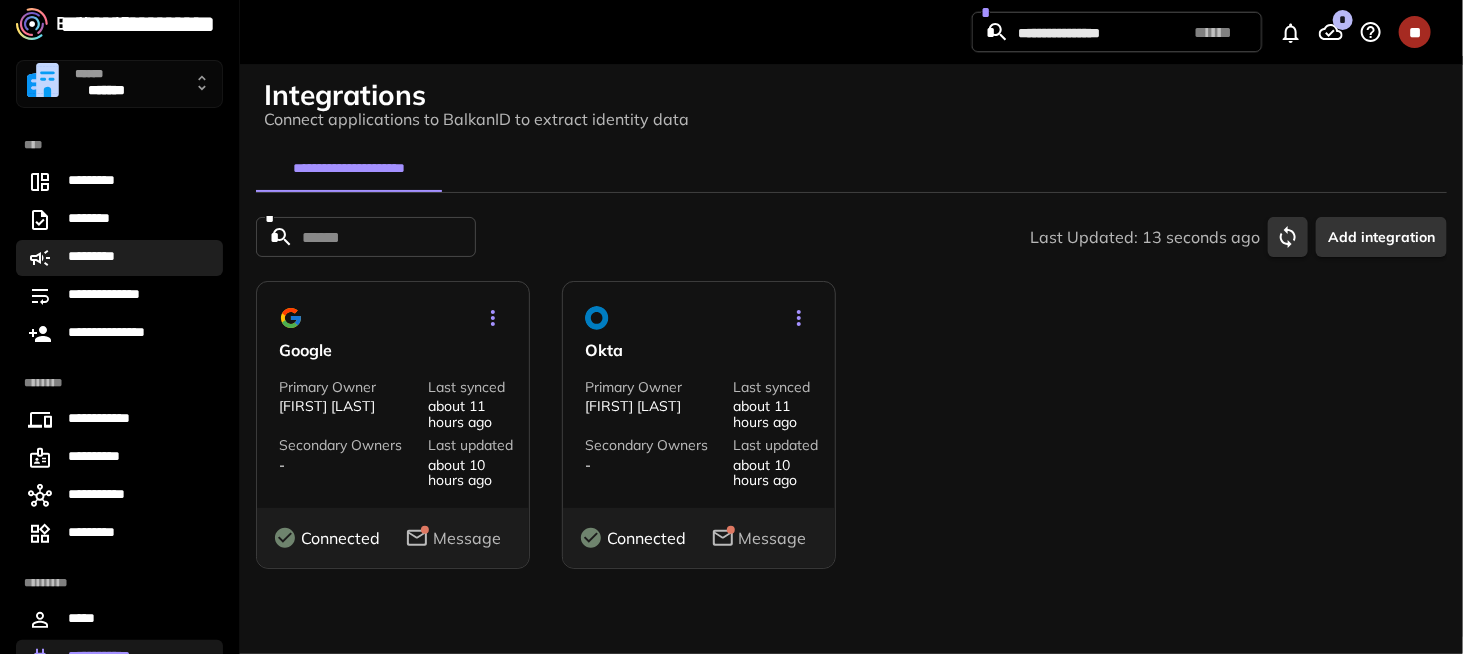 scroll, scrollTop: 0, scrollLeft: 0, axis: both 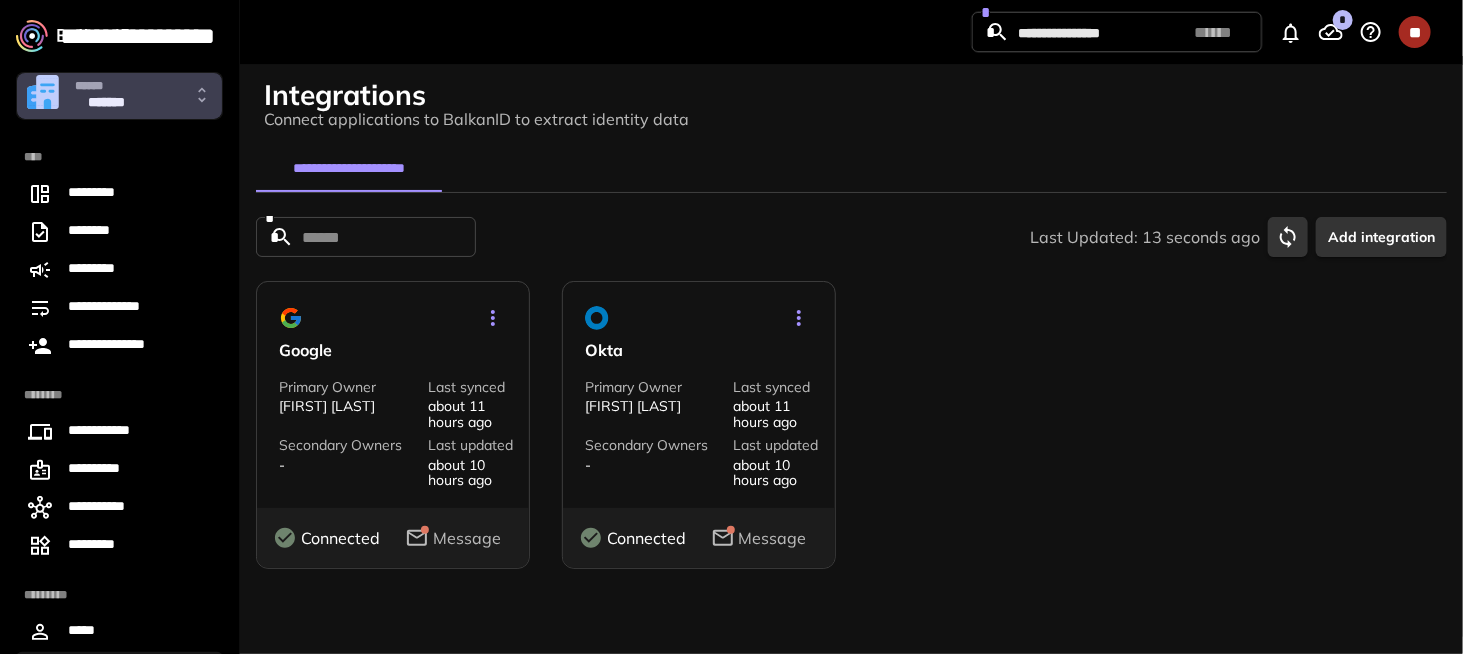 click on "*******" at bounding box center (106, 104) 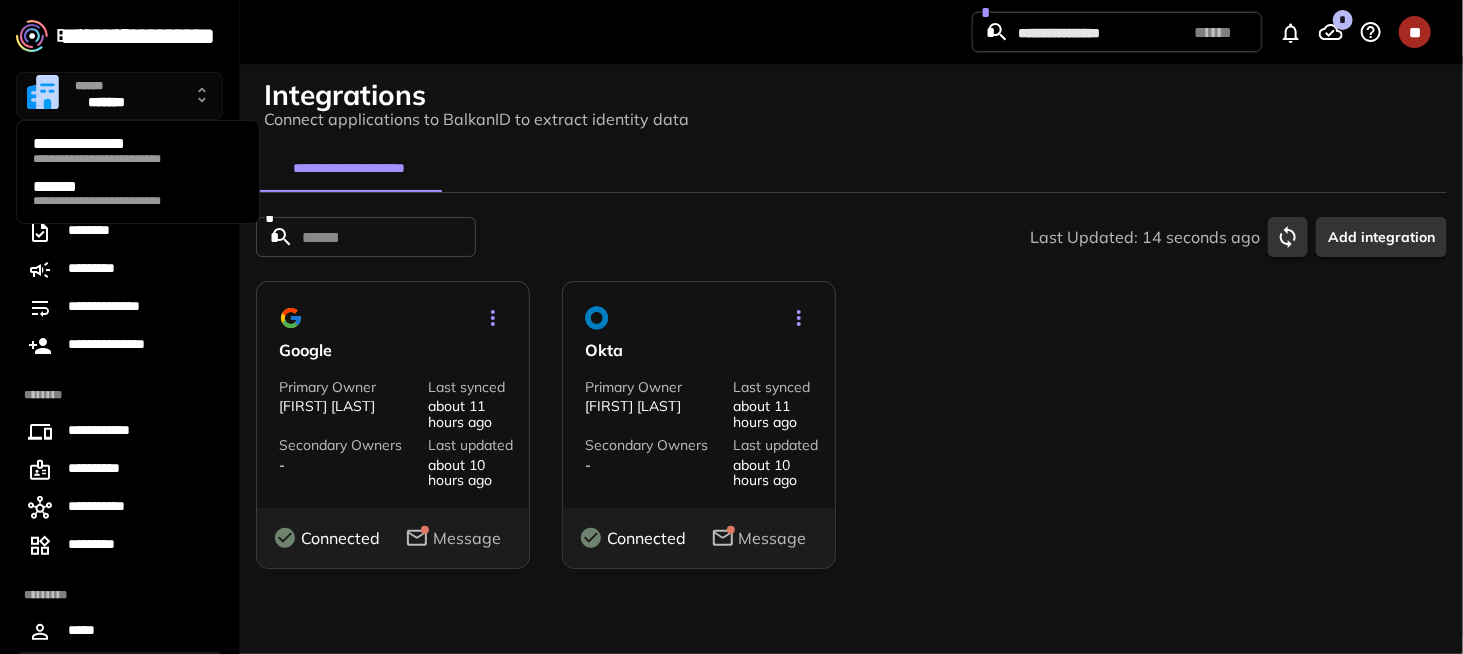 click on "**********" at bounding box center (135, 159) 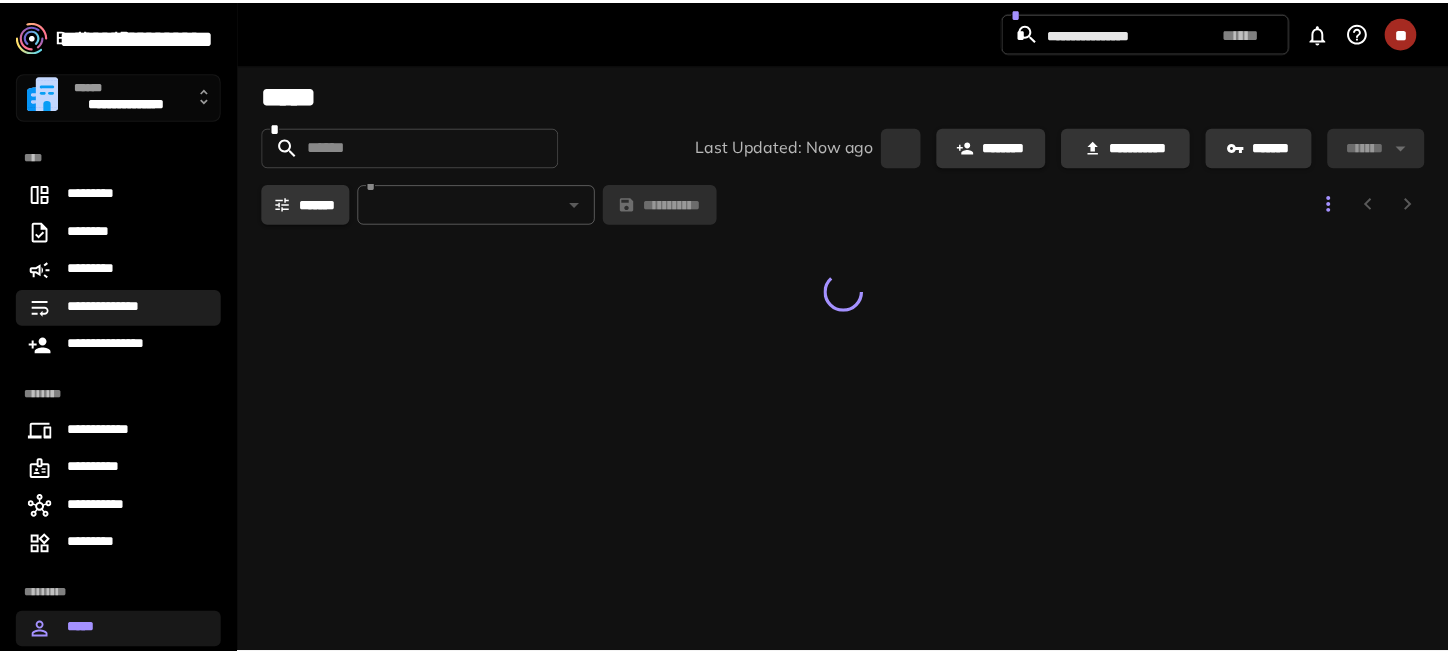 scroll, scrollTop: 0, scrollLeft: 0, axis: both 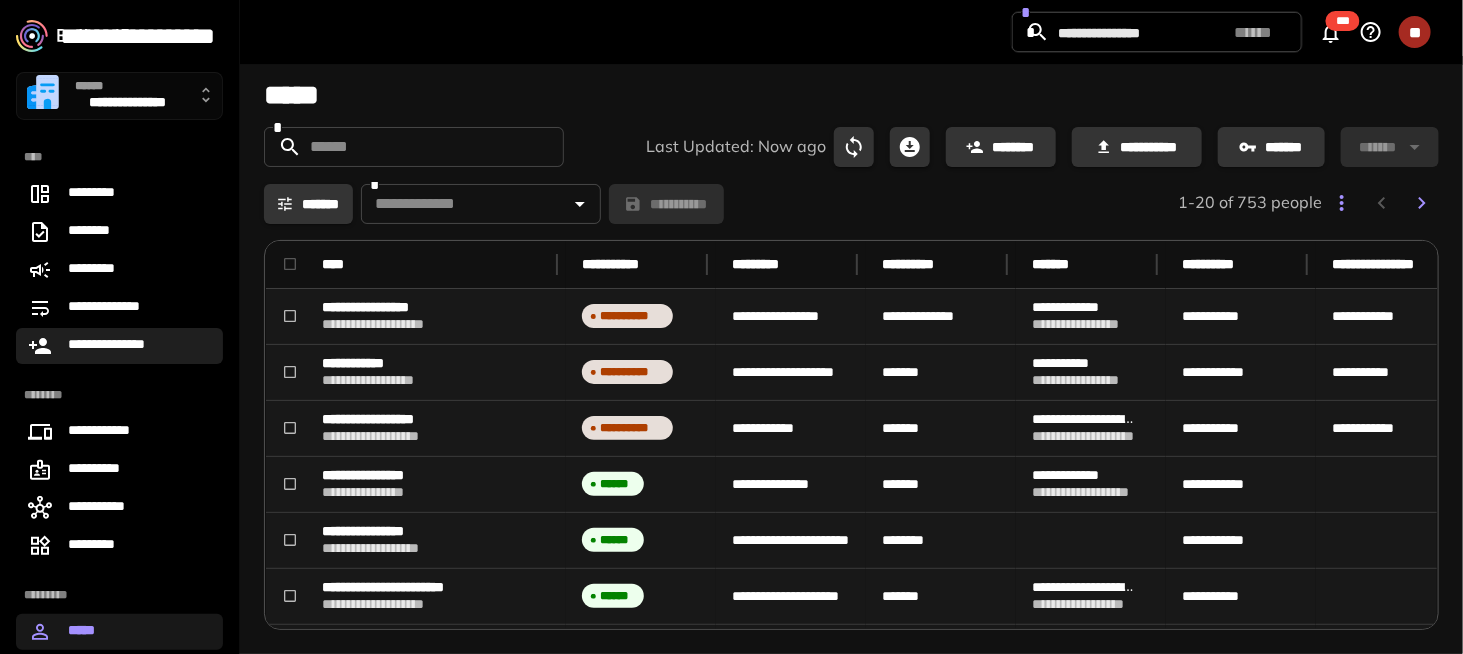 click on "**********" at bounding box center [118, 346] 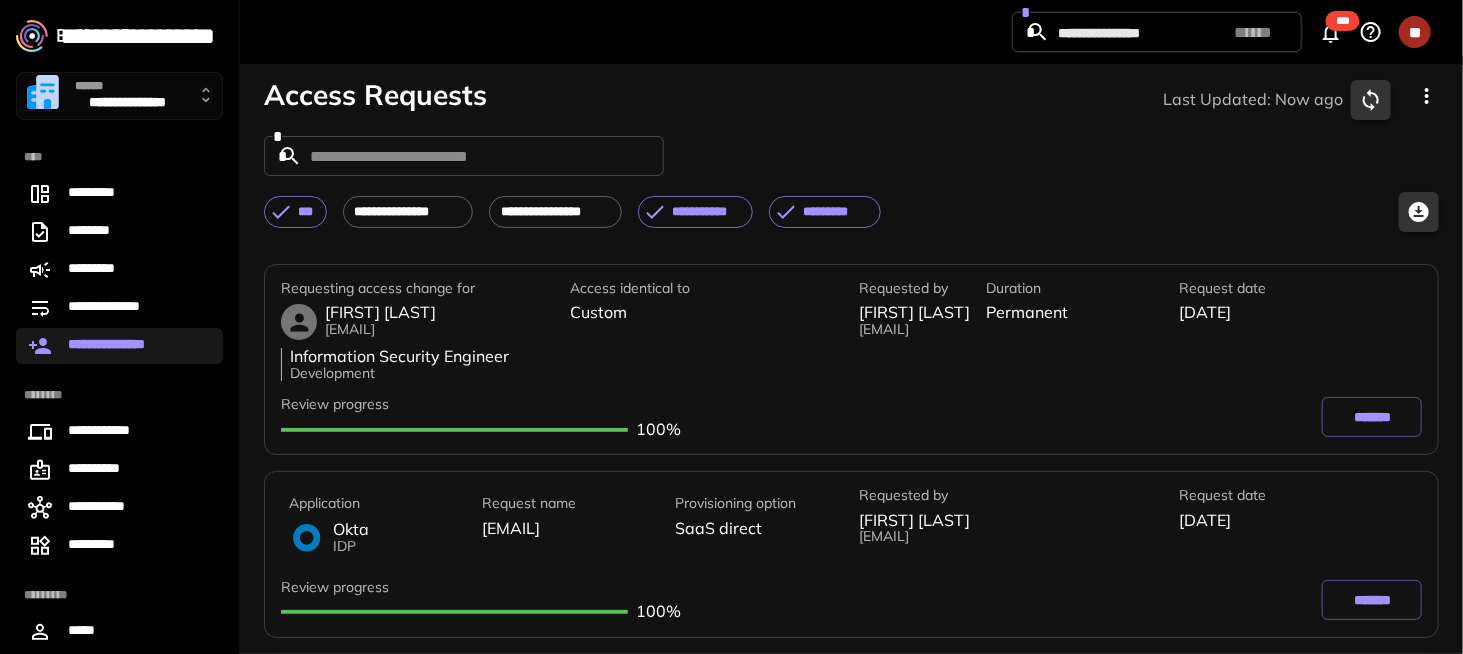 click 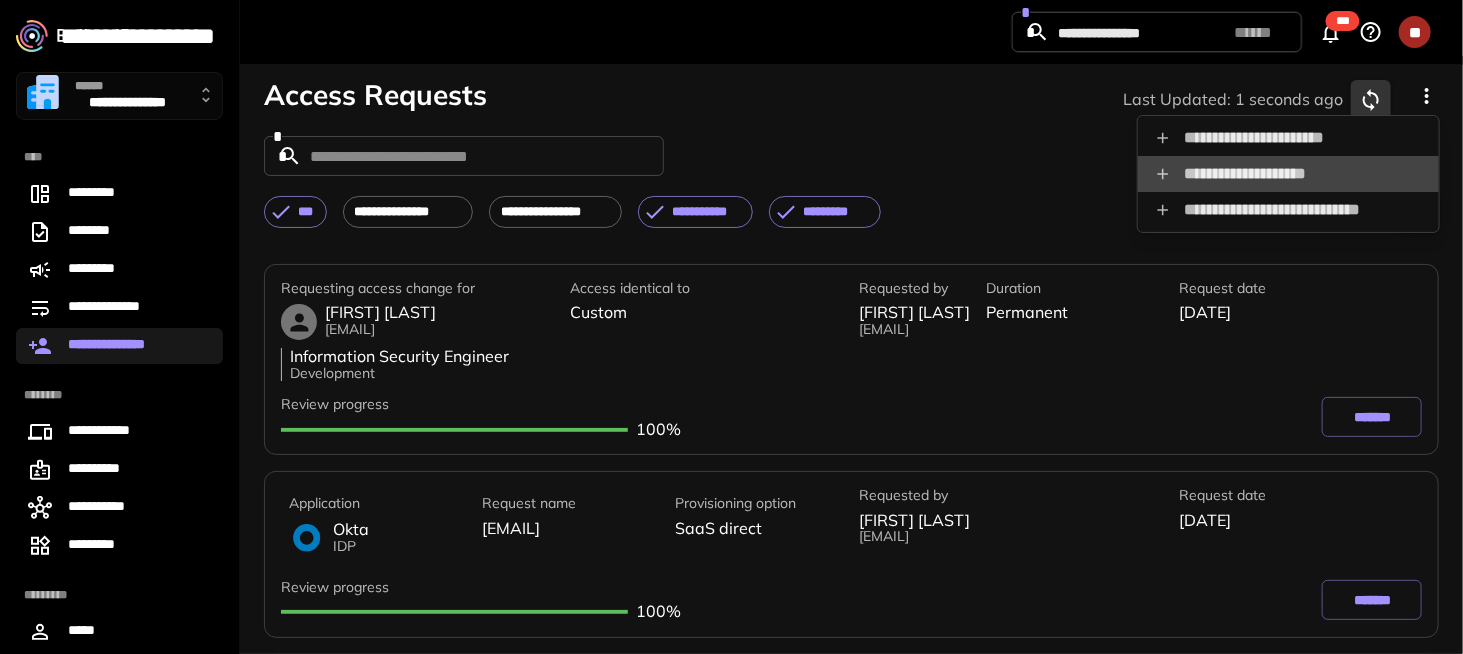 click on "**********" at bounding box center [1288, 174] 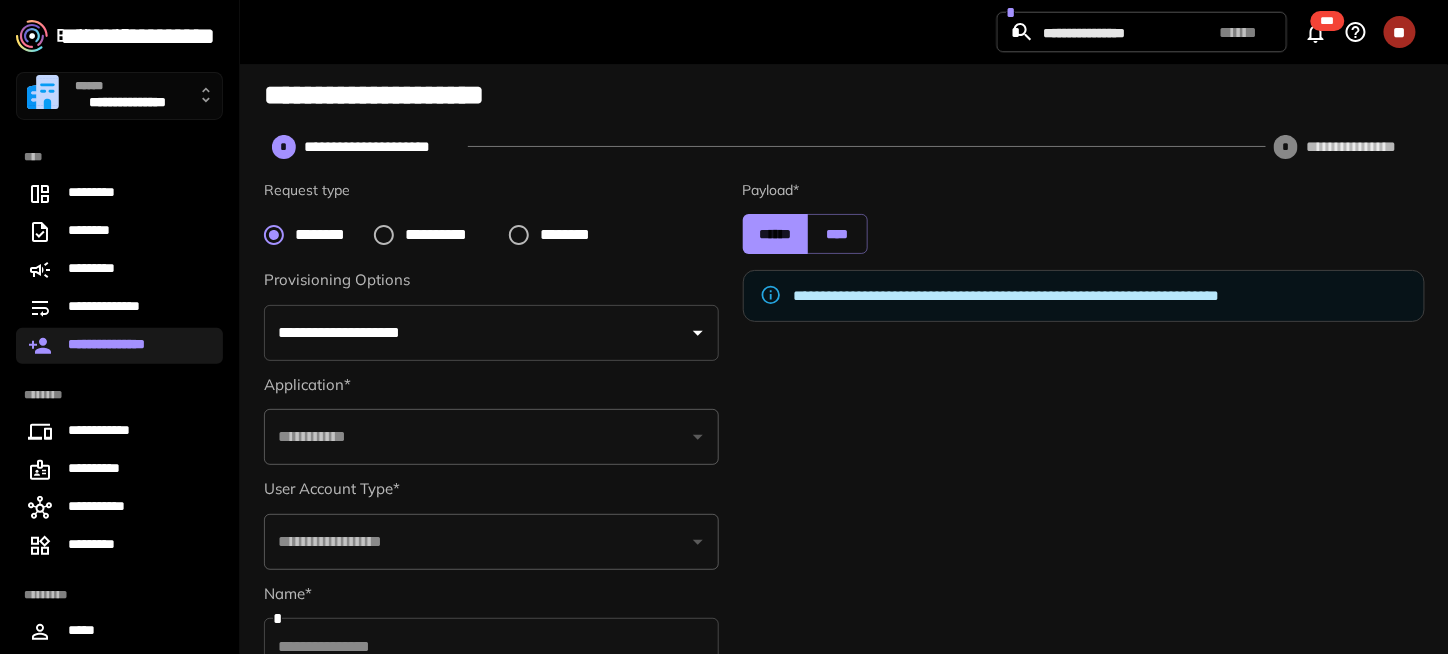 scroll, scrollTop: 284, scrollLeft: 0, axis: vertical 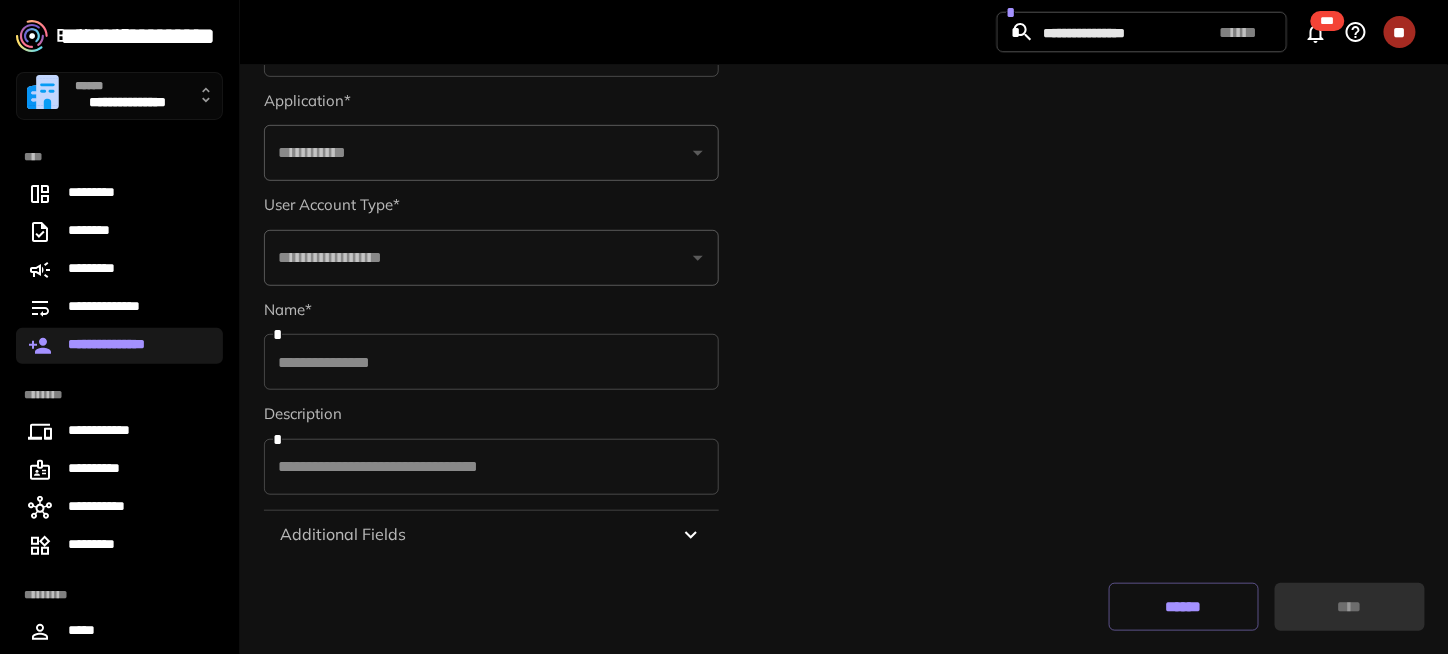 click on "Additional Fields" at bounding box center (479, 535) 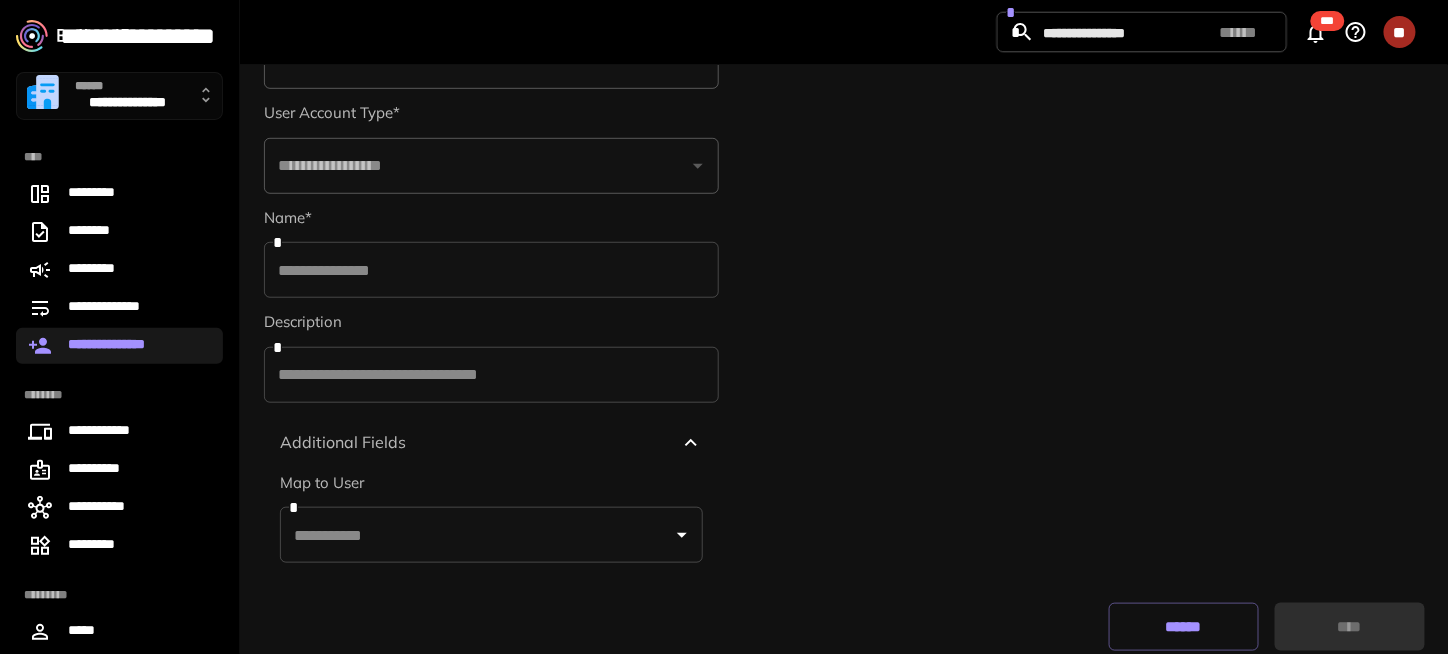 scroll, scrollTop: 397, scrollLeft: 0, axis: vertical 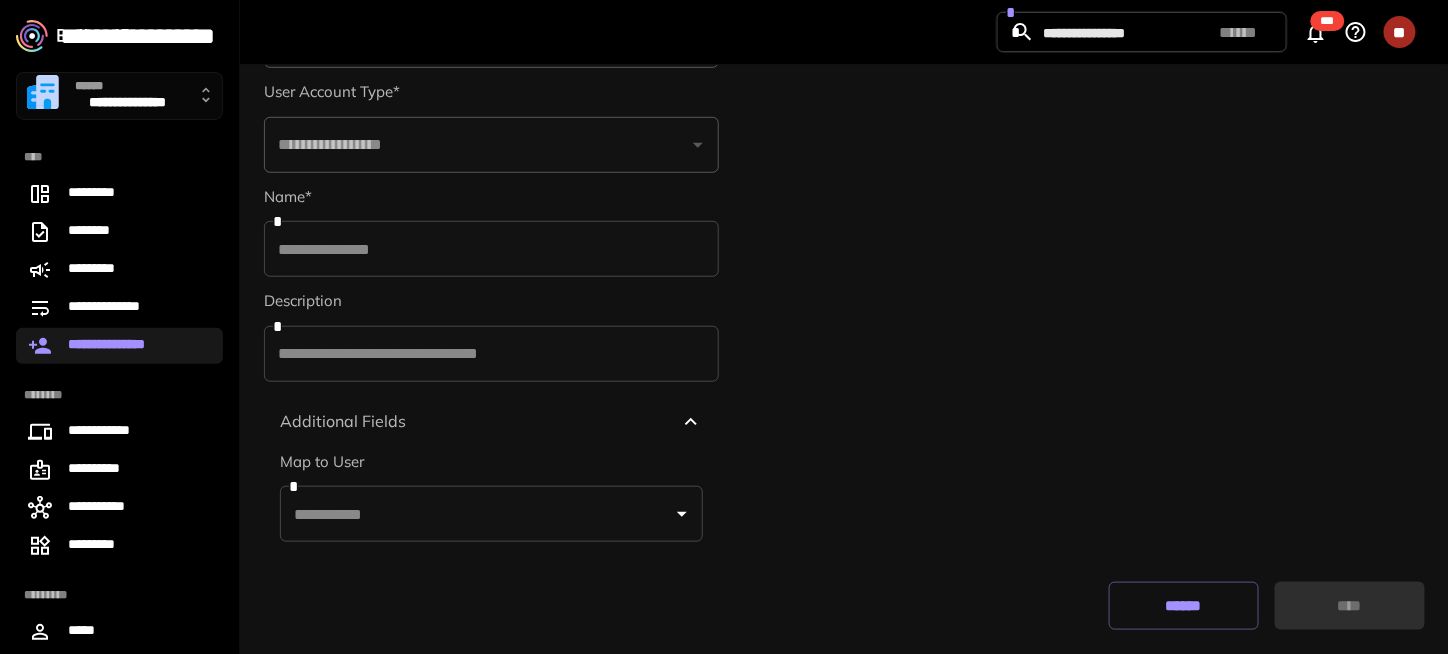 click at bounding box center [476, 514] 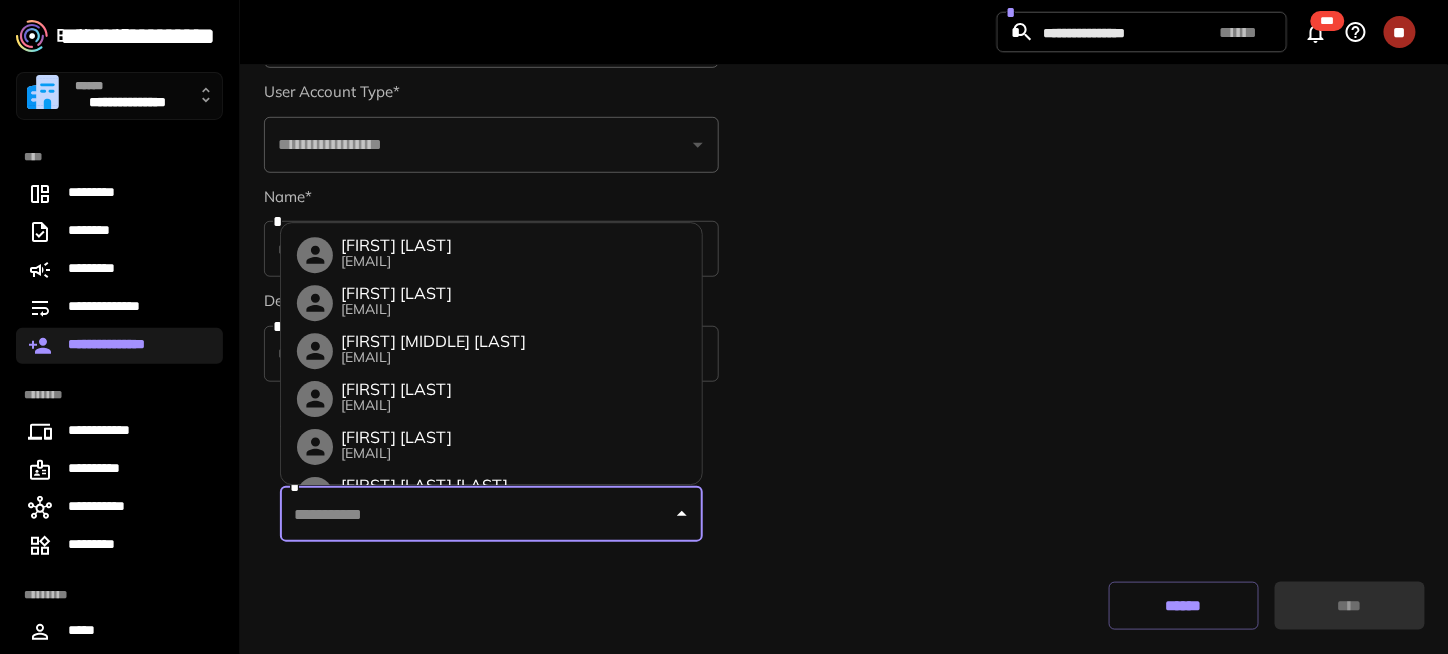 paste on "**********" 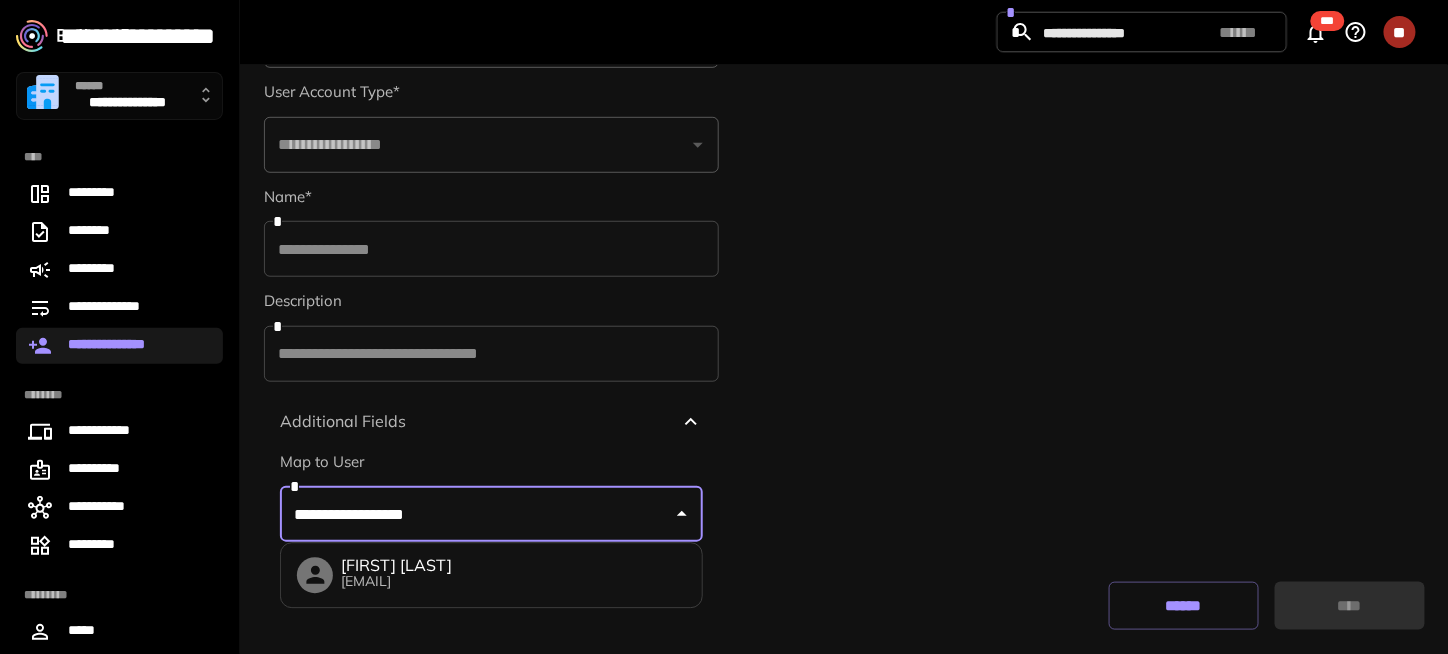 click on "[EMAIL]" at bounding box center (396, 582) 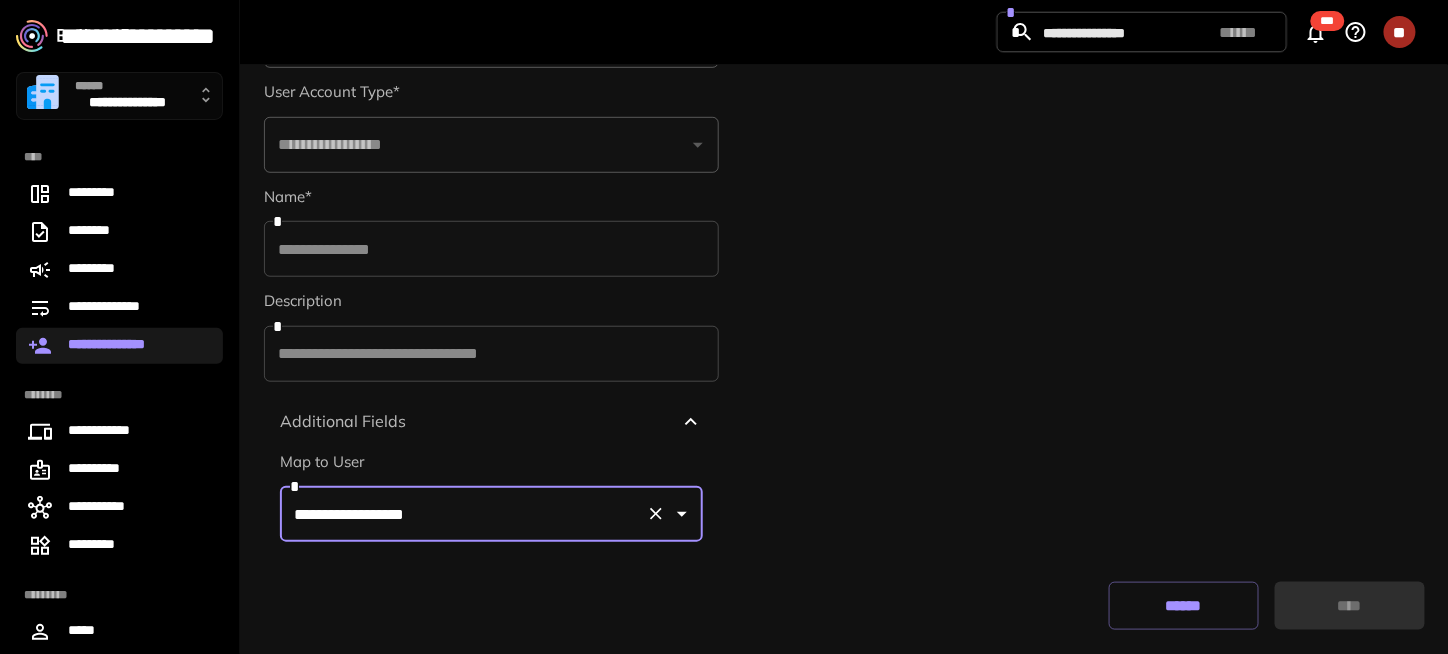scroll, scrollTop: 97, scrollLeft: 0, axis: vertical 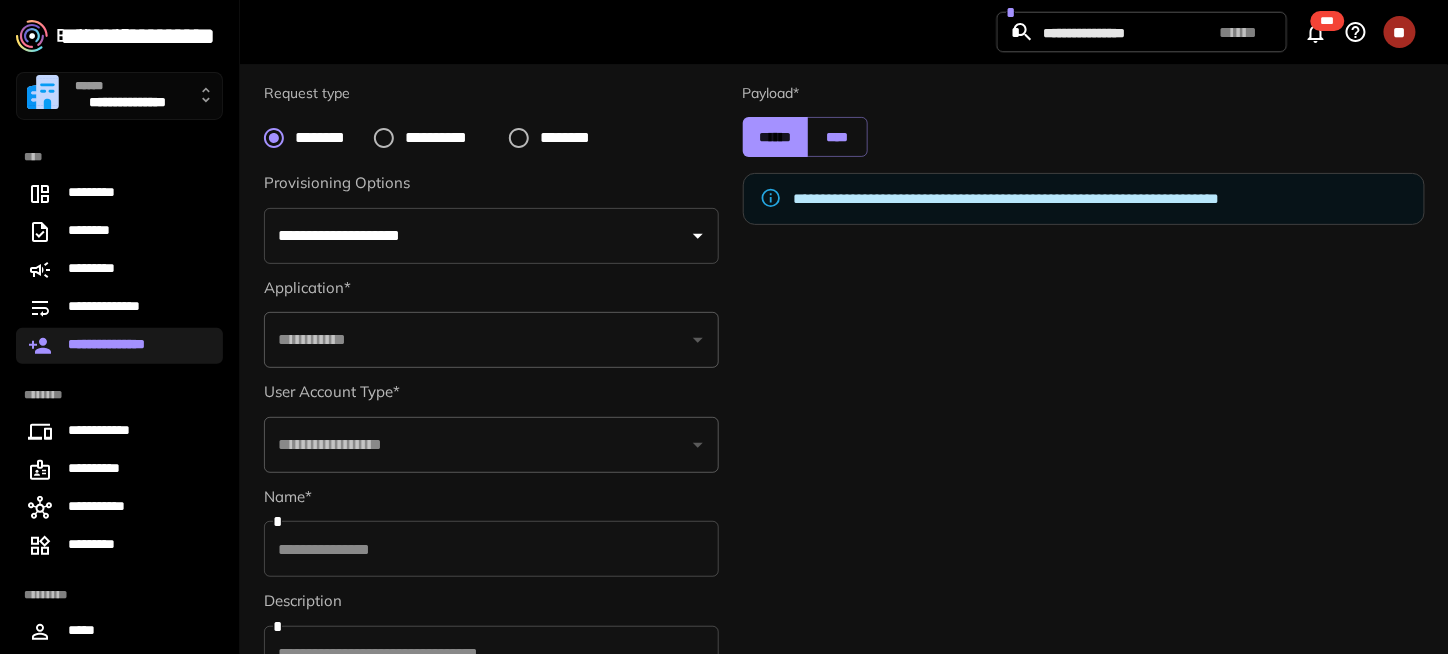 type on "**********" 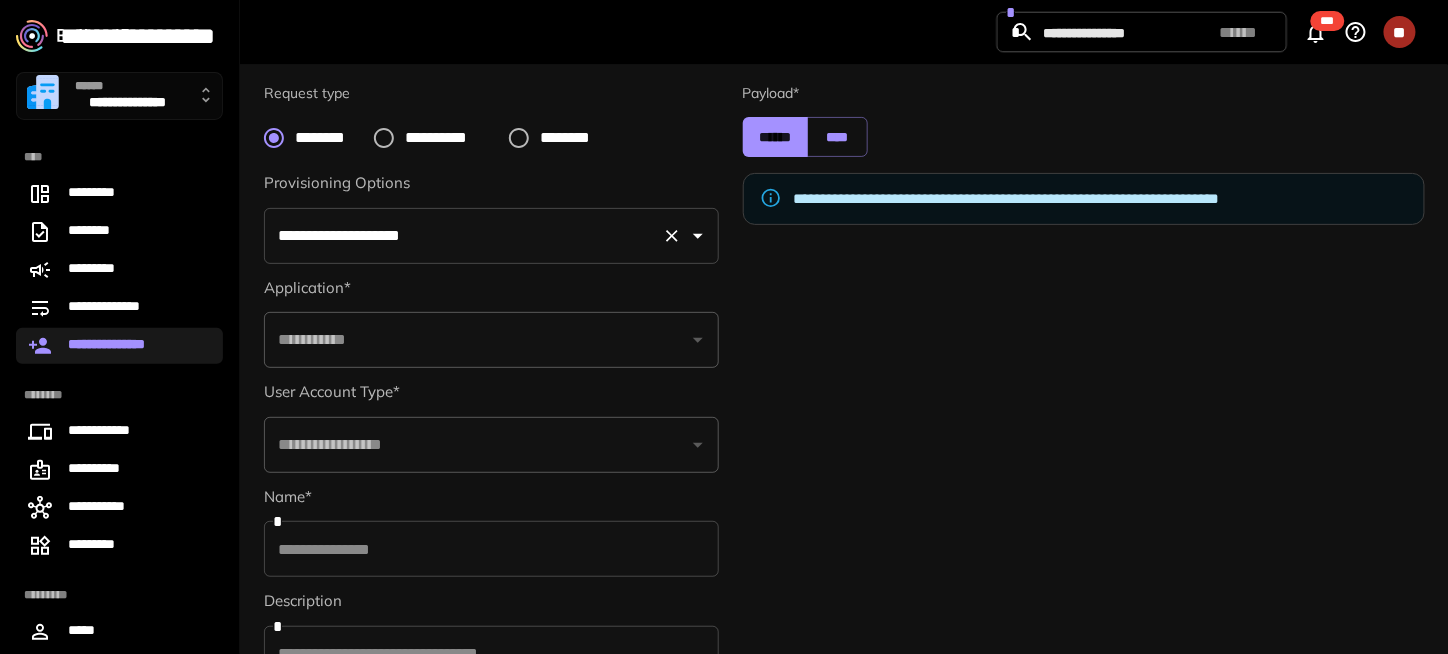 click on "**********" at bounding box center (463, 236) 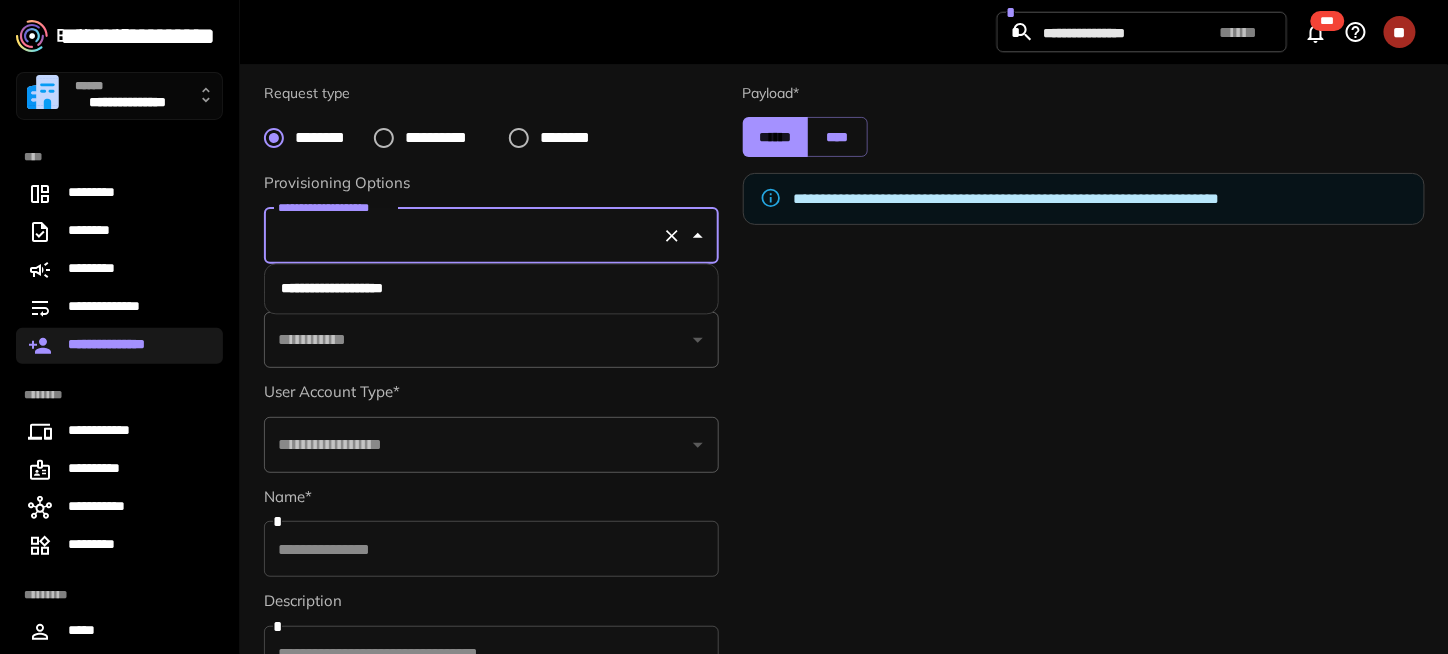 click on "**********" at bounding box center [491, 289] 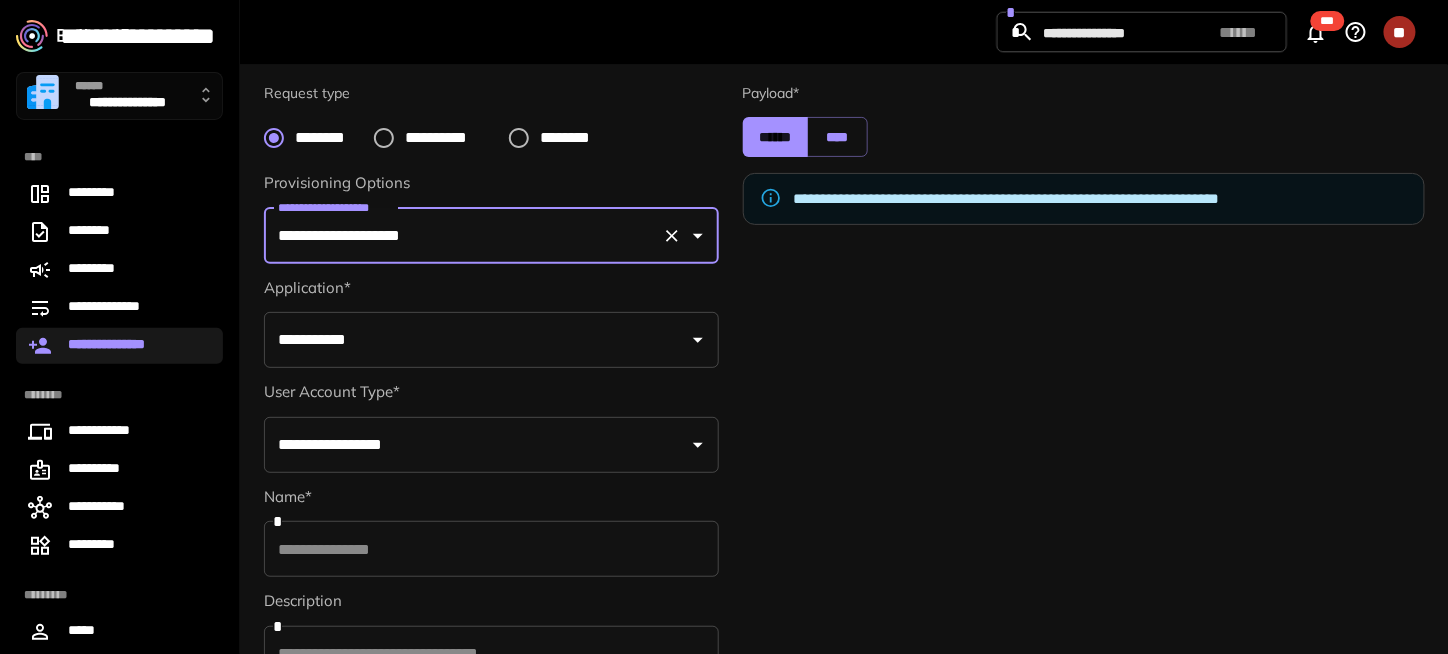 click on "**********" at bounding box center (127, 104) 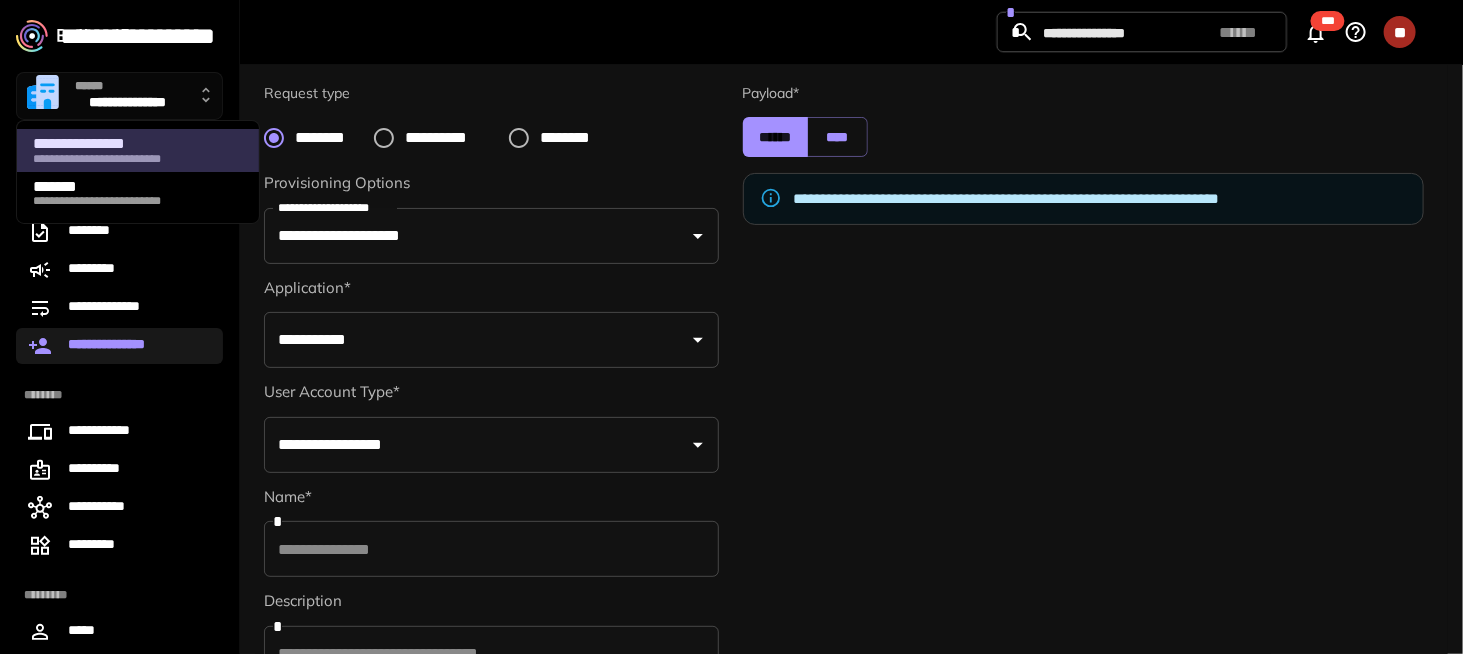 click on "**********" at bounding box center (135, 144) 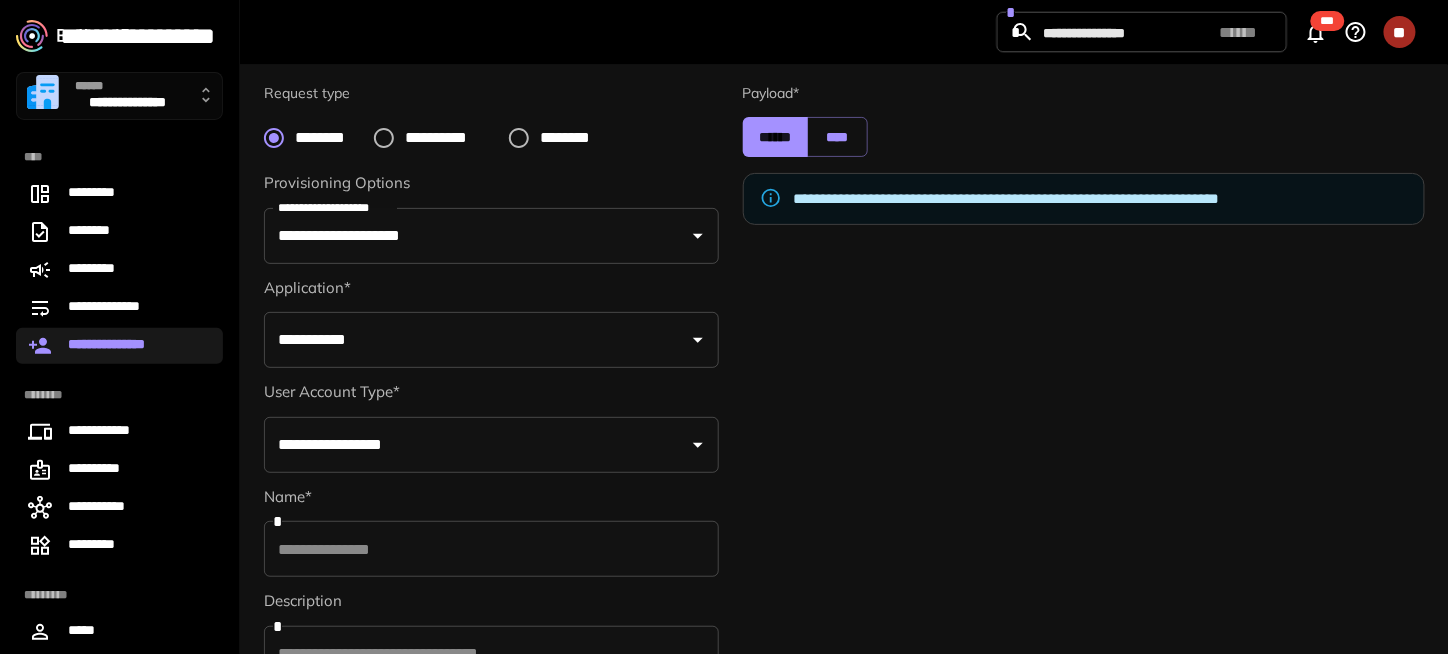 click on "**********" at bounding box center [119, 96] 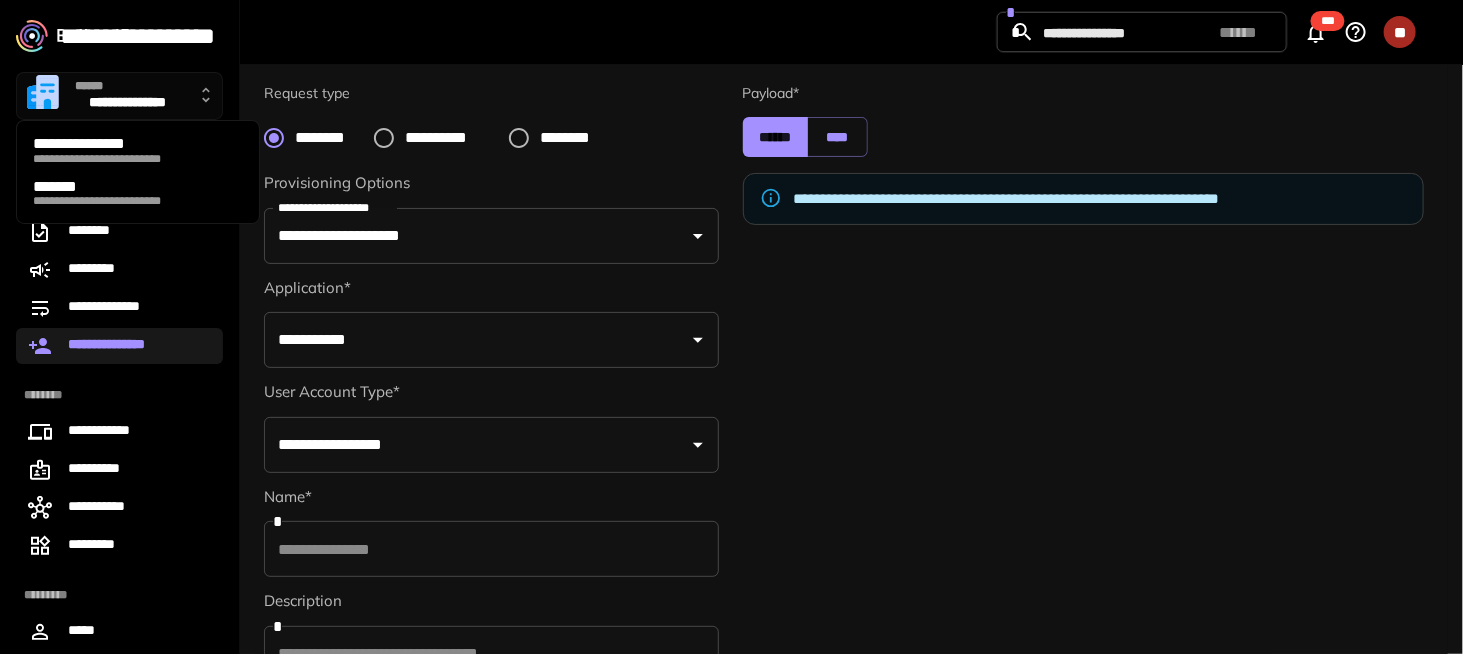 click on "**********" at bounding box center (138, 193) 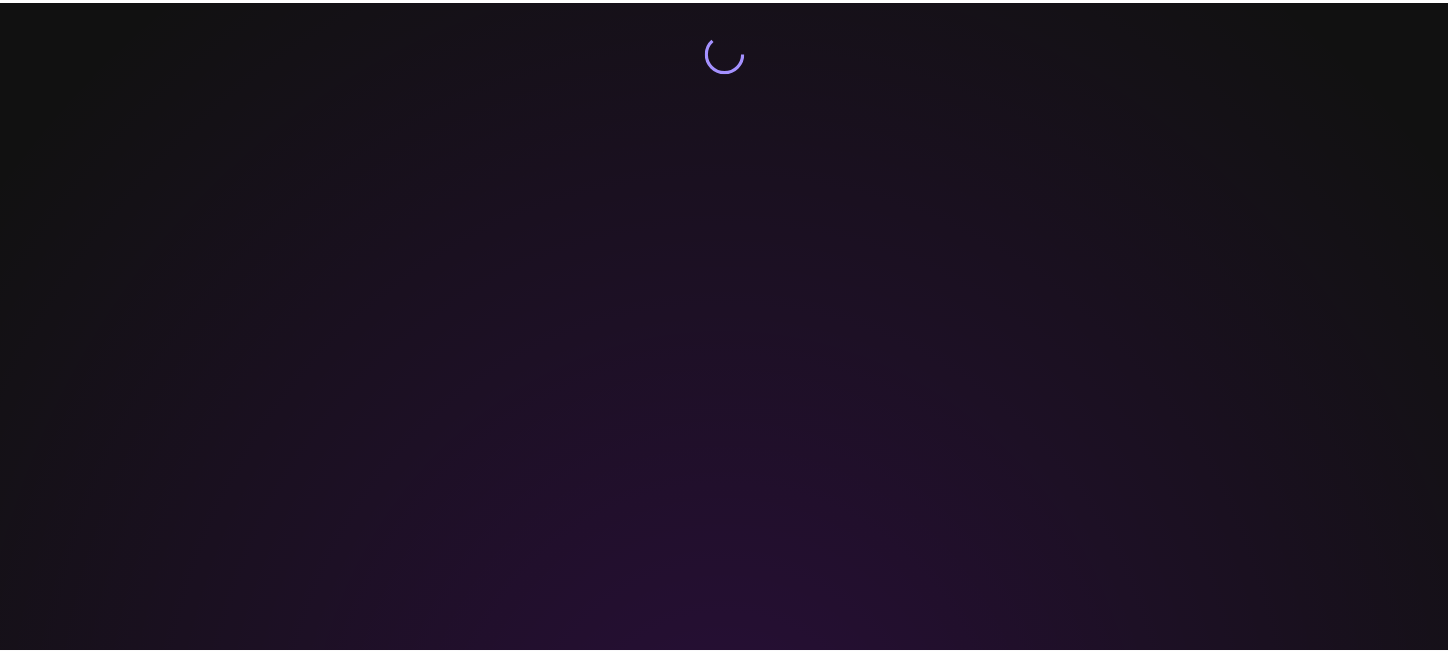 scroll, scrollTop: 0, scrollLeft: 0, axis: both 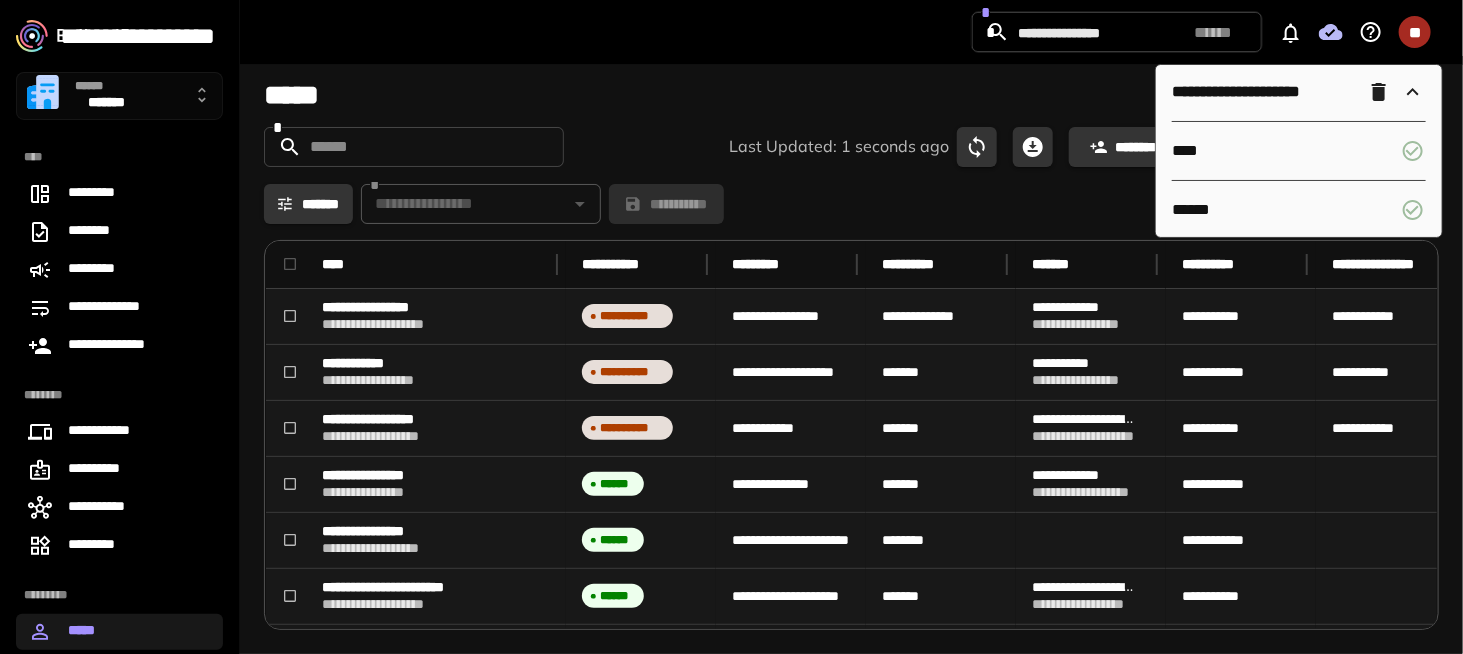 click on "*****" at bounding box center (851, 95) 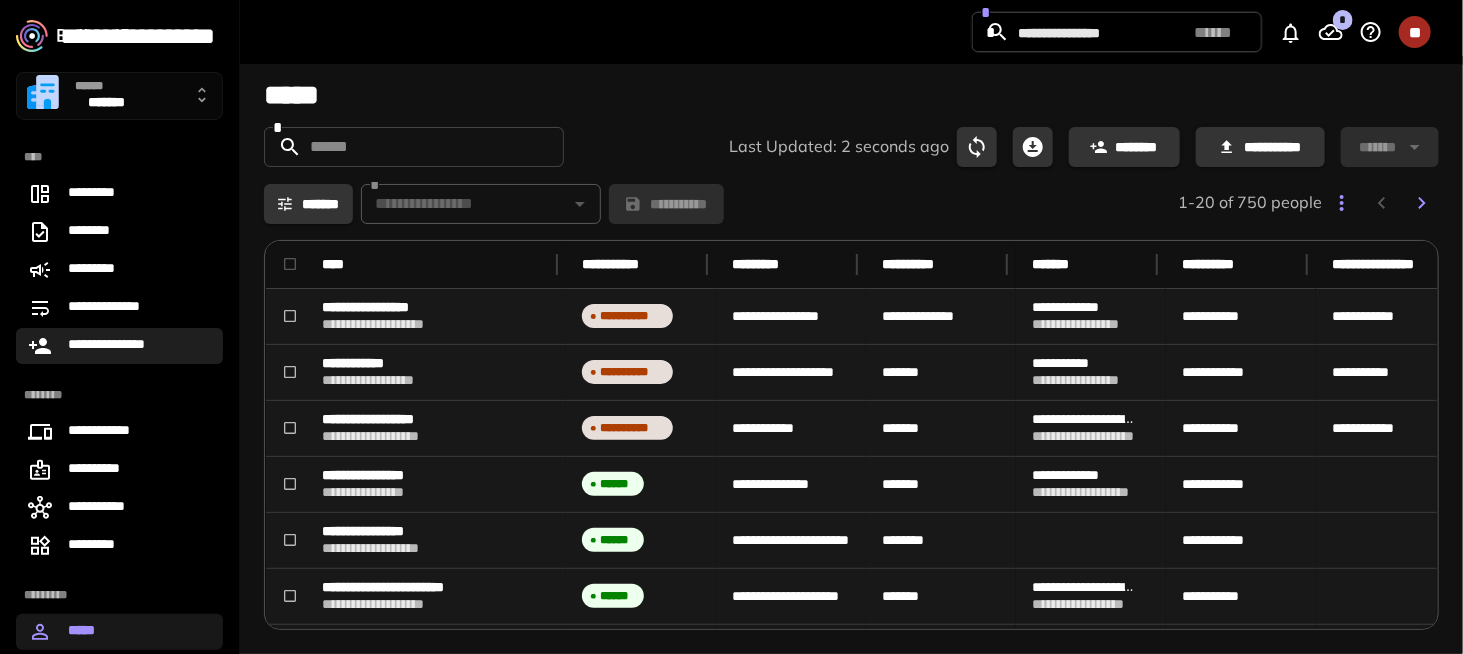 click on "**********" at bounding box center (118, 346) 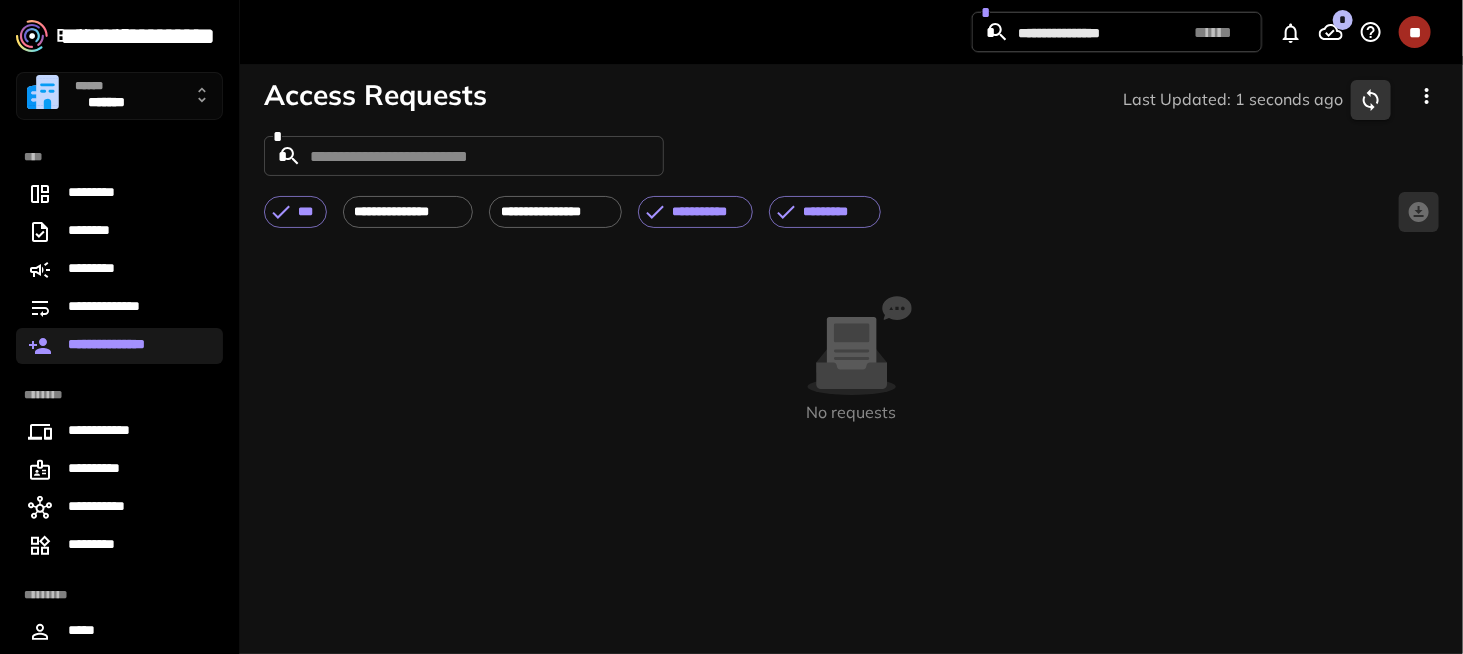 click 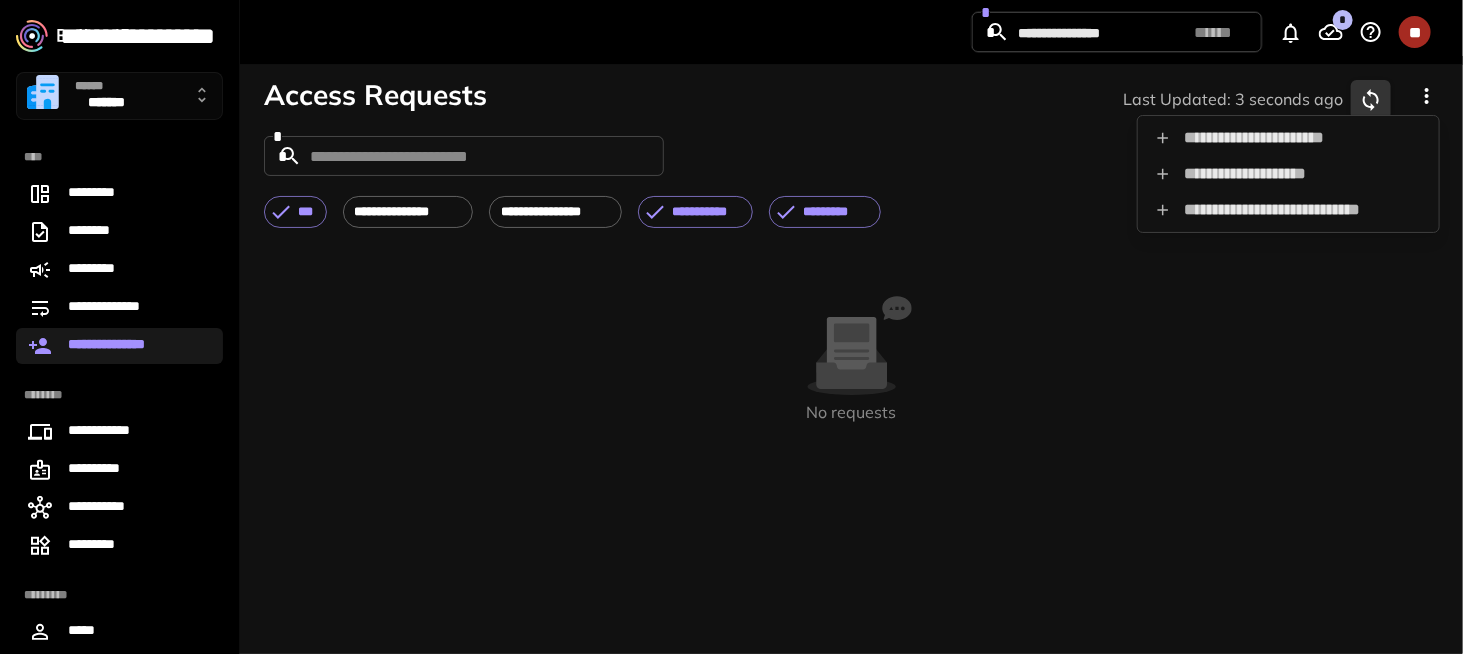 click on "**********" at bounding box center [1288, 174] 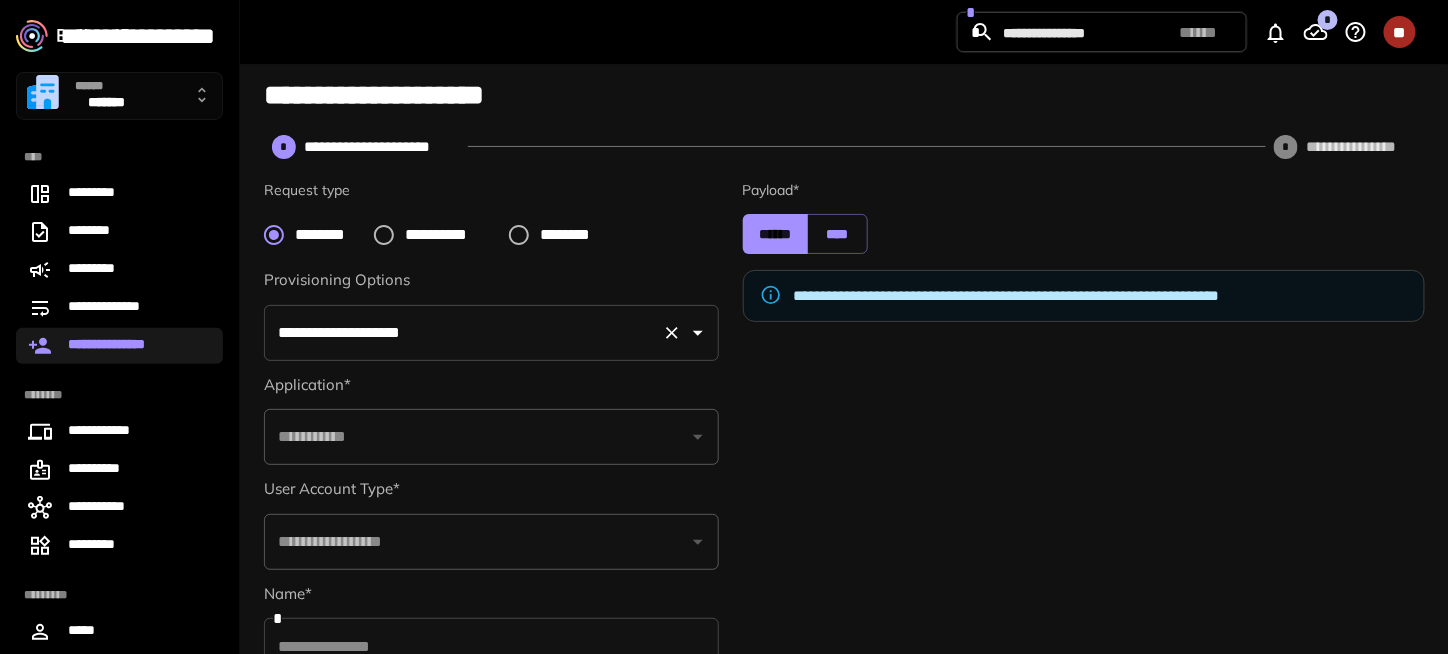 click on "**********" at bounding box center [463, 333] 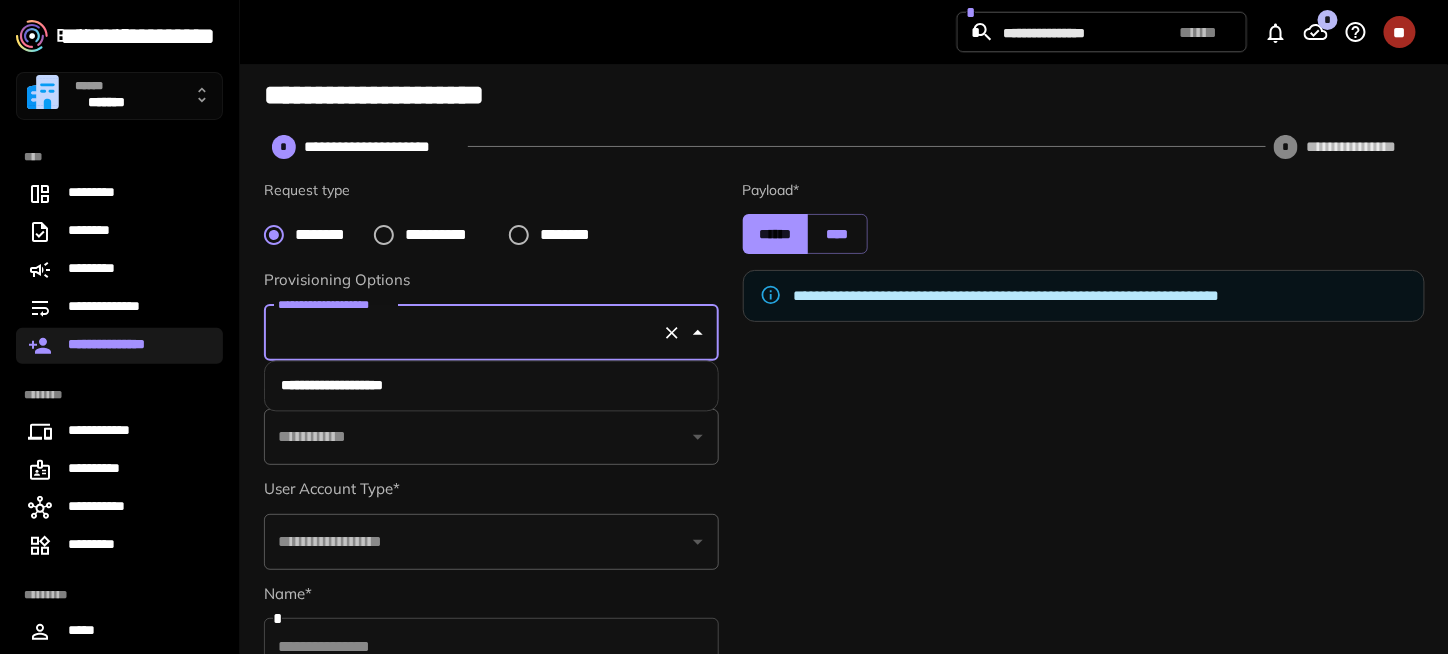 click on "**********" at bounding box center (492, 386) 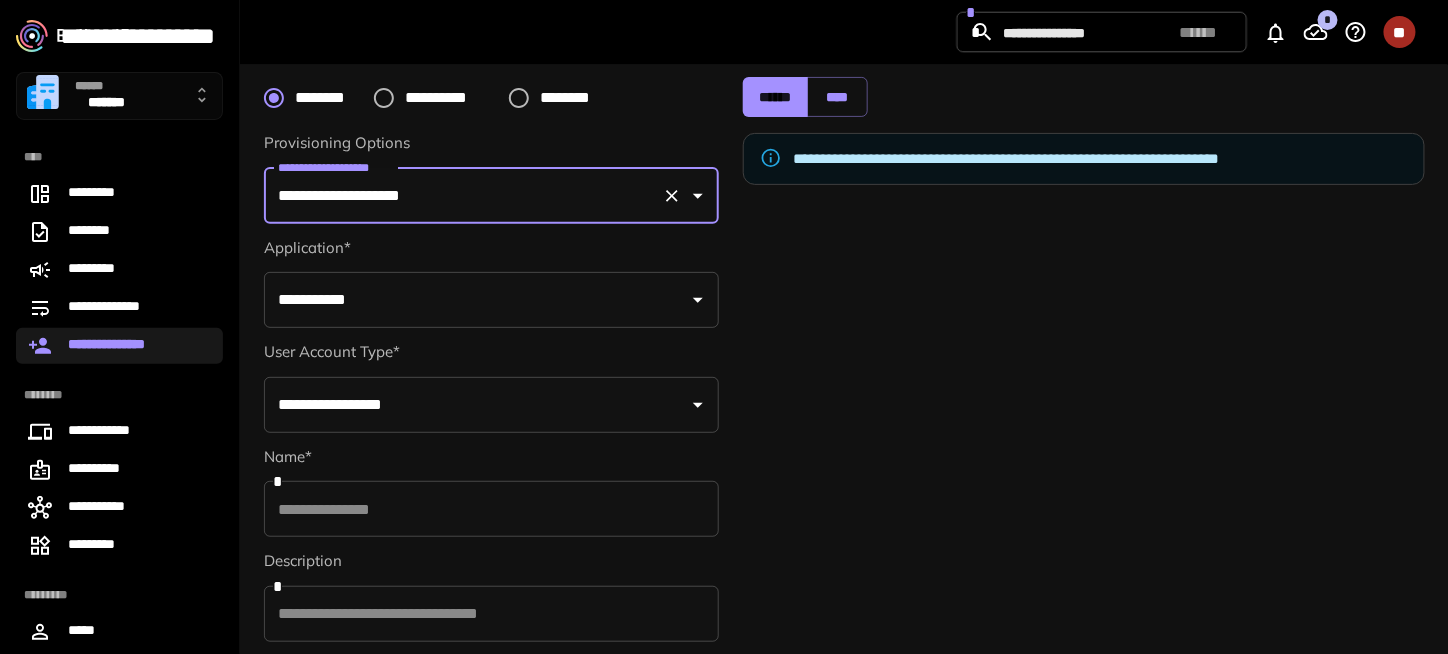 scroll, scrollTop: 200, scrollLeft: 0, axis: vertical 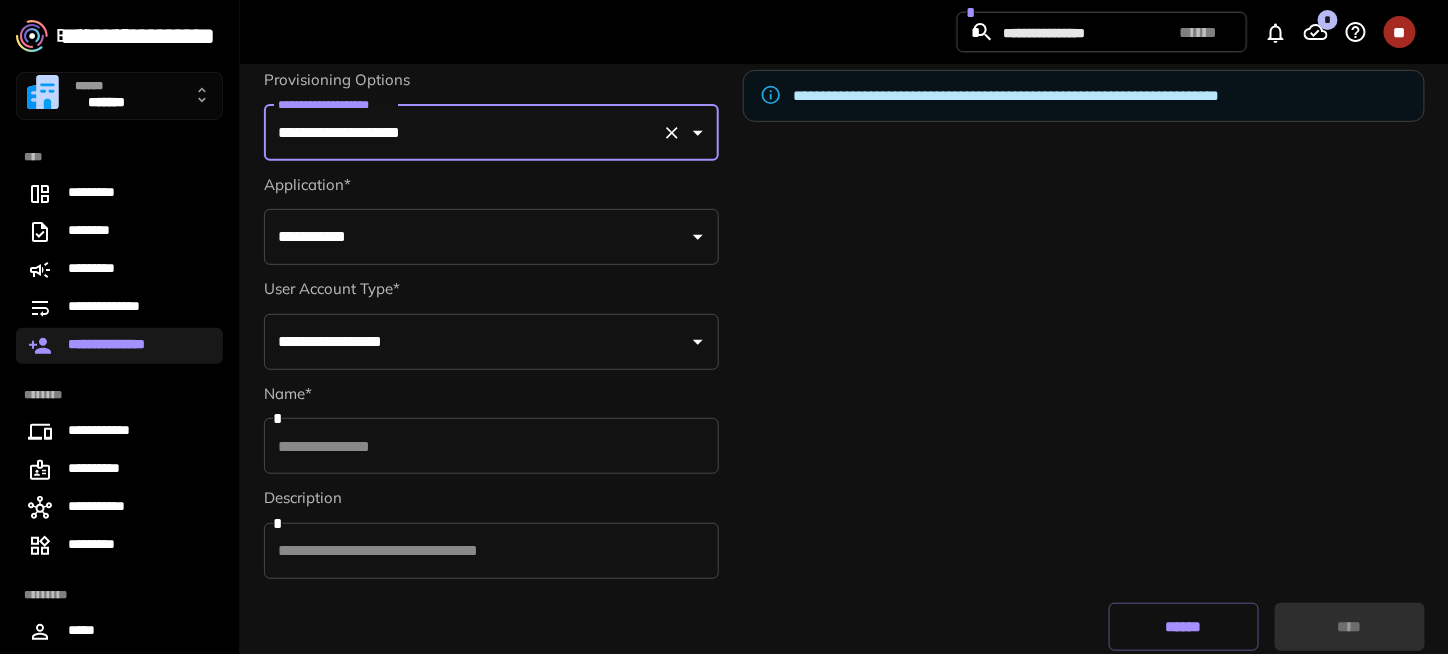 click on "**********" at bounding box center [476, 237] 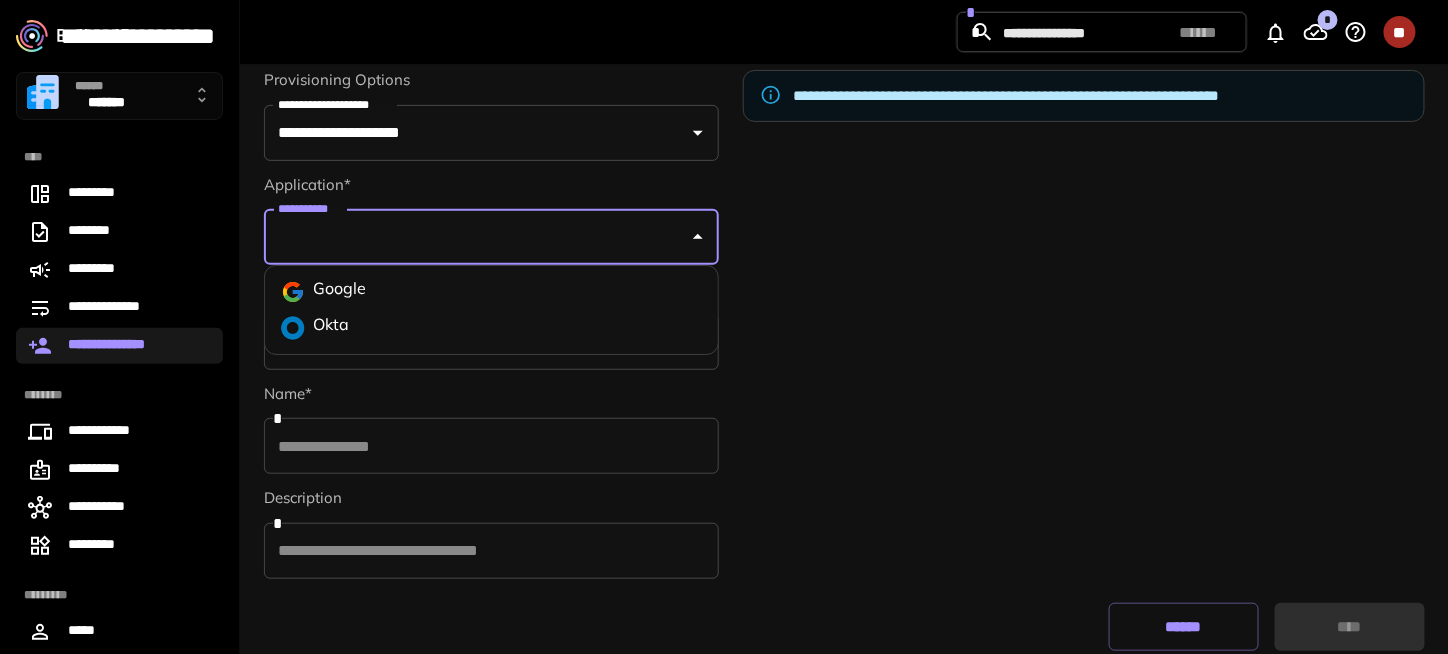 click on "Okta" at bounding box center [491, 328] 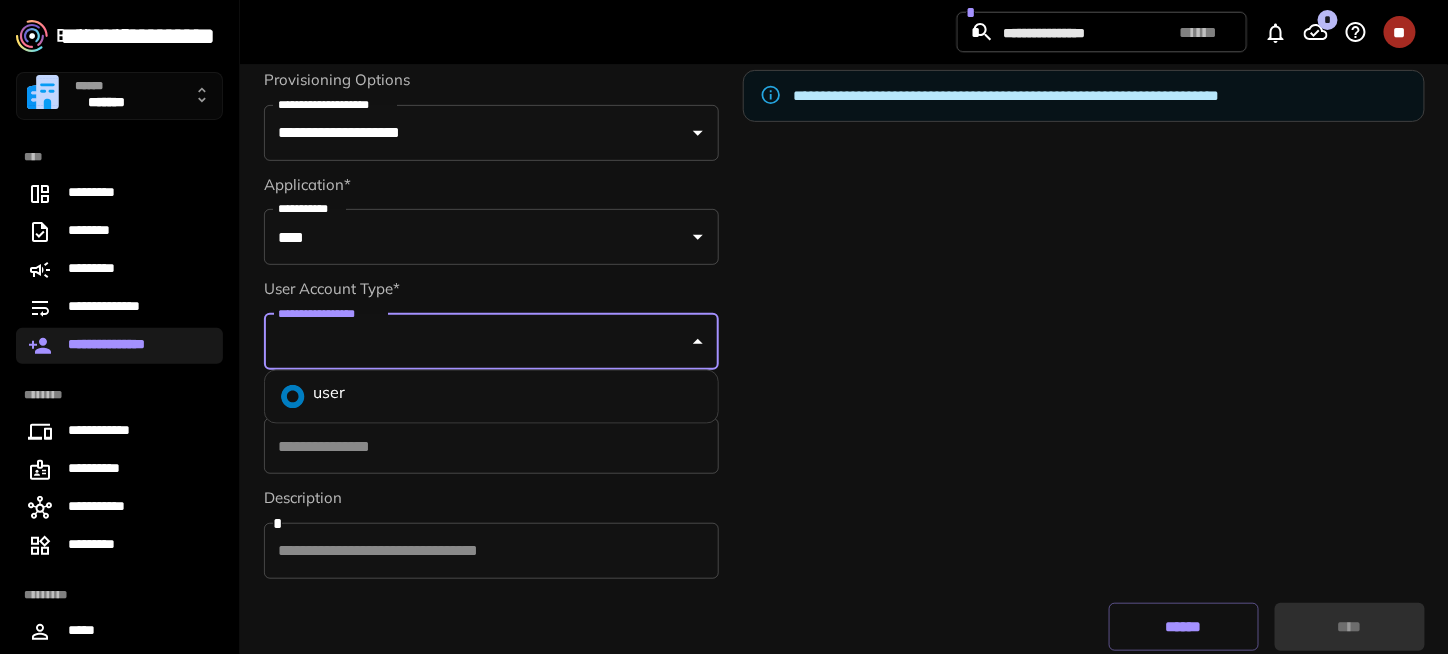 click on "**********" at bounding box center (476, 342) 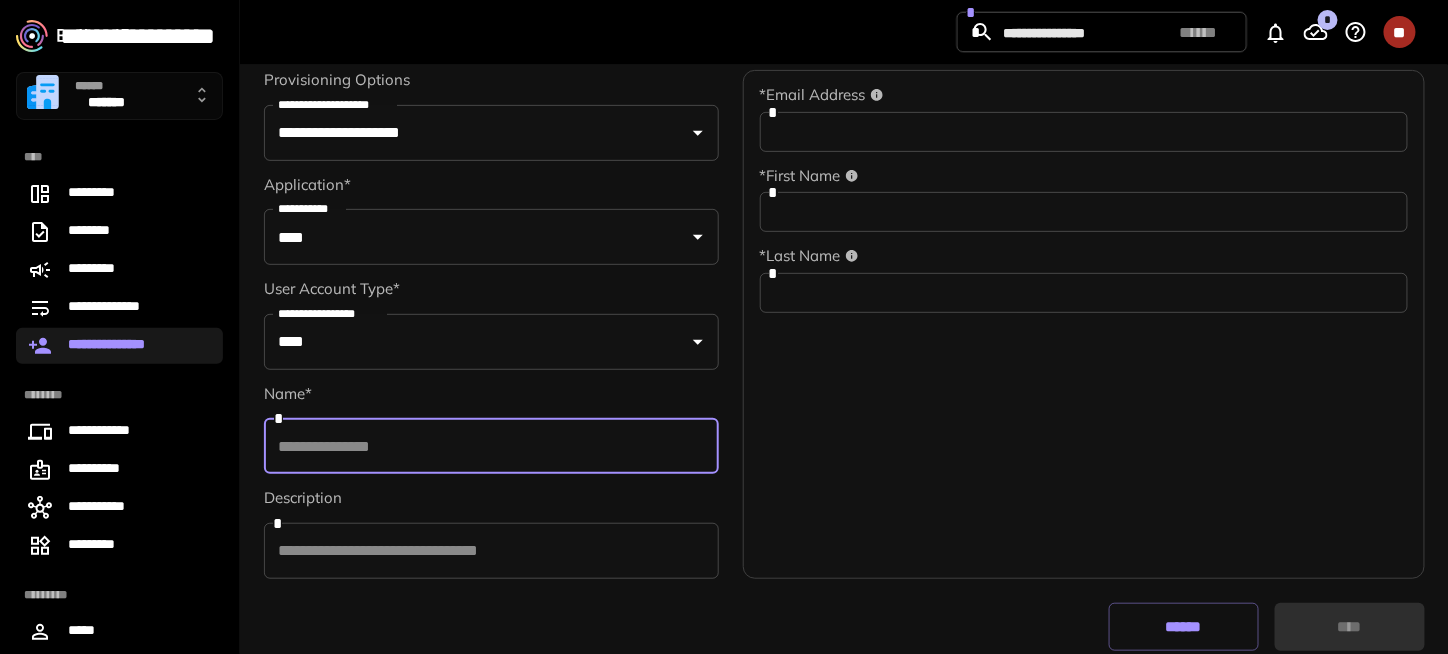 click at bounding box center (491, 446) 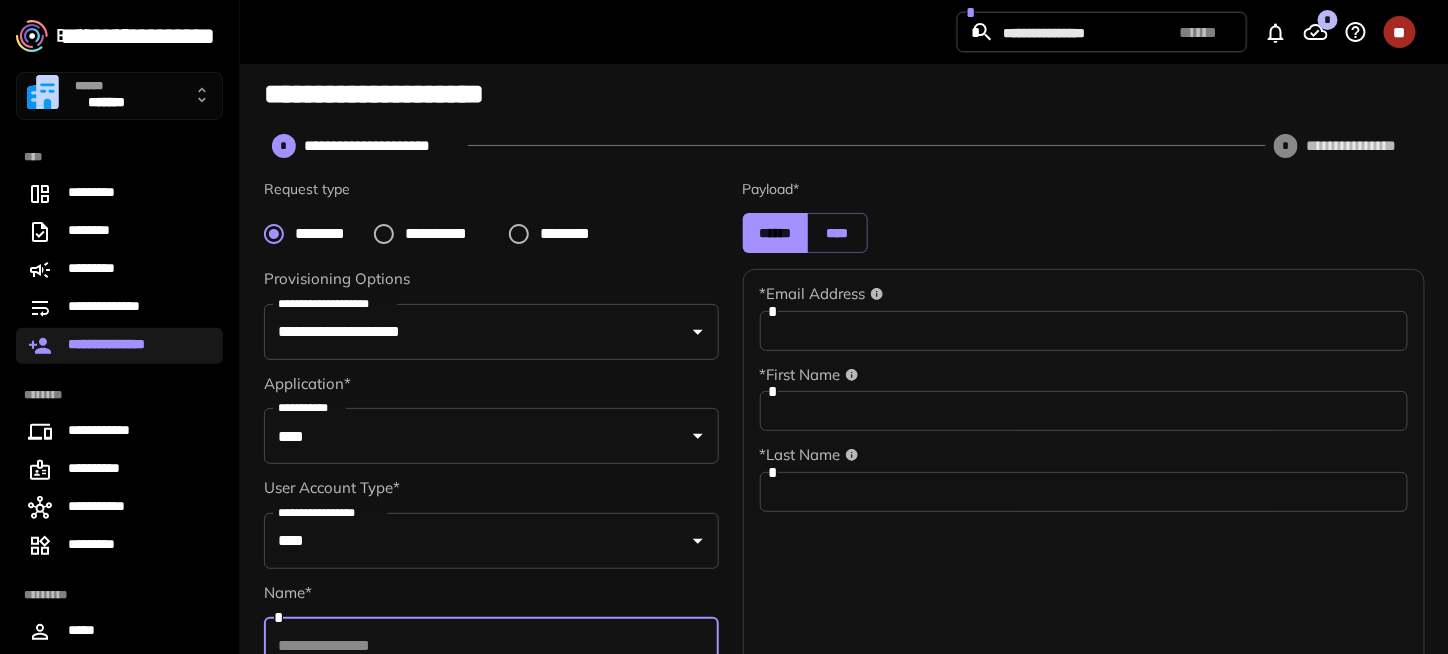 scroll, scrollTop: 0, scrollLeft: 0, axis: both 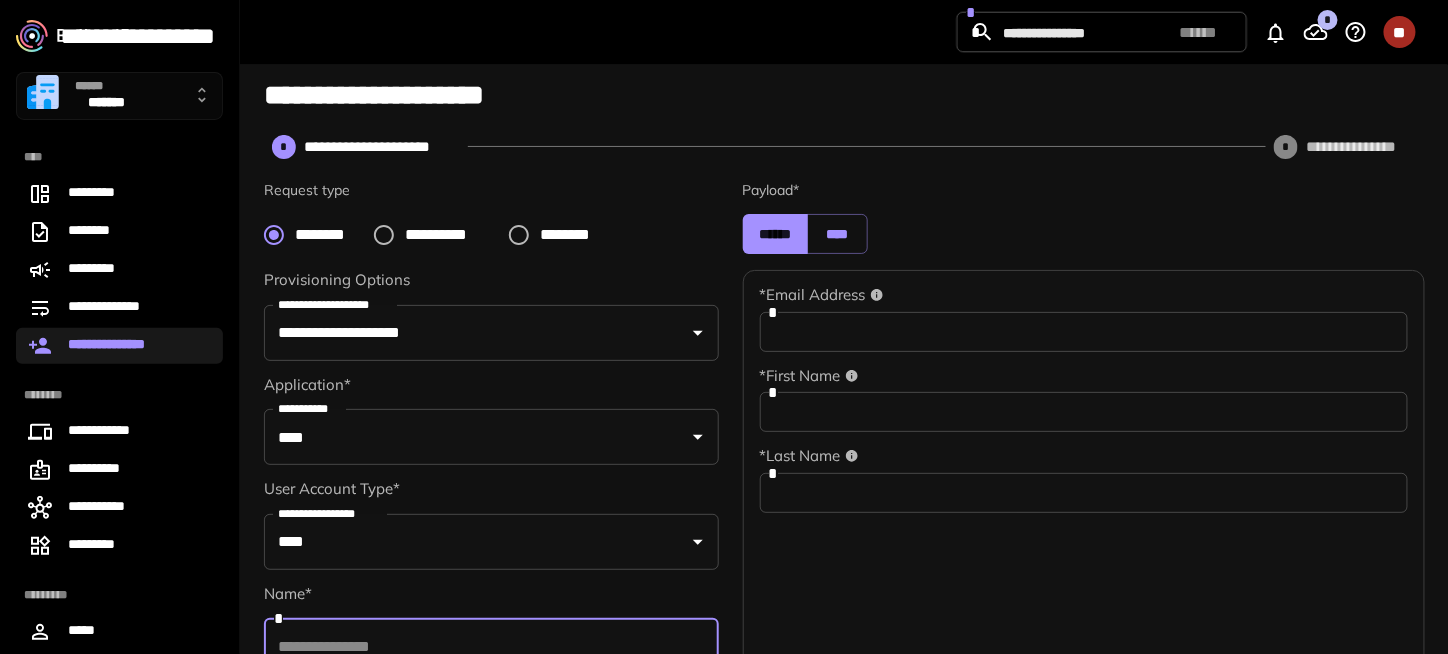 click on "****** *******" at bounding box center [119, 96] 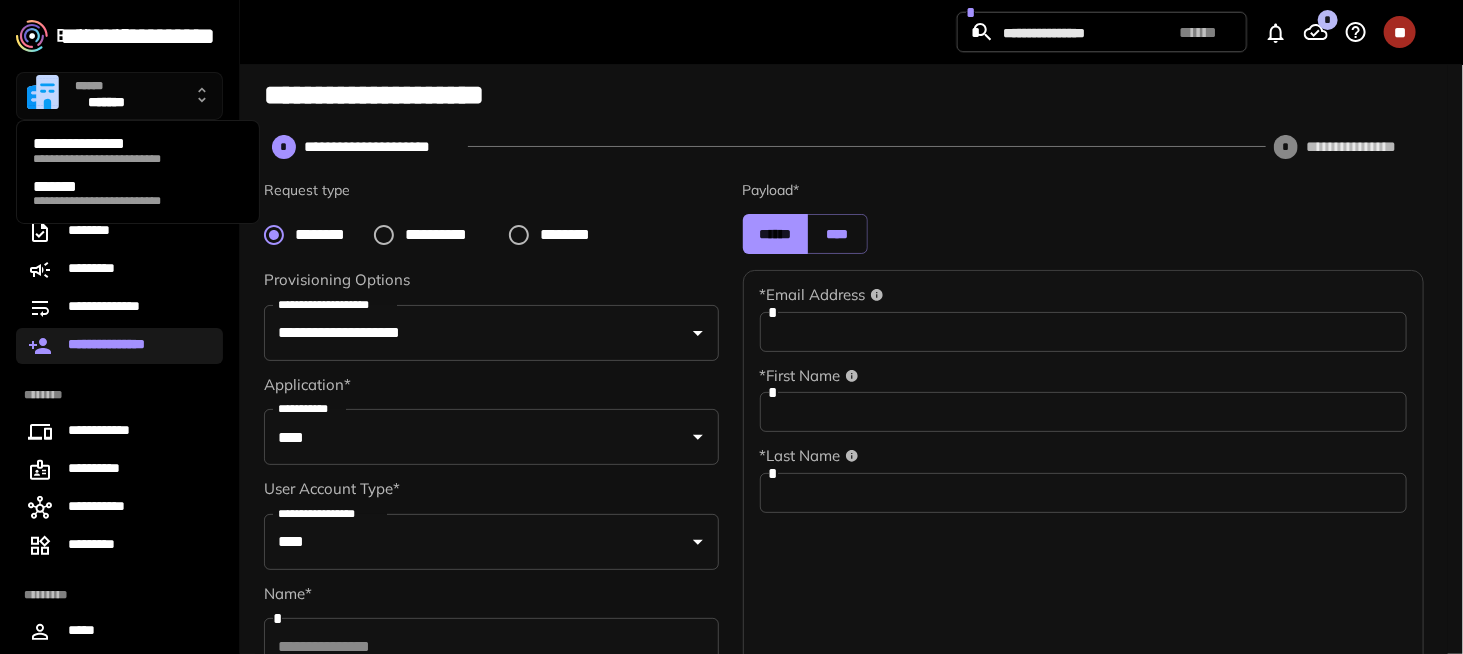 click on "**********" at bounding box center [135, 159] 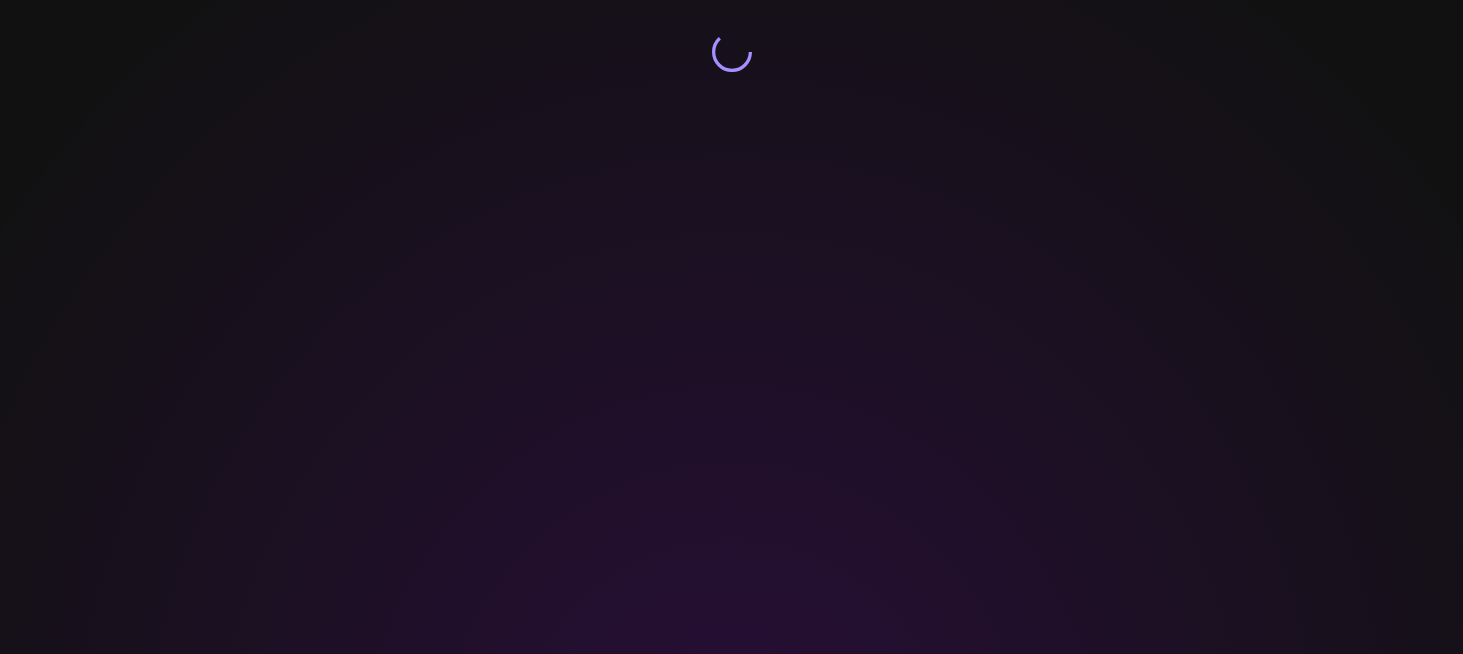 scroll, scrollTop: 0, scrollLeft: 0, axis: both 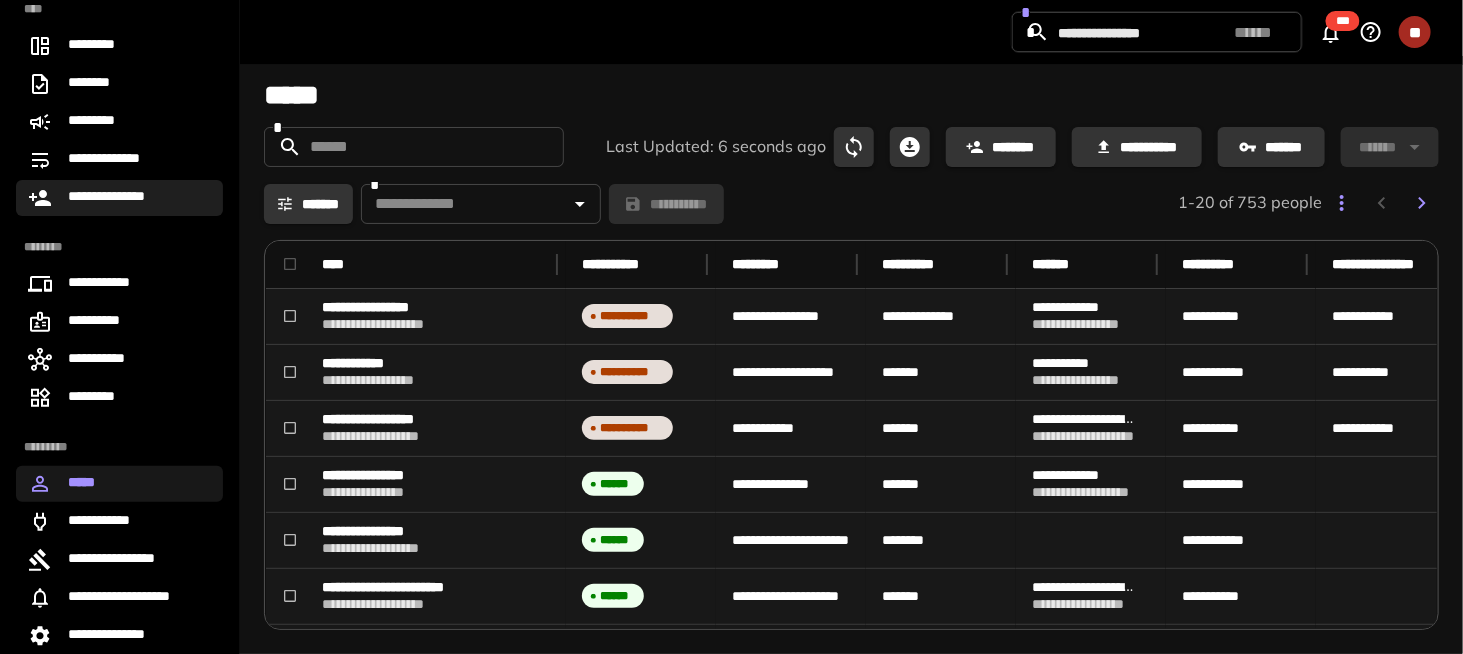 click on "**********" at bounding box center [118, 198] 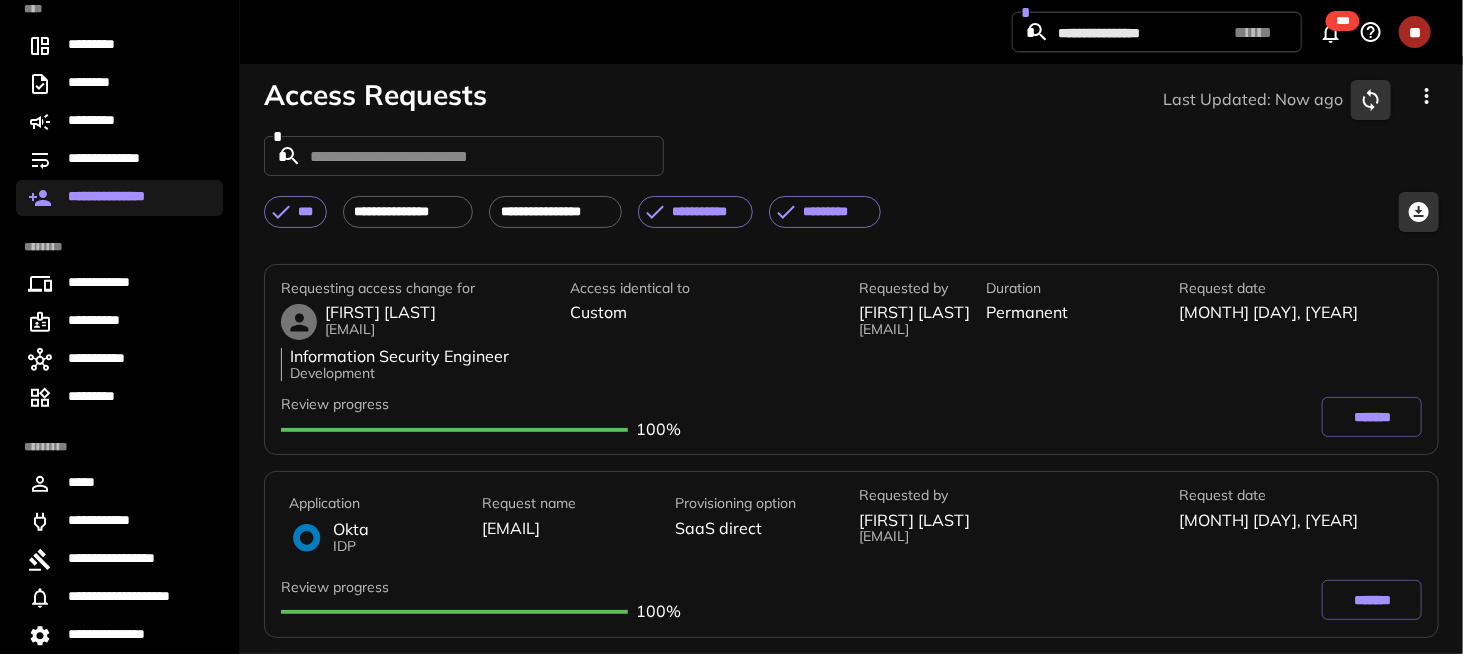 click on "Access Requests Last Updated: Now ago" at bounding box center (851, 100) 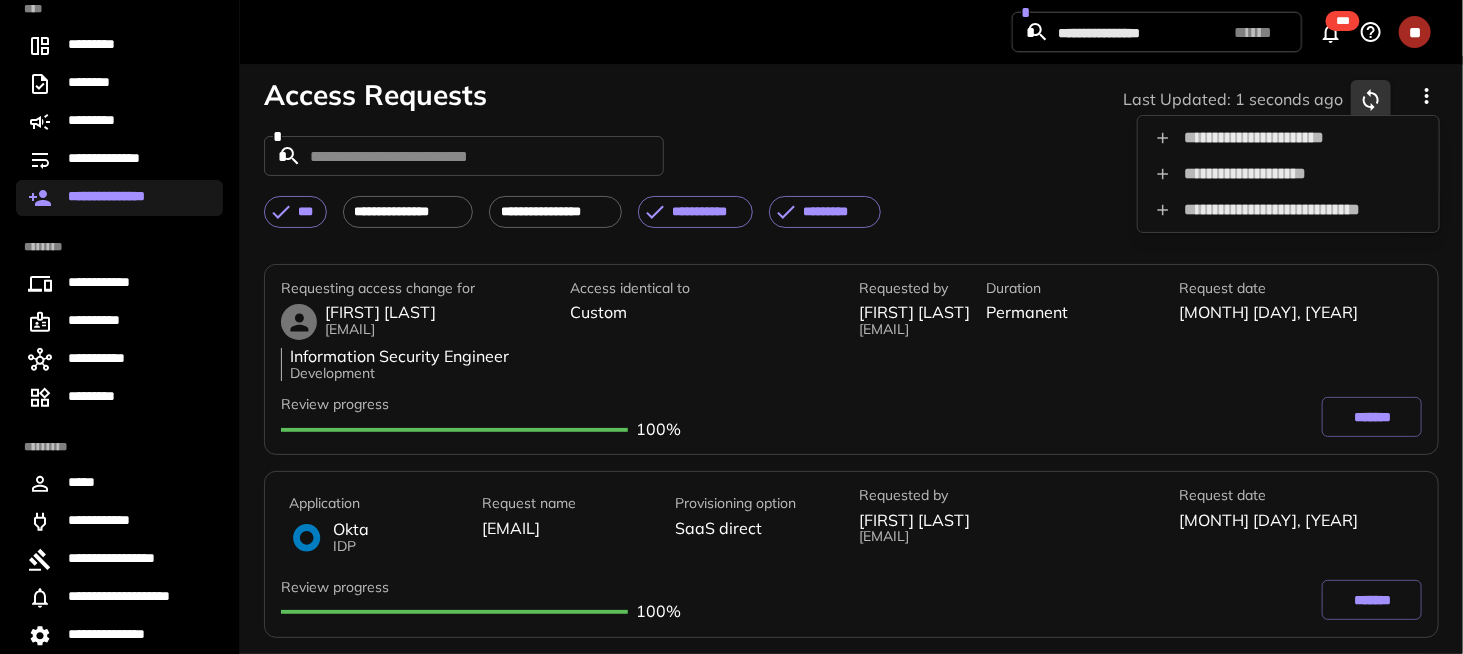 click on "**********" at bounding box center (1288, 174) 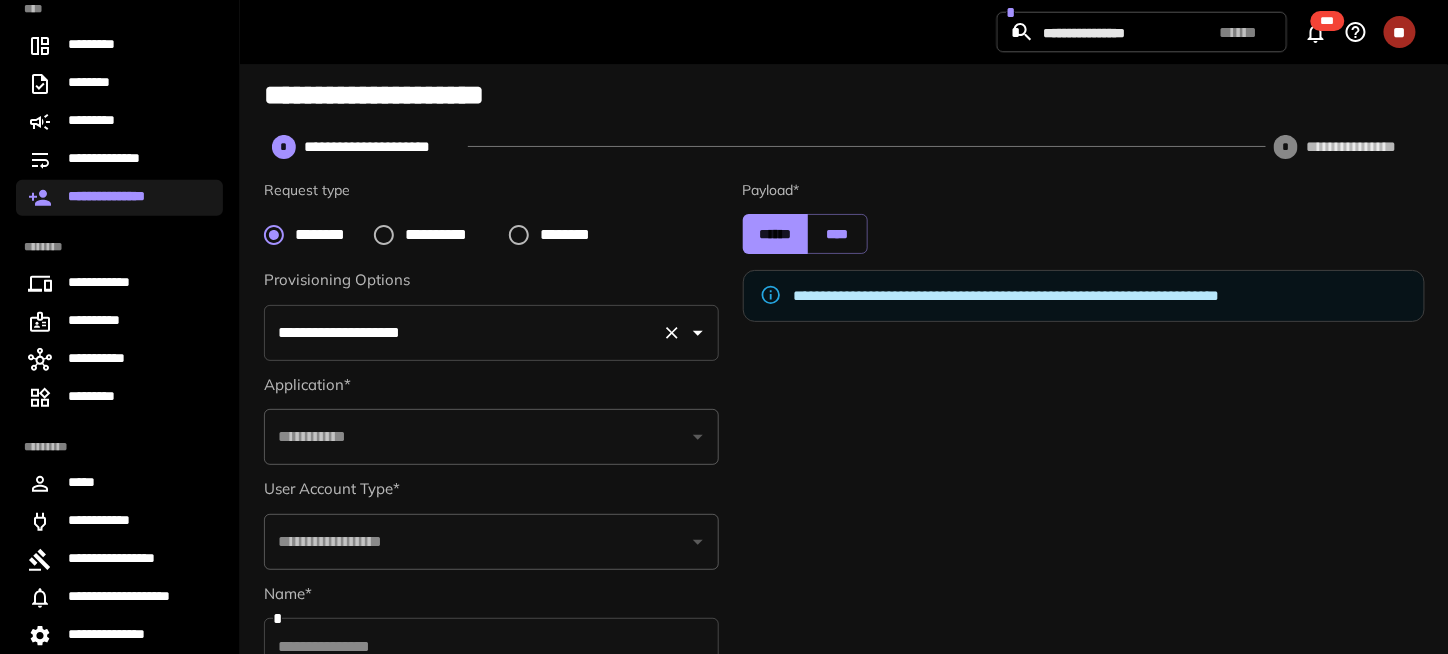 click on "**********" at bounding box center [491, 333] 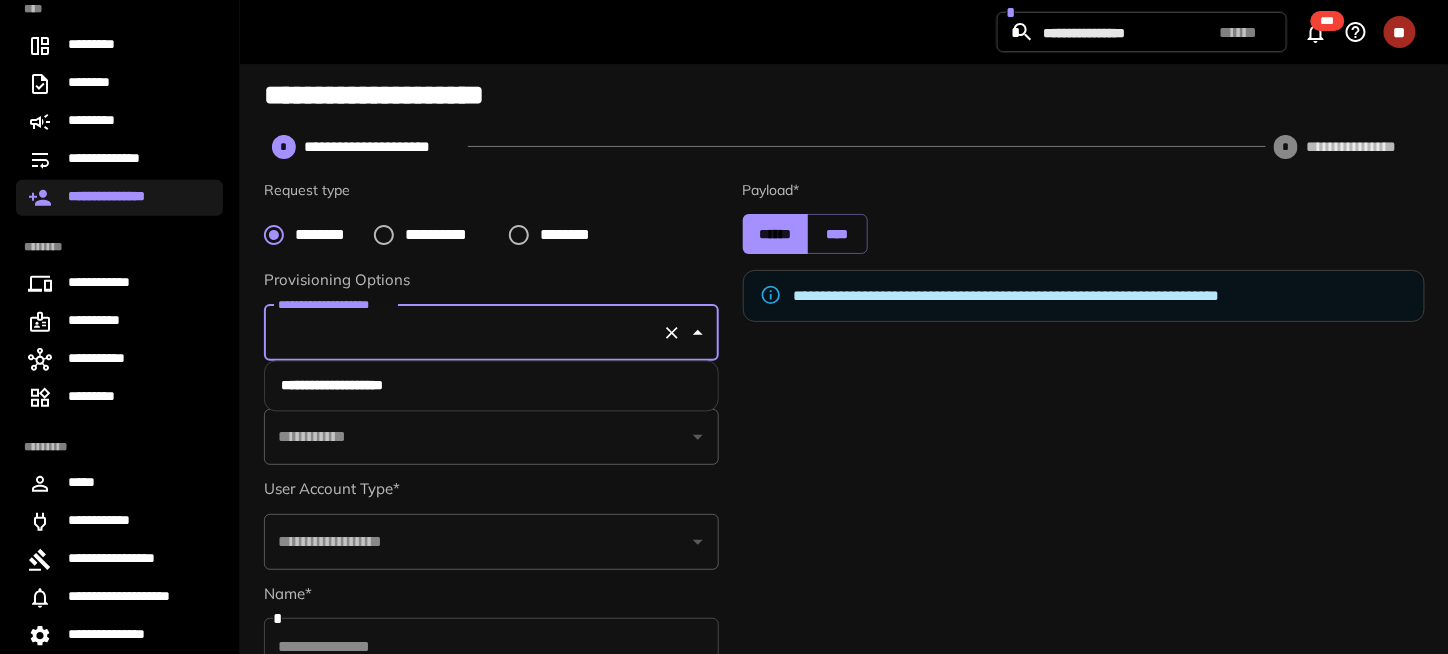 click on "**********" at bounding box center (491, 437) 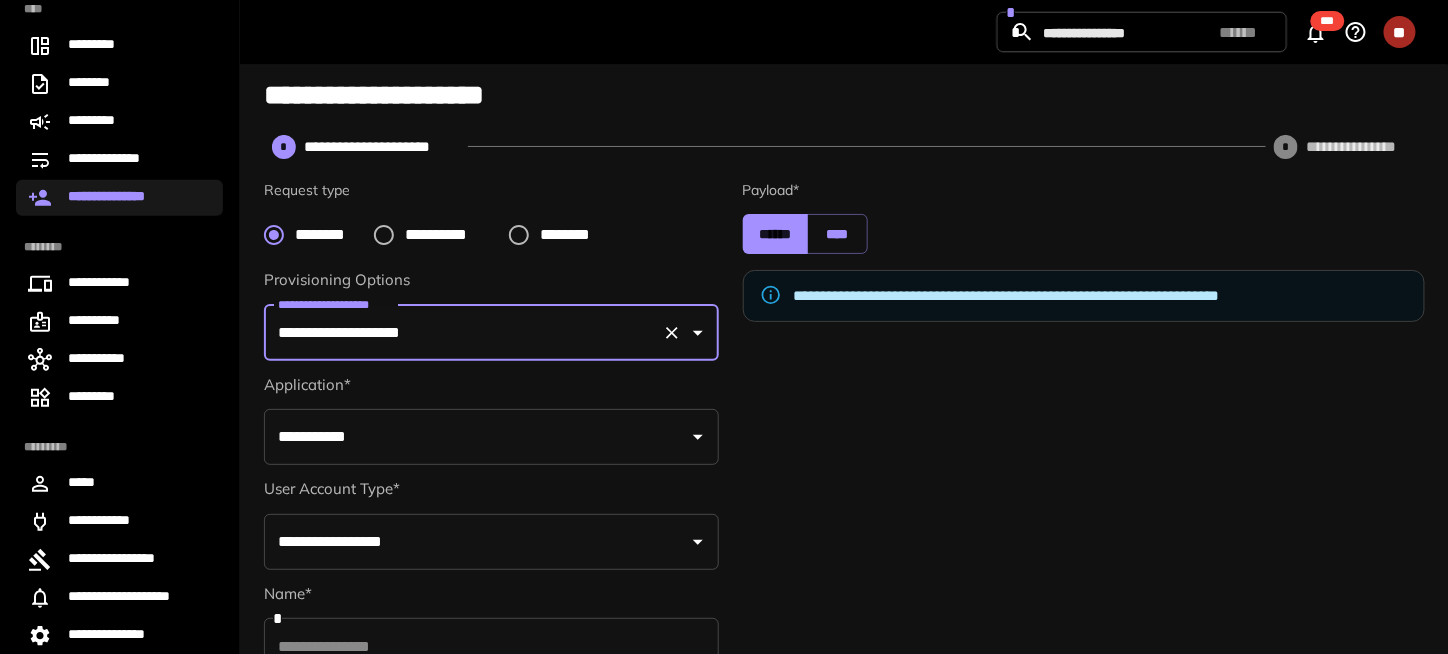 click on "**********" at bounding box center (476, 437) 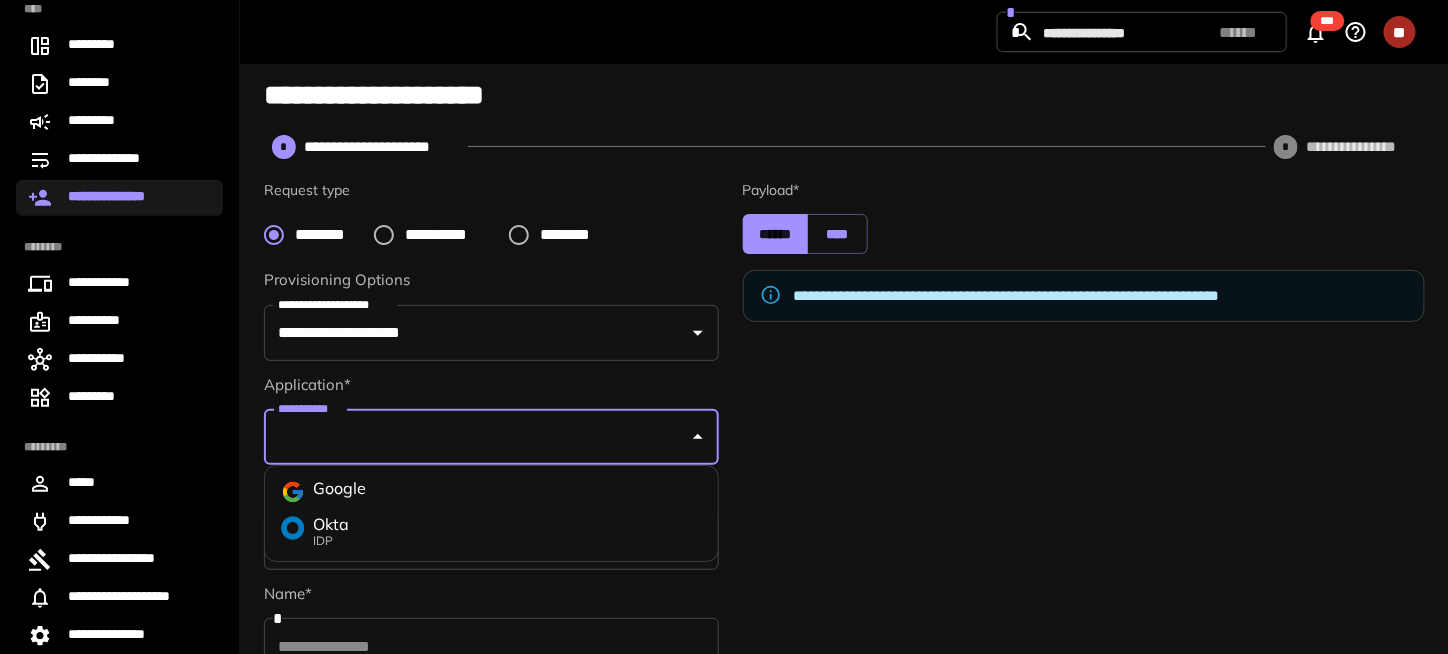 click on "Okta IDP" at bounding box center [491, 531] 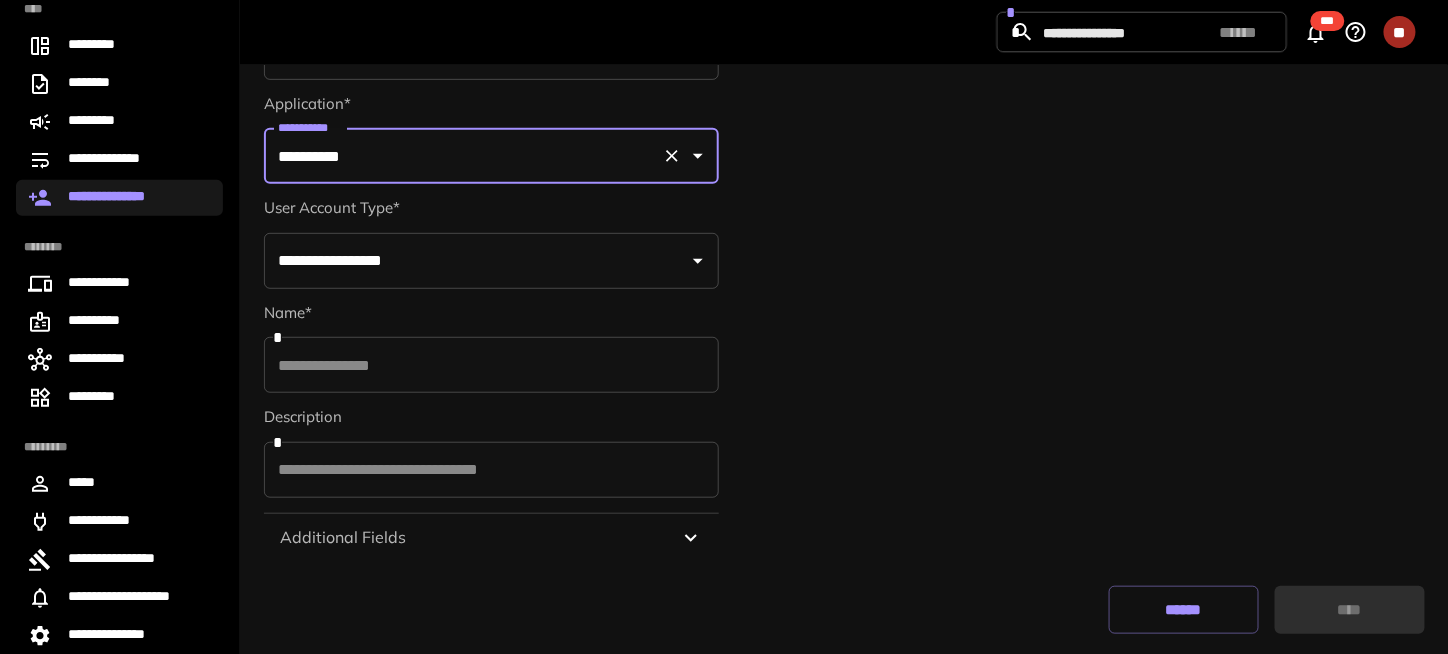 scroll, scrollTop: 284, scrollLeft: 0, axis: vertical 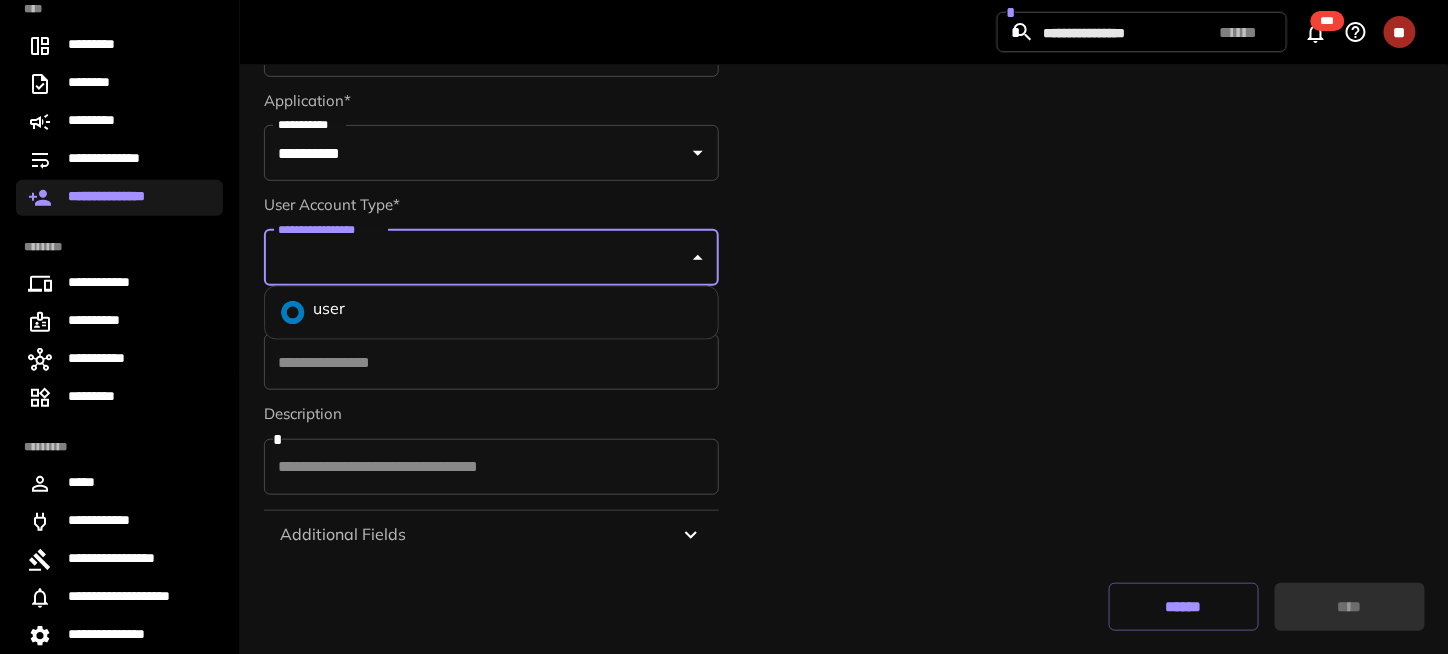 click on "**********" at bounding box center (491, 258) 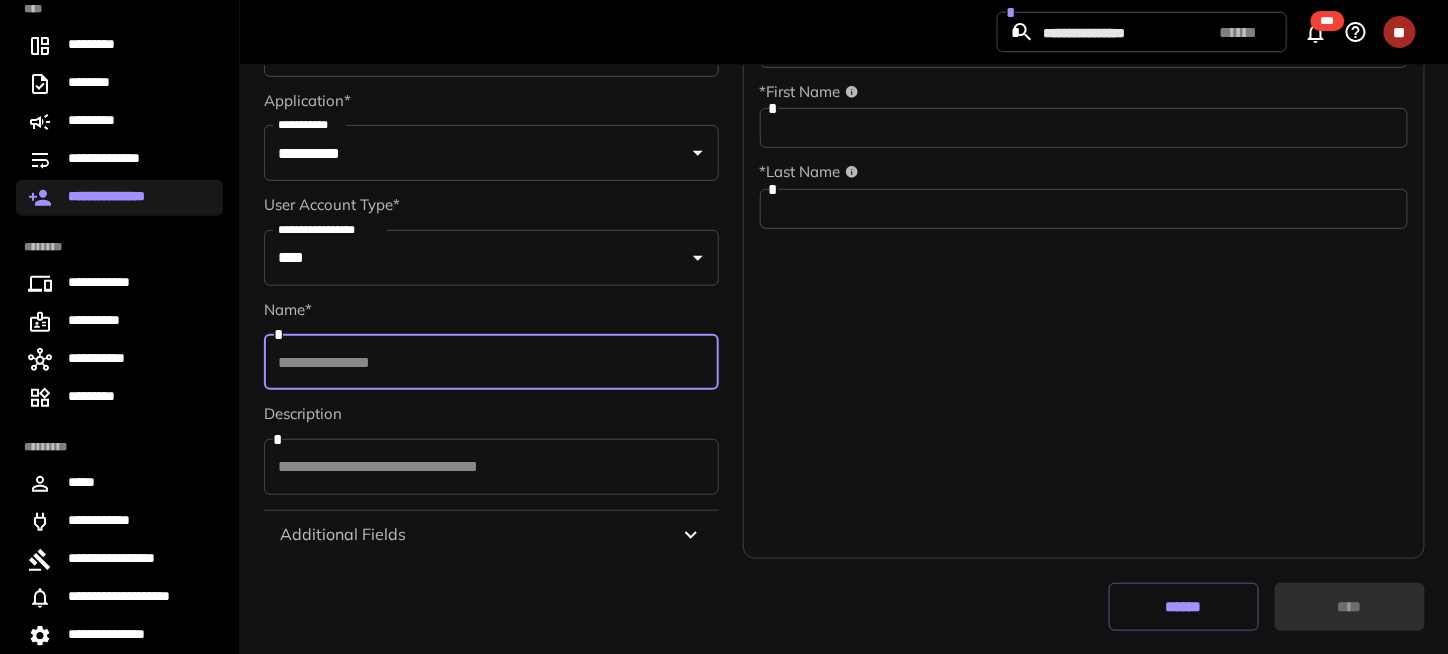 click at bounding box center [491, 362] 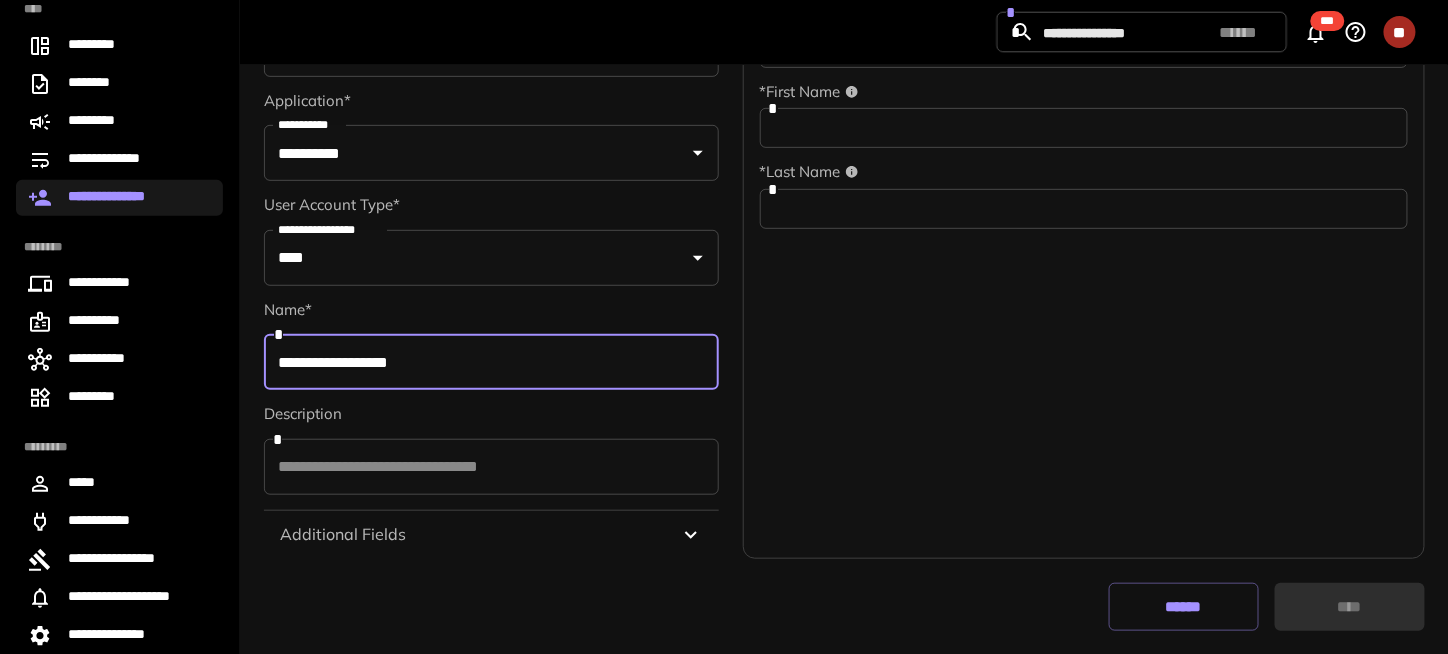 type on "**********" 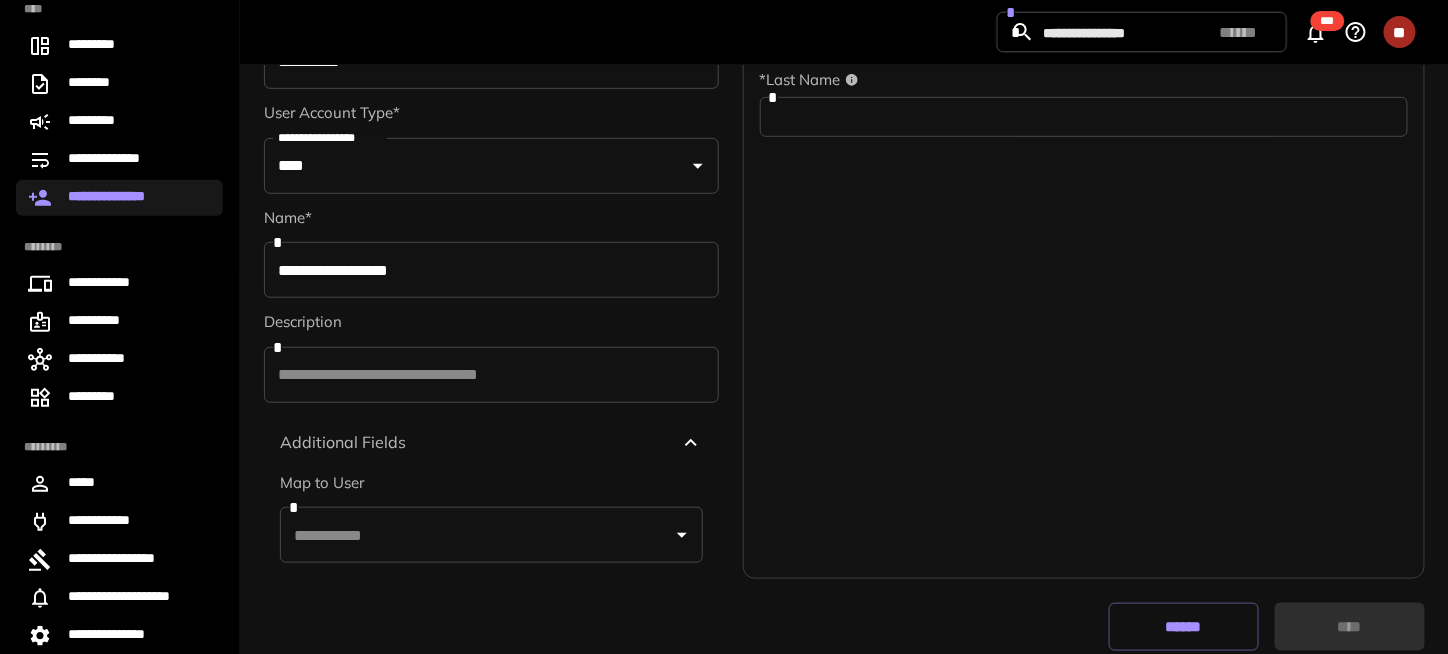 scroll, scrollTop: 397, scrollLeft: 0, axis: vertical 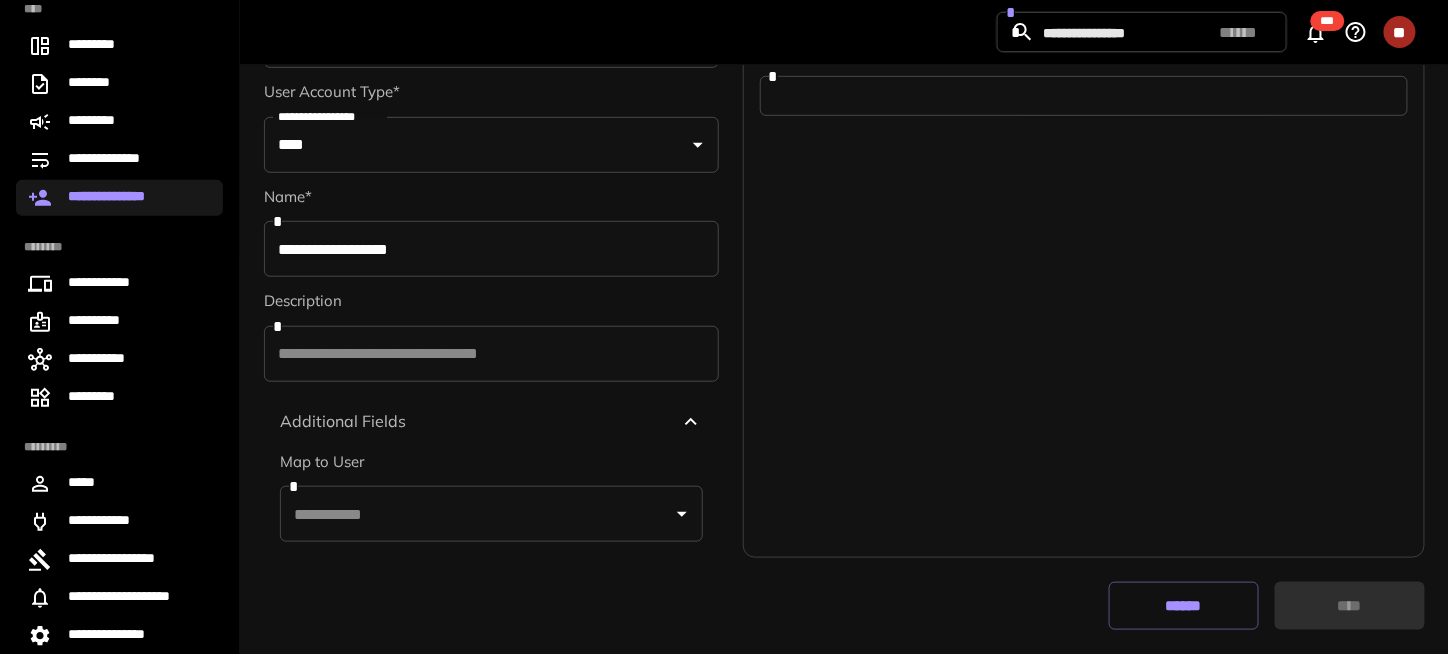 click at bounding box center (476, 514) 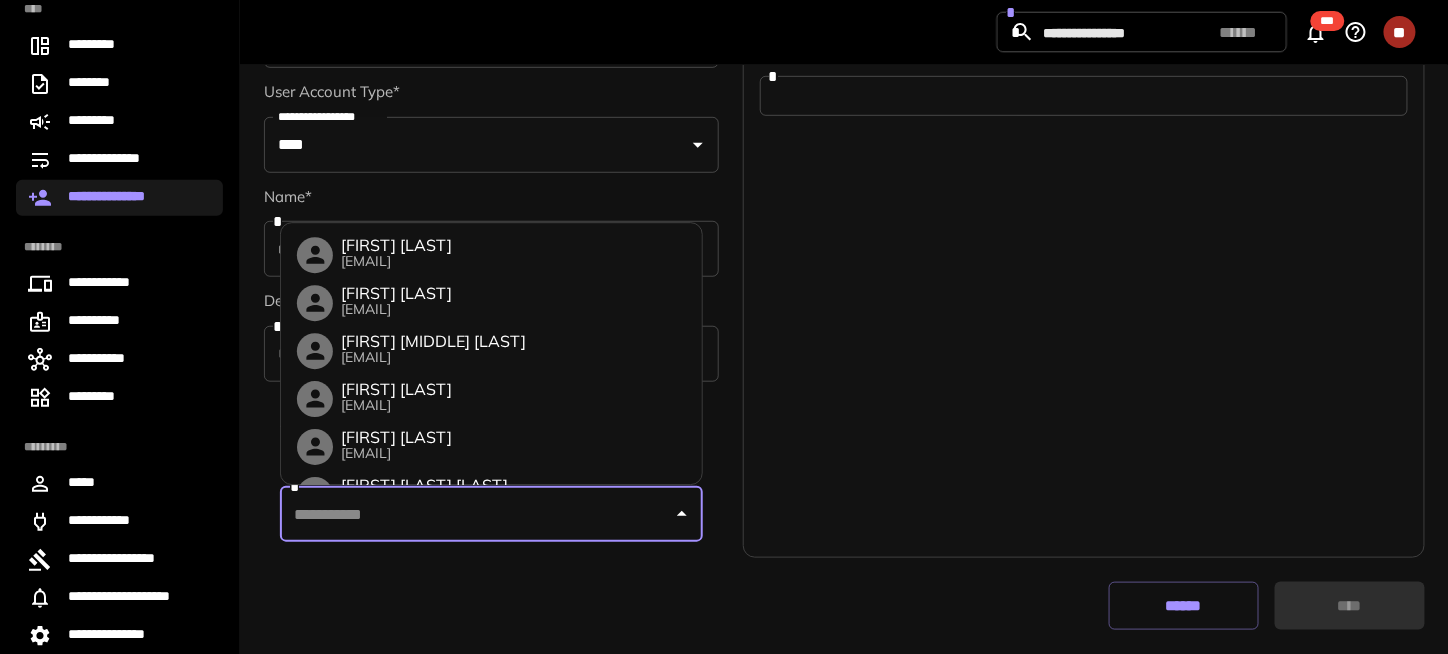 click at bounding box center (476, 514) 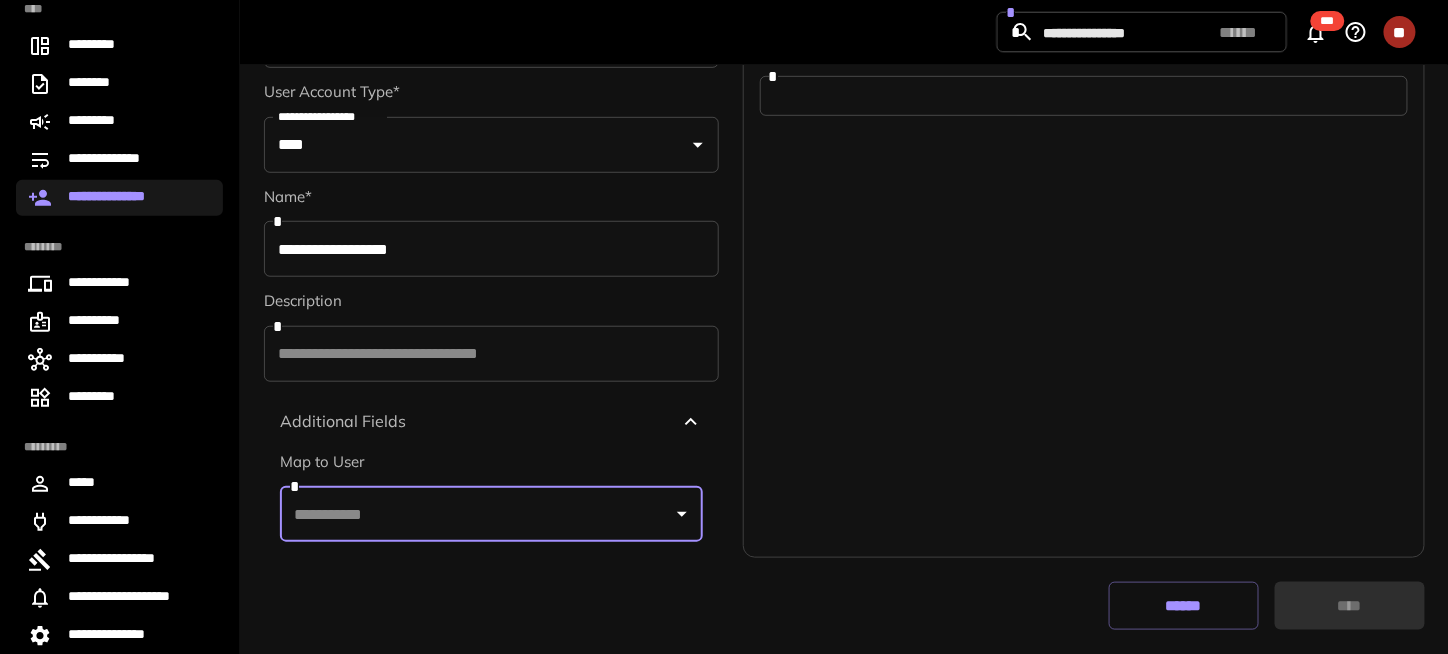click at bounding box center (476, 514) 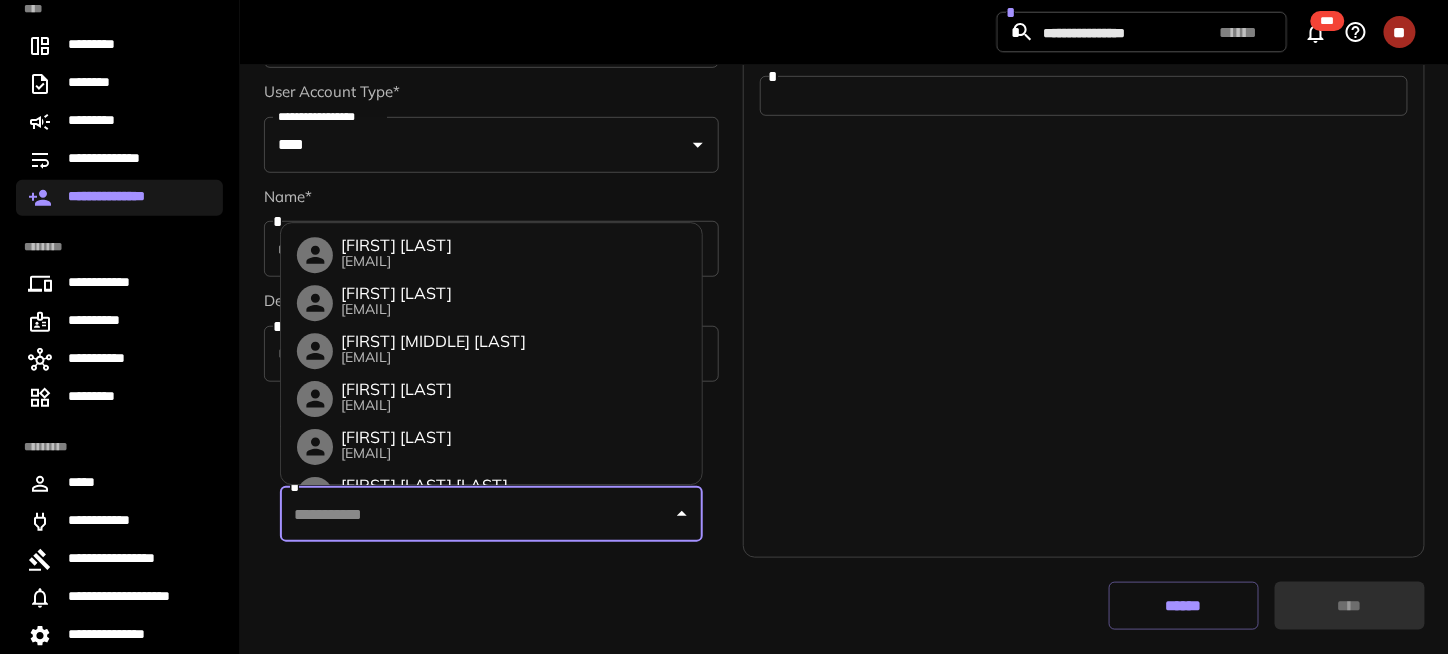 paste on "**********" 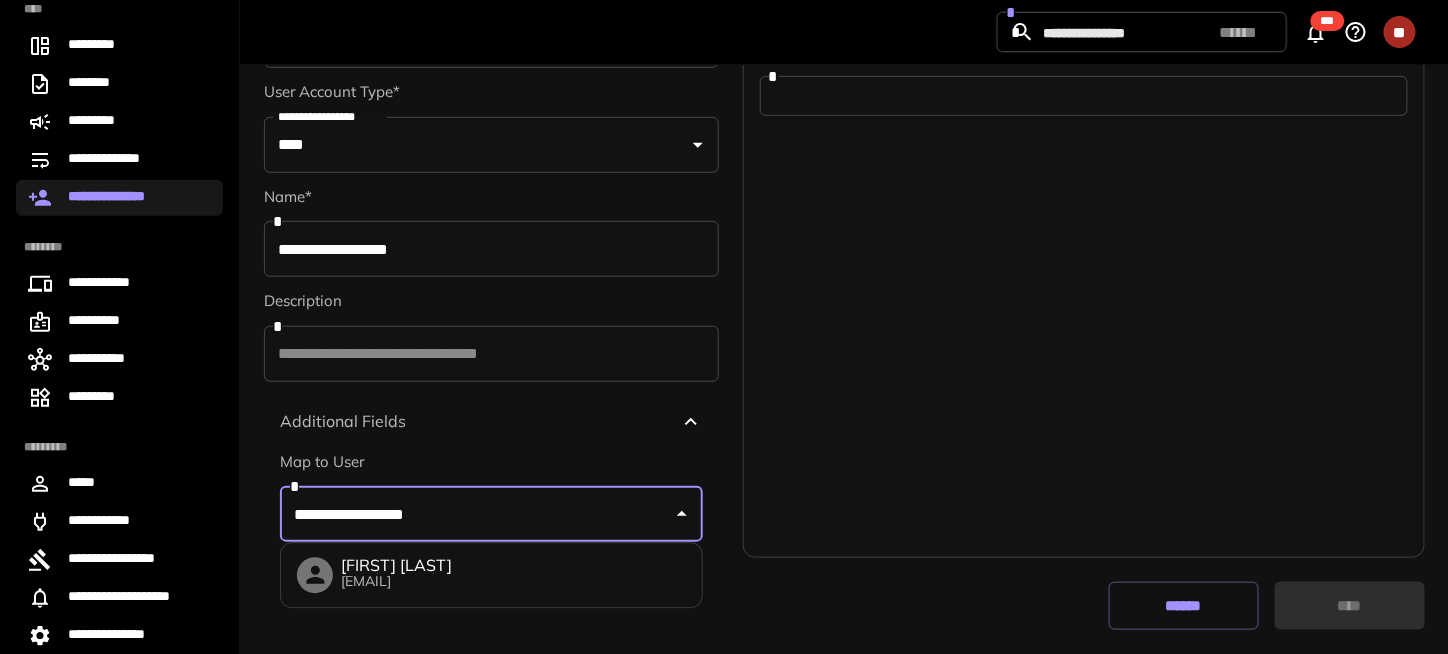 click on "[EMAIL]" at bounding box center (396, 582) 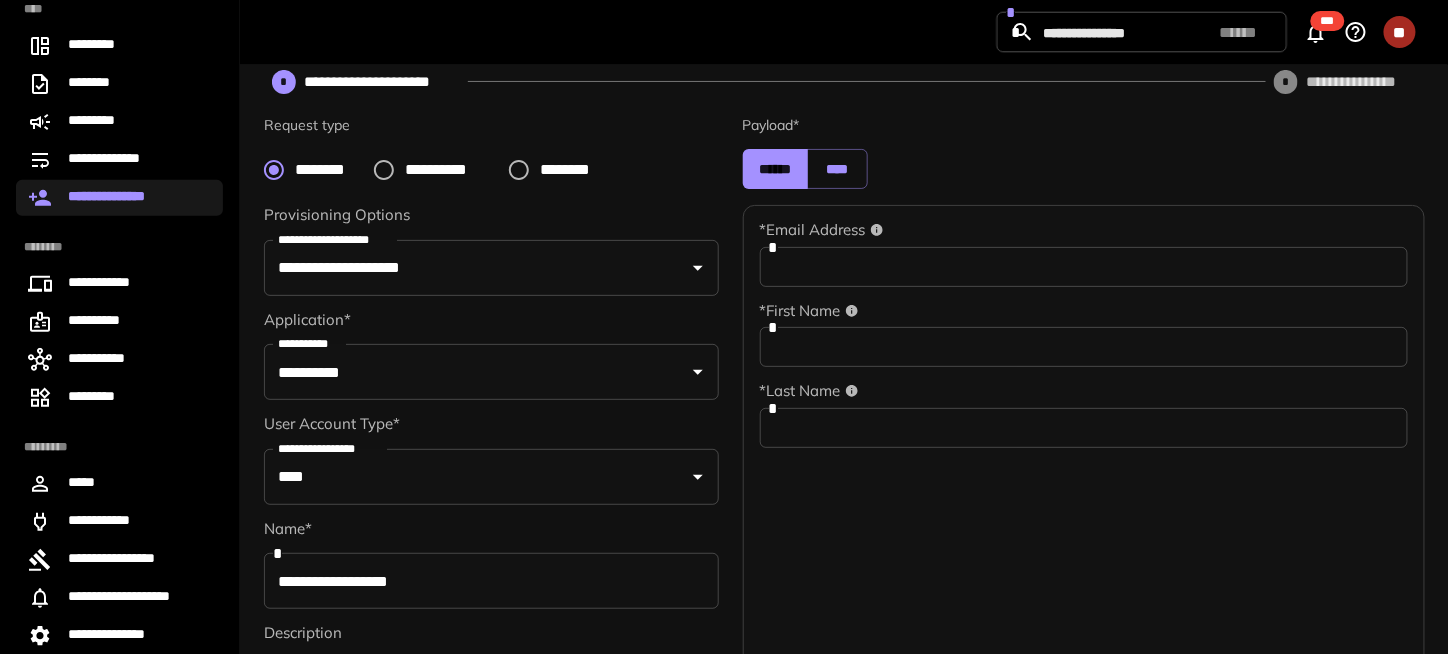 scroll, scrollTop: 0, scrollLeft: 0, axis: both 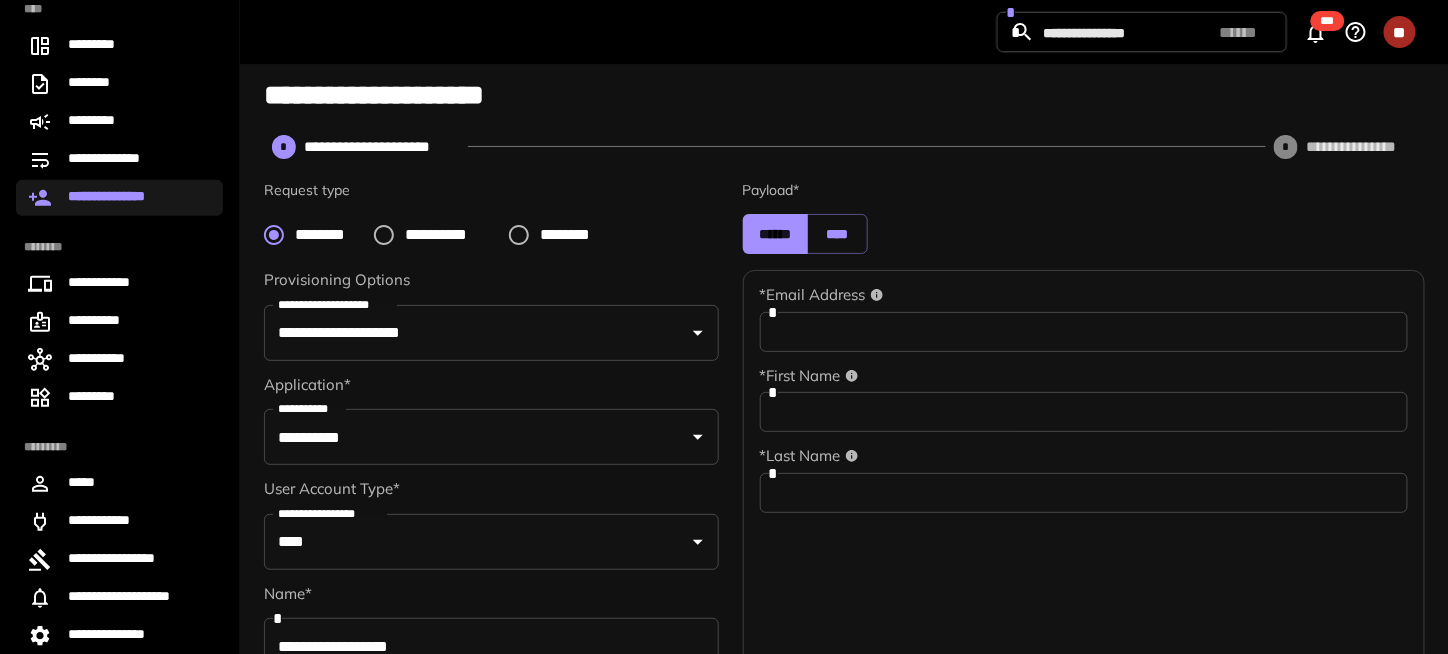 type on "**********" 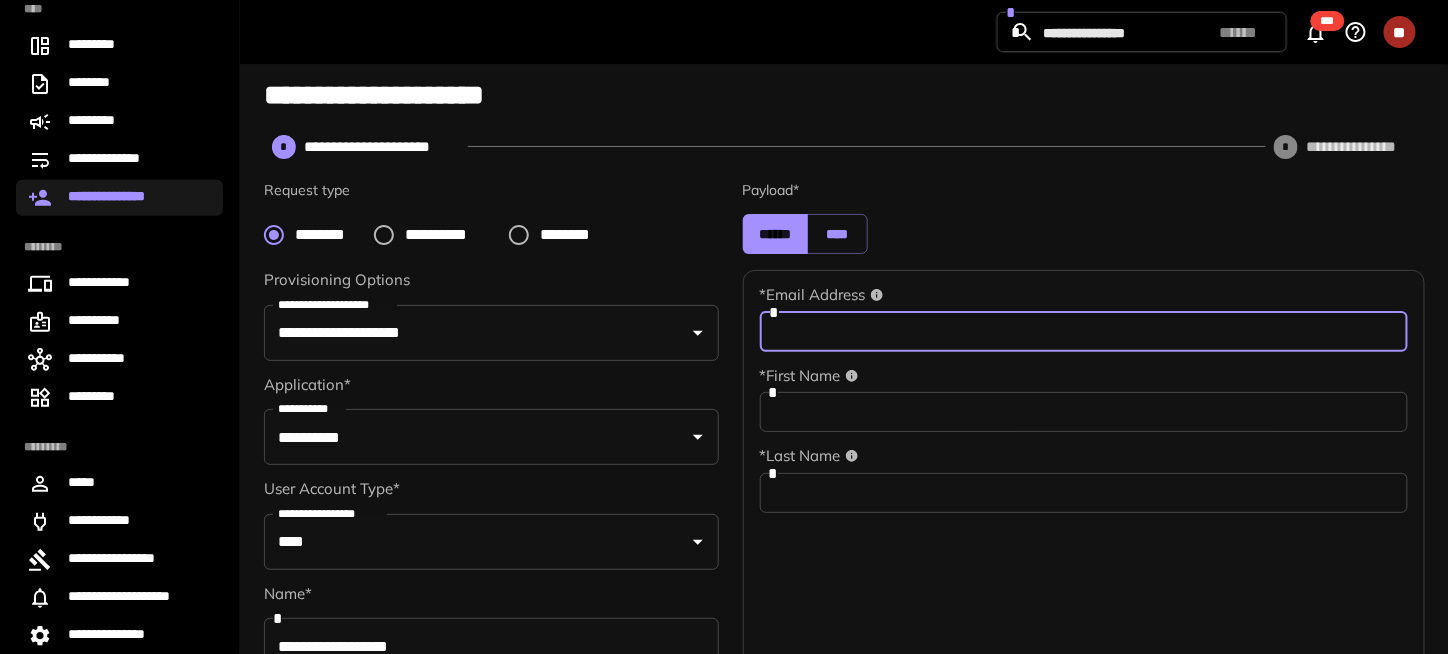 paste on "**********" 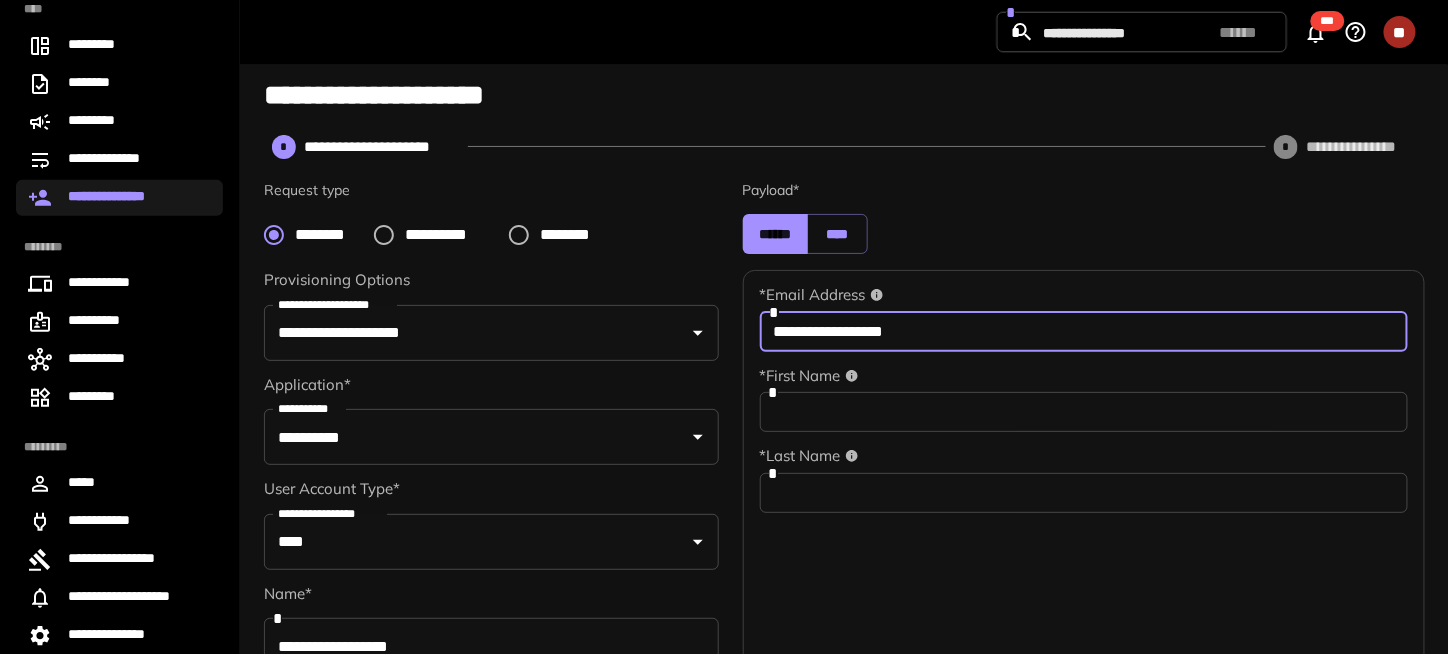 type on "**********" 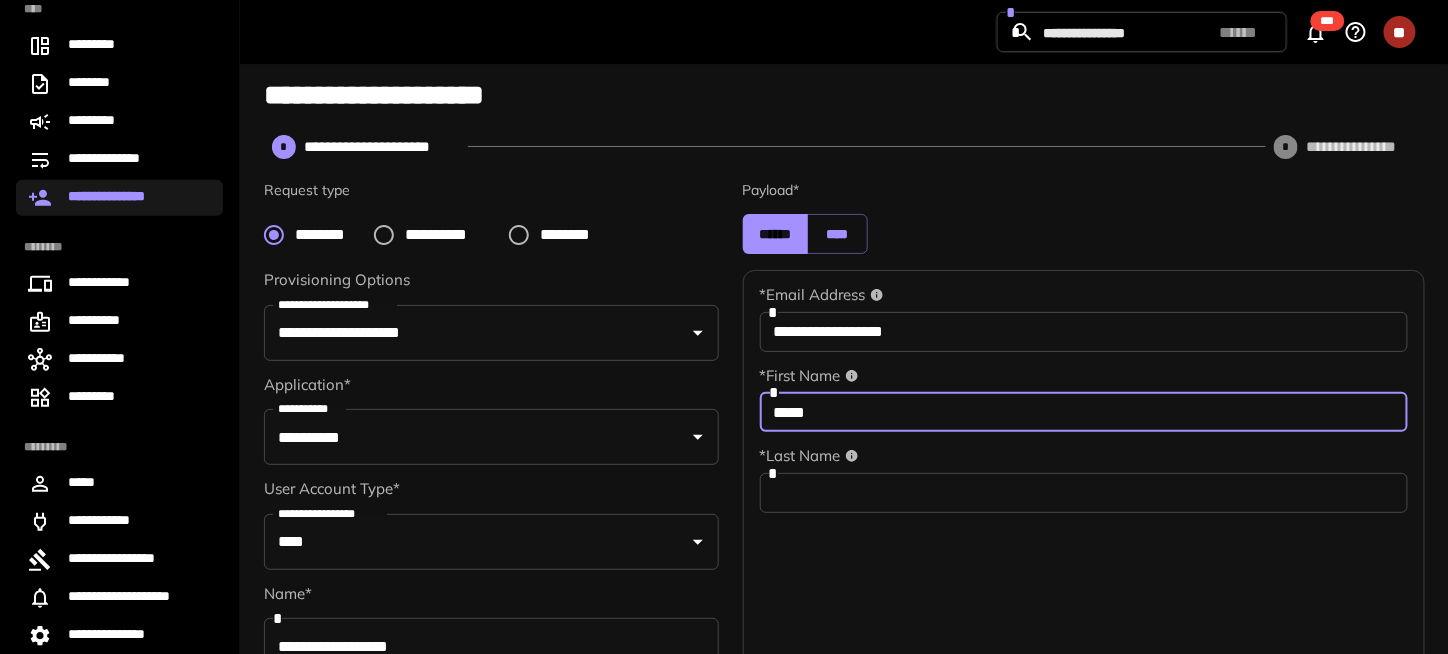 type on "*****" 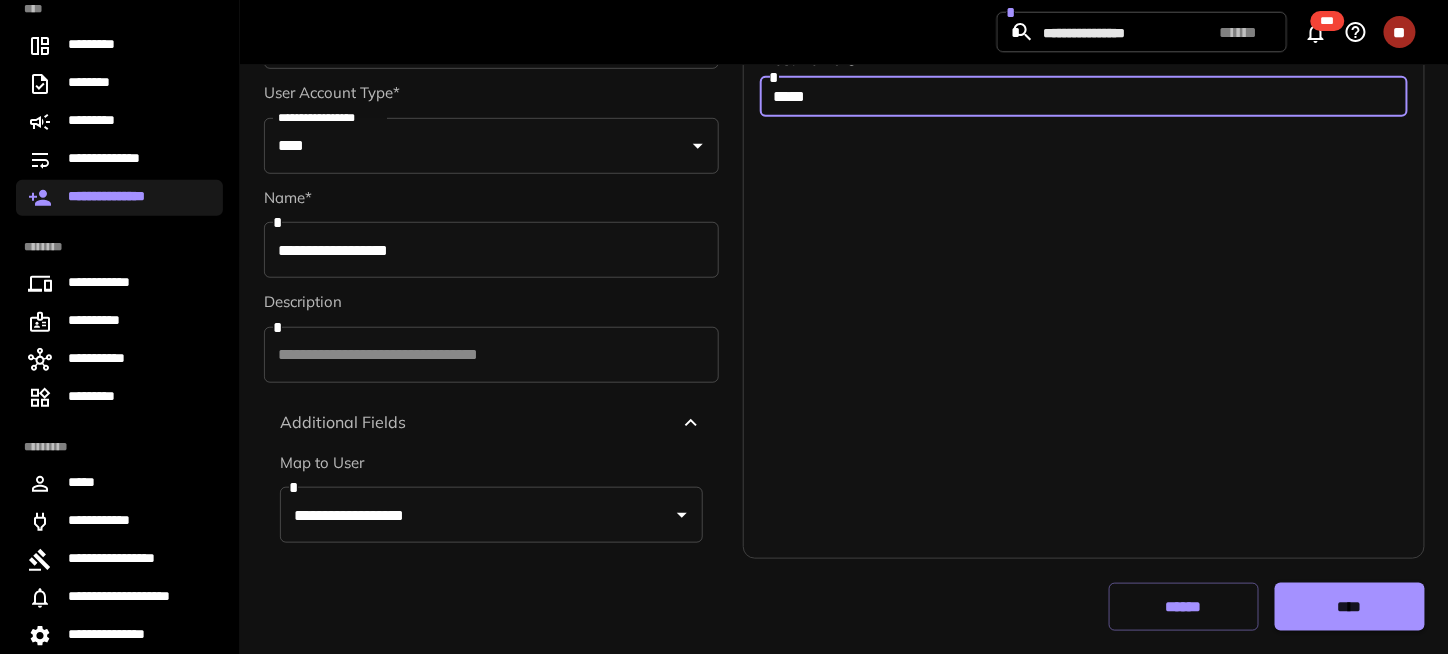scroll, scrollTop: 397, scrollLeft: 0, axis: vertical 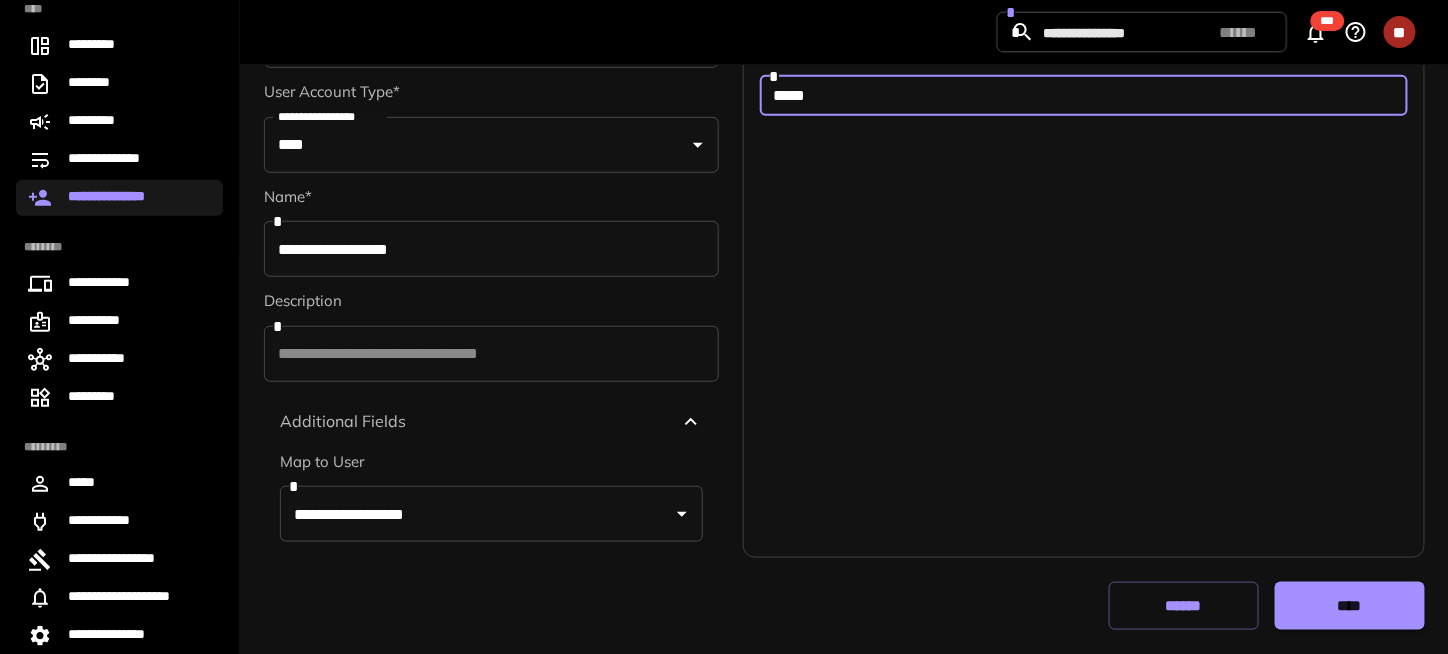 type on "*****" 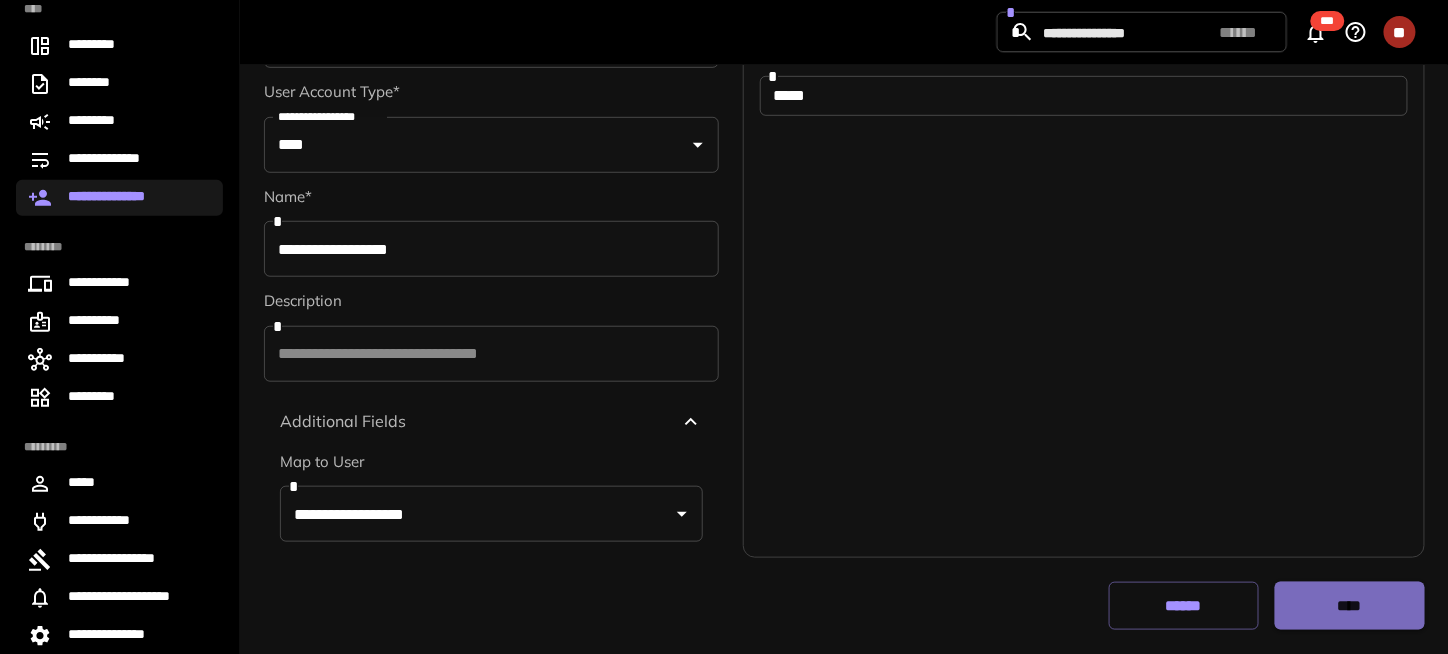 click on "****" at bounding box center (1350, 606) 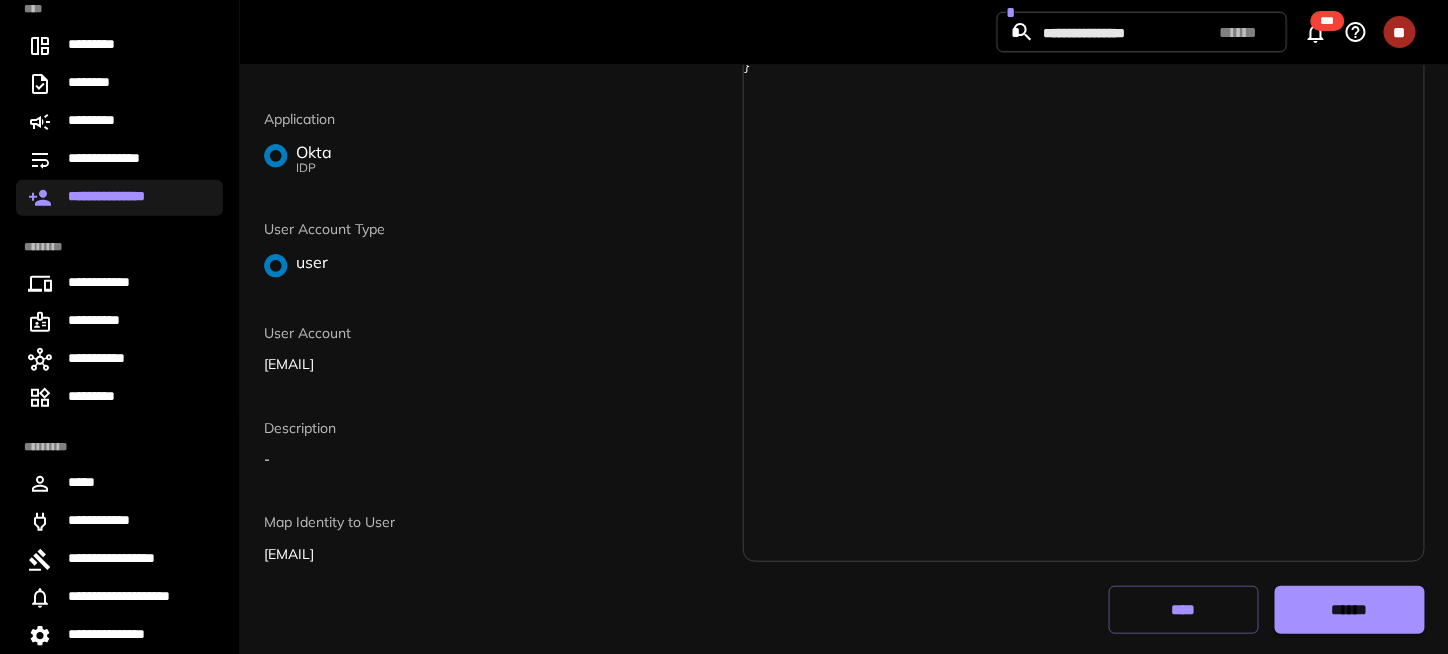 scroll, scrollTop: 236, scrollLeft: 0, axis: vertical 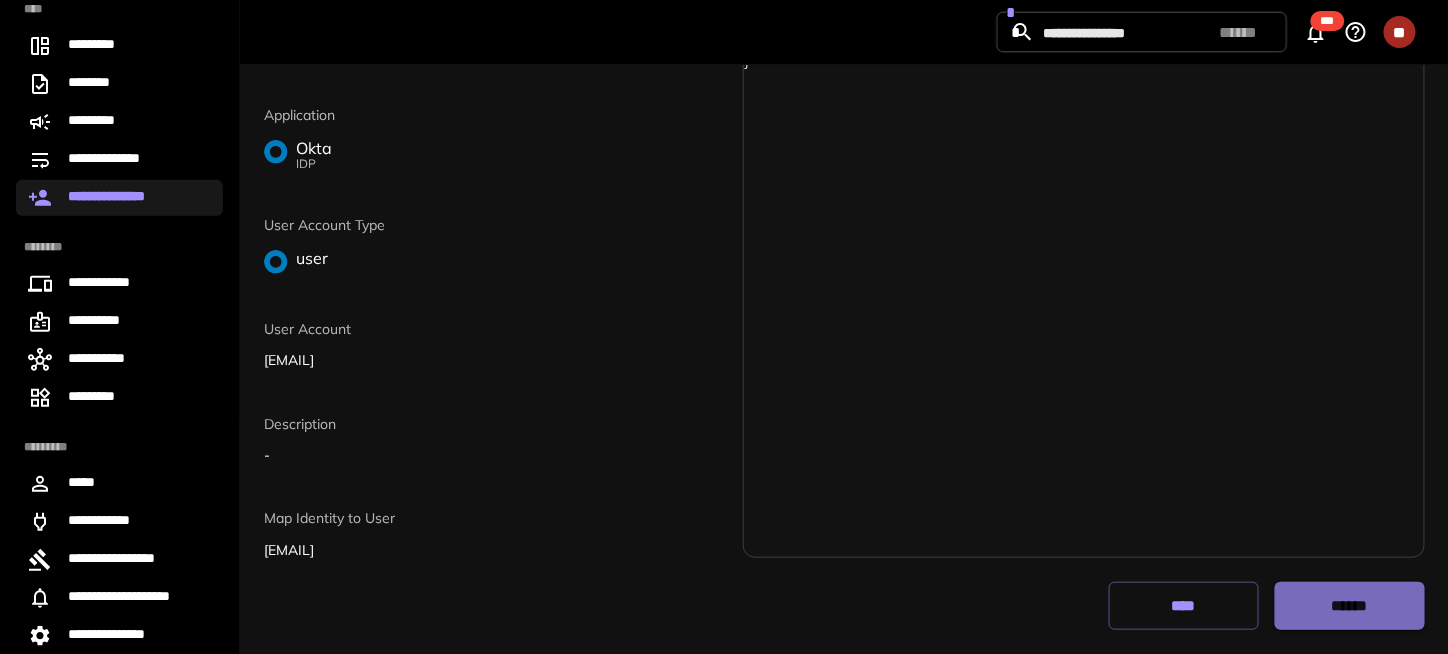 click on "******" at bounding box center [1350, 606] 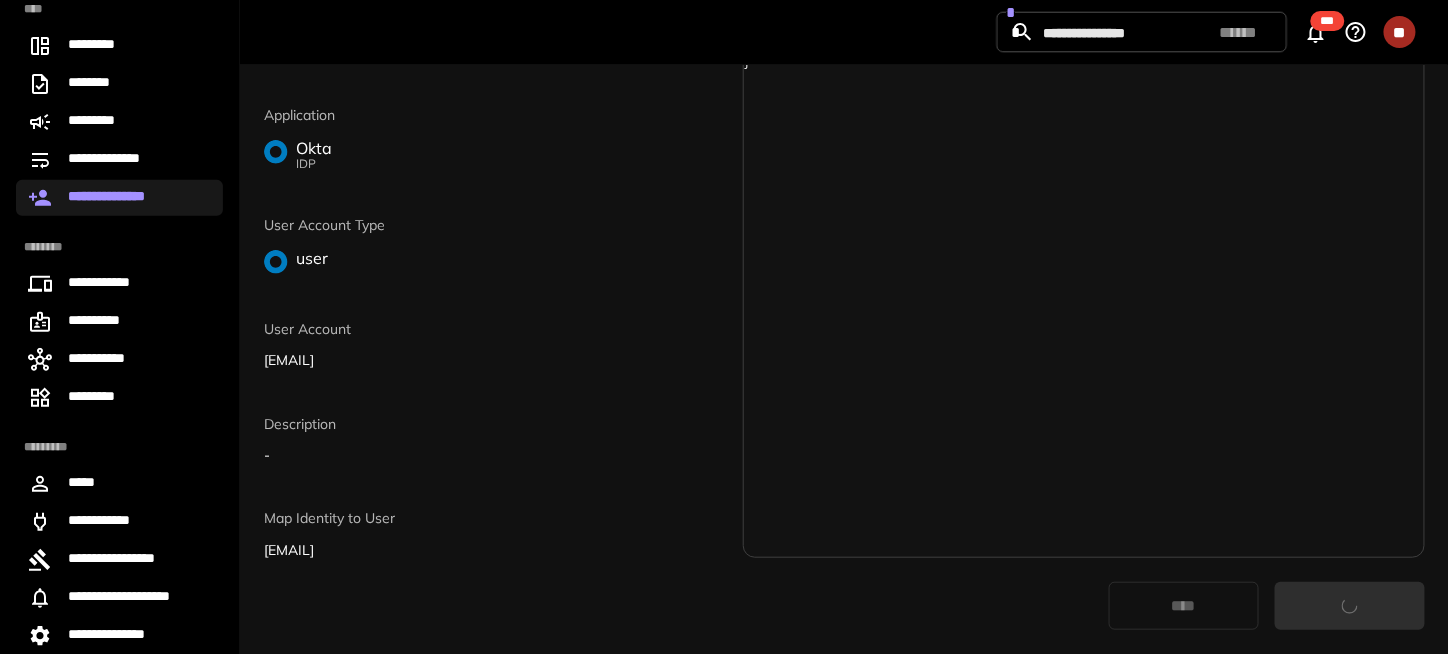 scroll, scrollTop: 0, scrollLeft: 0, axis: both 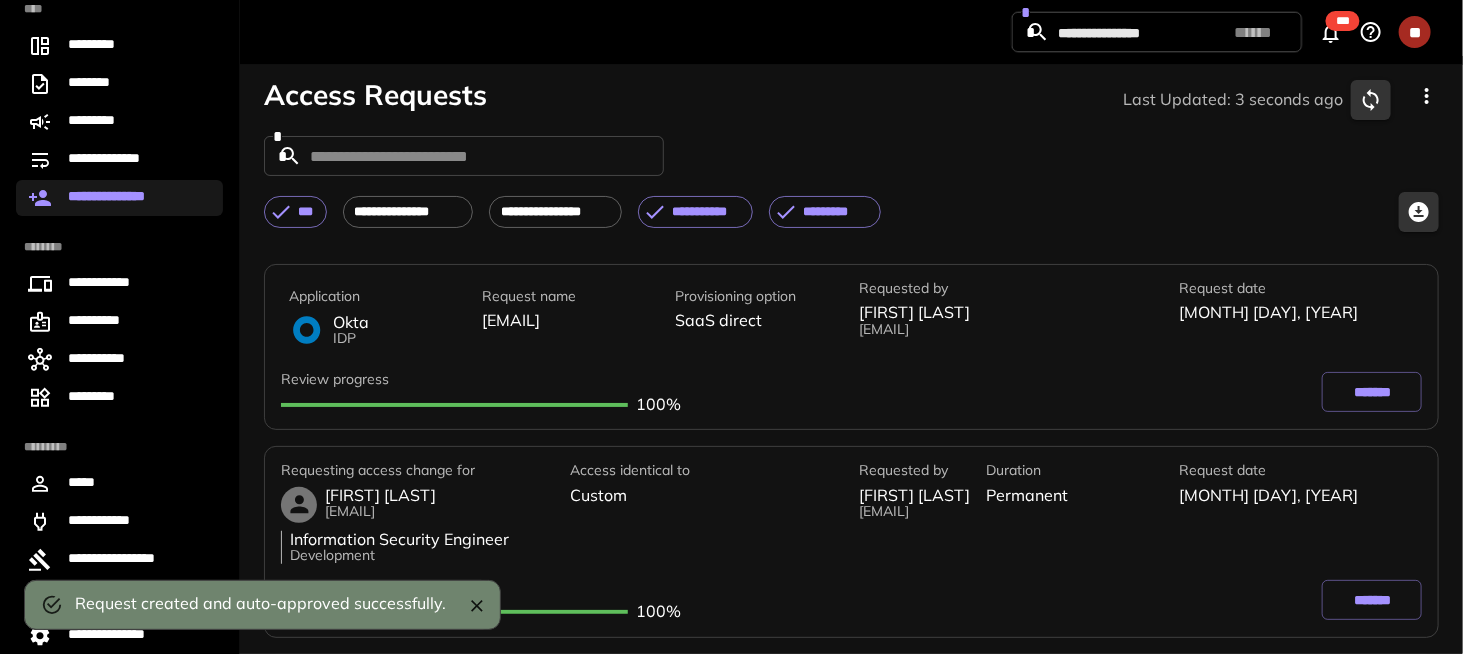 click 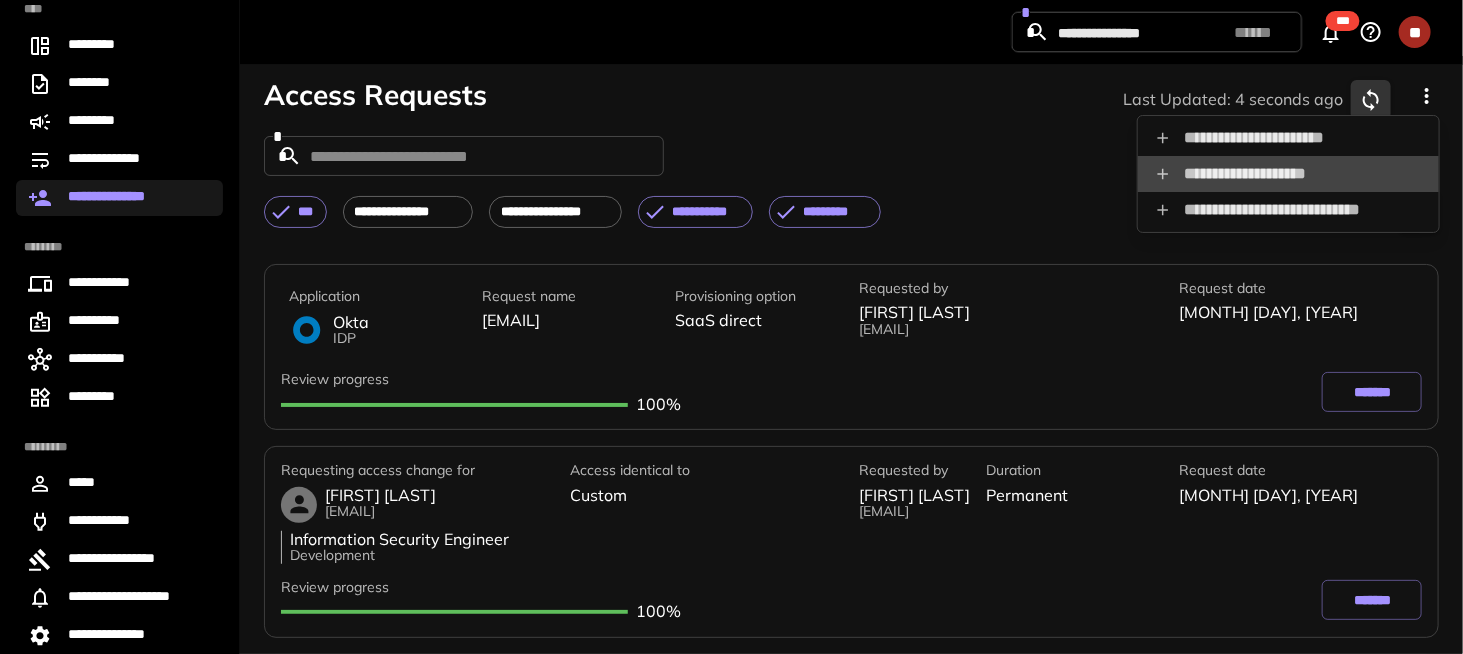 click on "**********" at bounding box center (1288, 174) 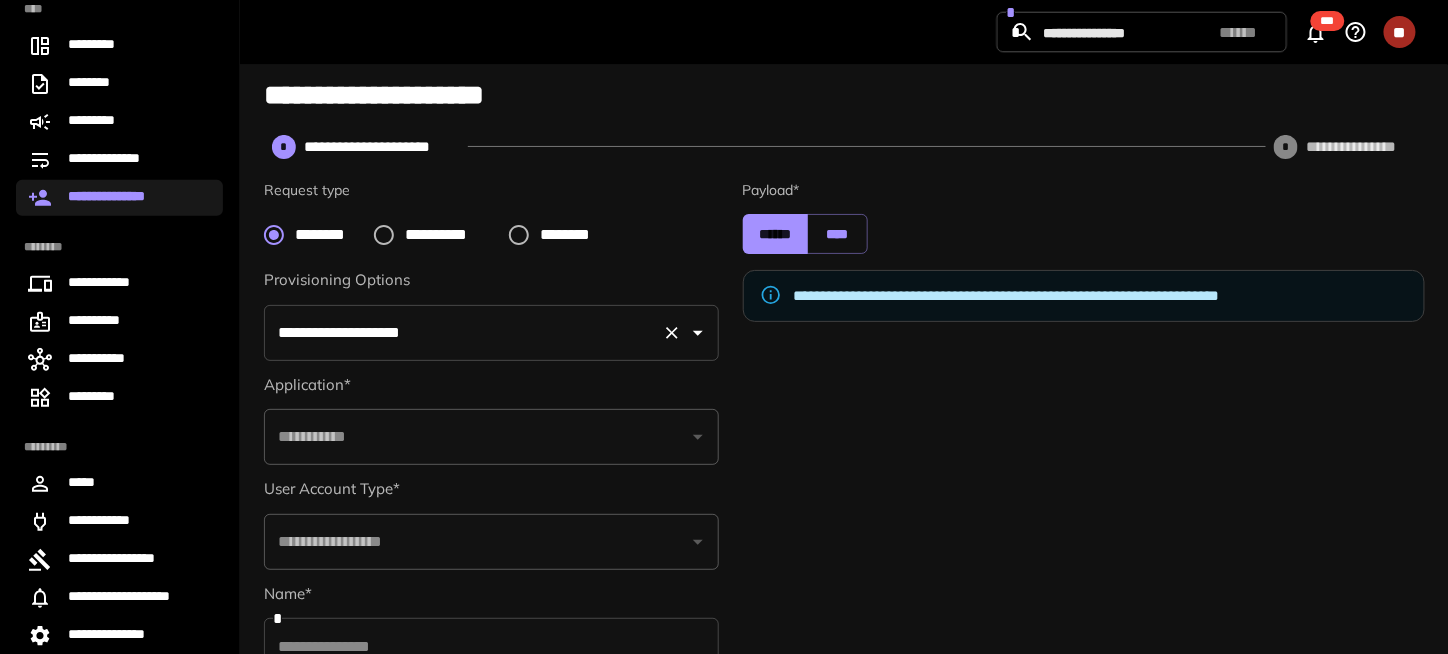 click on "**********" at bounding box center (463, 333) 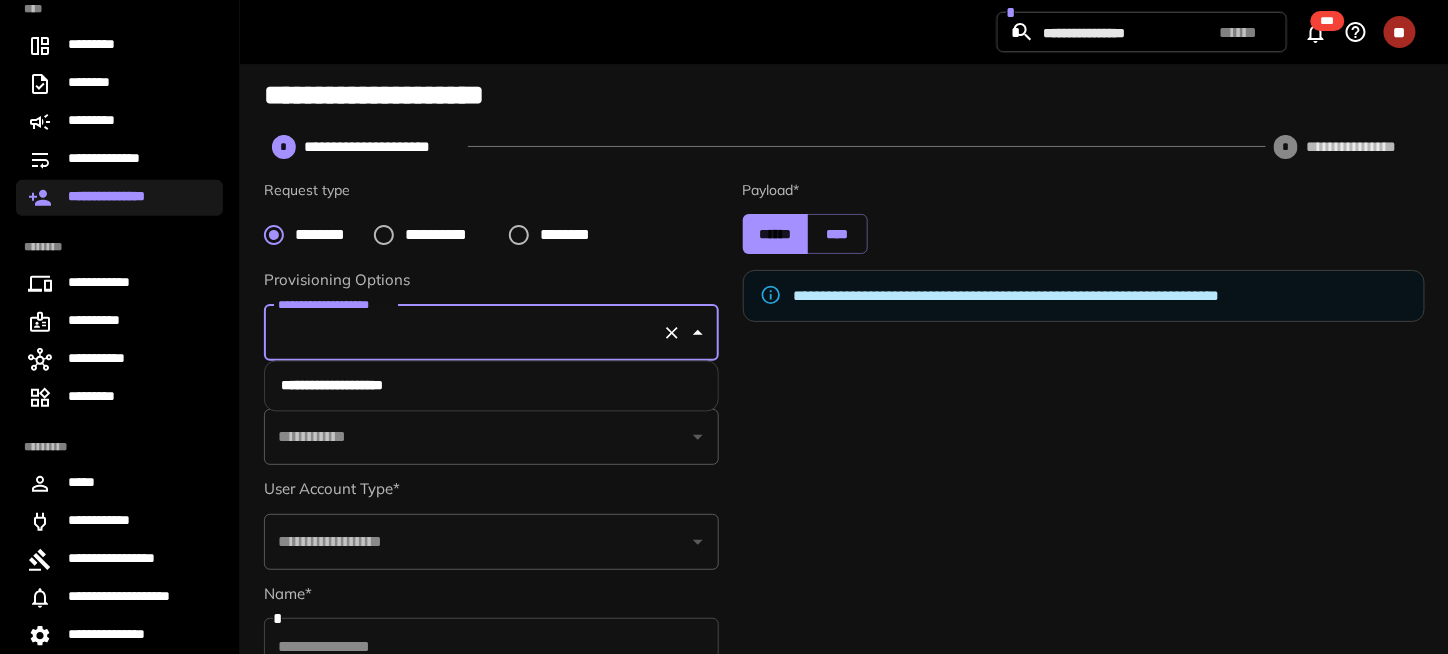 click on "**********" at bounding box center [491, 437] 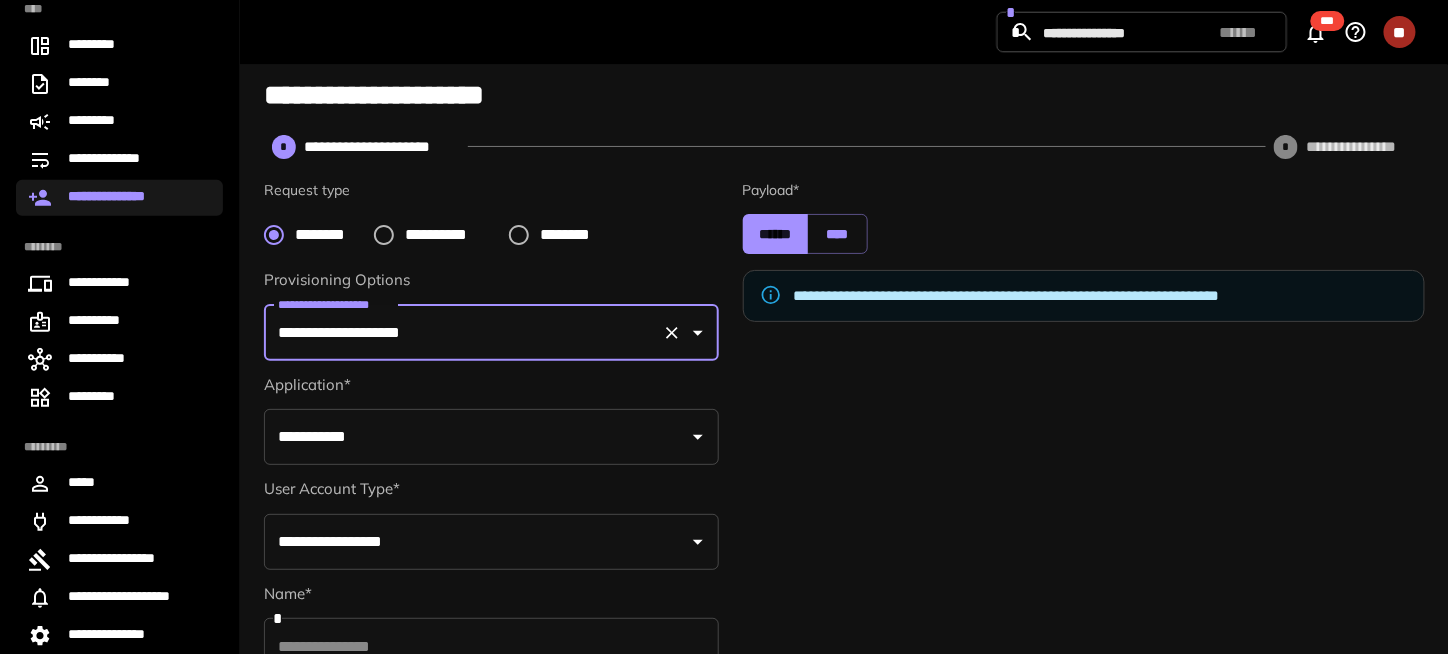 click on "**********" at bounding box center (476, 437) 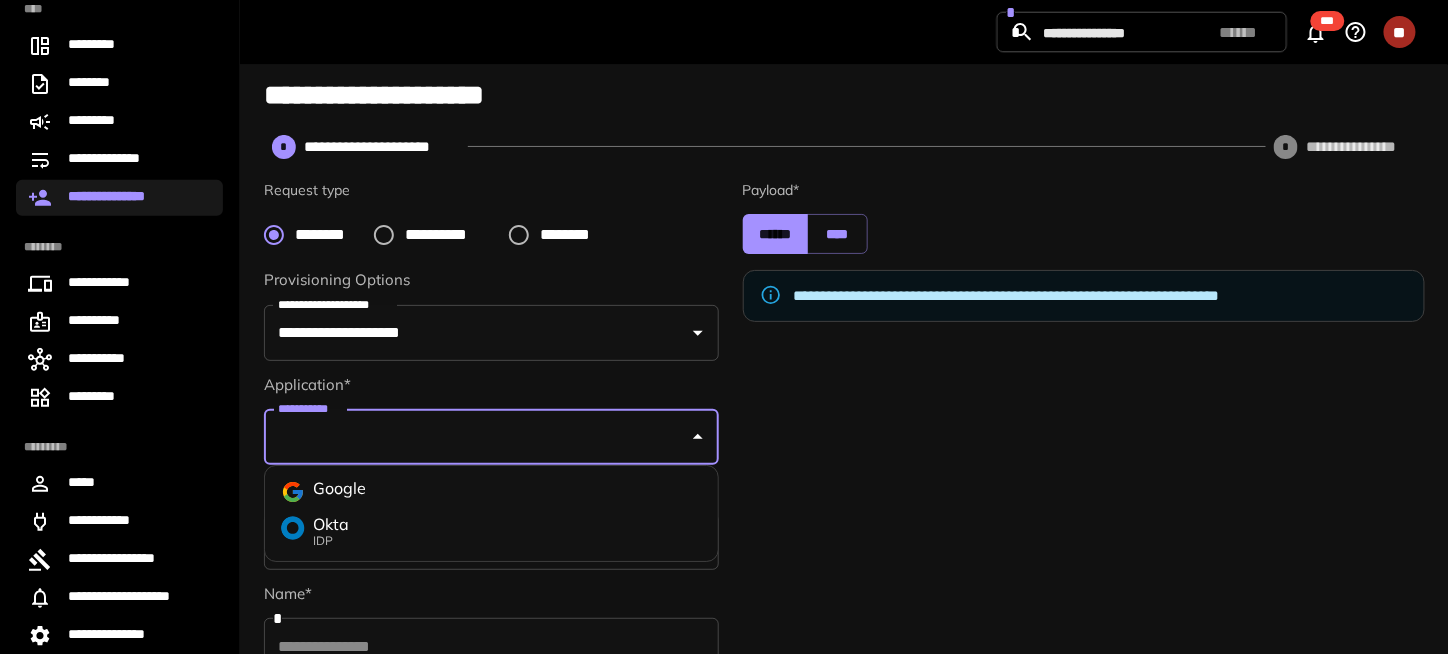 click on "Okta IDP" at bounding box center [491, 531] 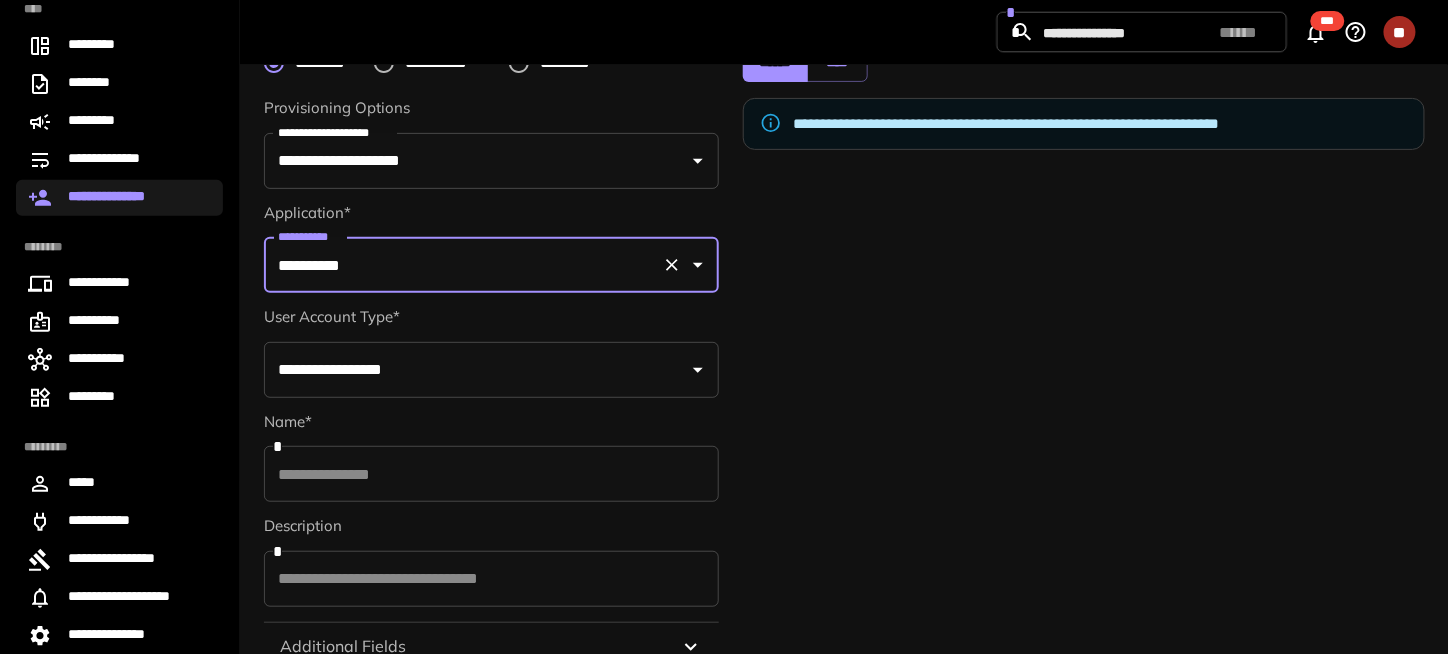 scroll, scrollTop: 200, scrollLeft: 0, axis: vertical 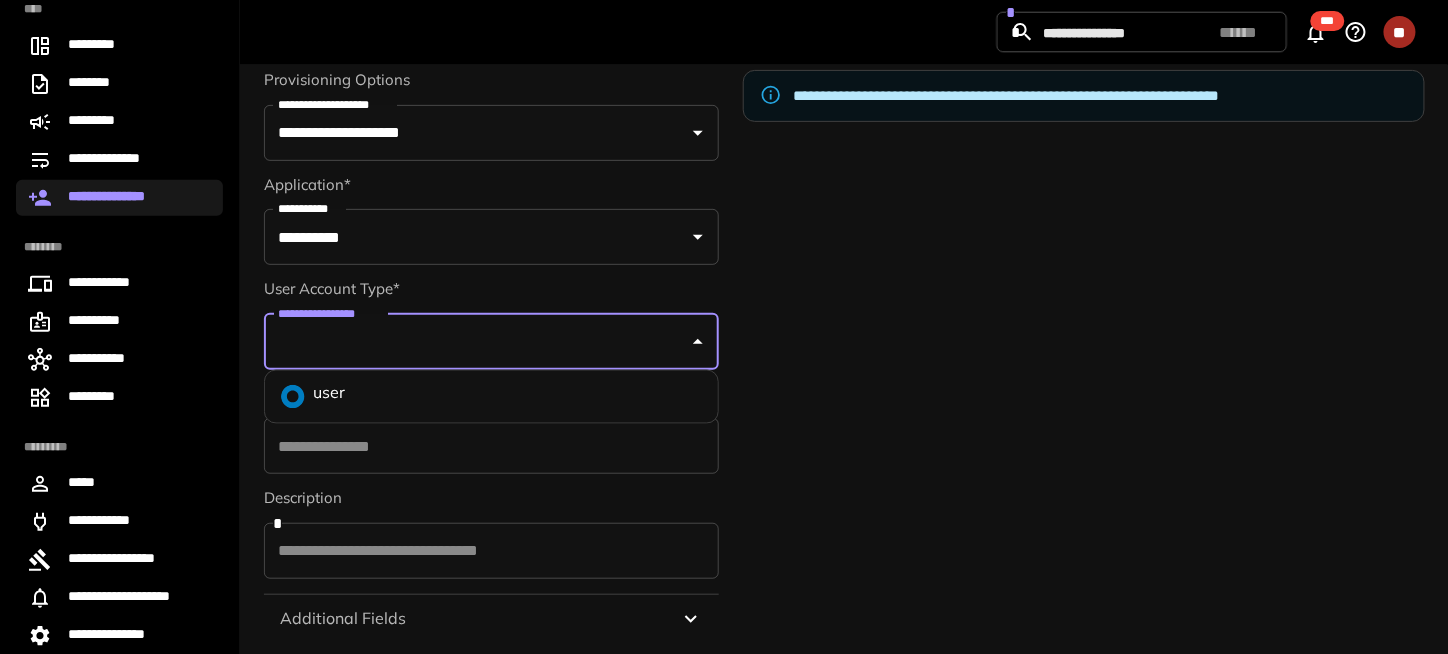 click on "**********" at bounding box center [476, 342] 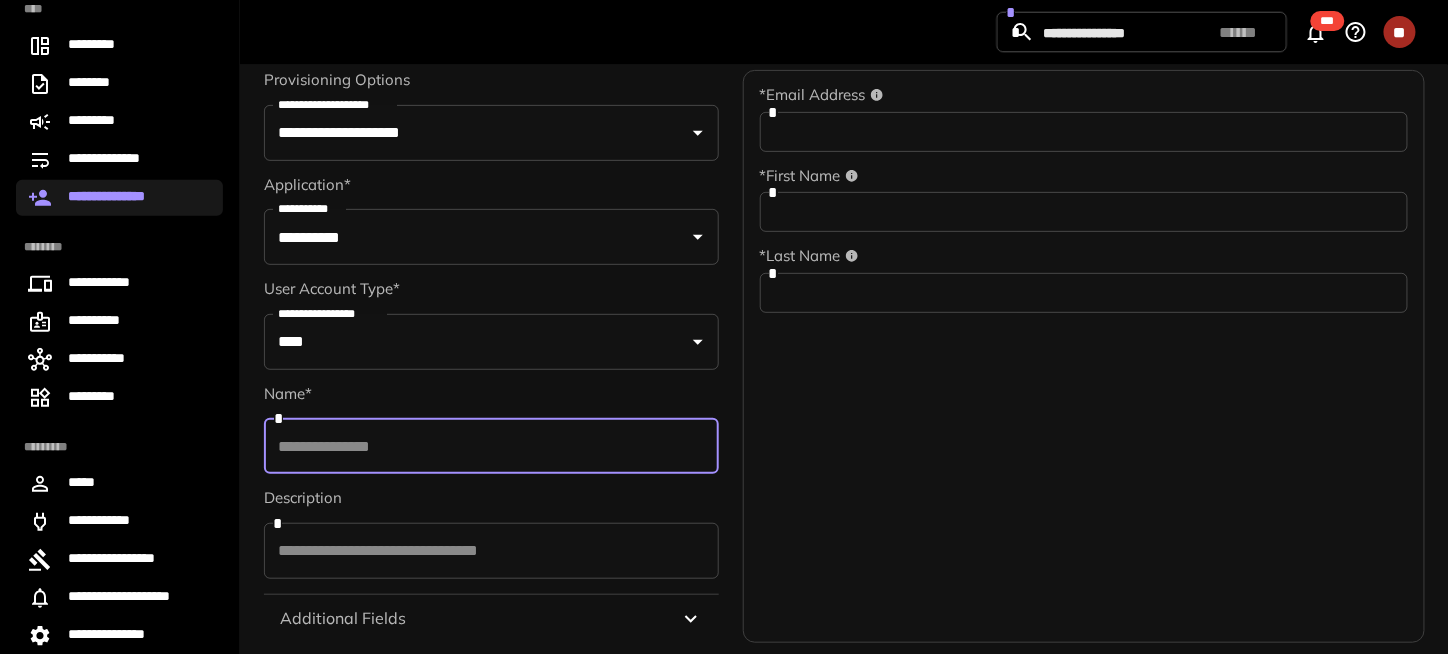 click at bounding box center [491, 446] 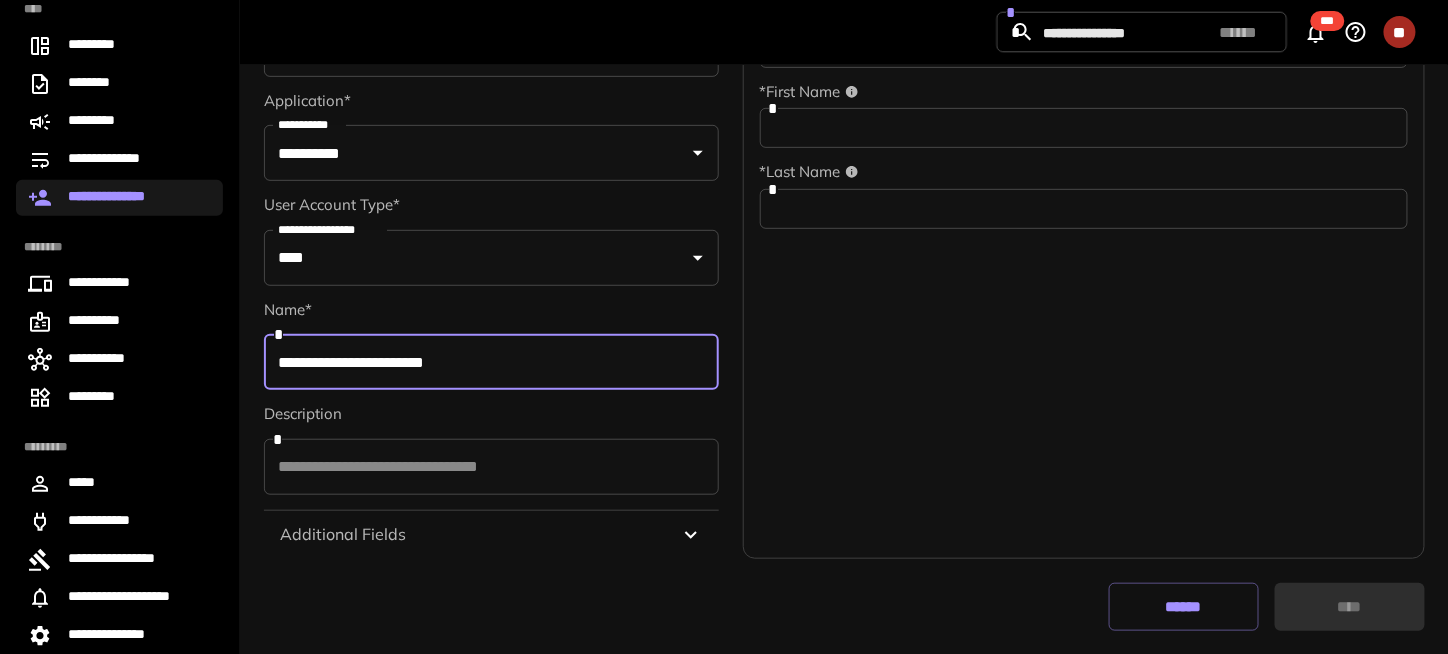 type on "**********" 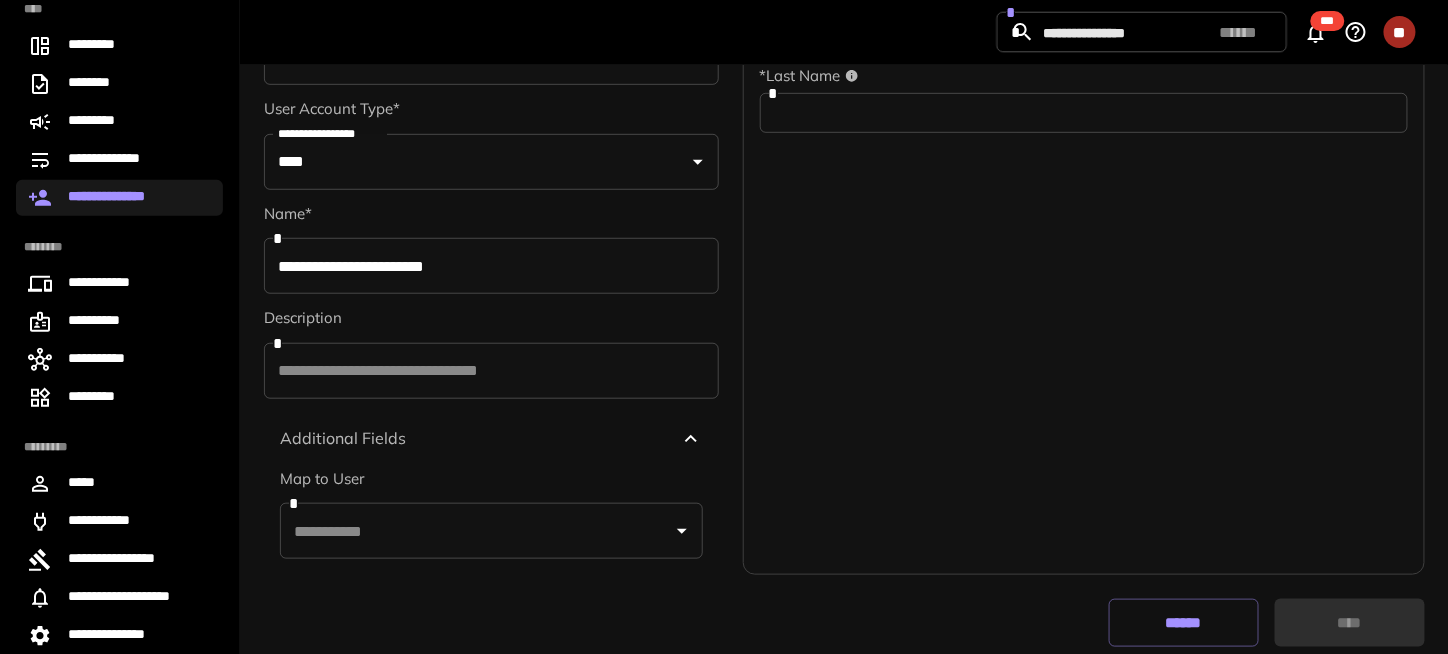 scroll, scrollTop: 397, scrollLeft: 0, axis: vertical 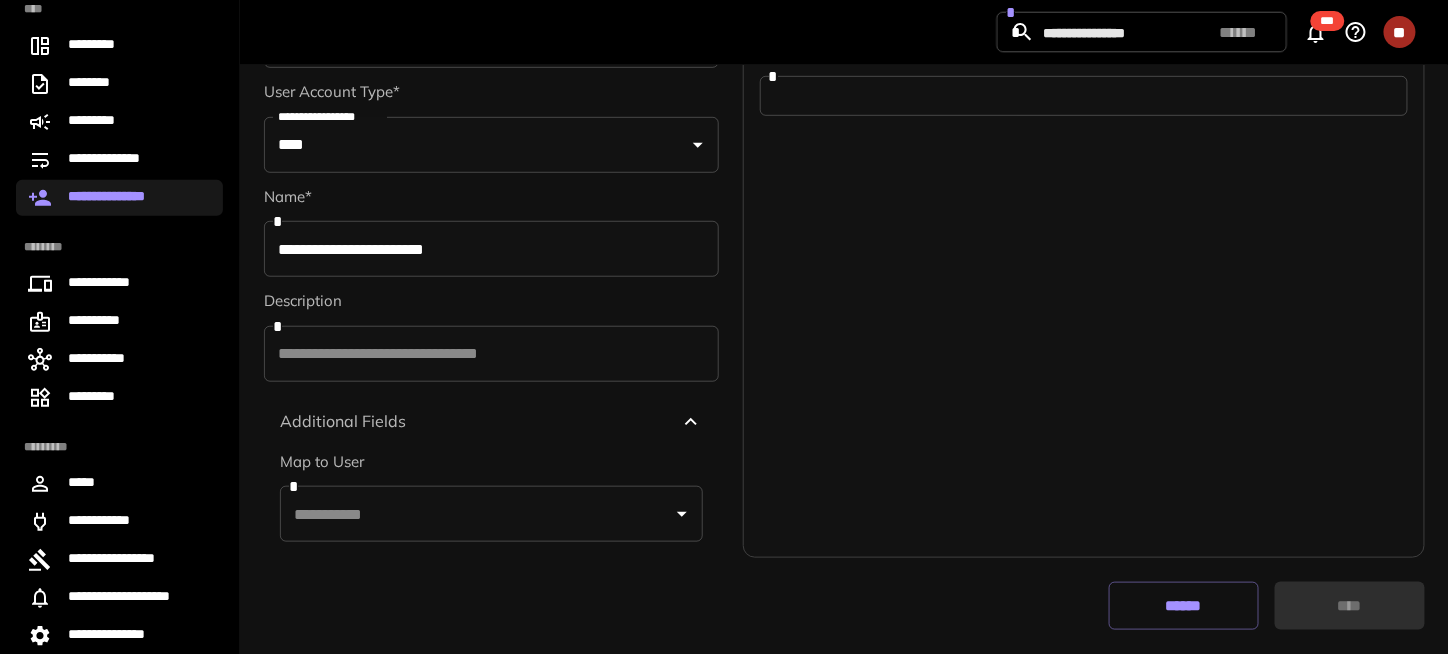 click at bounding box center [476, 514] 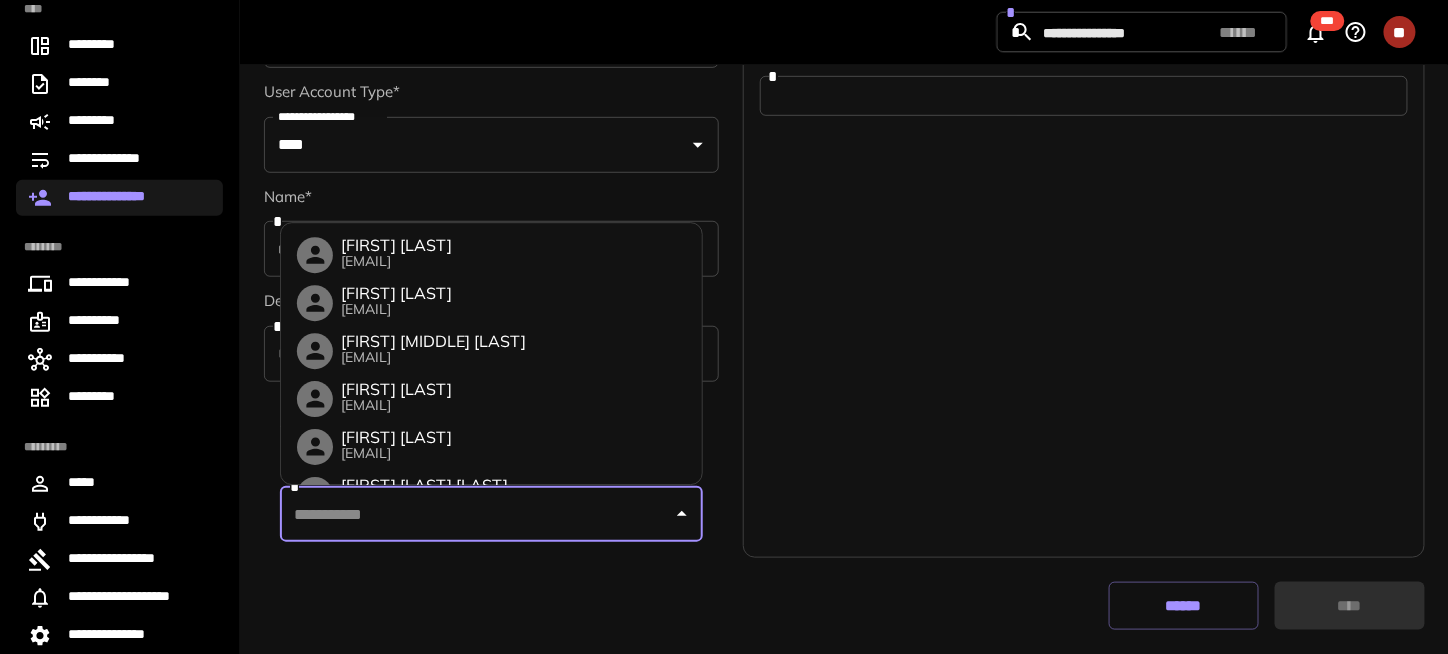 paste on "**********" 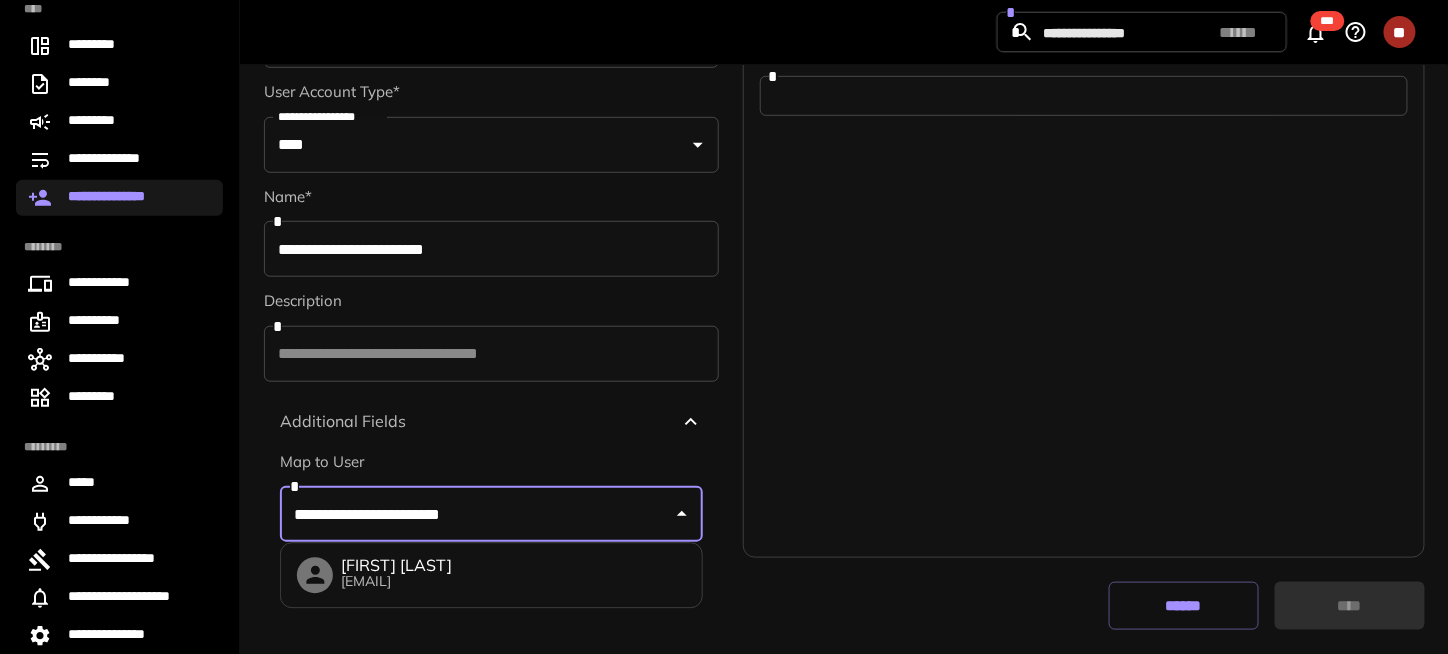 click on "[FIRST] [LAST]" at bounding box center [396, 566] 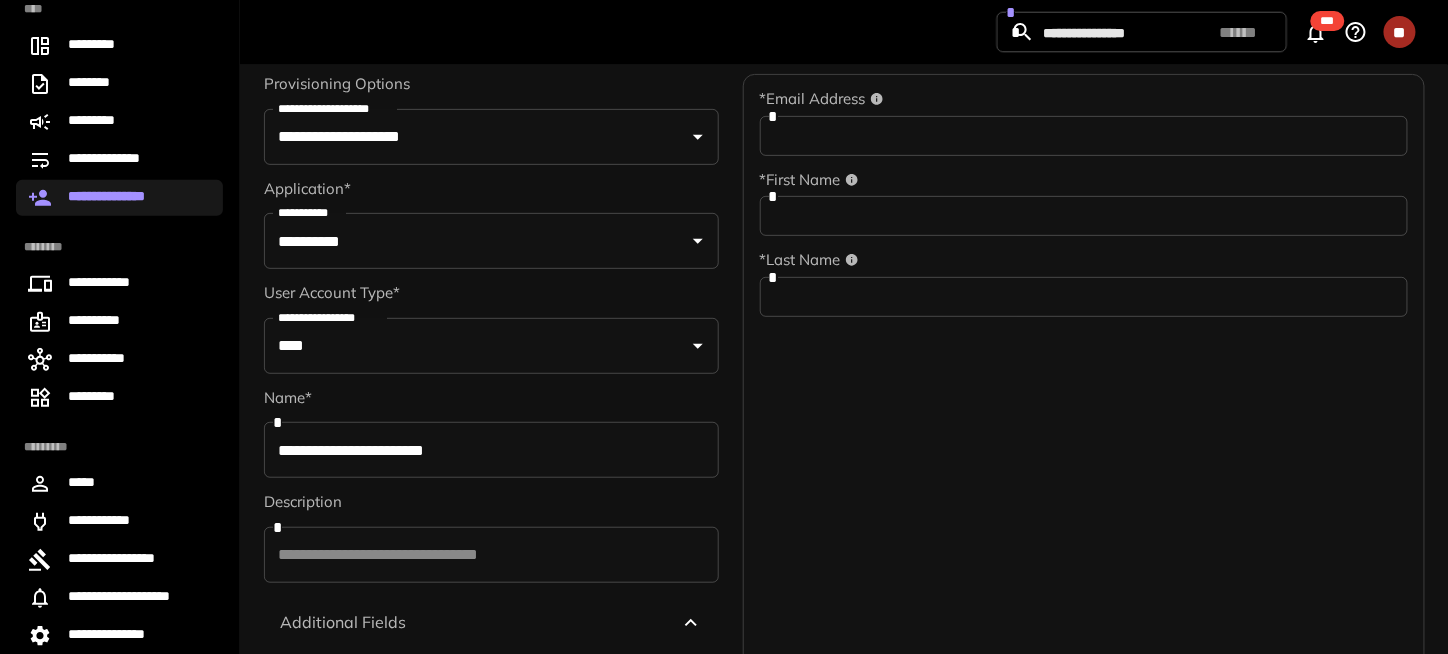 scroll, scrollTop: 97, scrollLeft: 0, axis: vertical 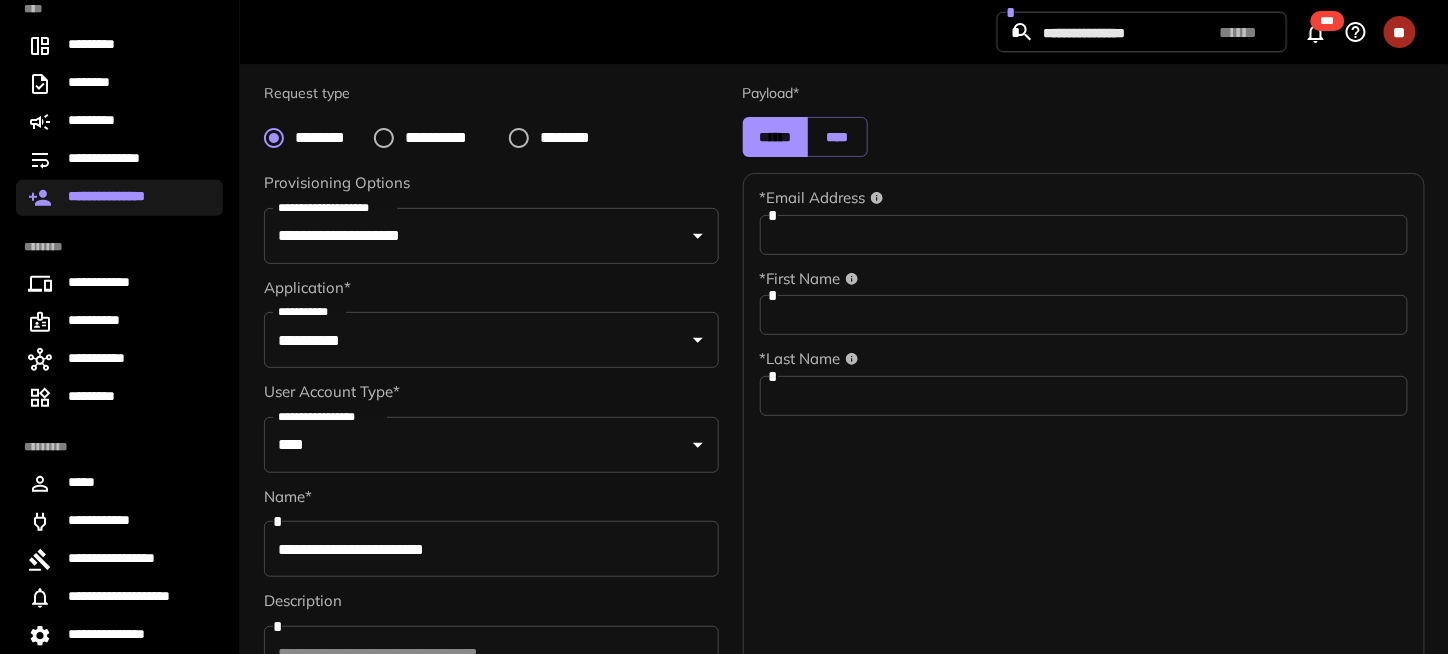 type on "**********" 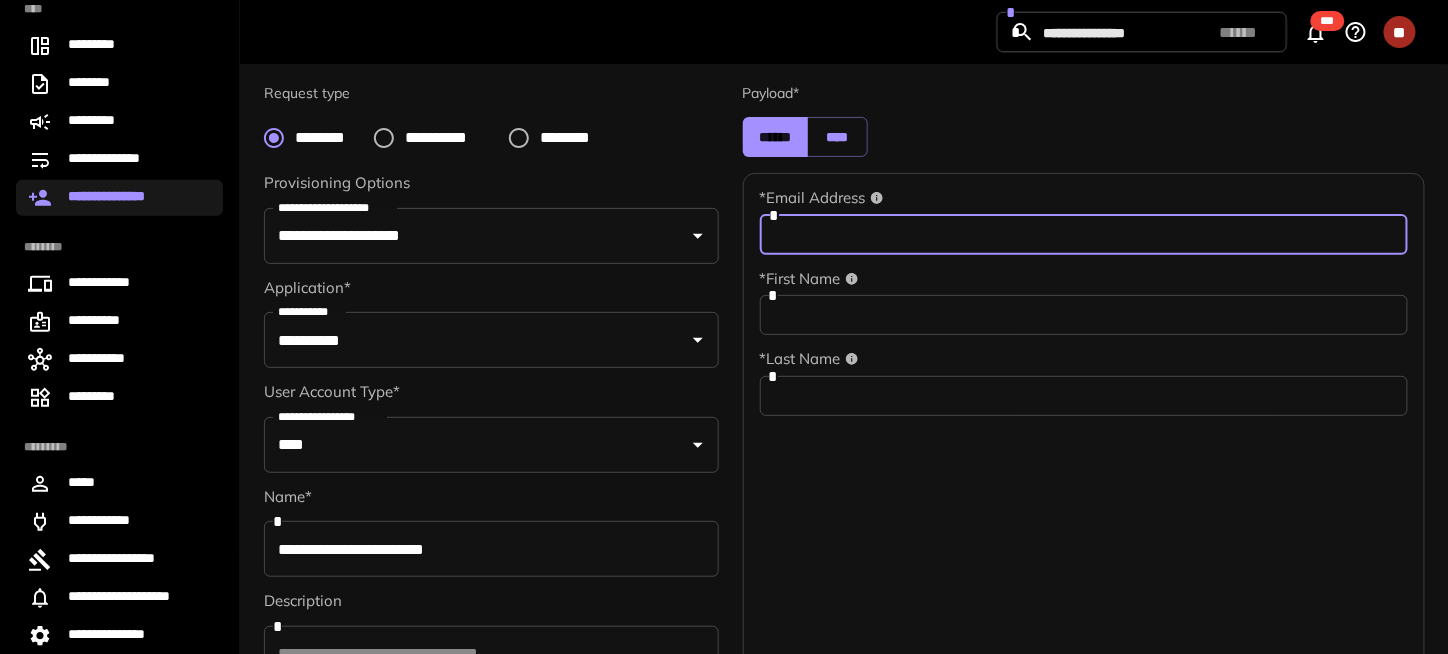 paste on "**********" 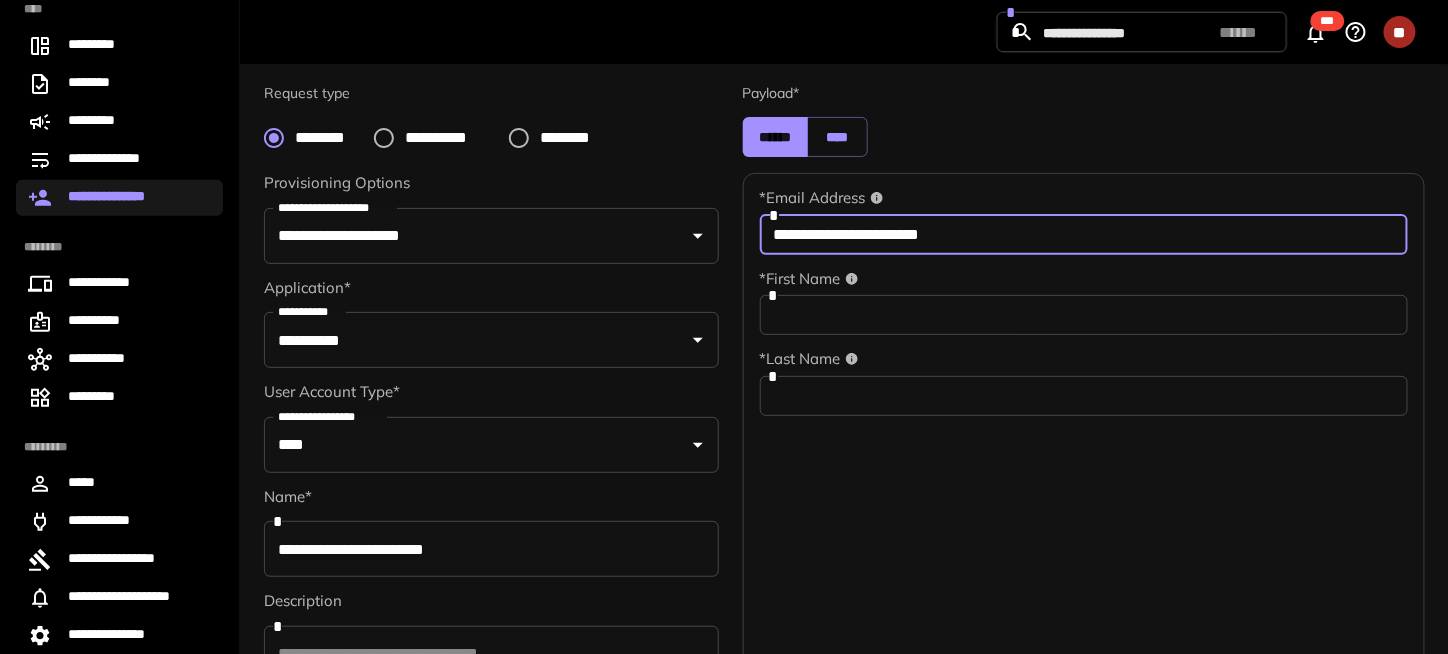 type on "**********" 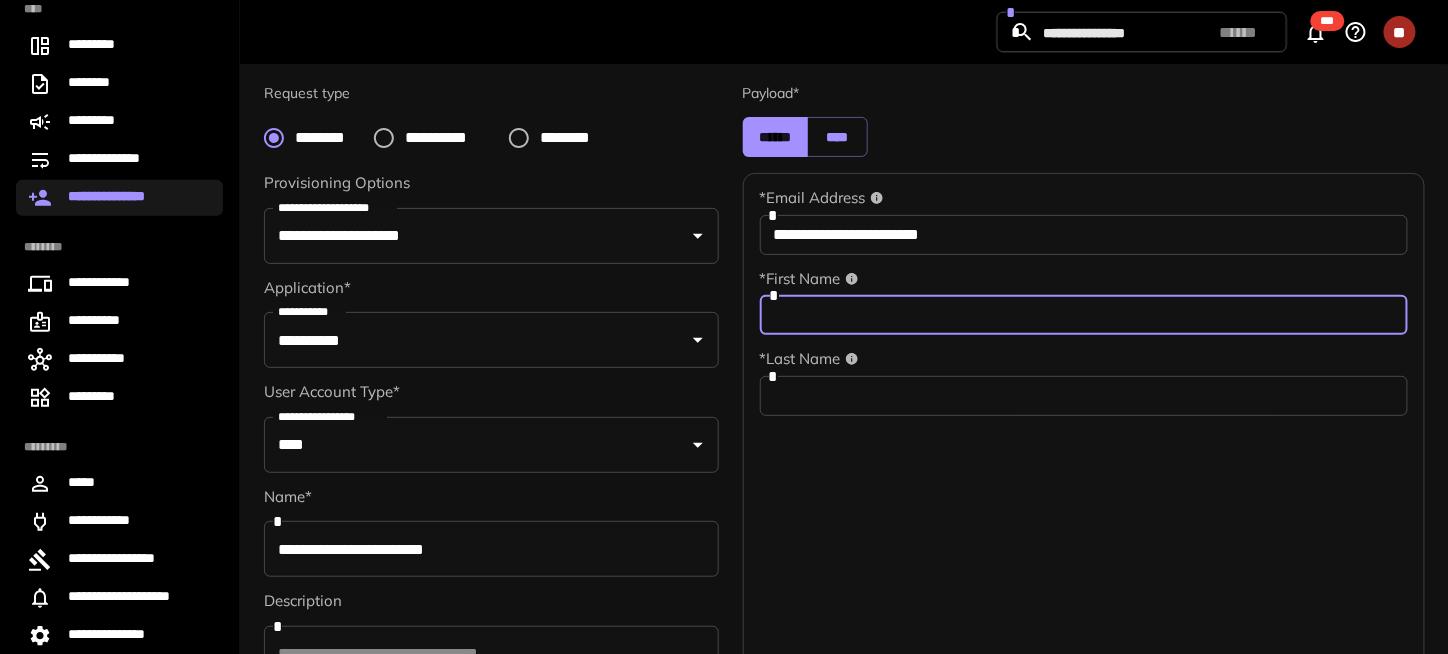 click at bounding box center [1084, 315] 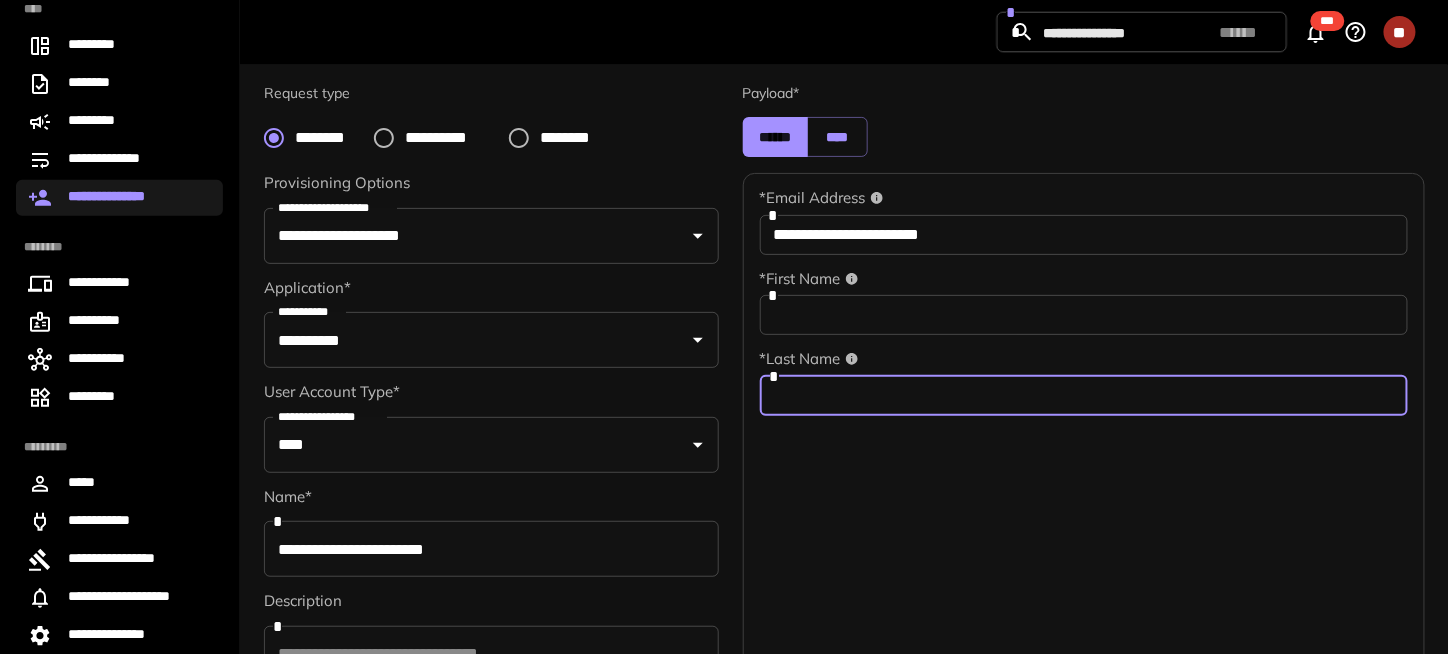 paste on "**********" 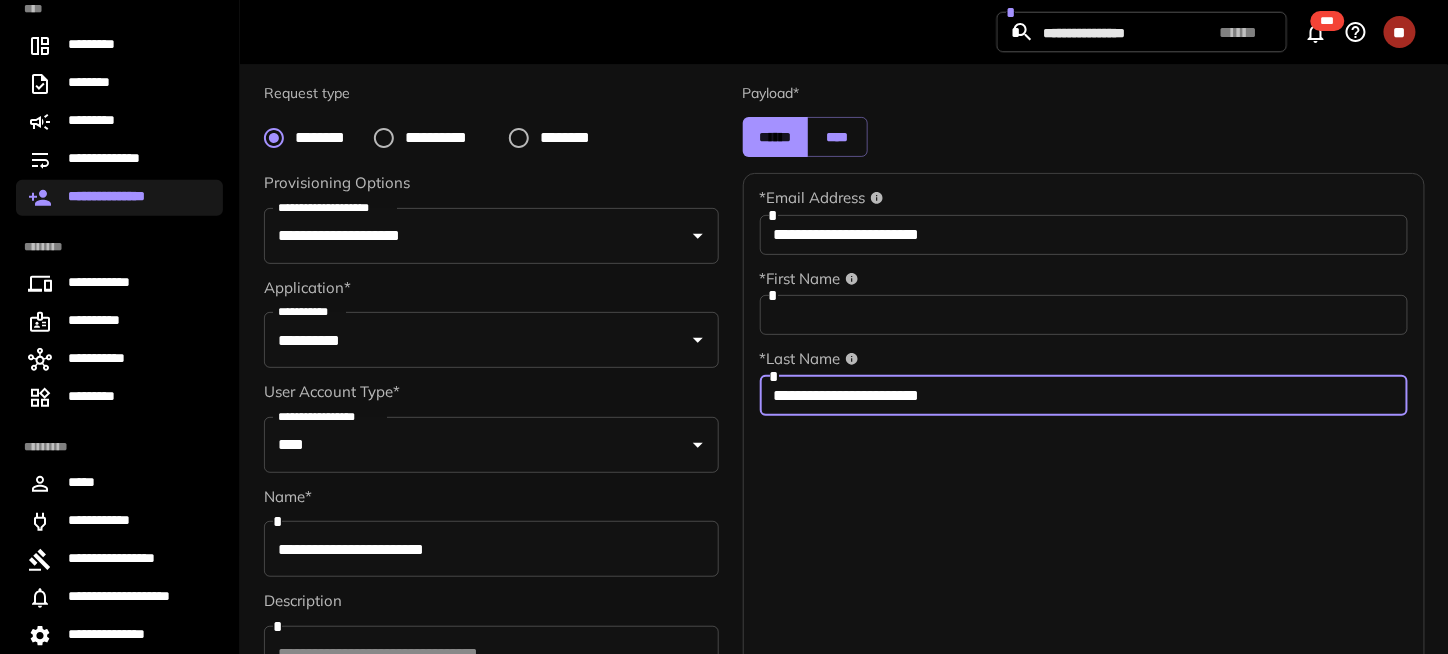 drag, startPoint x: 792, startPoint y: 399, endPoint x: 767, endPoint y: 399, distance: 25 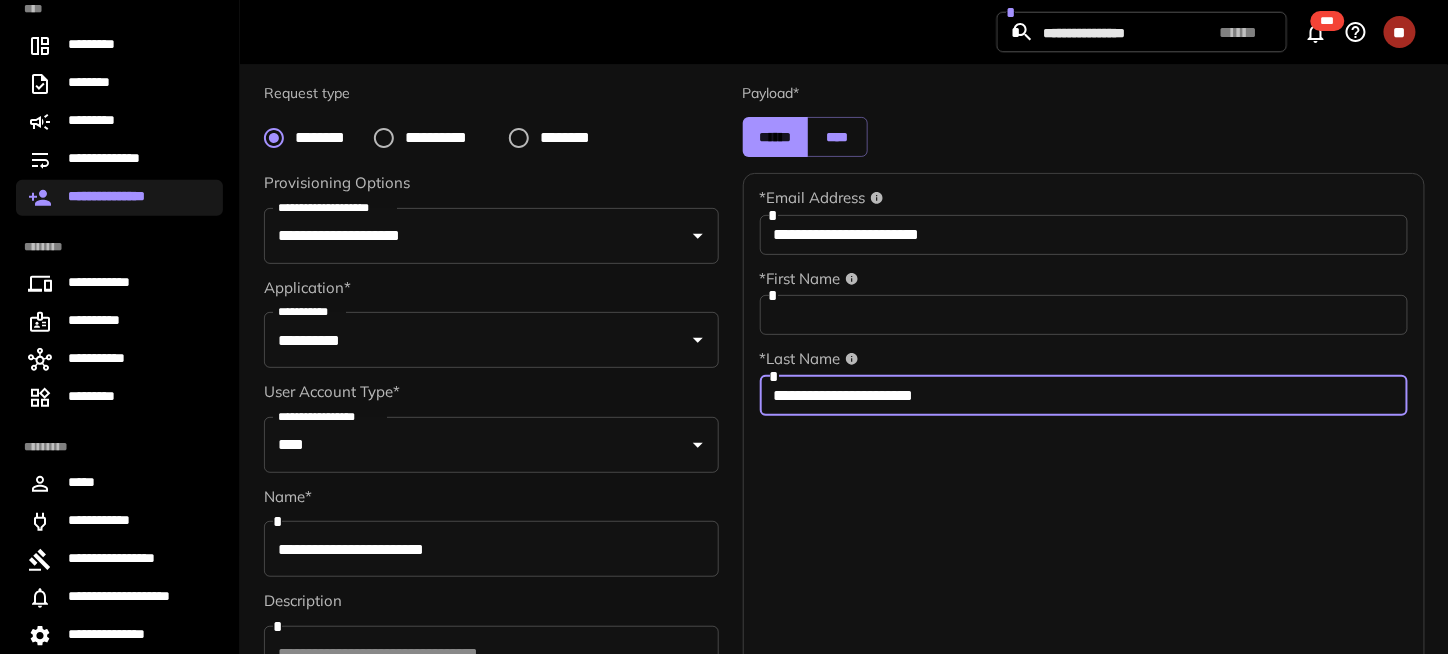 drag, startPoint x: 863, startPoint y: 402, endPoint x: 1041, endPoint y: 404, distance: 178.01123 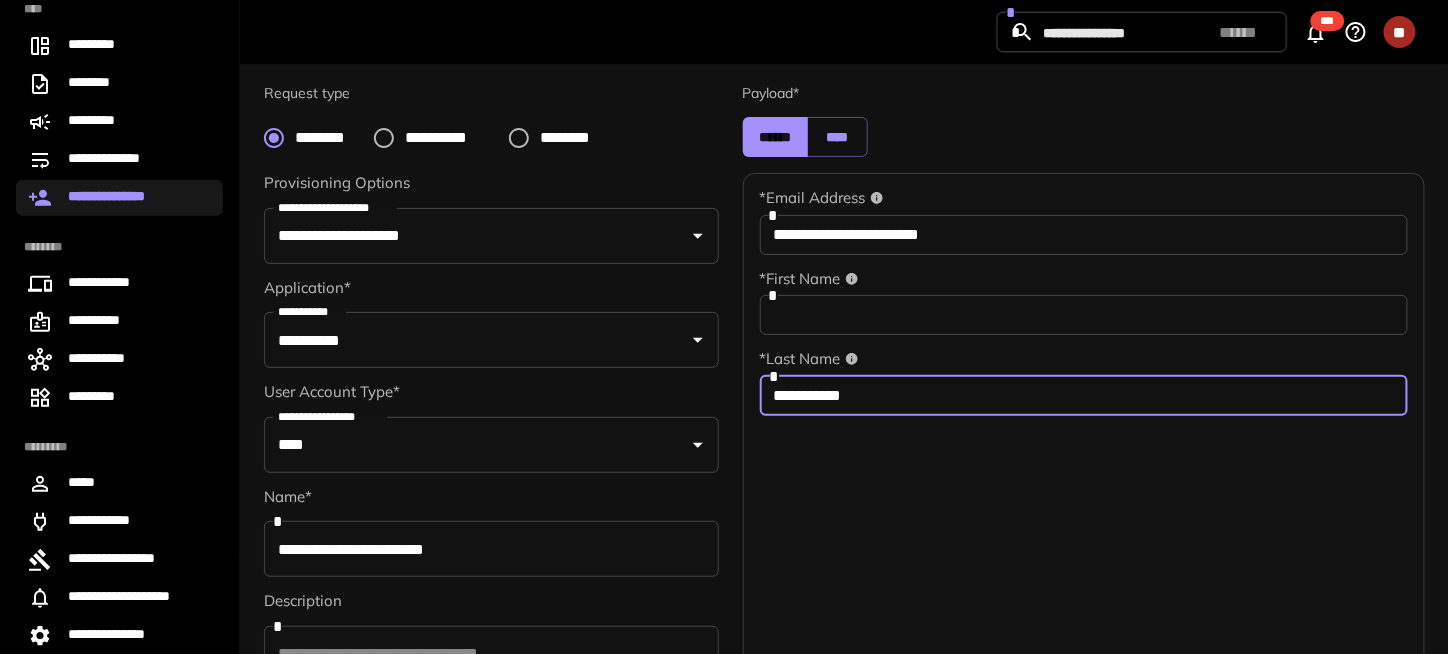 type on "**********" 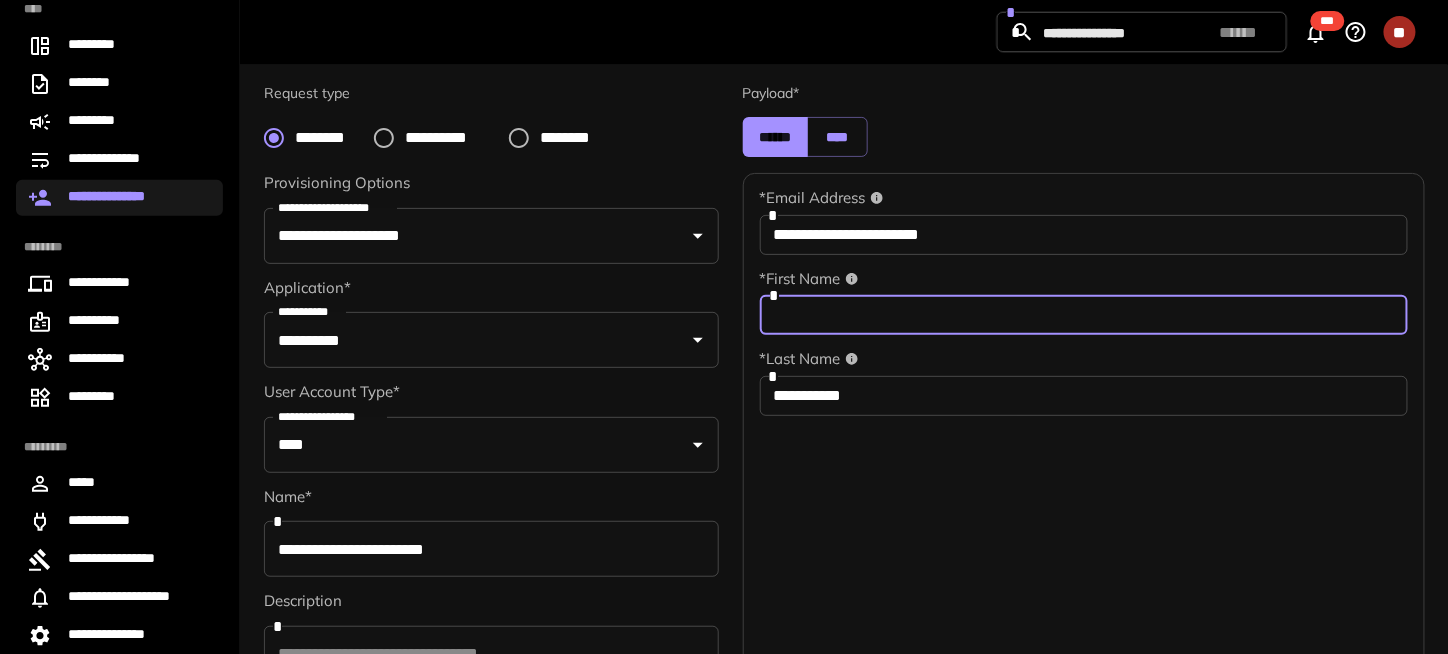 click at bounding box center [1084, 315] 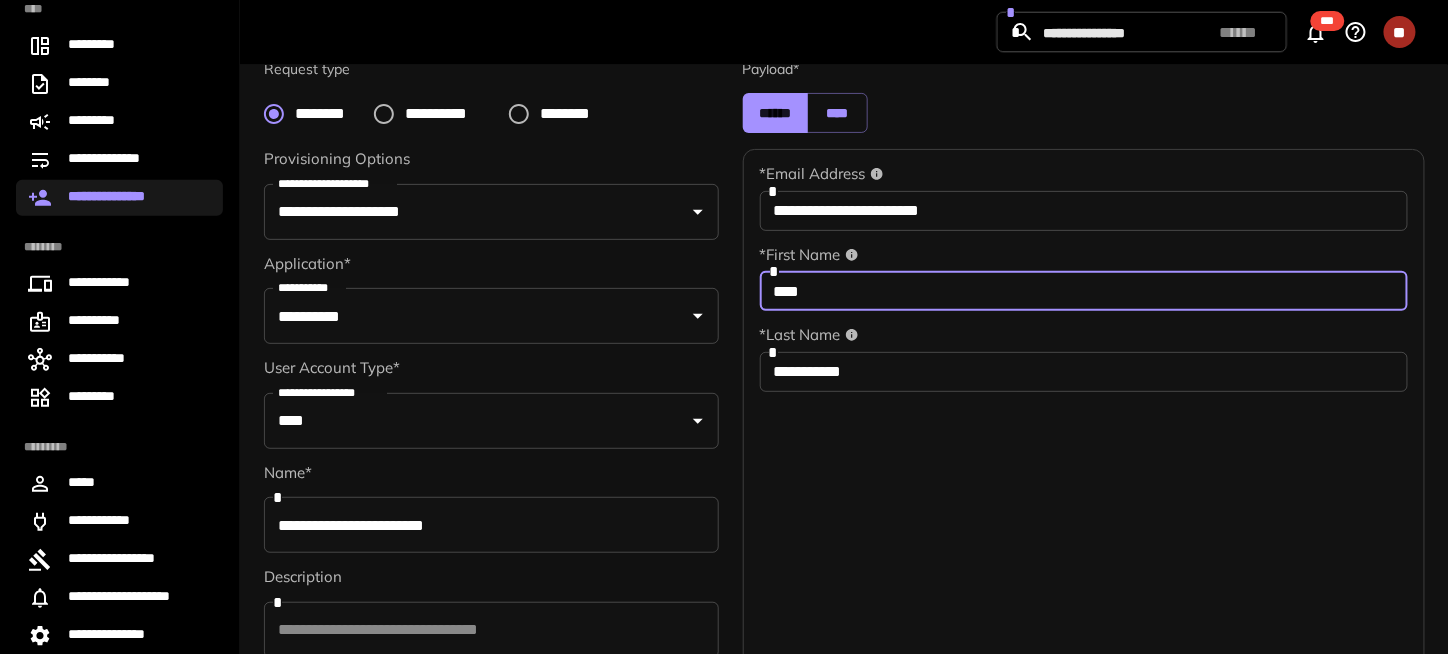 scroll, scrollTop: 397, scrollLeft: 0, axis: vertical 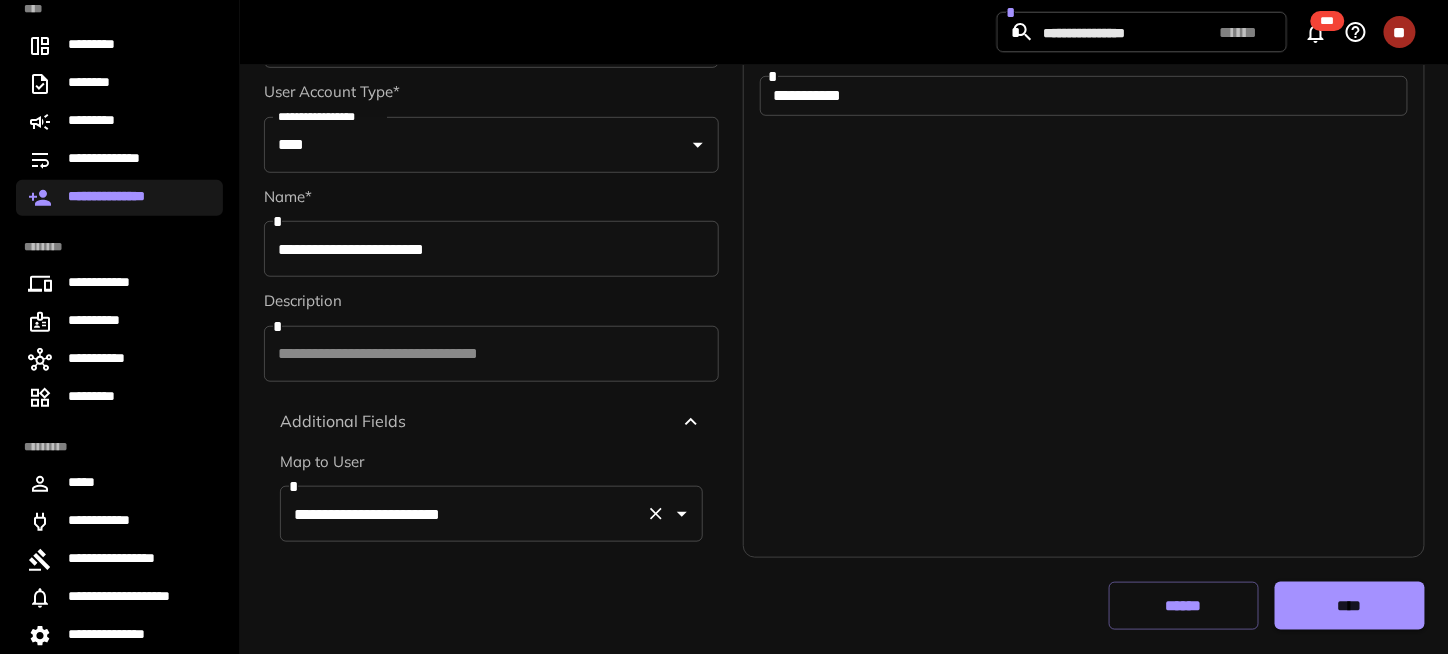 type on "****" 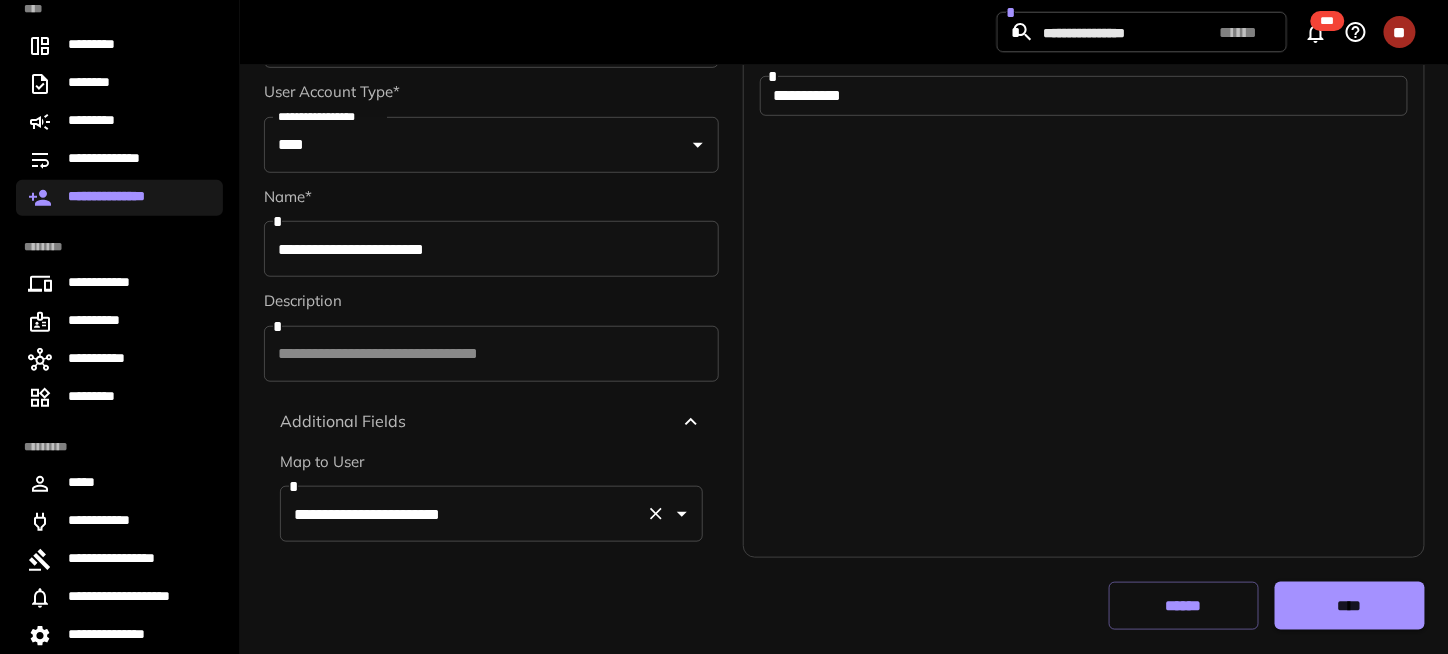 click on "**********" at bounding box center (463, 514) 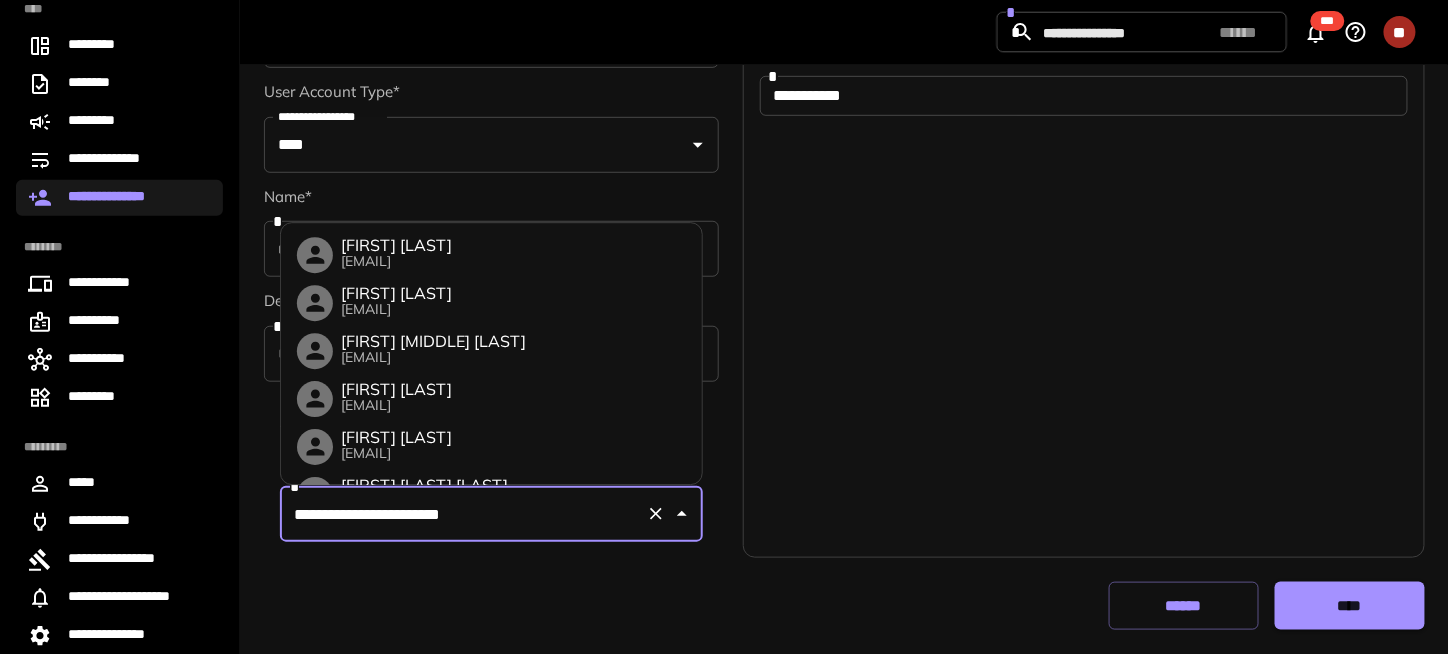 scroll, scrollTop: 4162, scrollLeft: 0, axis: vertical 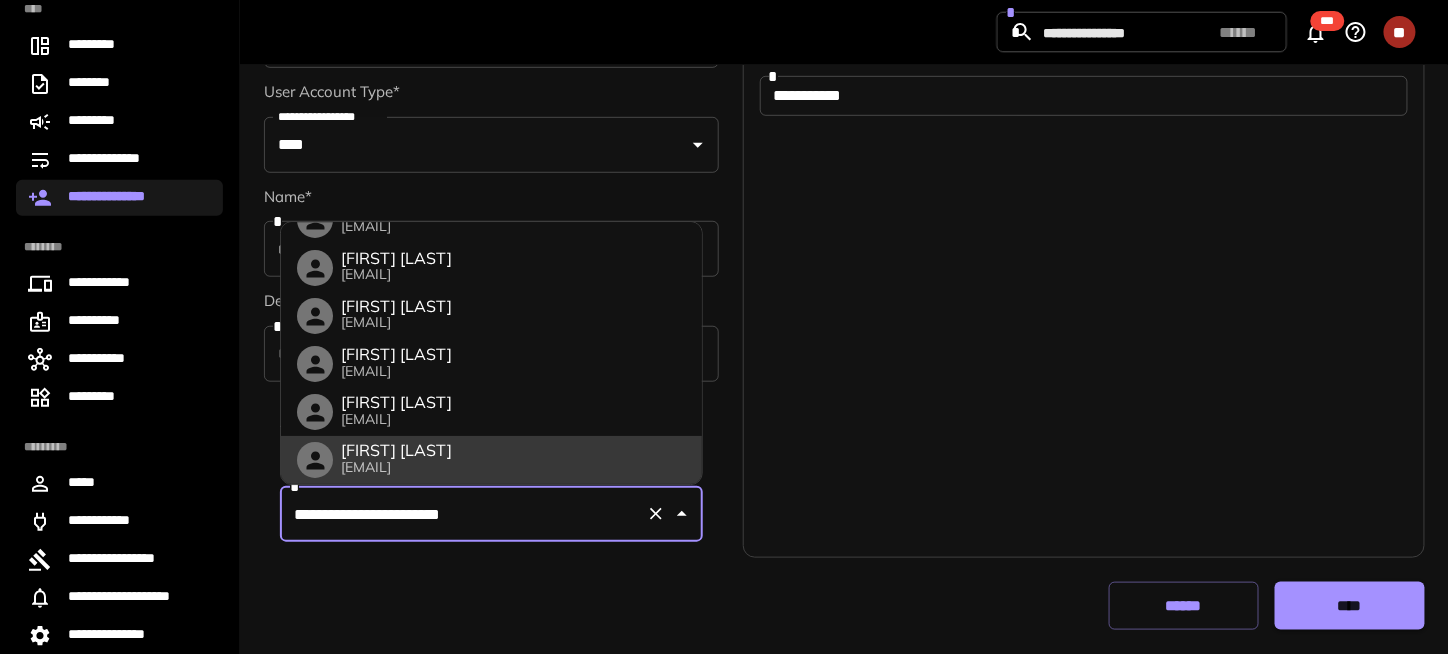 click on "**********" at bounding box center (463, 514) 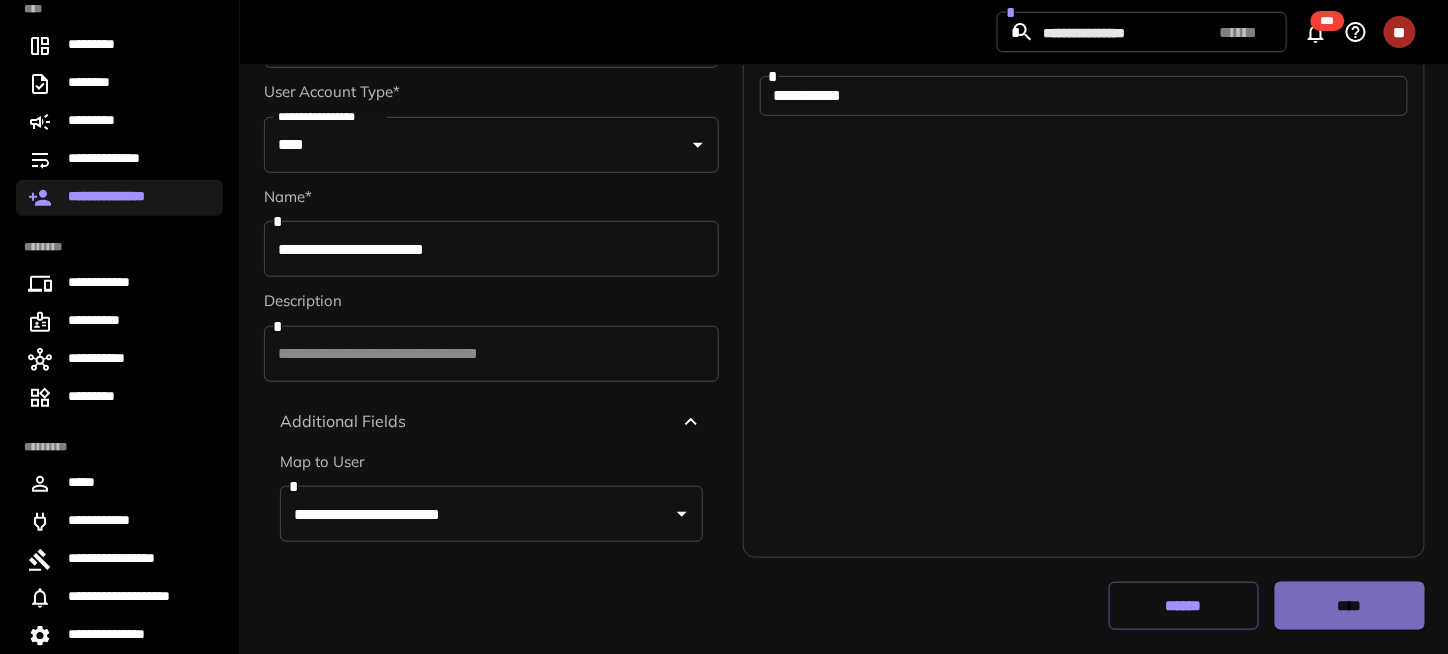 click on "****" at bounding box center [1349, 606] 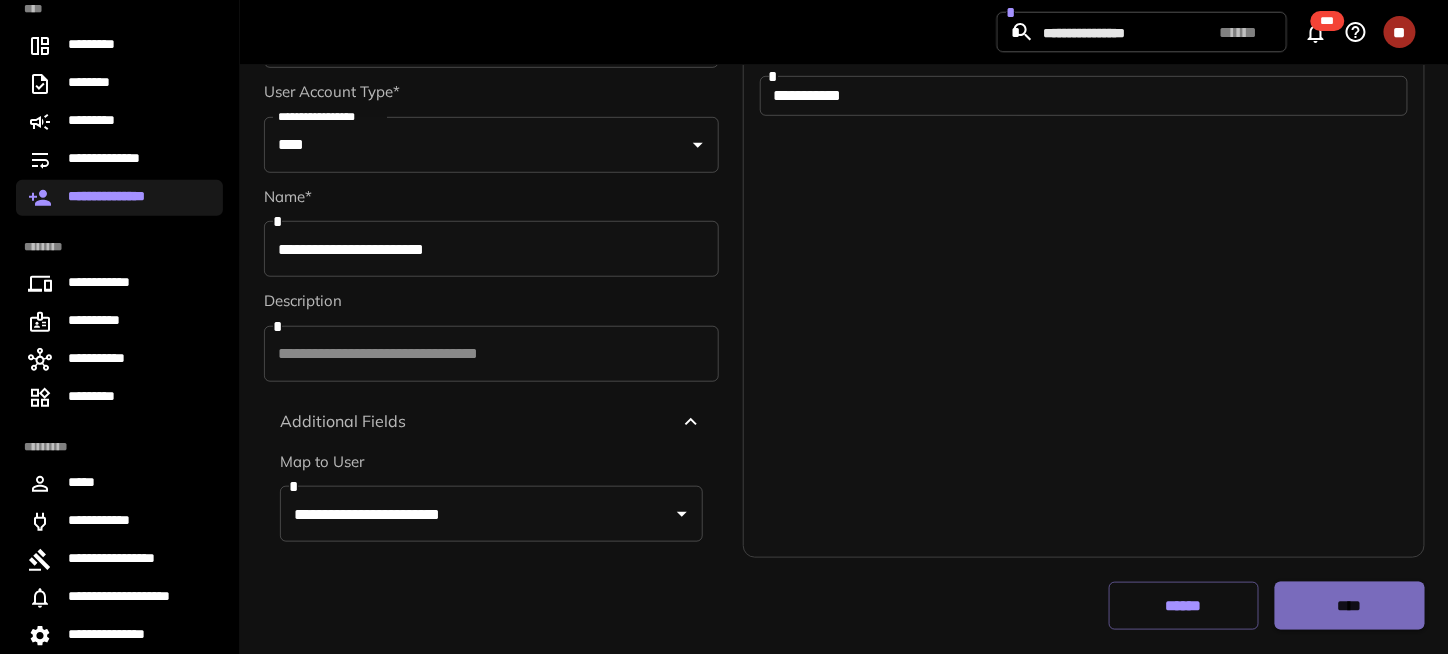 scroll, scrollTop: 236, scrollLeft: 0, axis: vertical 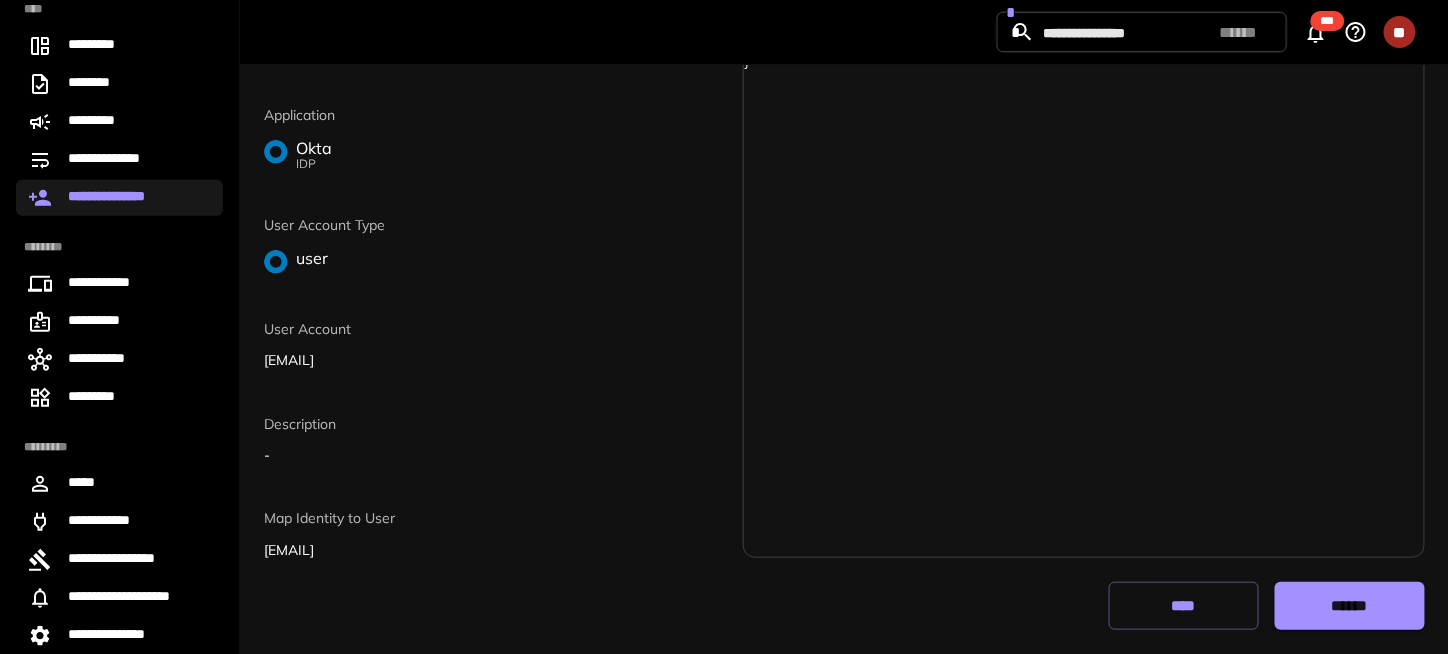 click on "******" at bounding box center [1349, 606] 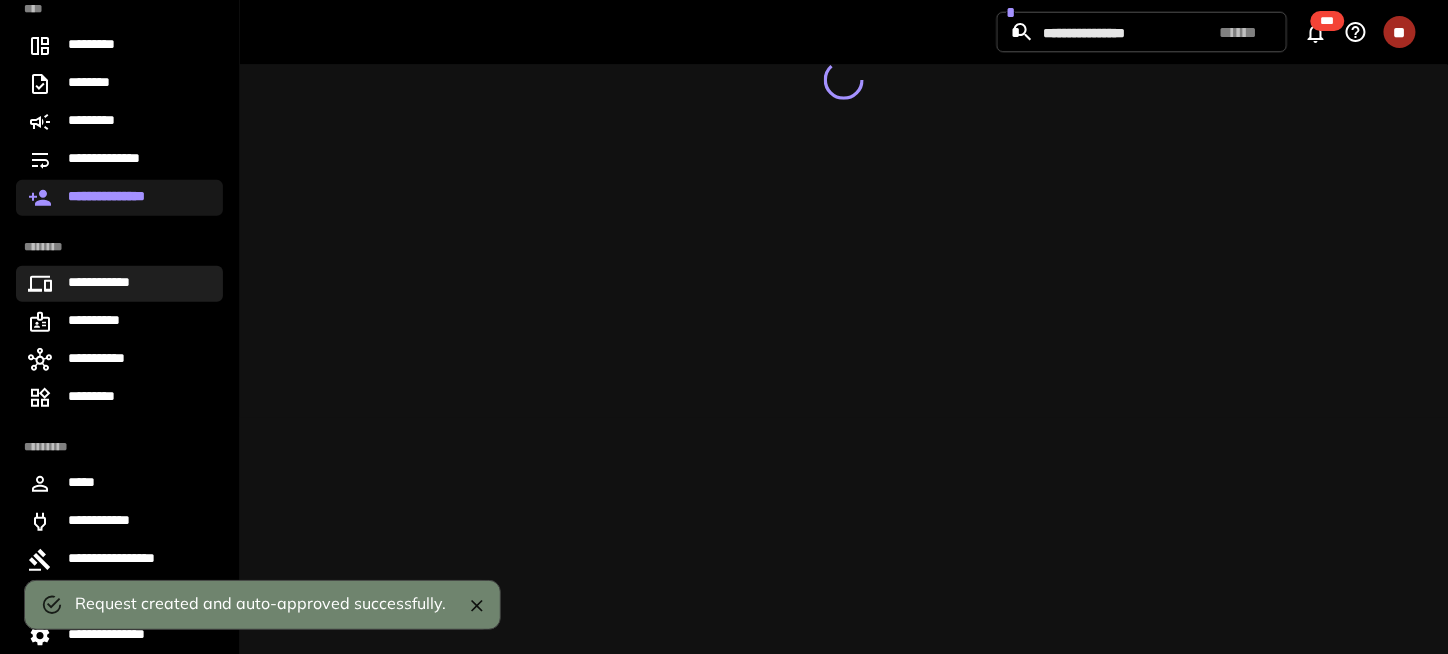 scroll, scrollTop: 0, scrollLeft: 0, axis: both 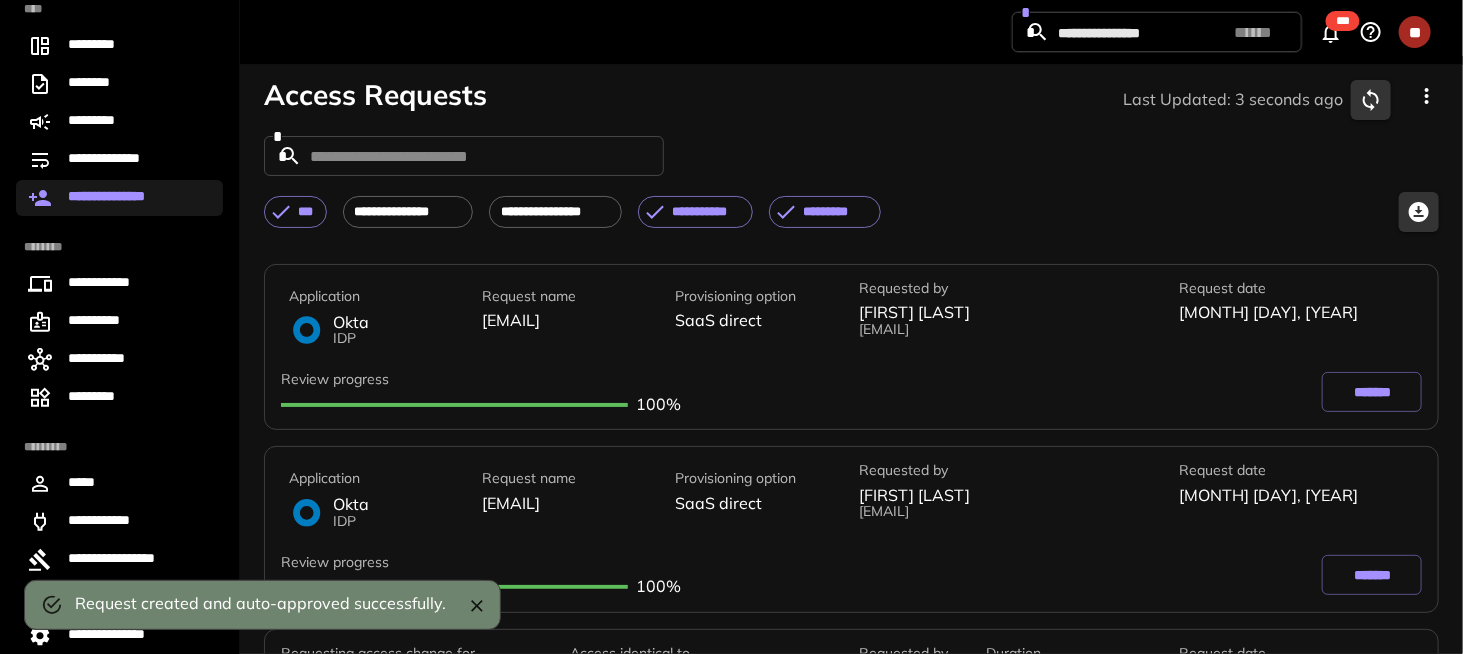 click 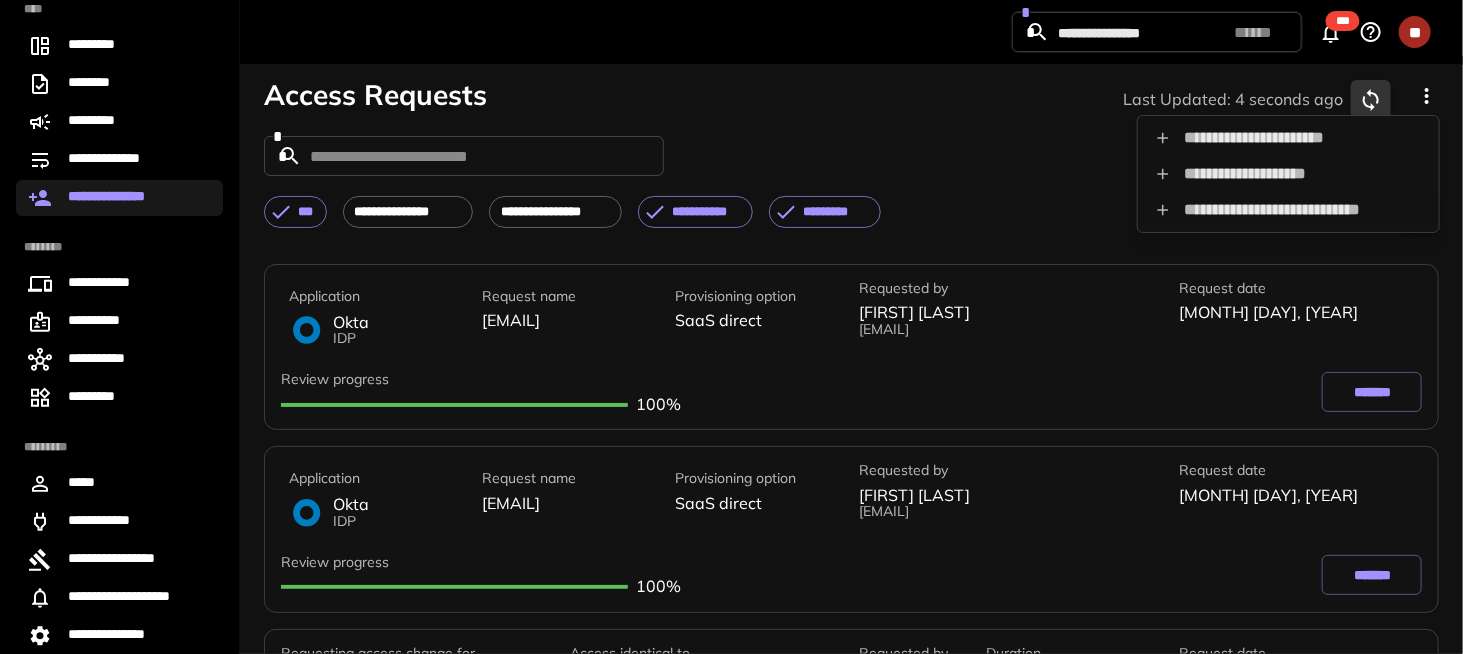 click on "**********" at bounding box center [1288, 174] 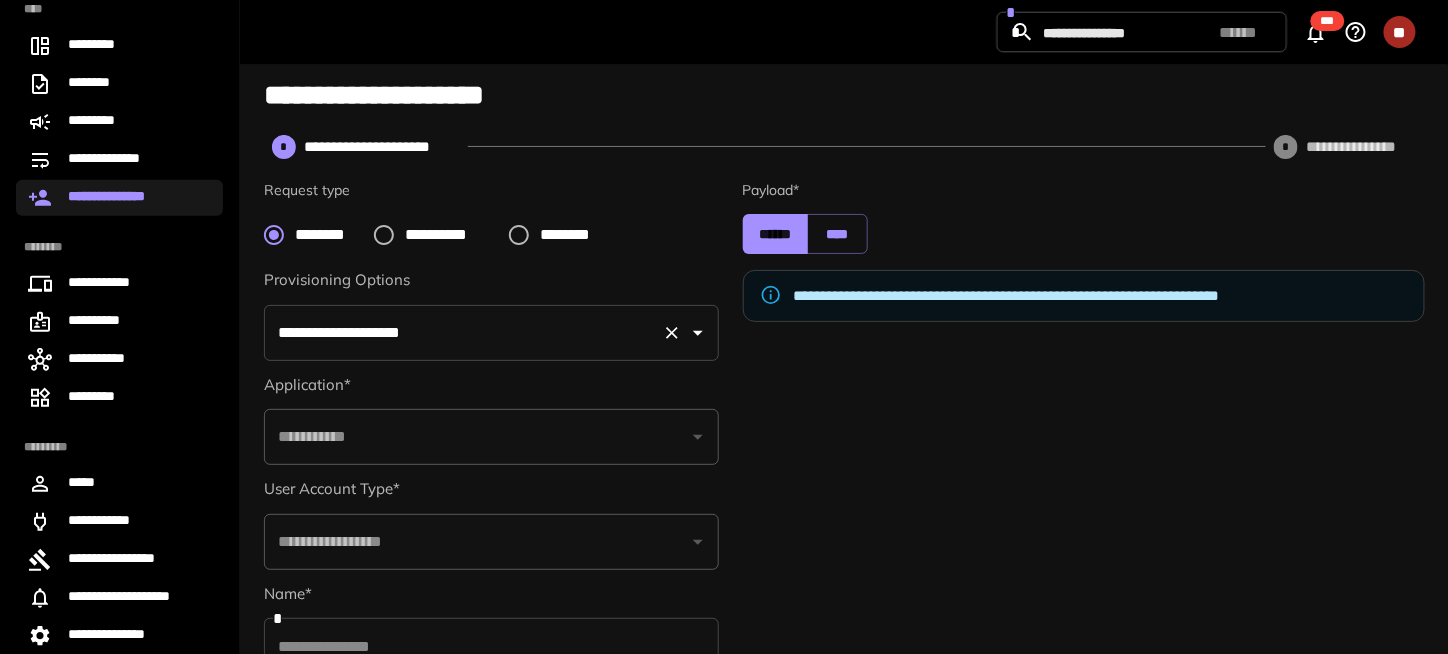 click on "**********" at bounding box center [463, 333] 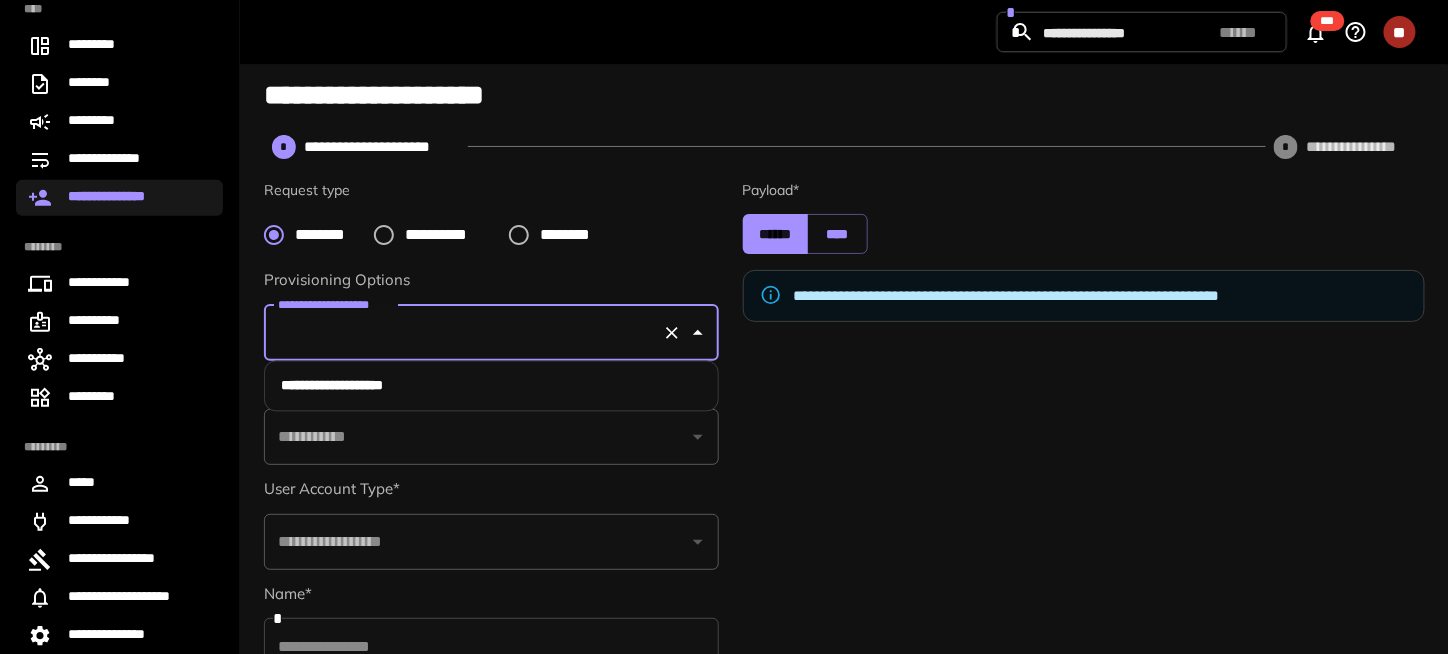 click on "**********" at bounding box center [492, 386] 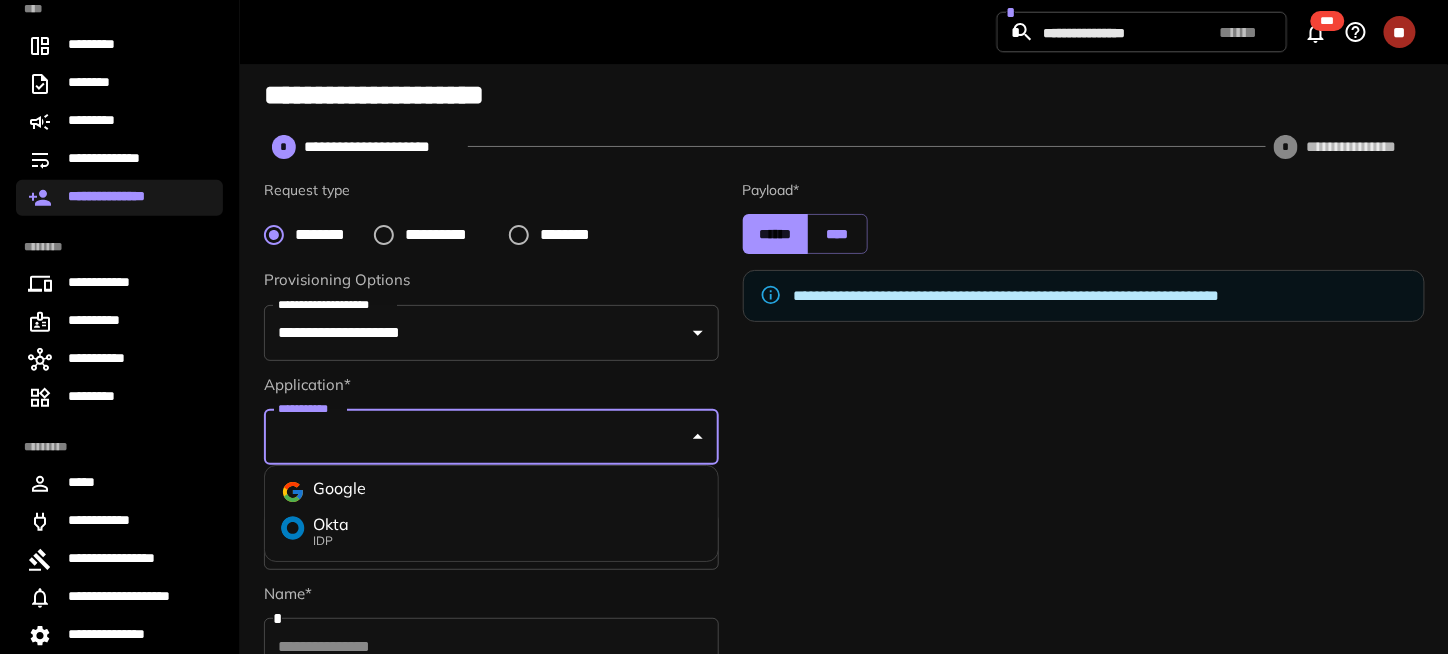 click on "**********" at bounding box center [476, 437] 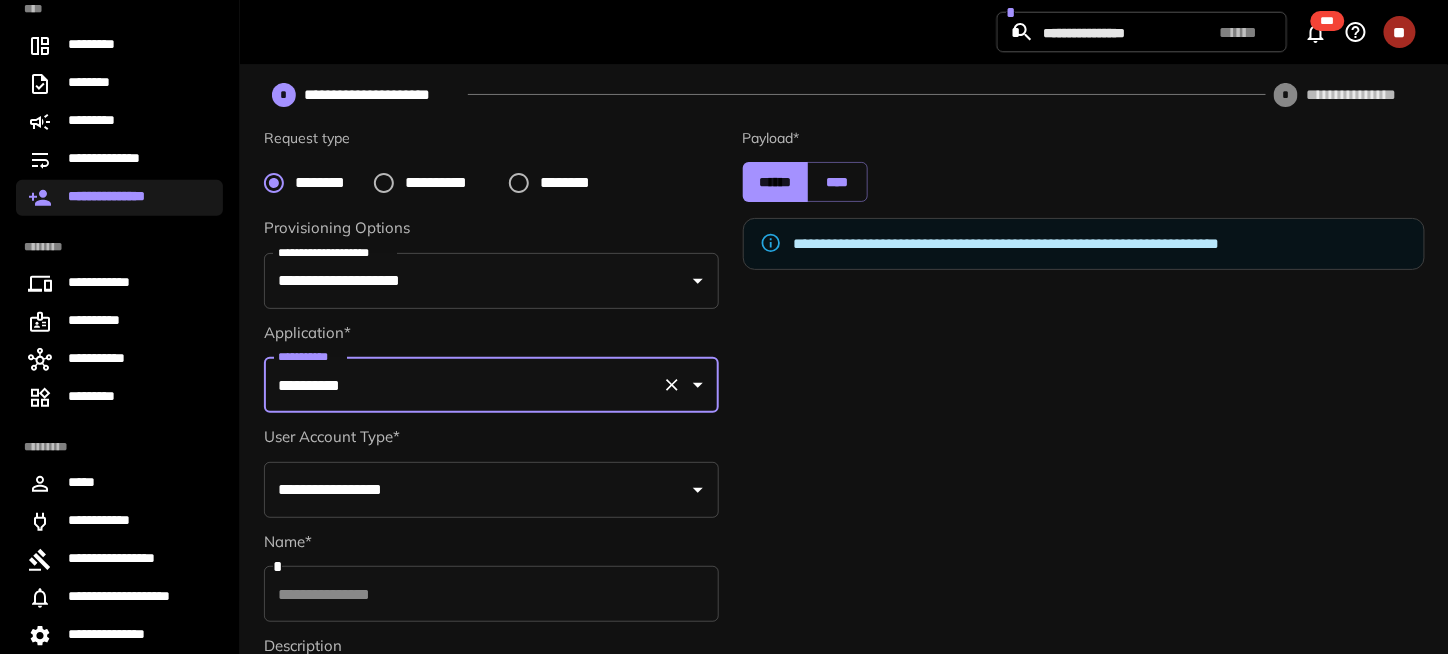 scroll, scrollTop: 200, scrollLeft: 0, axis: vertical 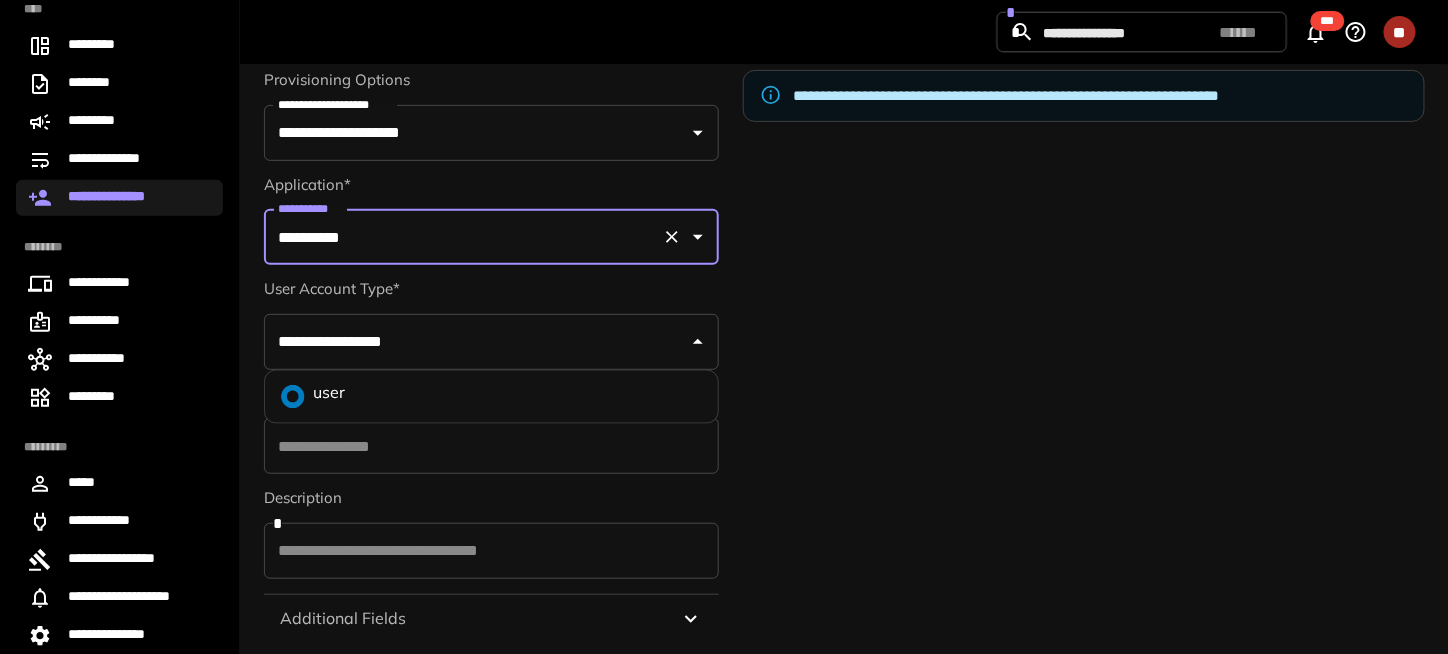 click on "**********" at bounding box center (491, 342) 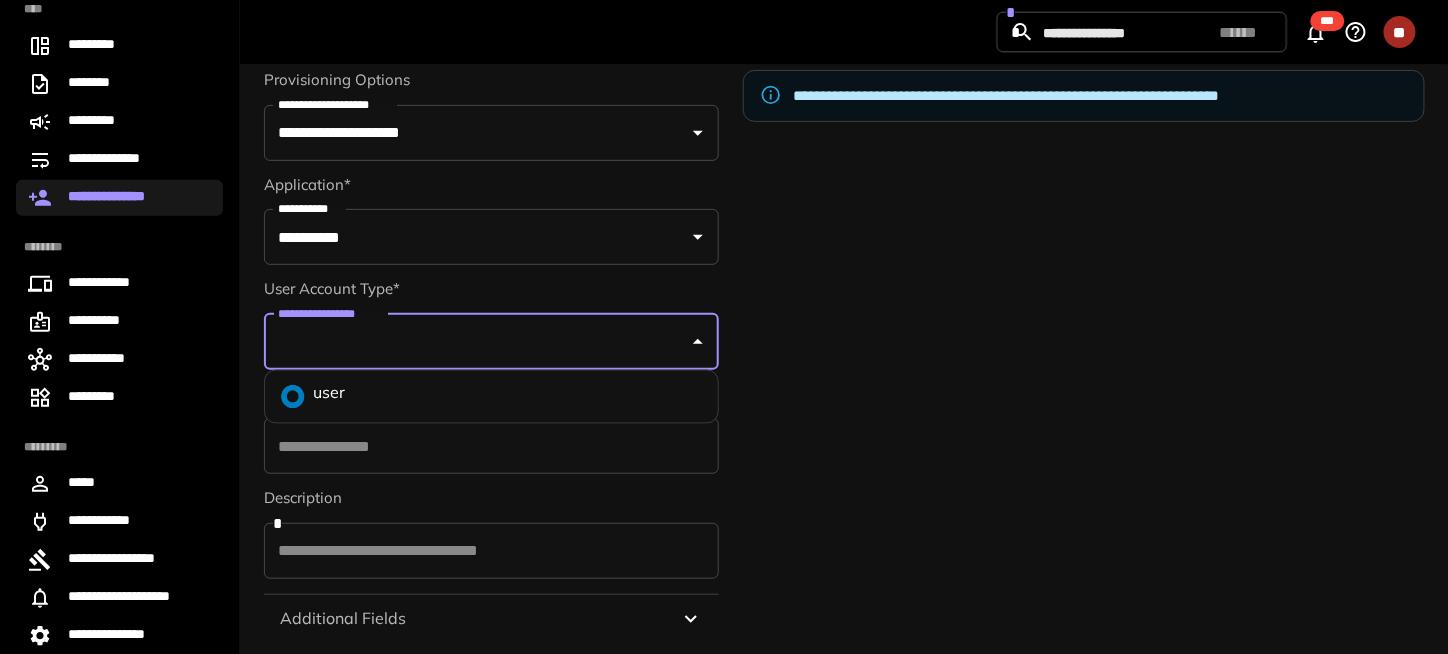 click on "user" at bounding box center (491, 397) 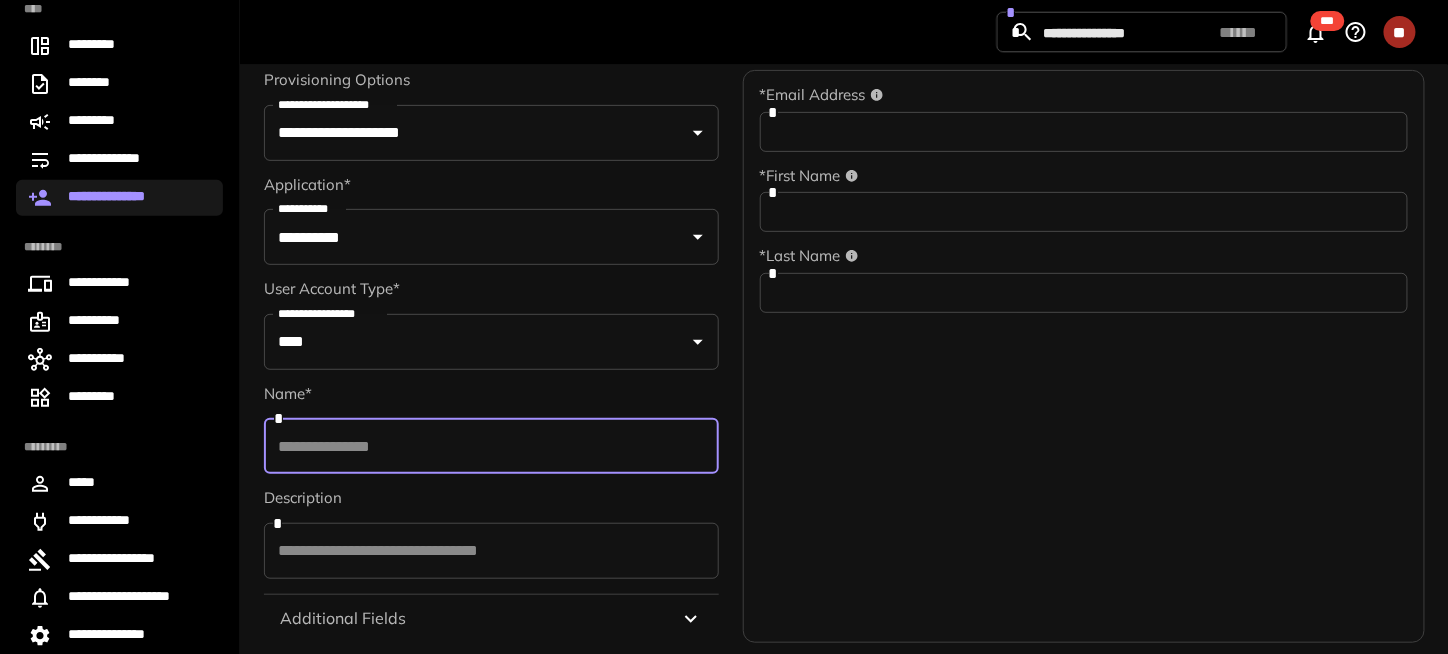 click at bounding box center [491, 446] 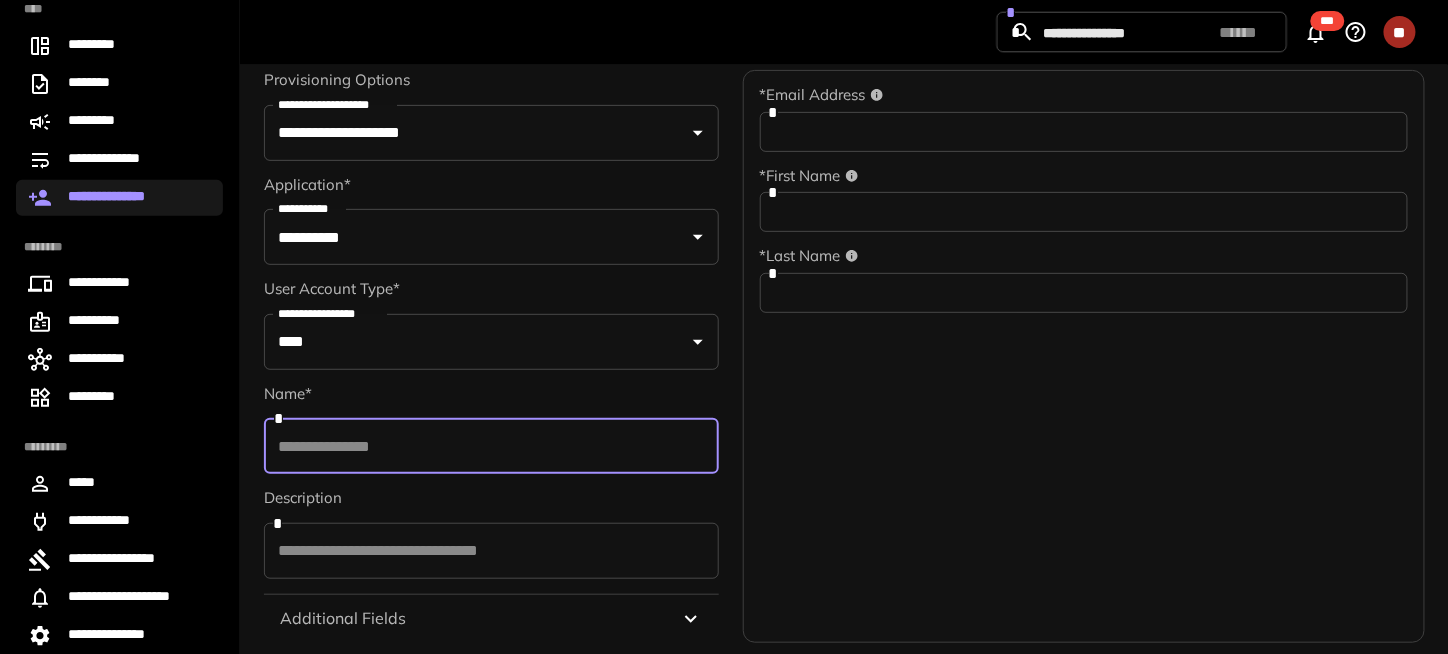 paste on "**********" 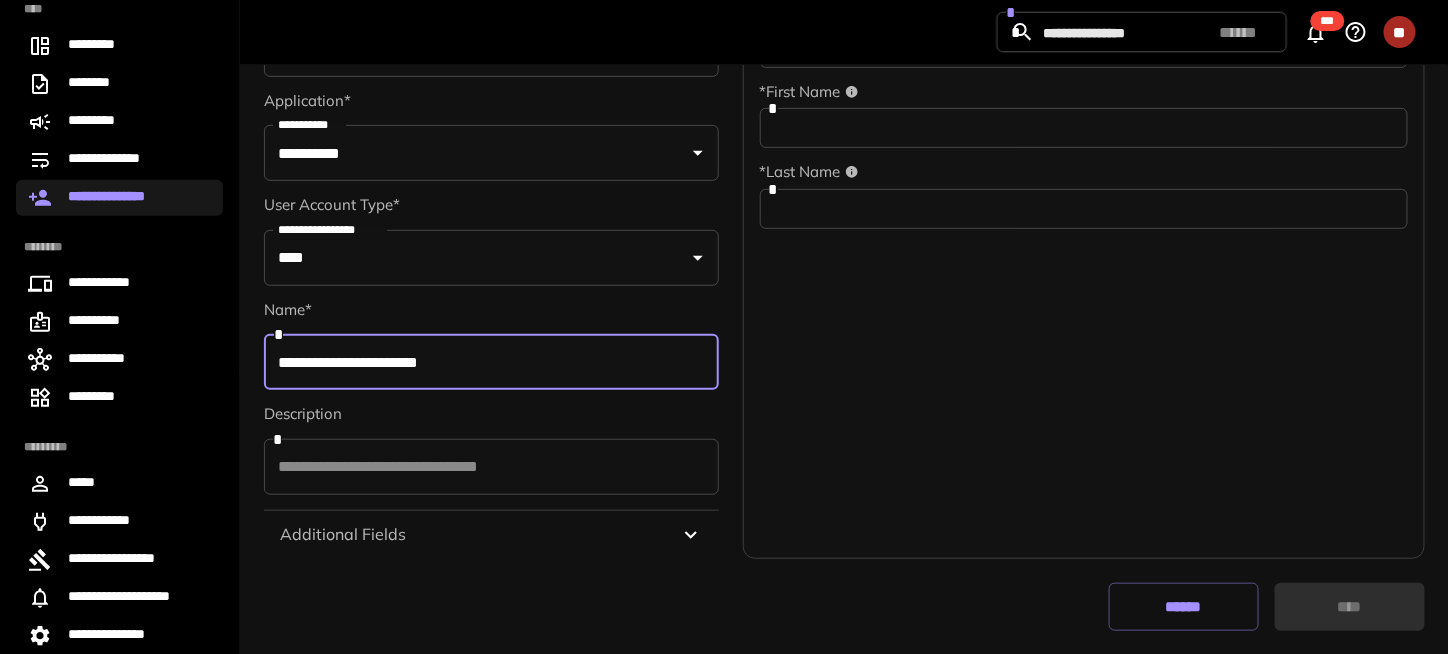 type on "**********" 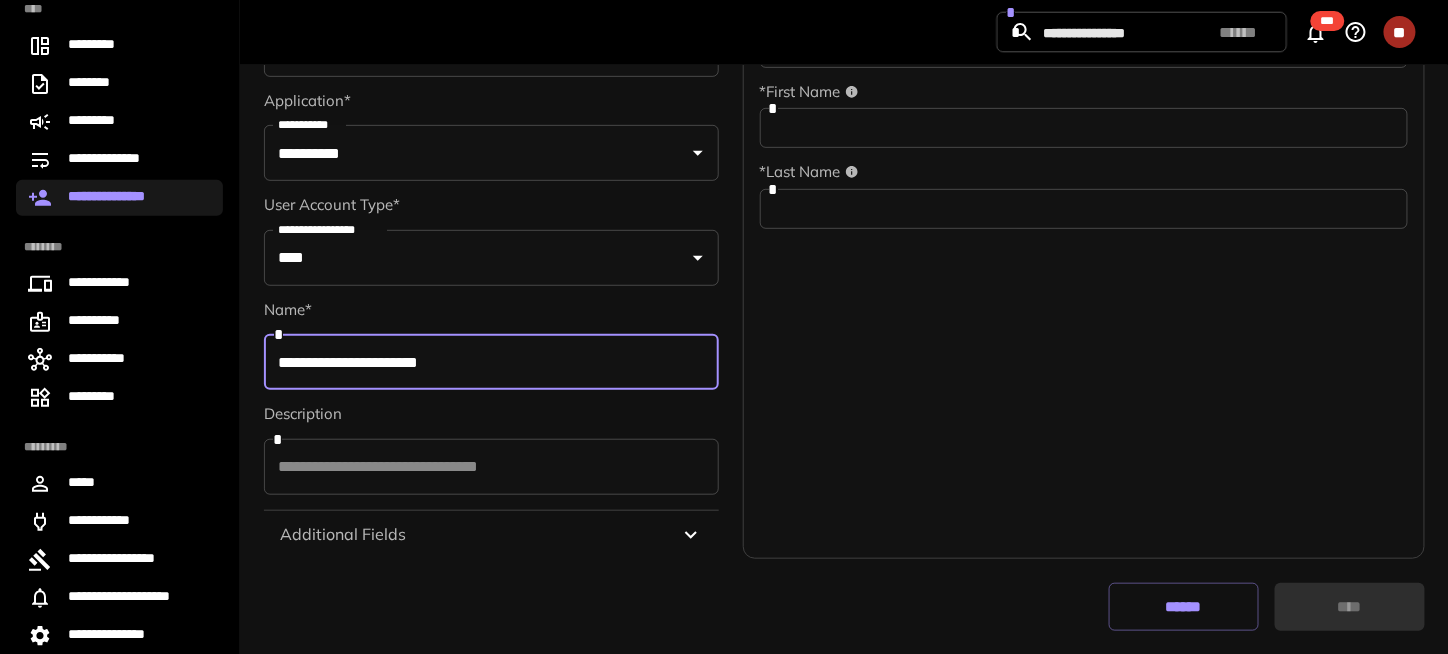click on "Additional Fields" at bounding box center [479, 535] 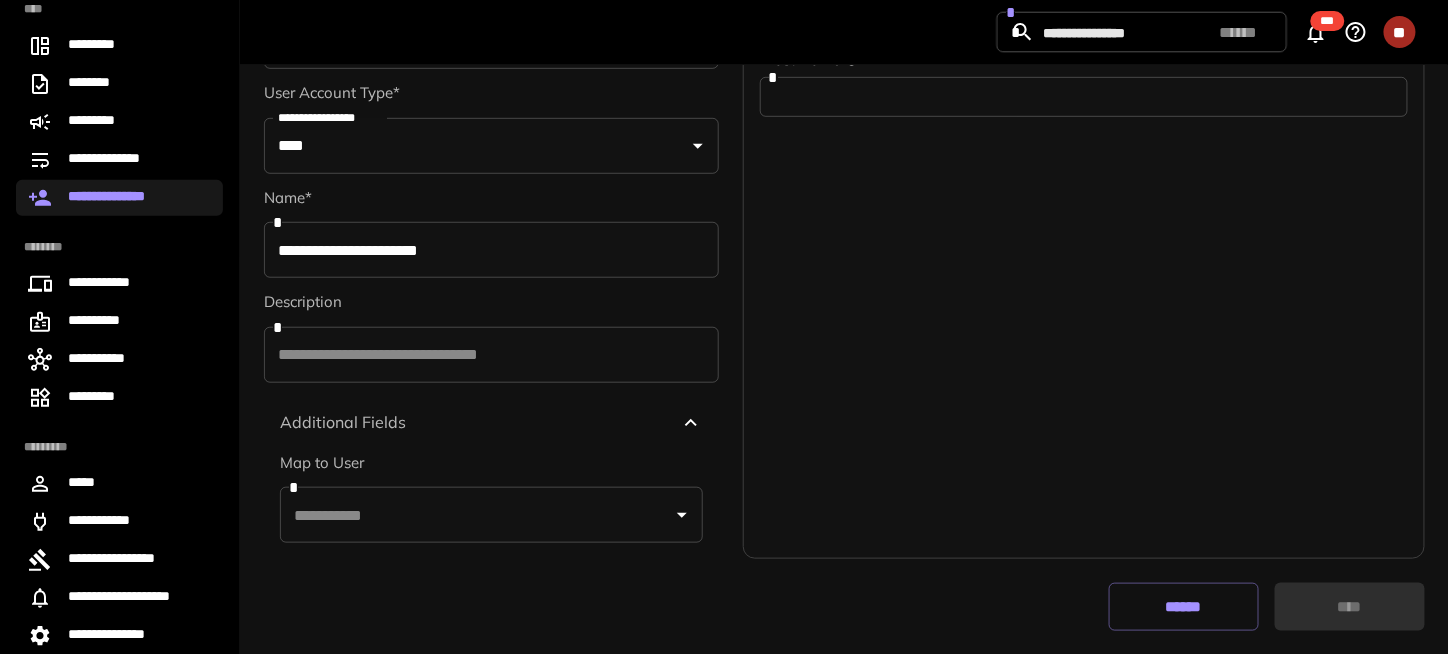 click on "*" at bounding box center [491, 515] 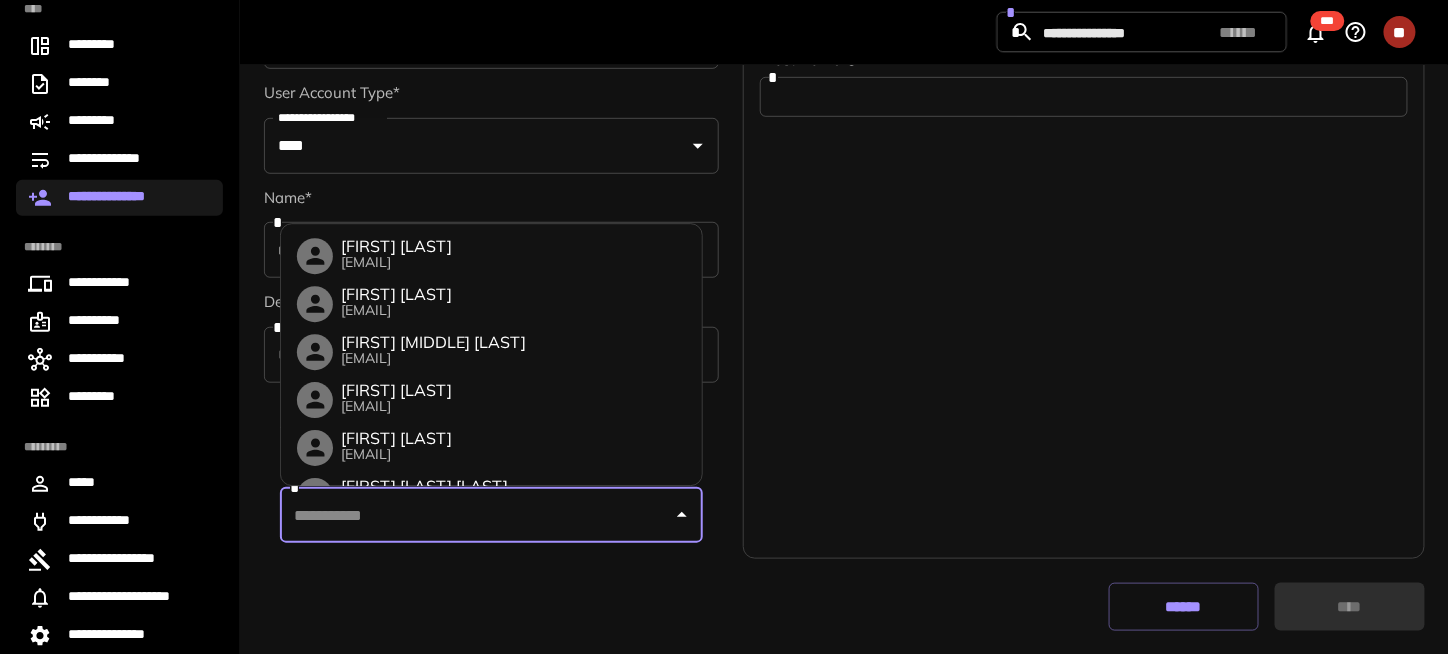 scroll, scrollTop: 397, scrollLeft: 0, axis: vertical 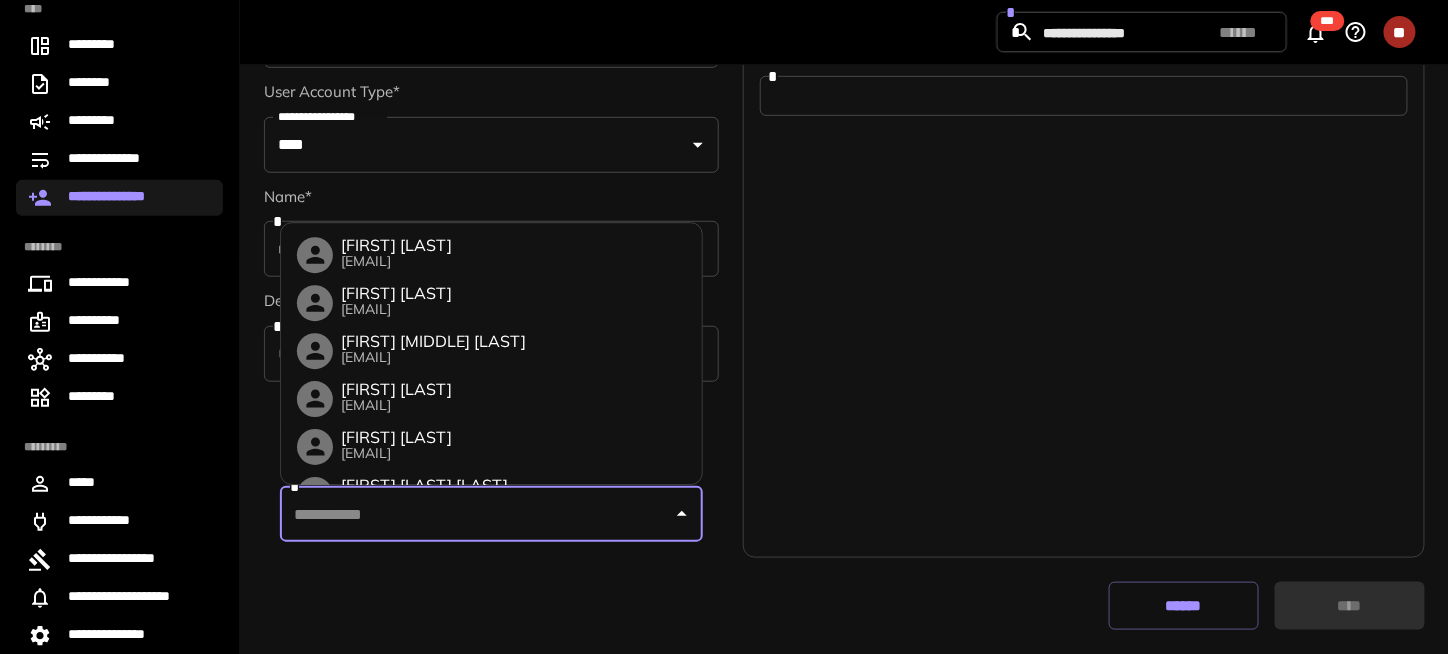 paste on "**********" 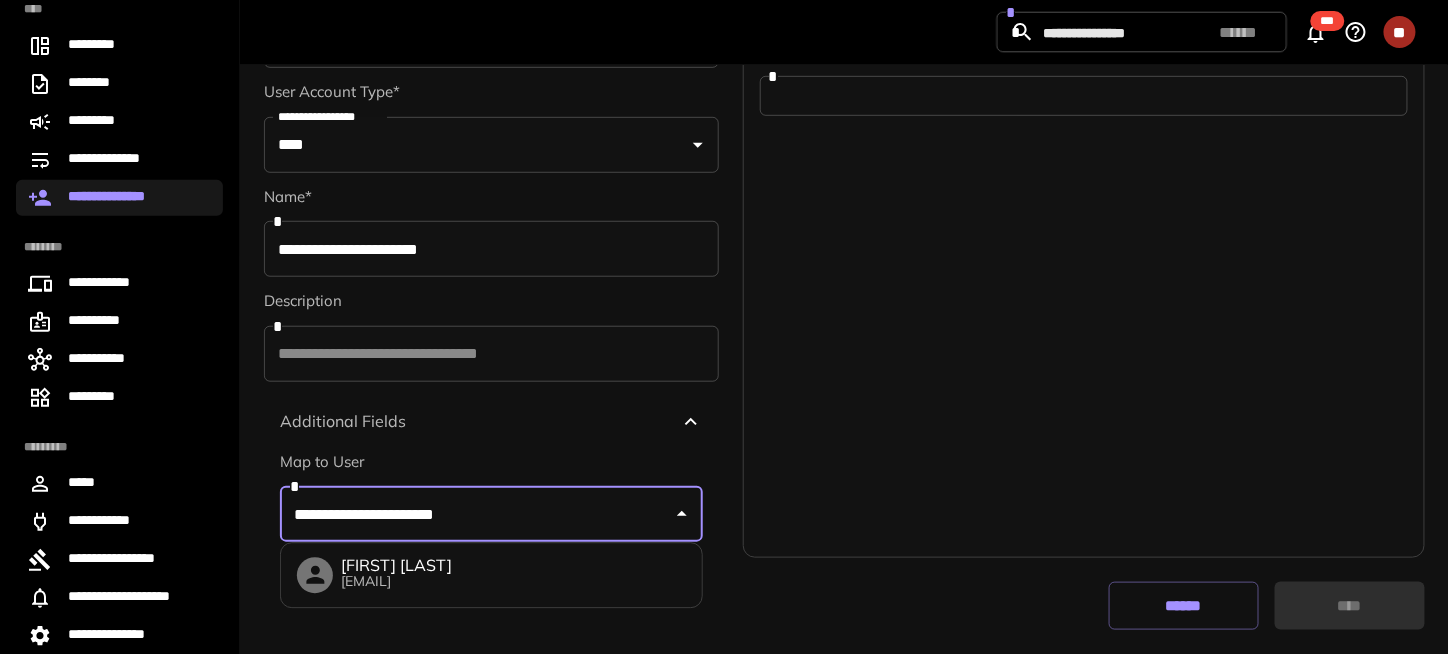 click on "[EMAIL]" at bounding box center [396, 582] 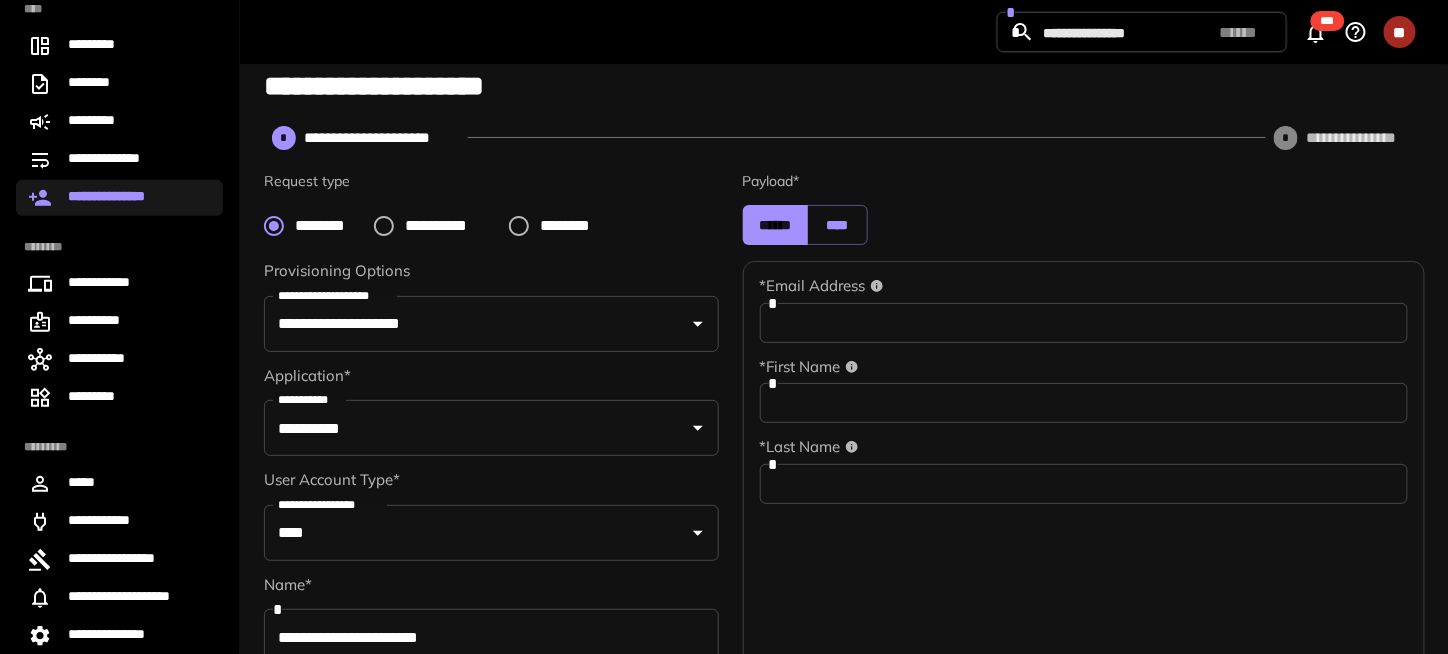 scroll, scrollTop: 0, scrollLeft: 0, axis: both 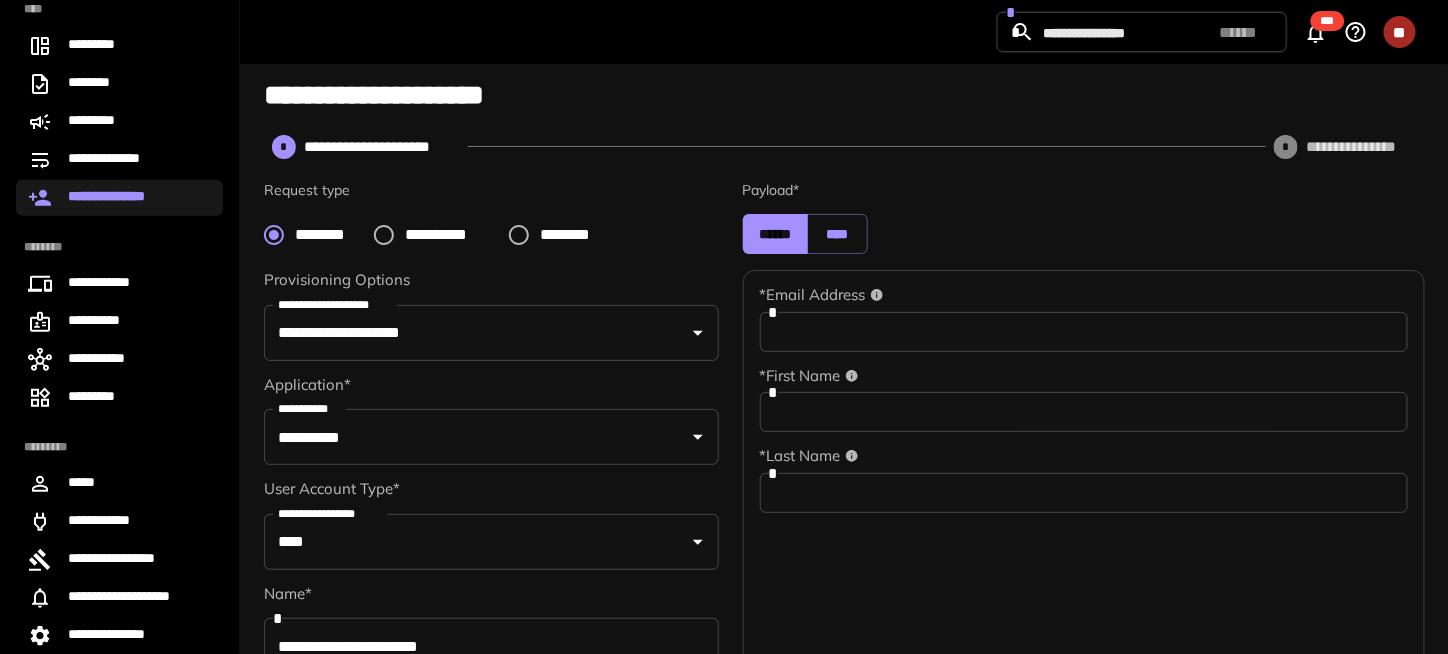 type on "**********" 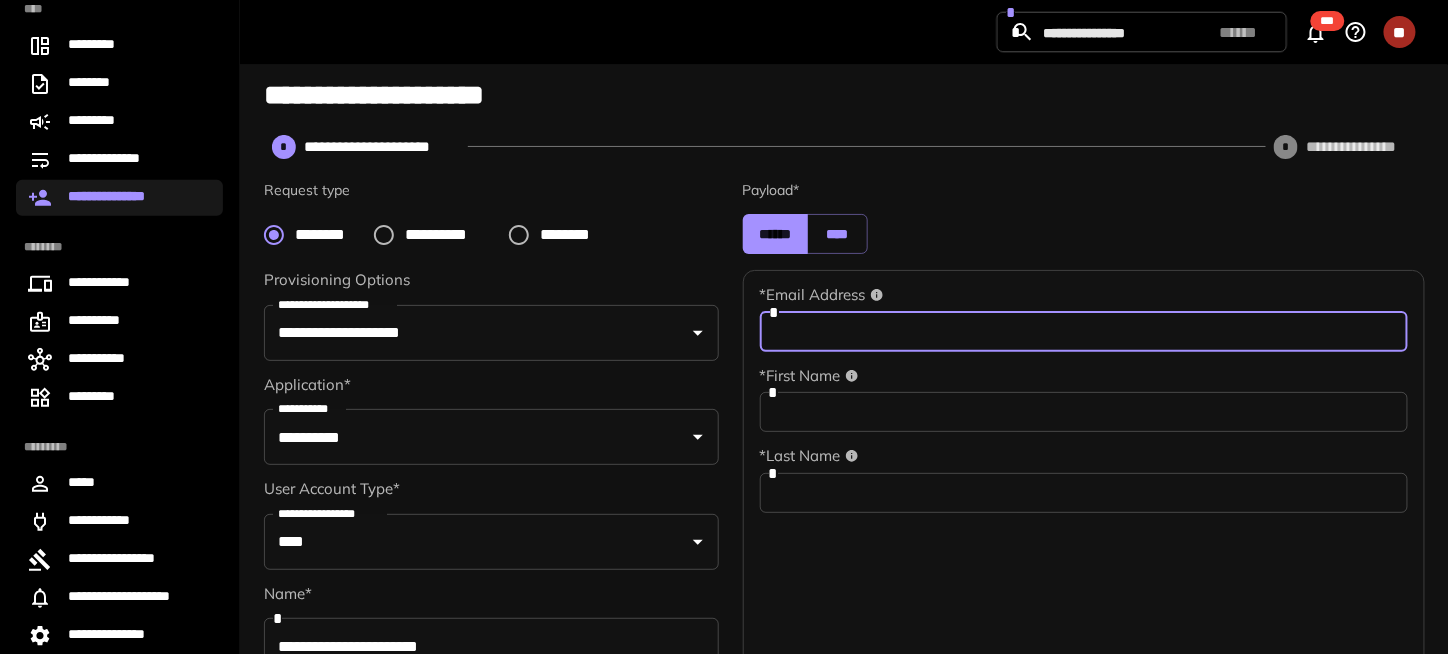 click at bounding box center (1084, 332) 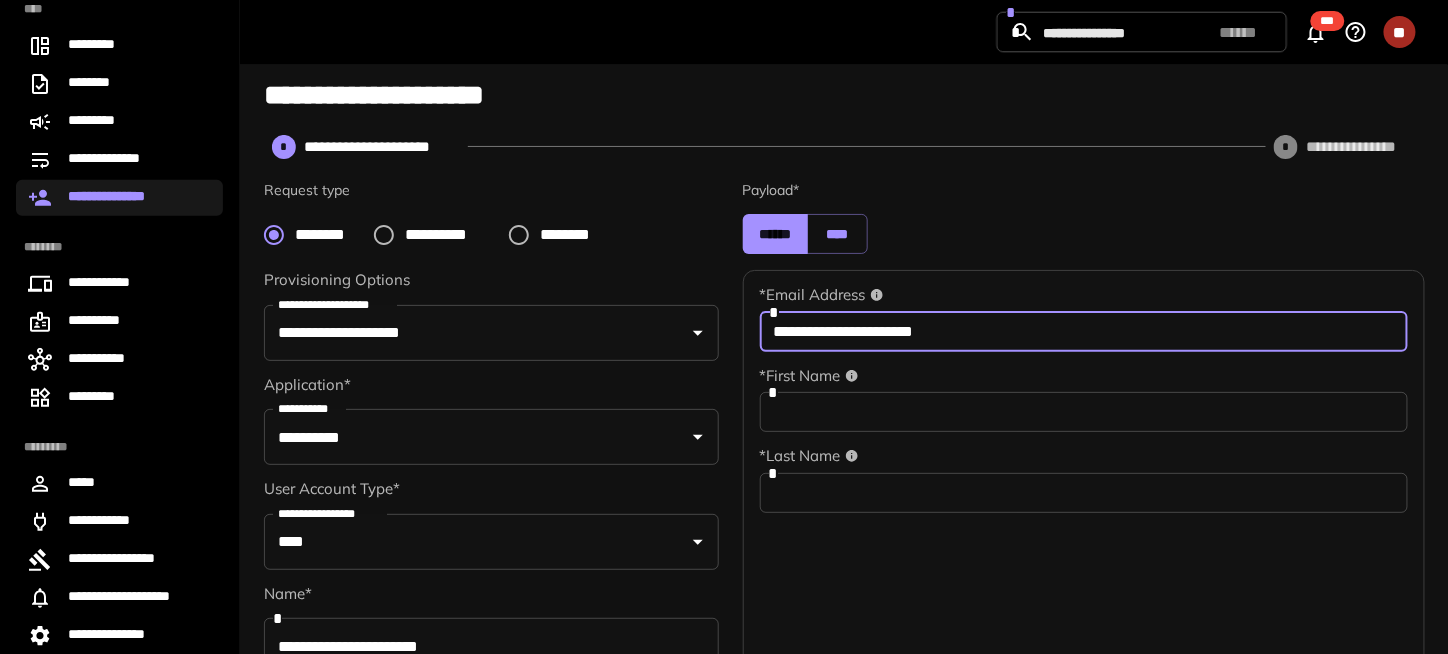 type on "**********" 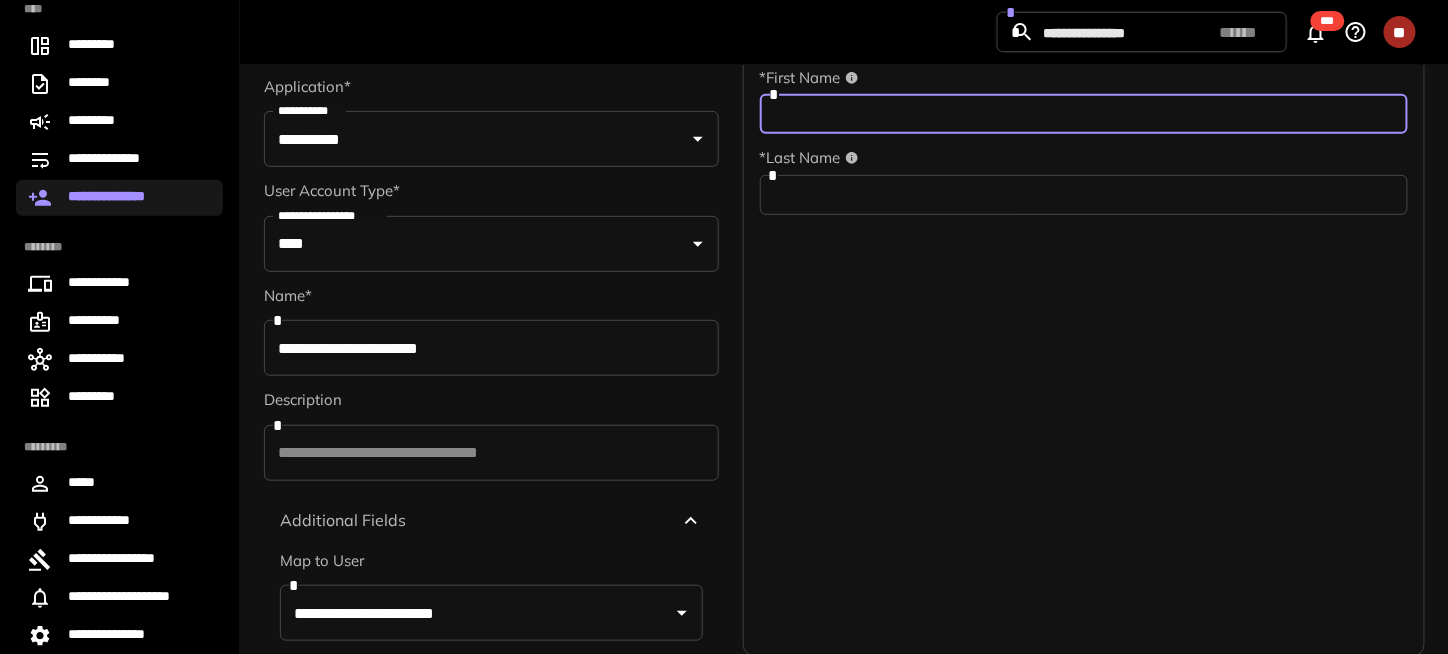scroll, scrollTop: 300, scrollLeft: 0, axis: vertical 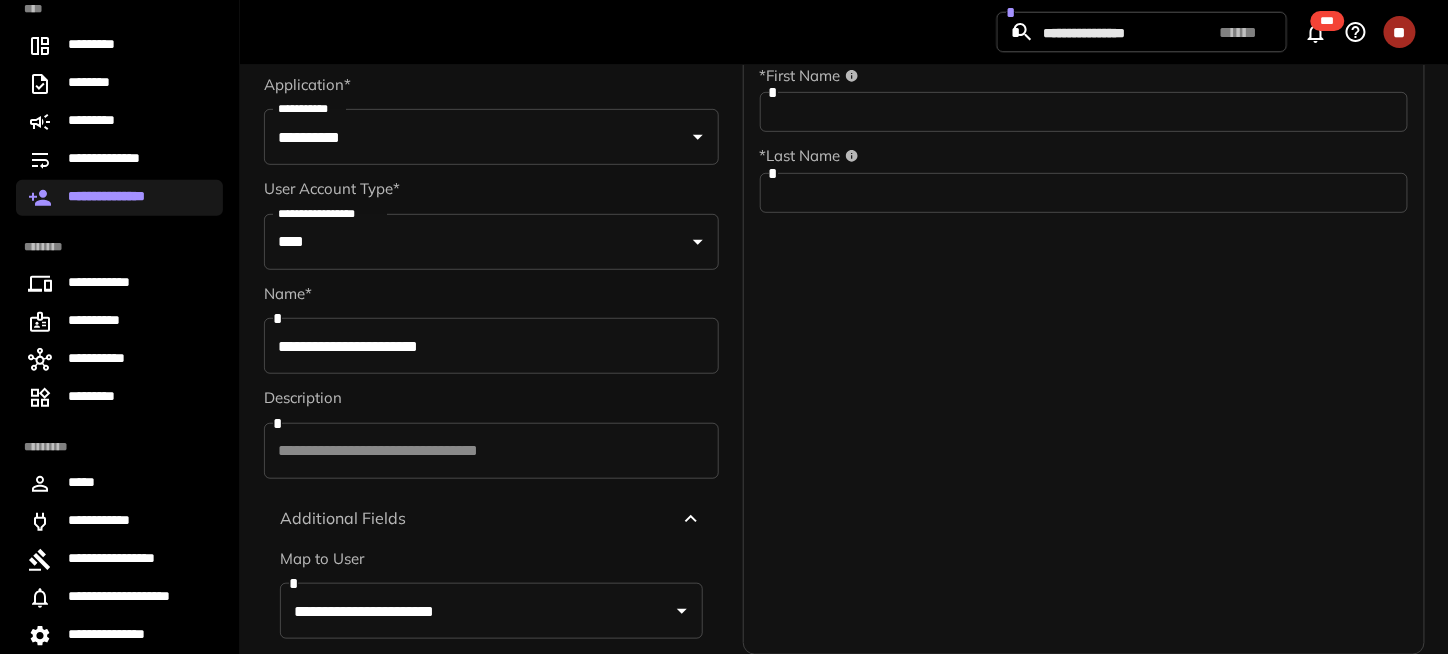 click on "* Last Name *" at bounding box center (1084, 180) 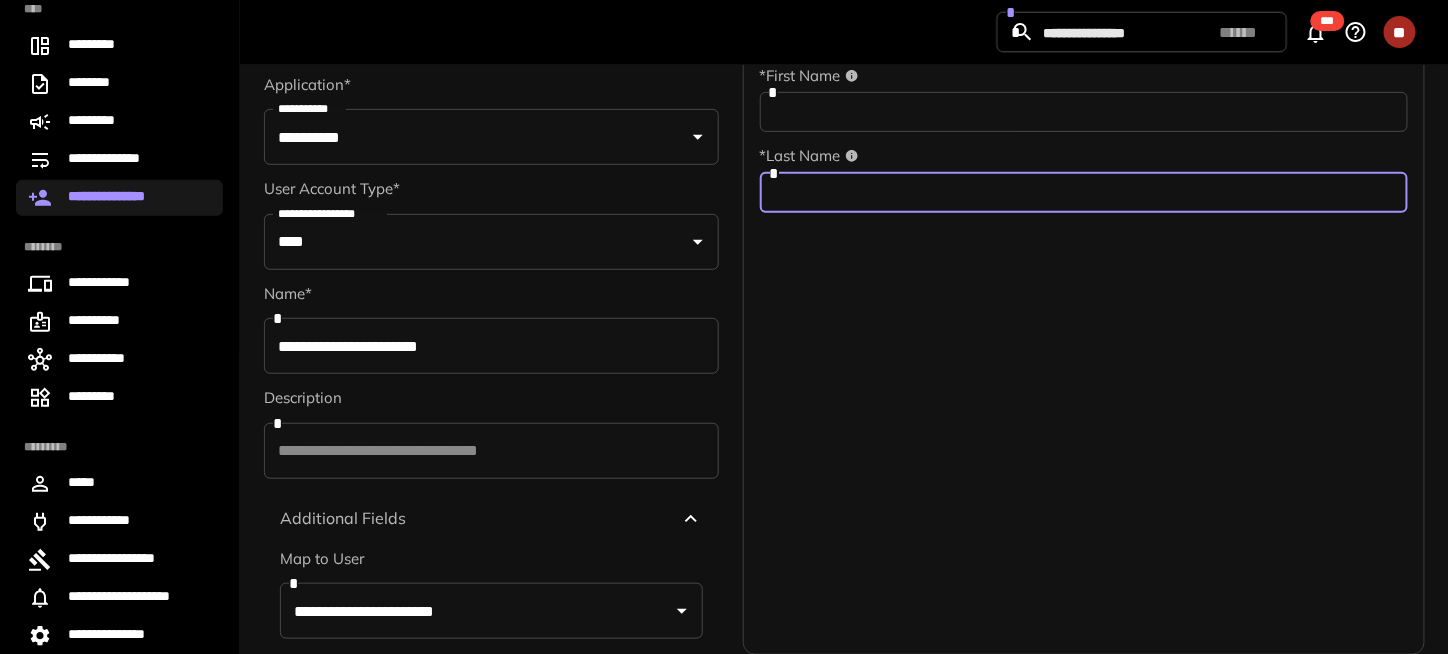 paste on "**********" 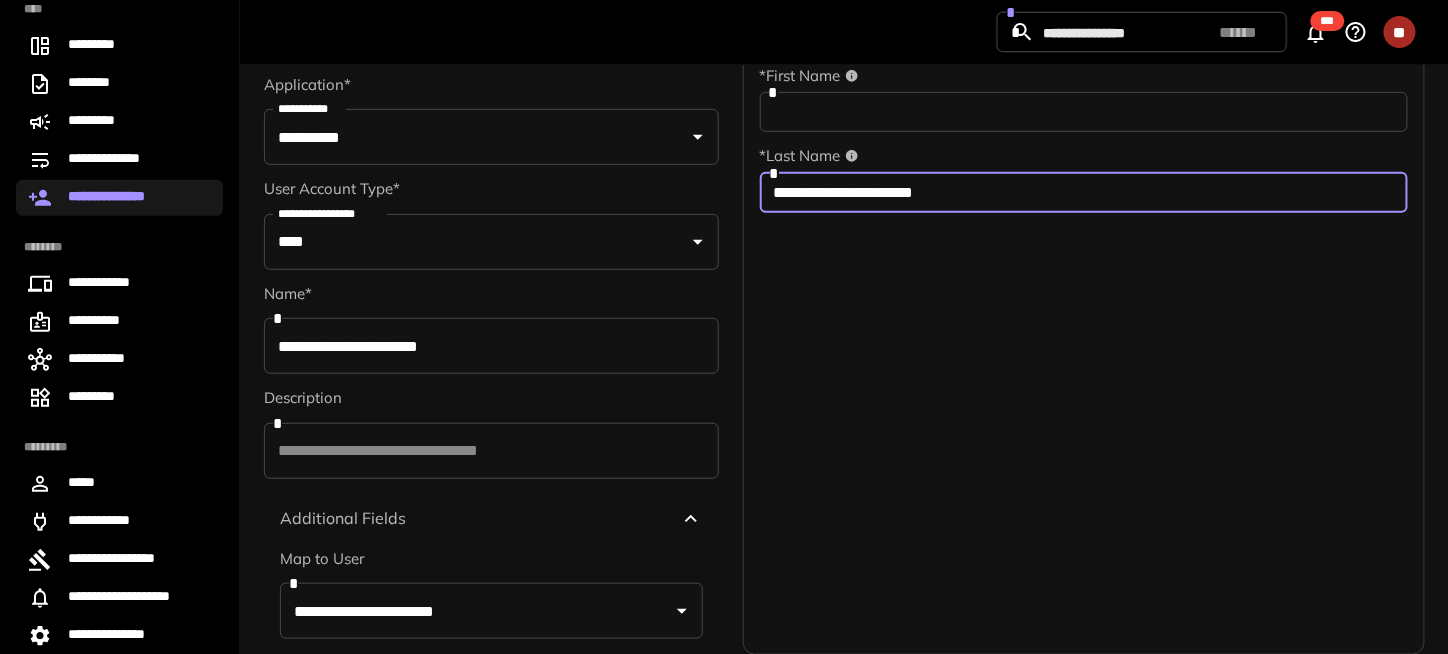 drag, startPoint x: 789, startPoint y: 197, endPoint x: 737, endPoint y: 194, distance: 52.086468 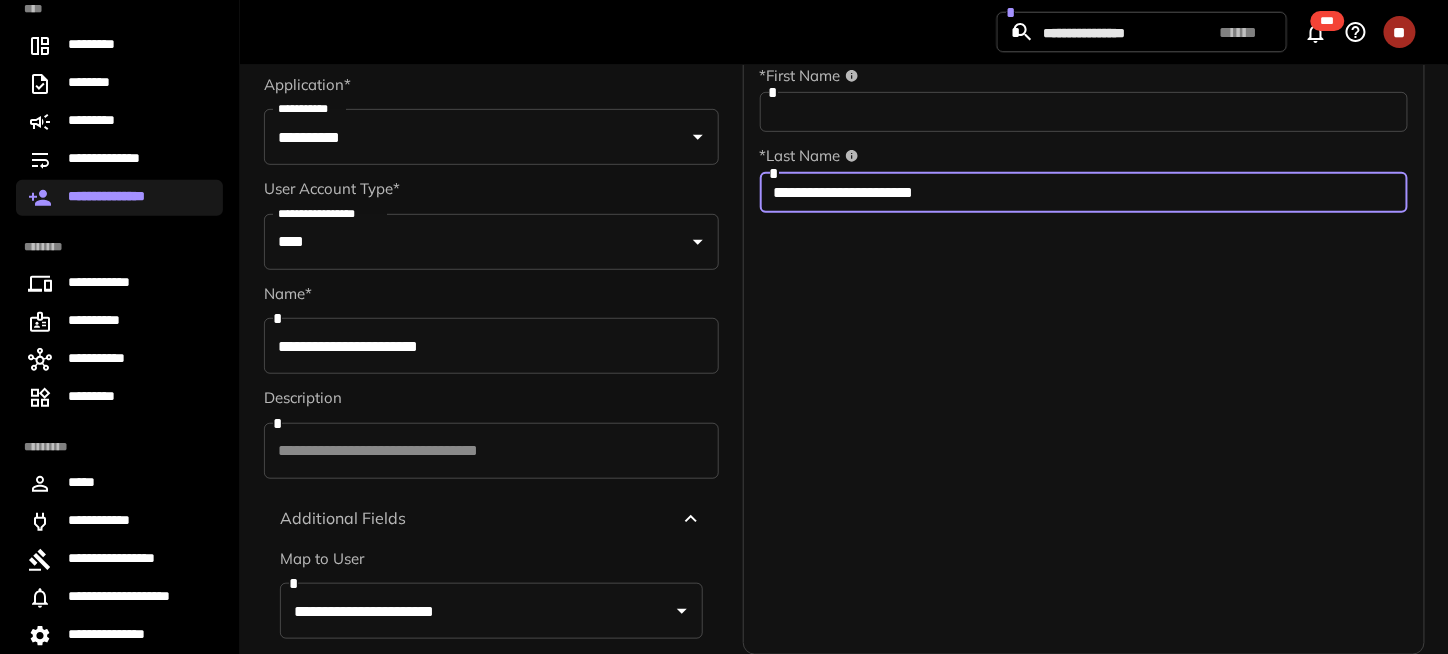 click on "**********" at bounding box center (844, 269) 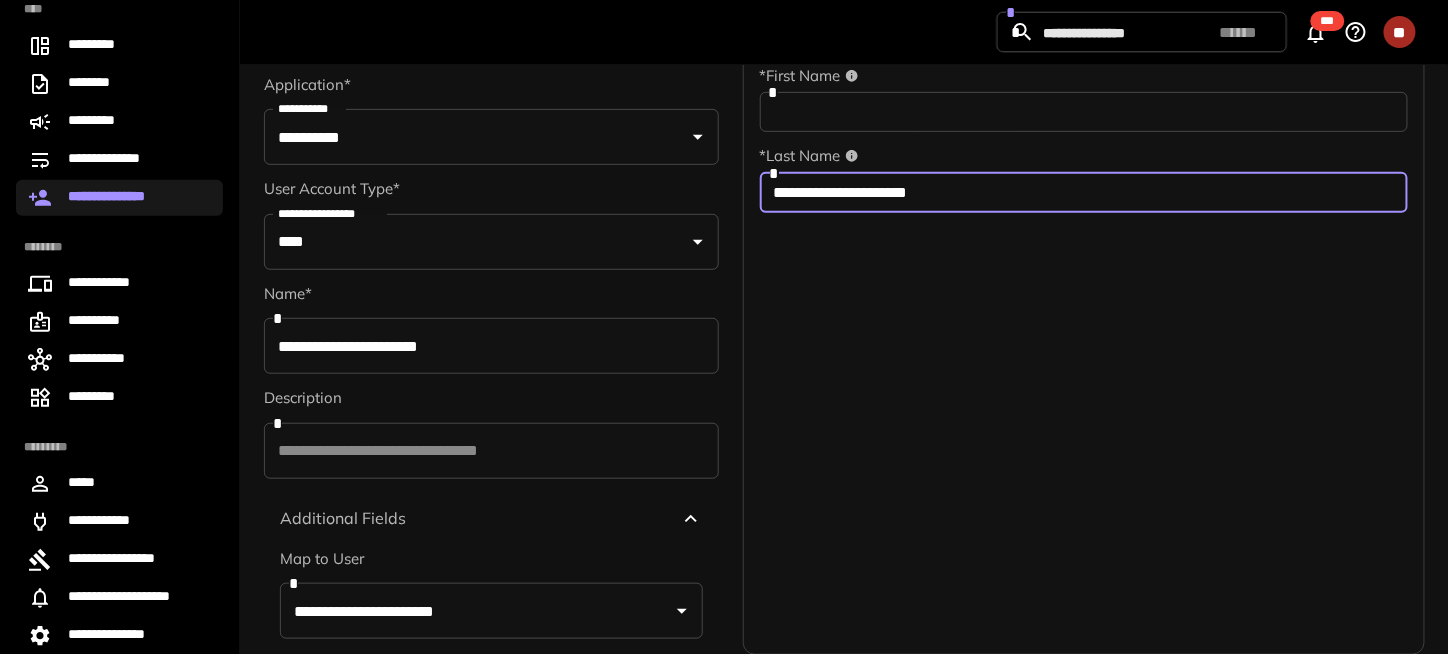 drag, startPoint x: 866, startPoint y: 199, endPoint x: 1138, endPoint y: 193, distance: 272.06616 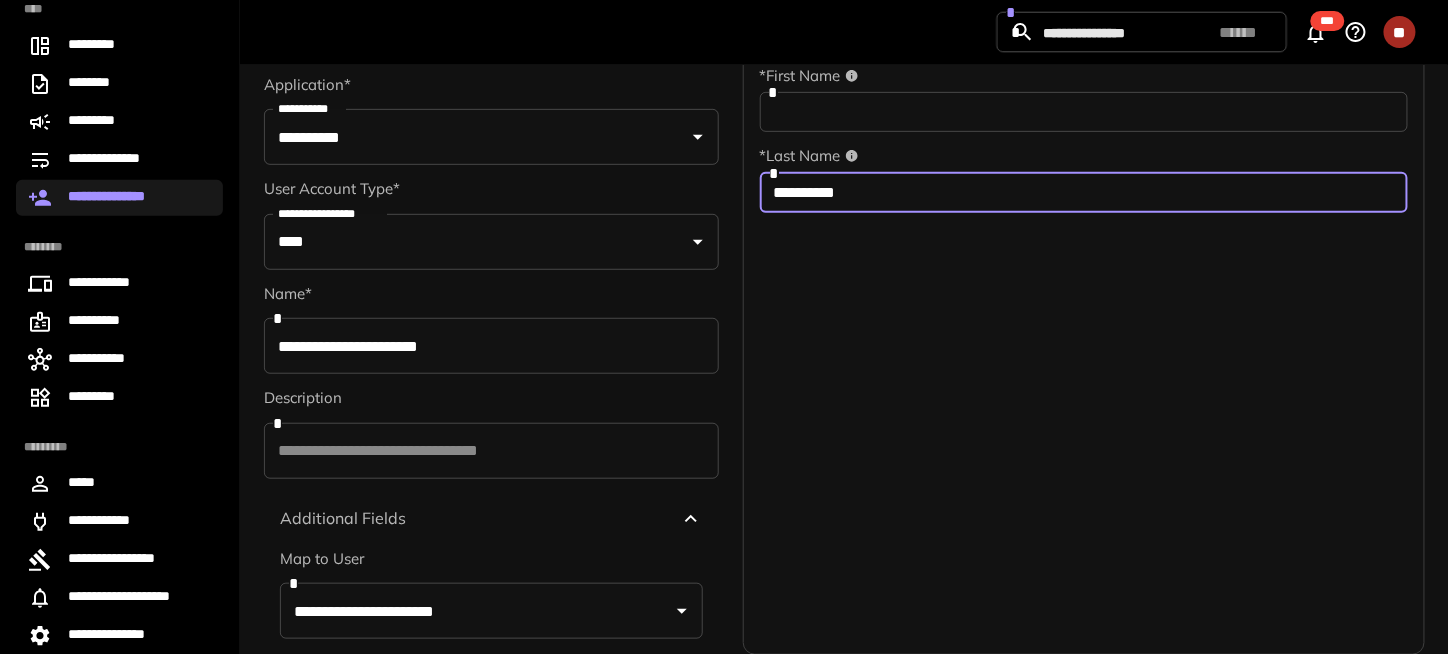 type on "**********" 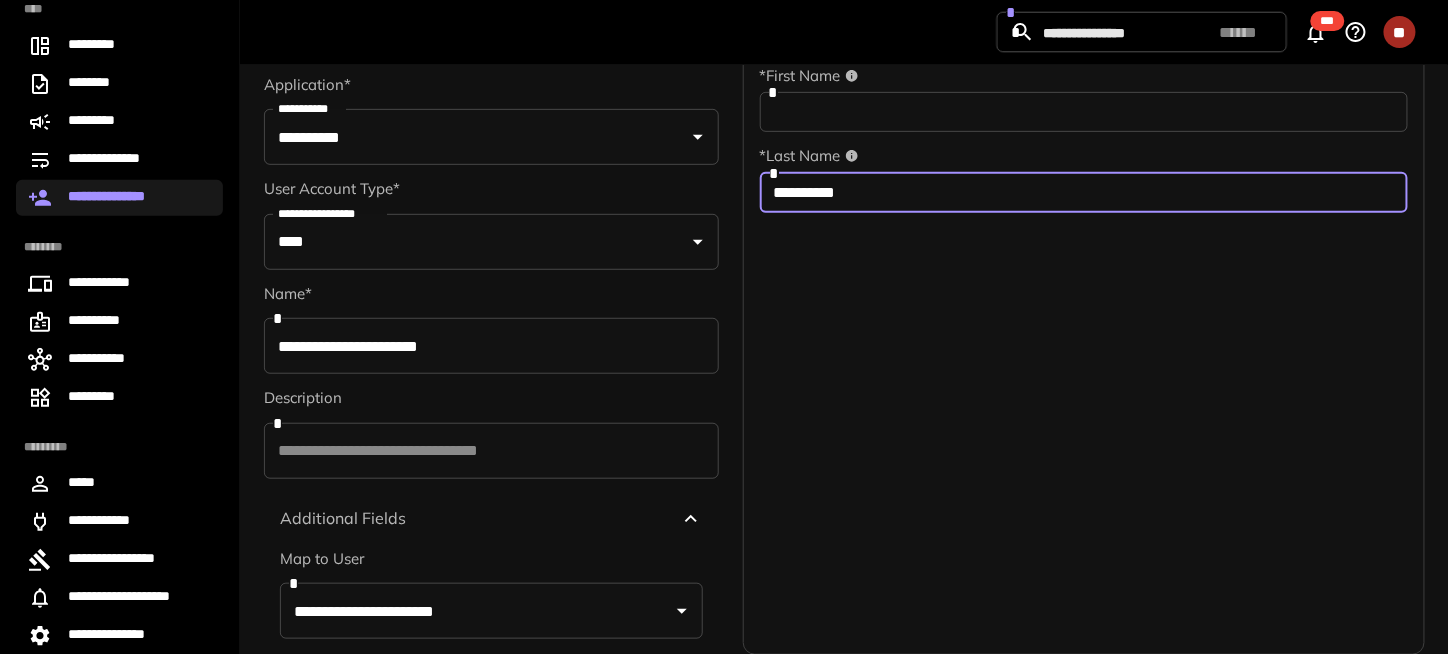 click on "**********" at bounding box center (1084, 312) 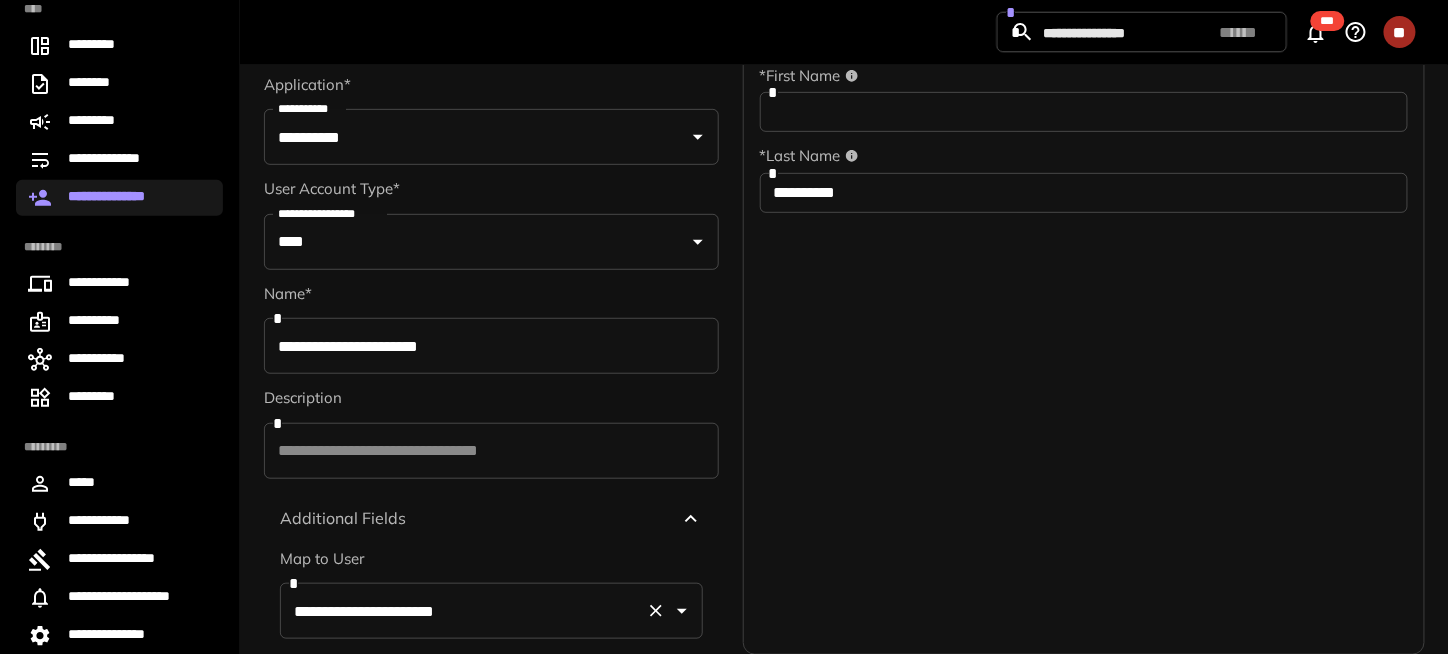 click on "**********" at bounding box center (463, 611) 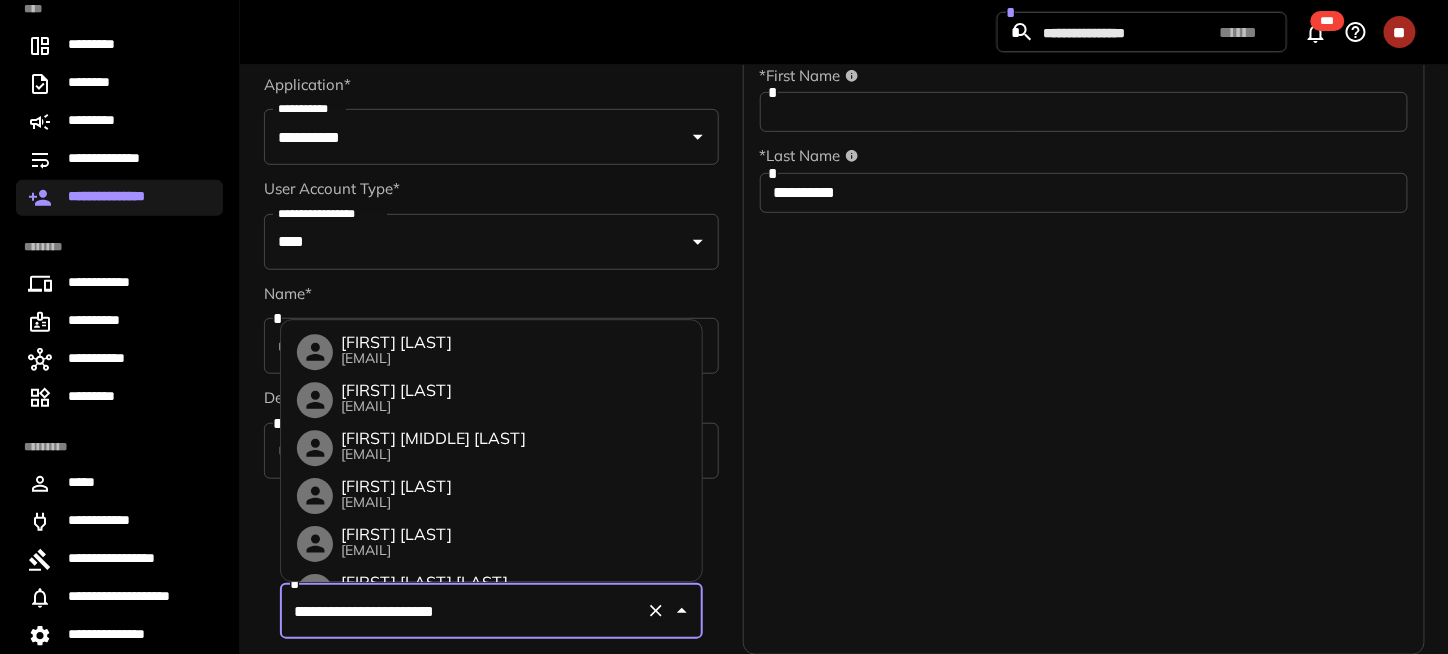 scroll, scrollTop: 4546, scrollLeft: 0, axis: vertical 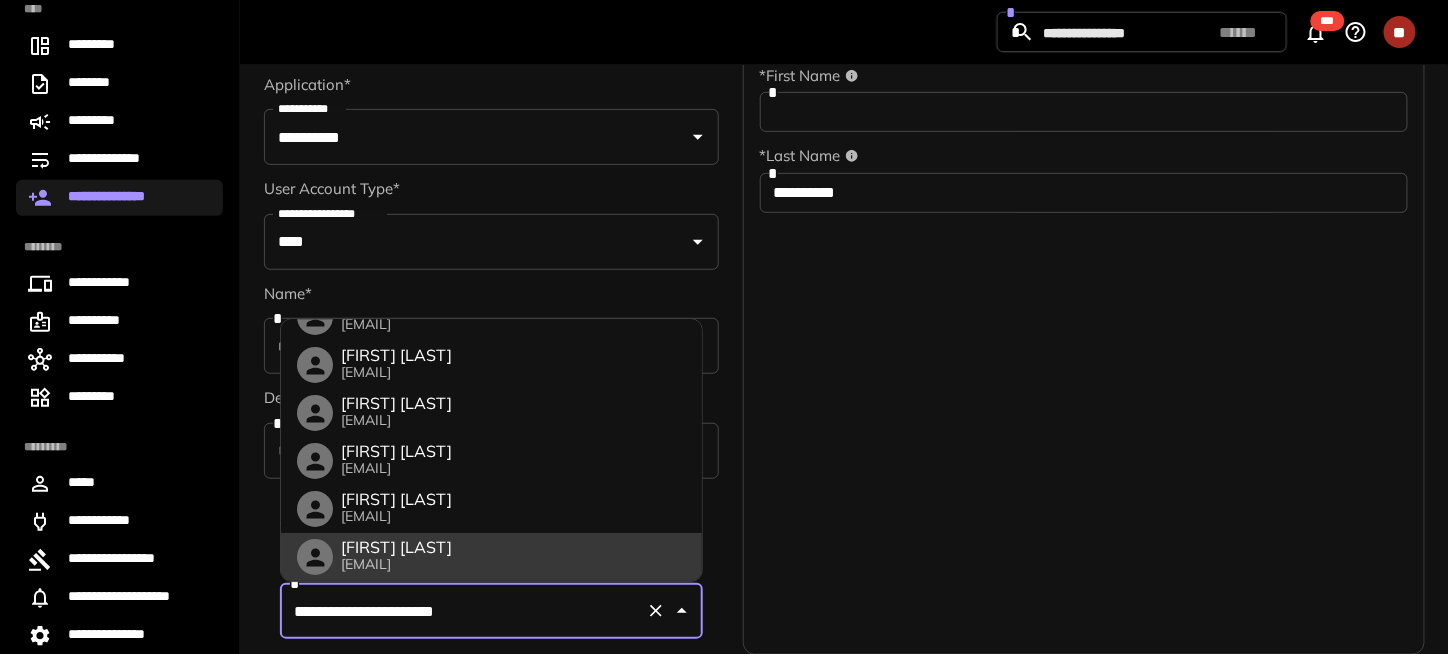 click on "**********" at bounding box center [1084, 312] 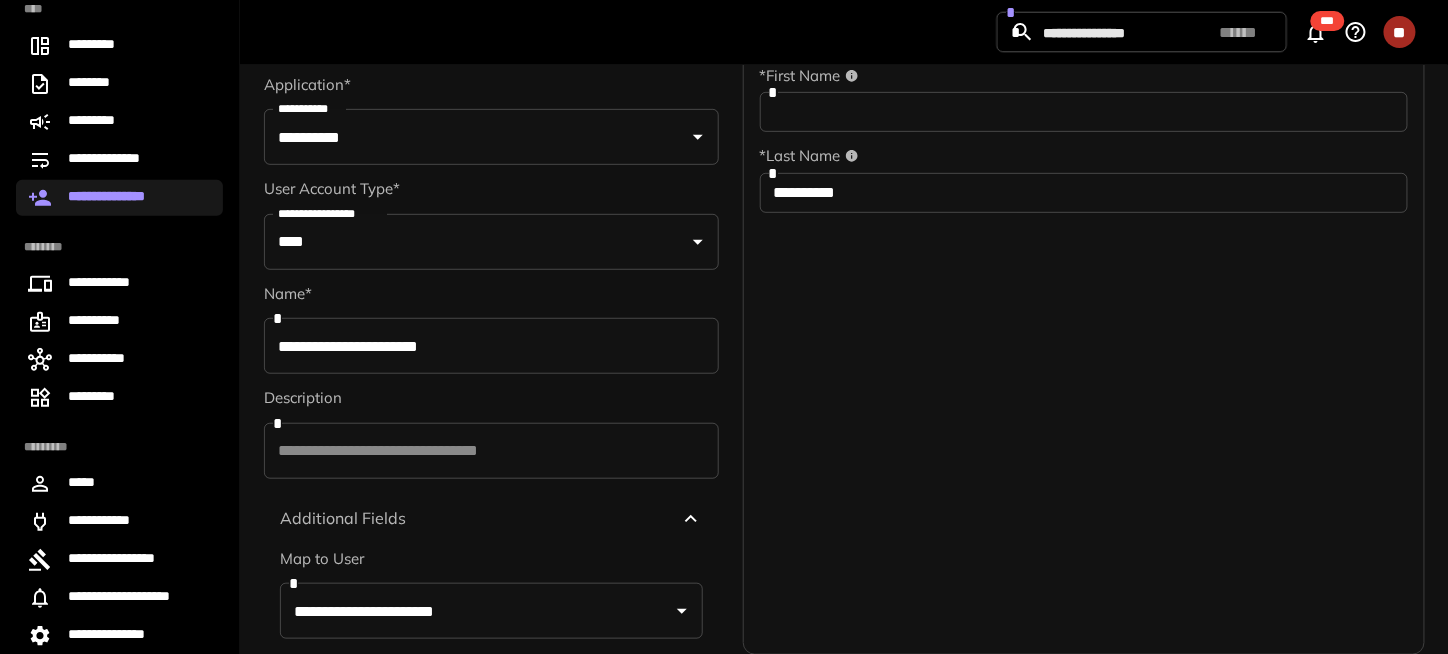 click at bounding box center (1084, 112) 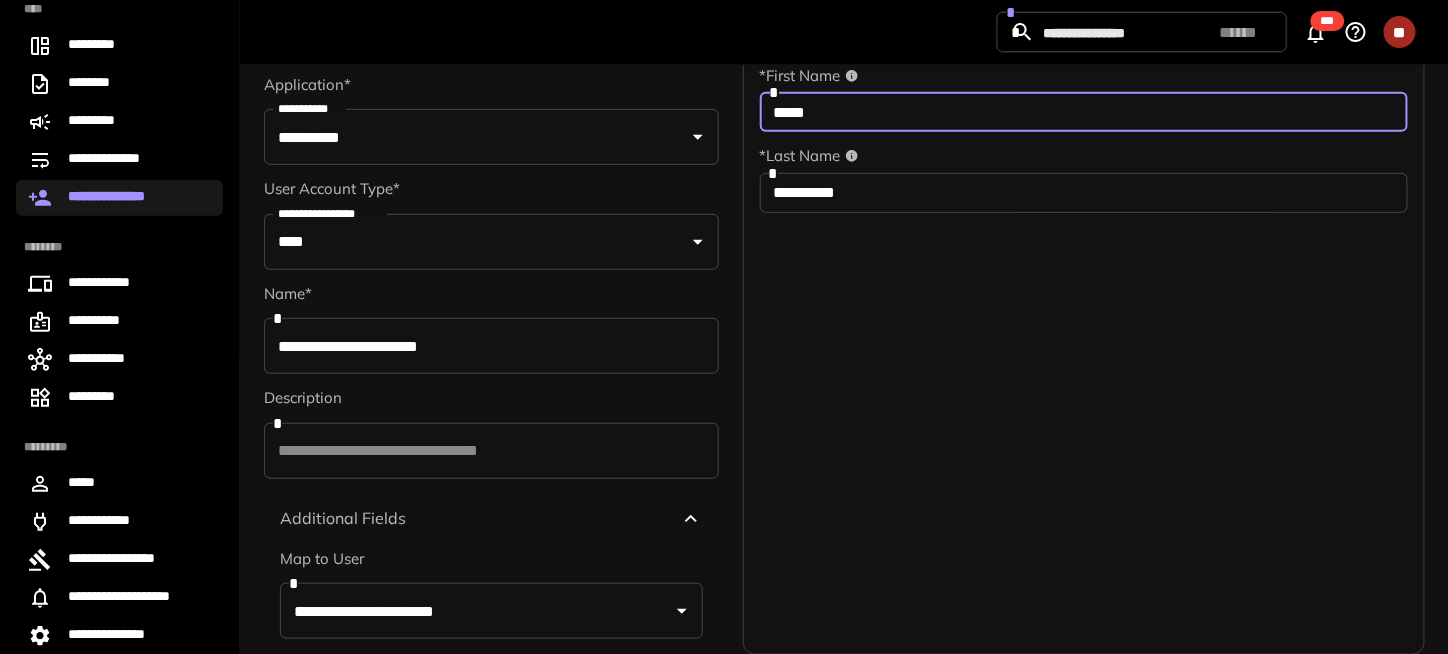 type on "*****" 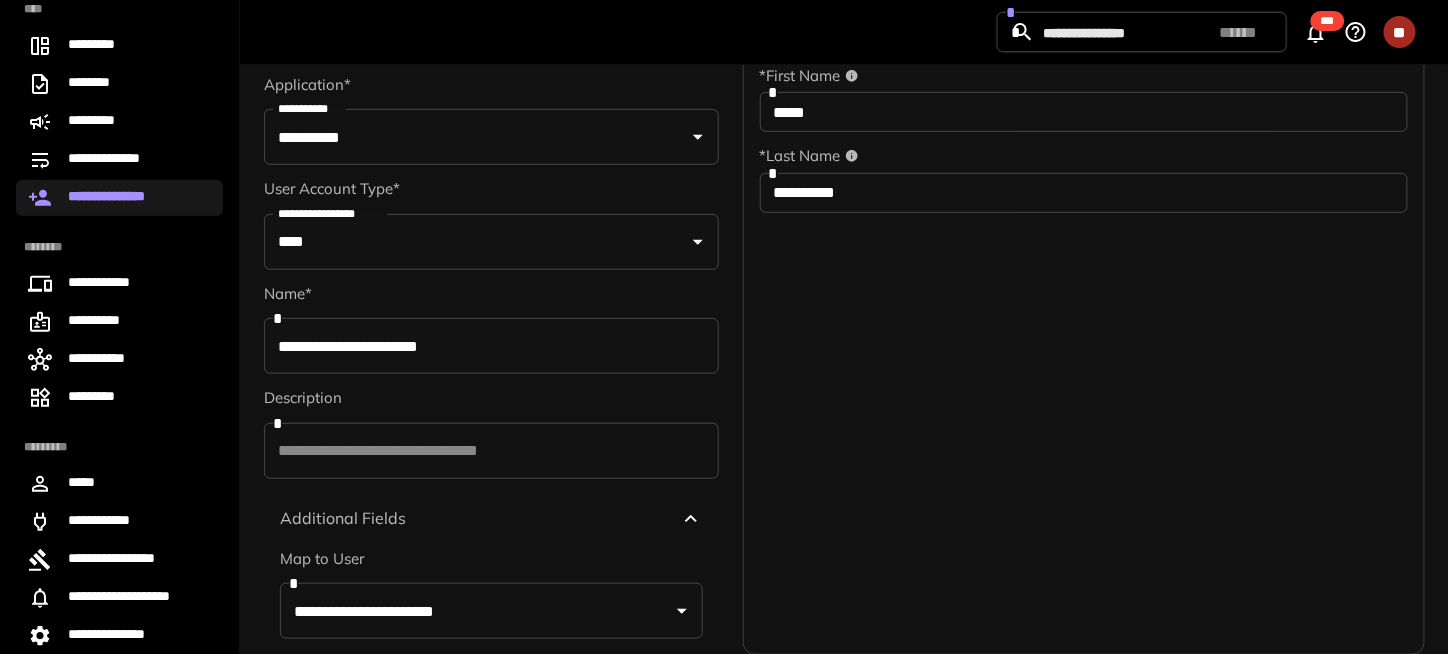 click on "**********" at bounding box center [1084, 312] 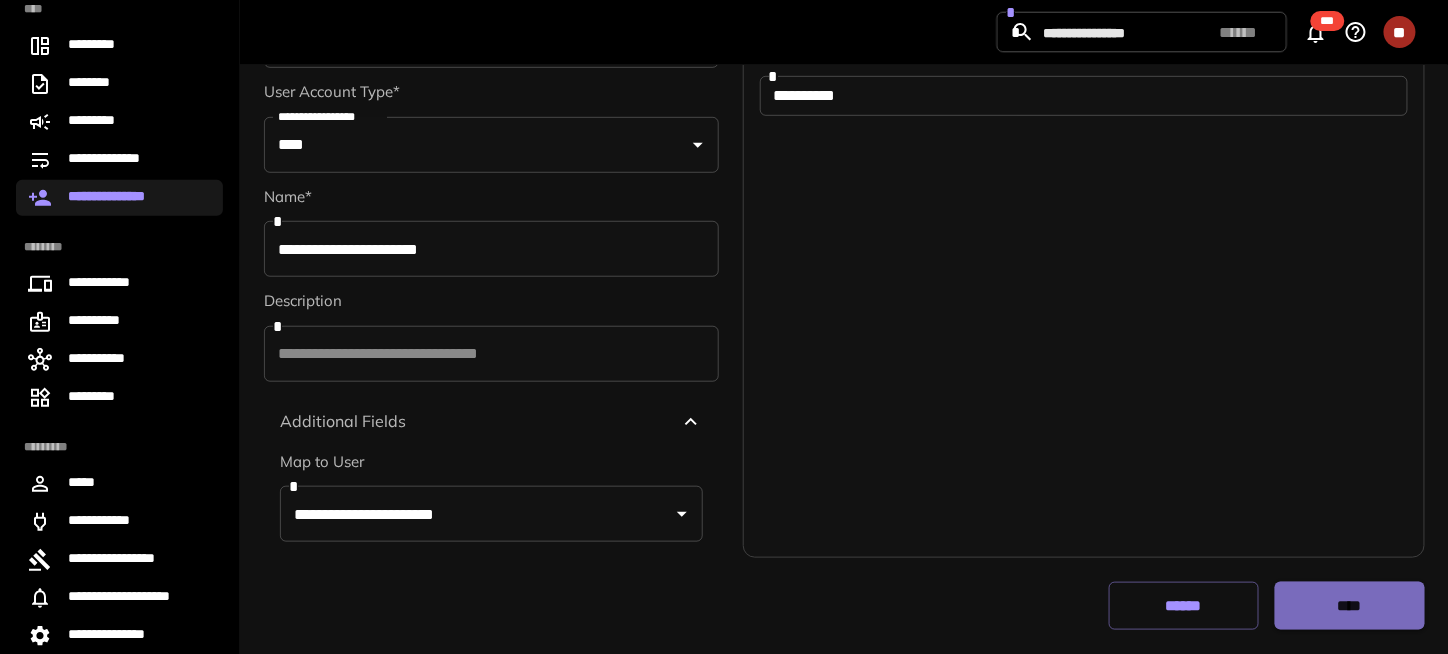 click on "****" at bounding box center [1350, 606] 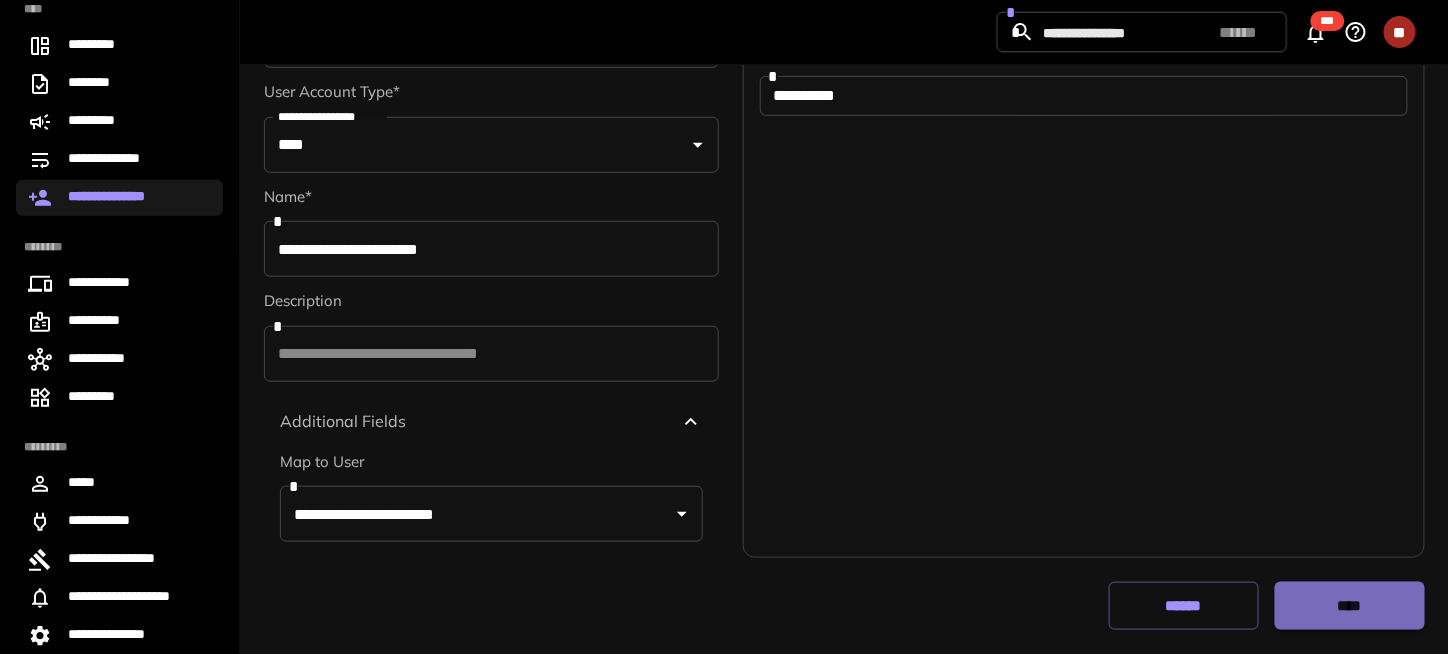 scroll, scrollTop: 236, scrollLeft: 0, axis: vertical 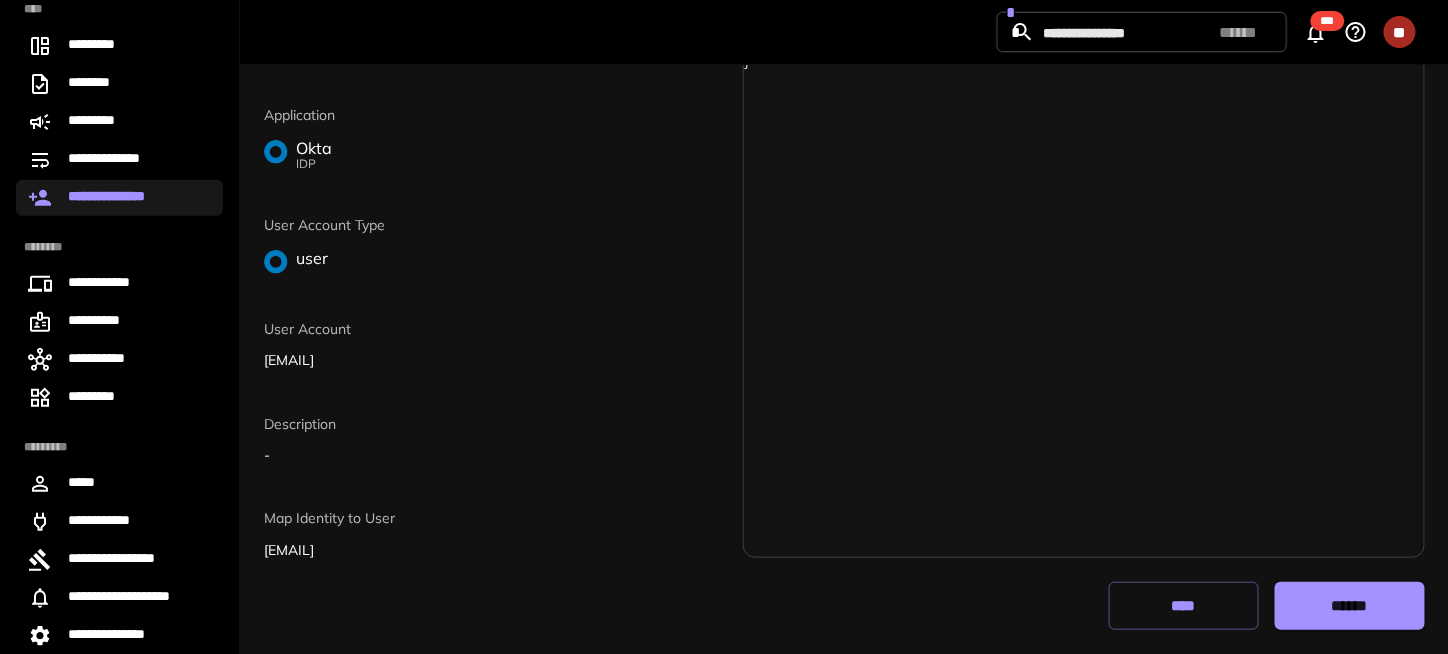 click on "******" at bounding box center [1350, 606] 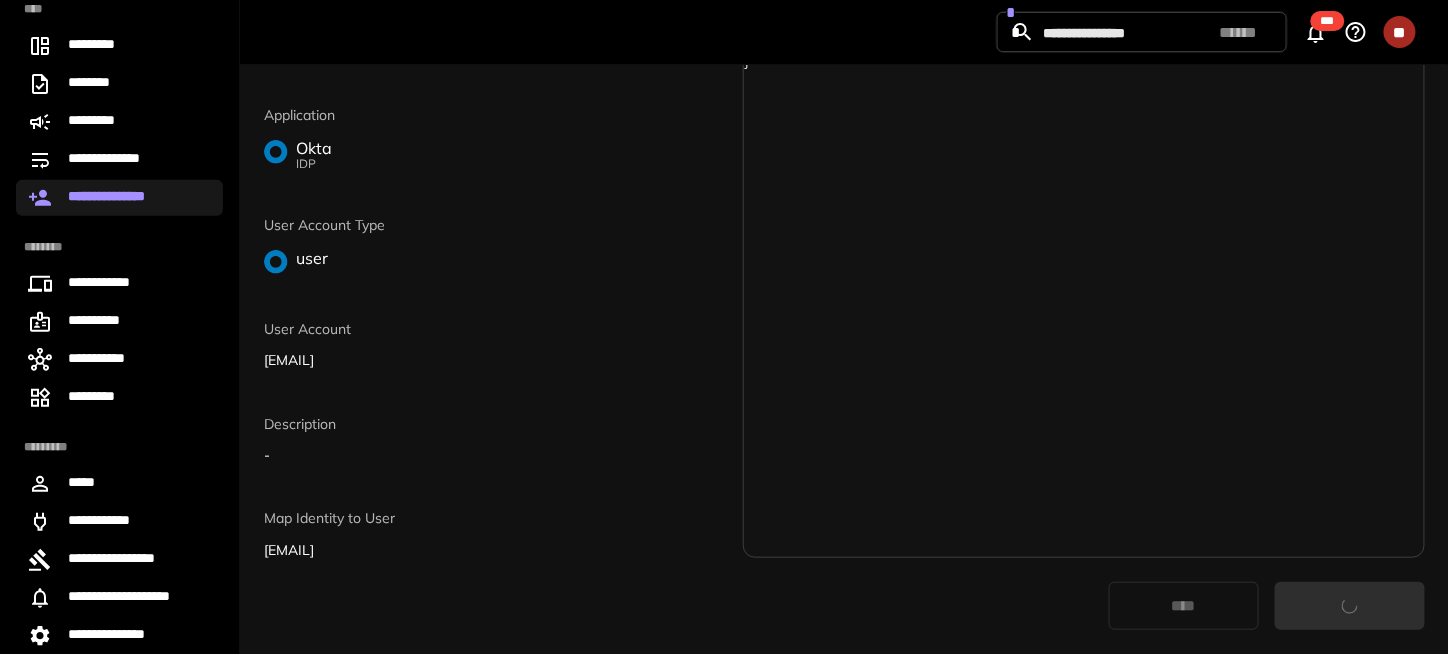 scroll, scrollTop: 0, scrollLeft: 0, axis: both 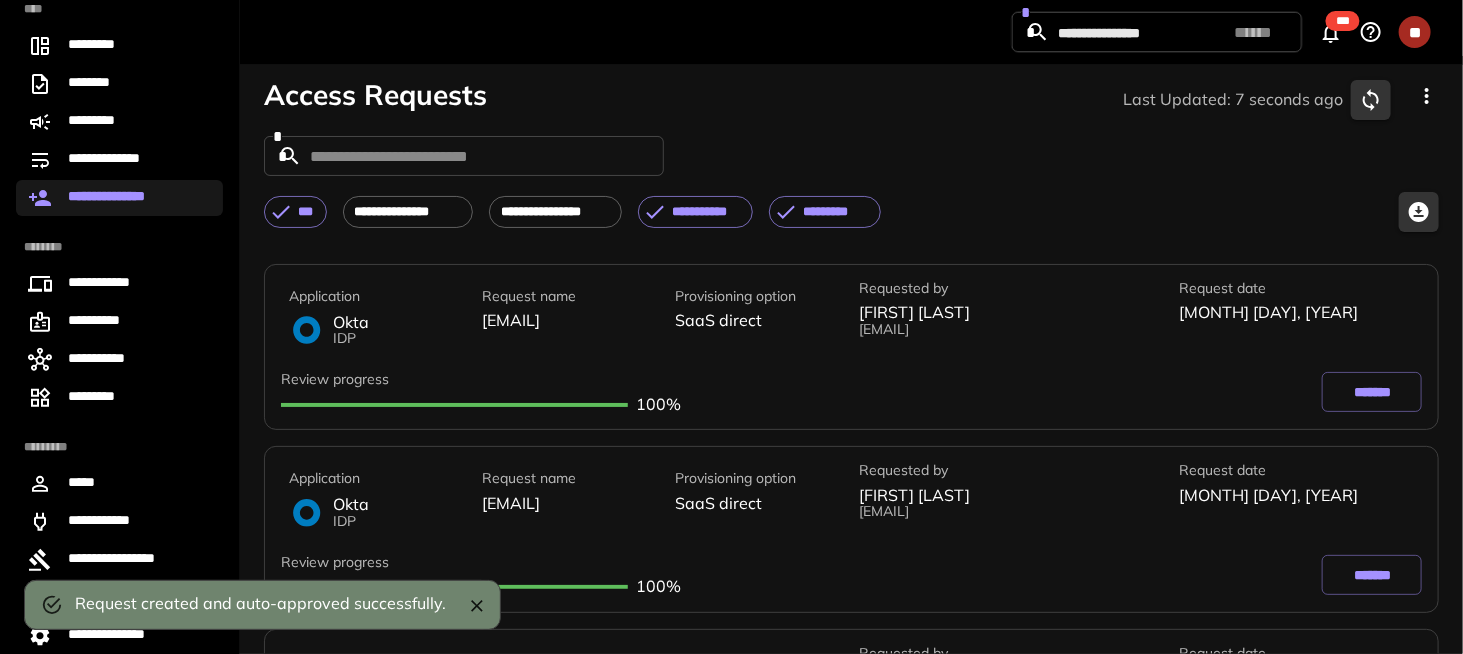 click 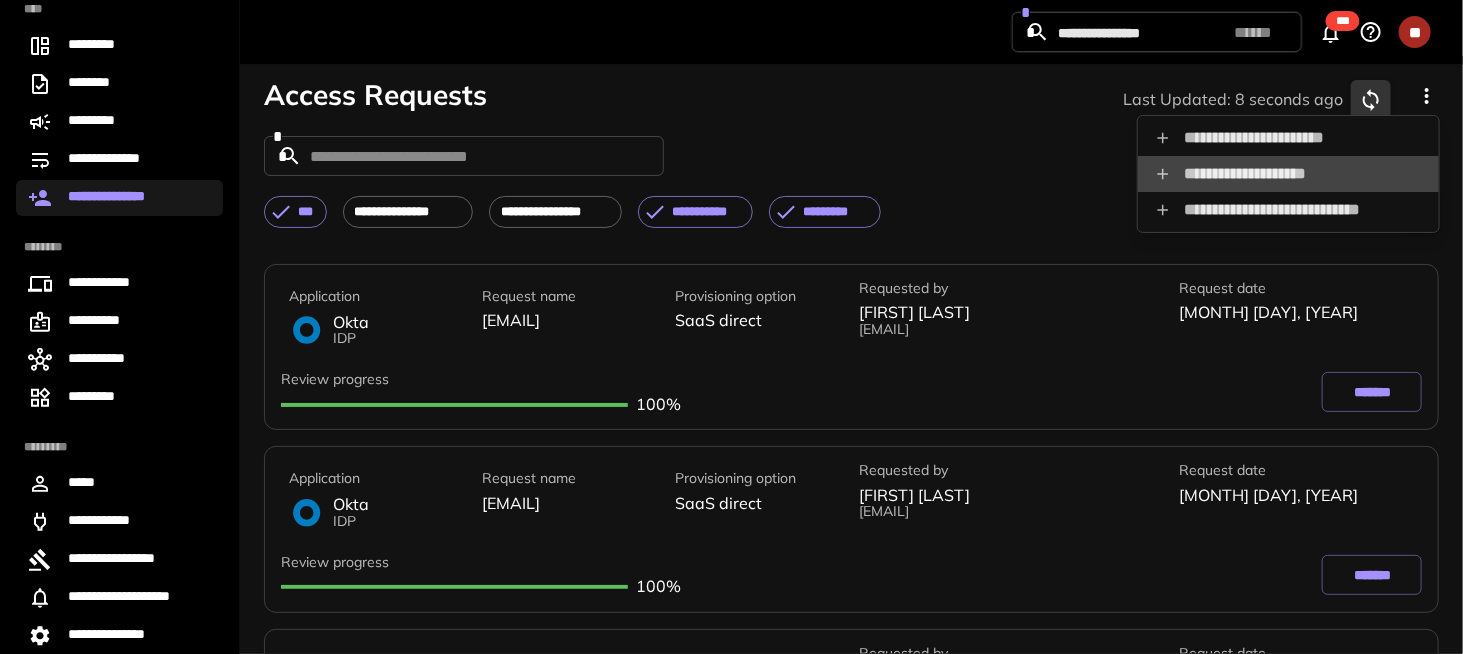 click on "**********" at bounding box center [1288, 174] 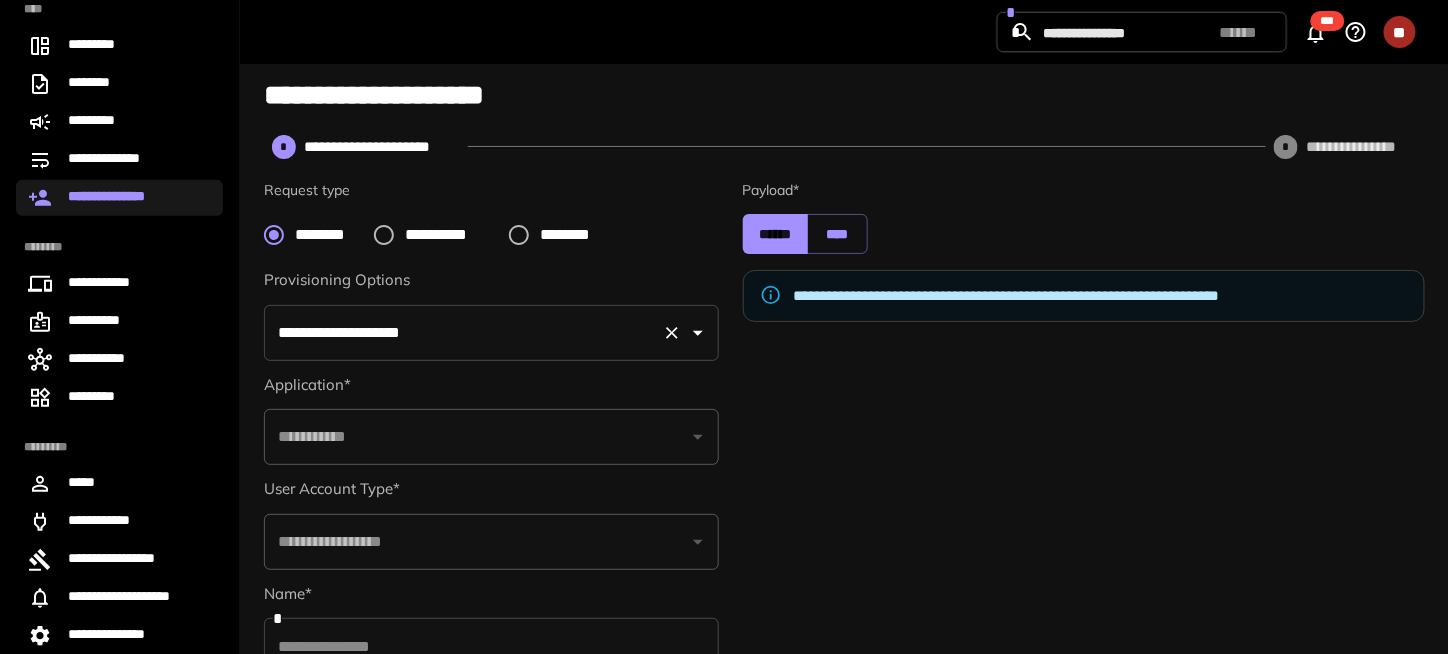 click on "**********" at bounding box center [463, 333] 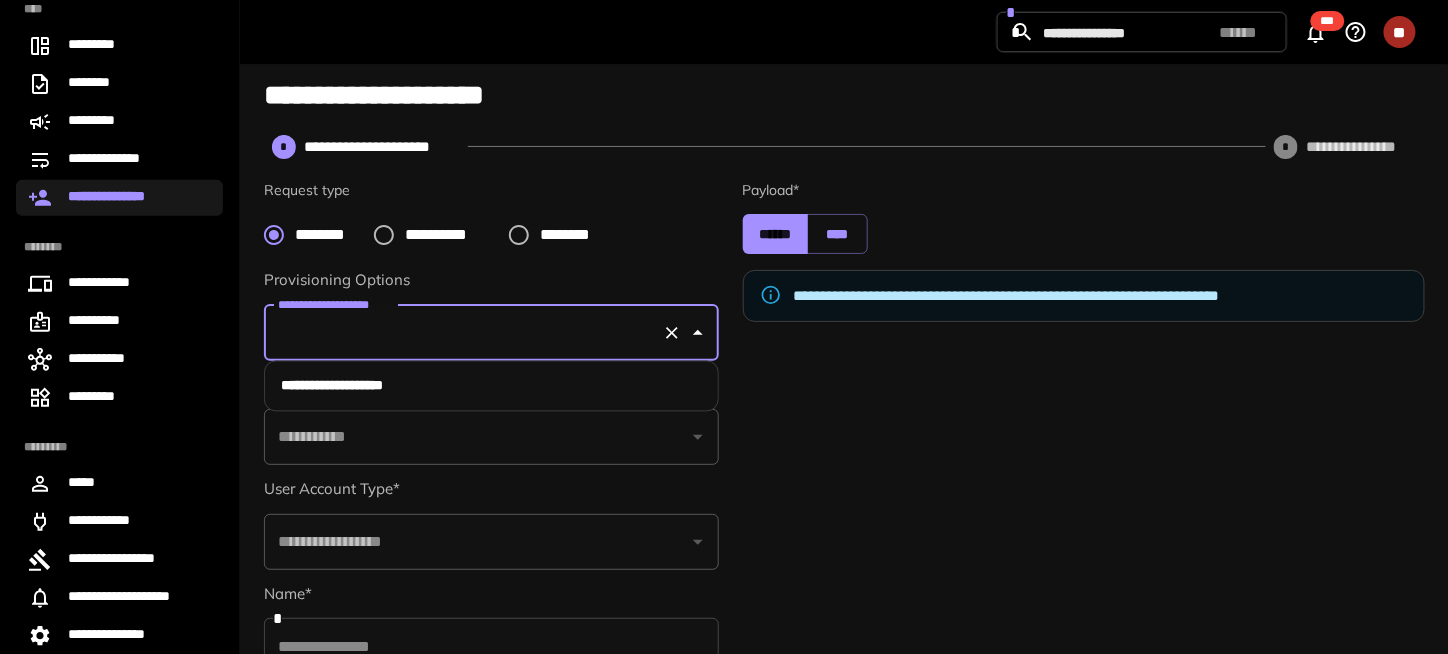 click on "**********" at bounding box center (492, 386) 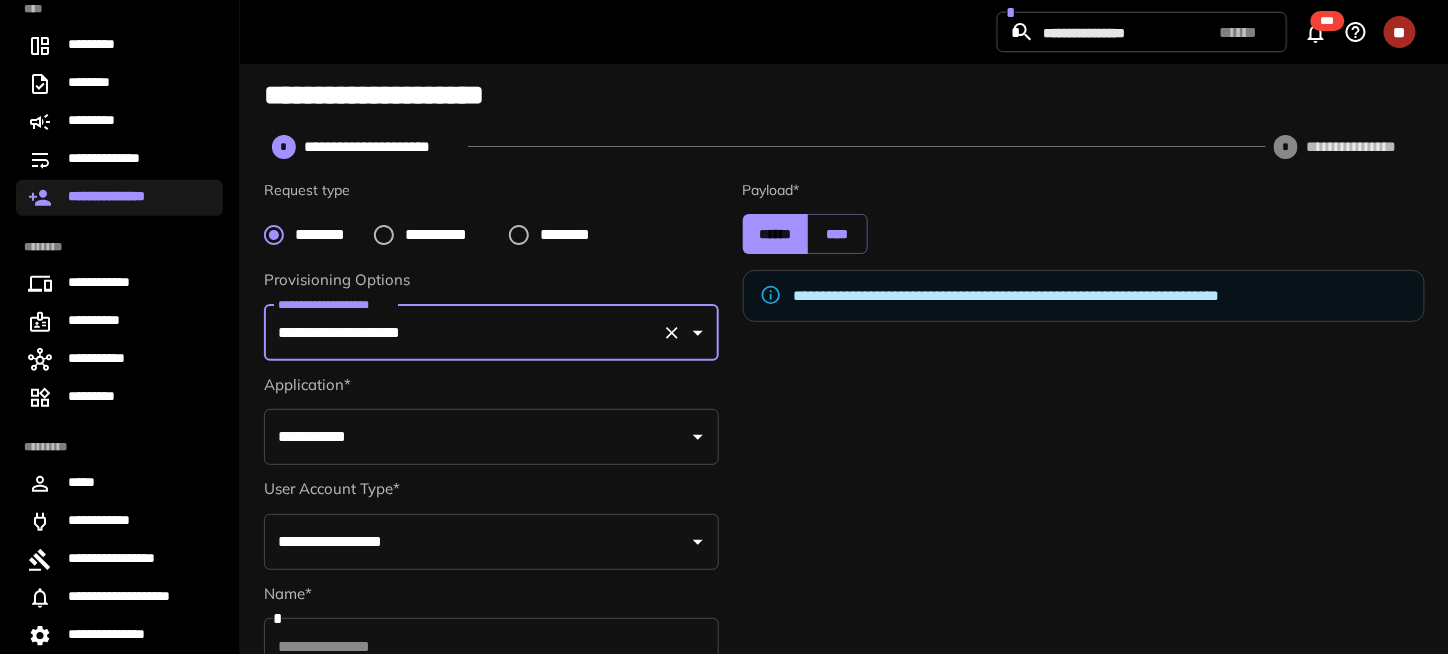 type on "**********" 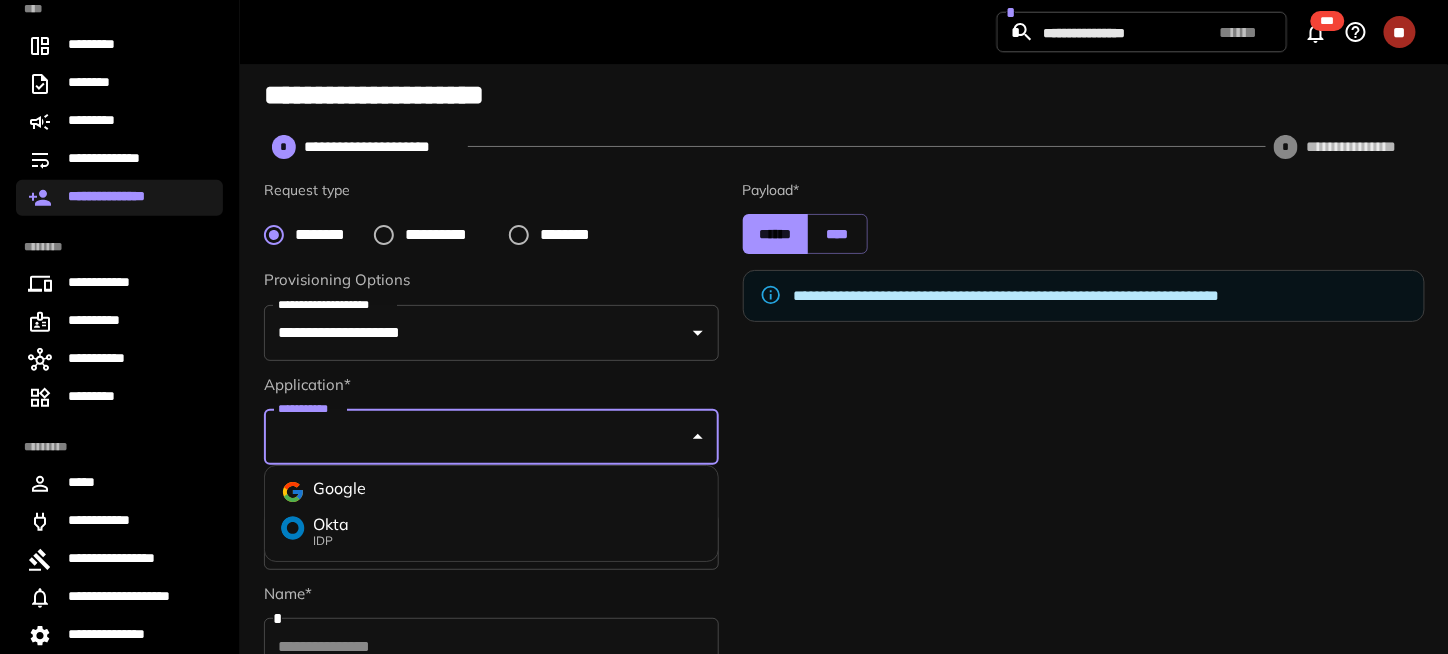 click on "Okta IDP" at bounding box center (491, 531) 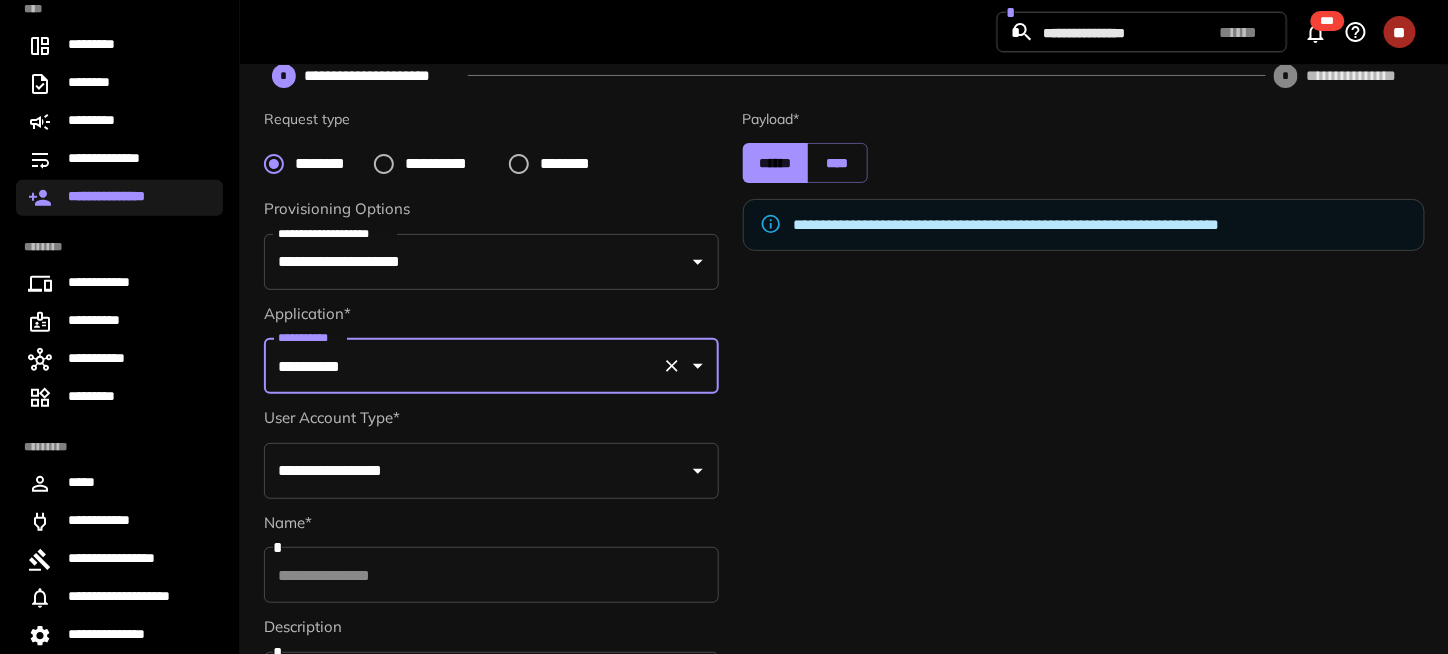 scroll, scrollTop: 284, scrollLeft: 0, axis: vertical 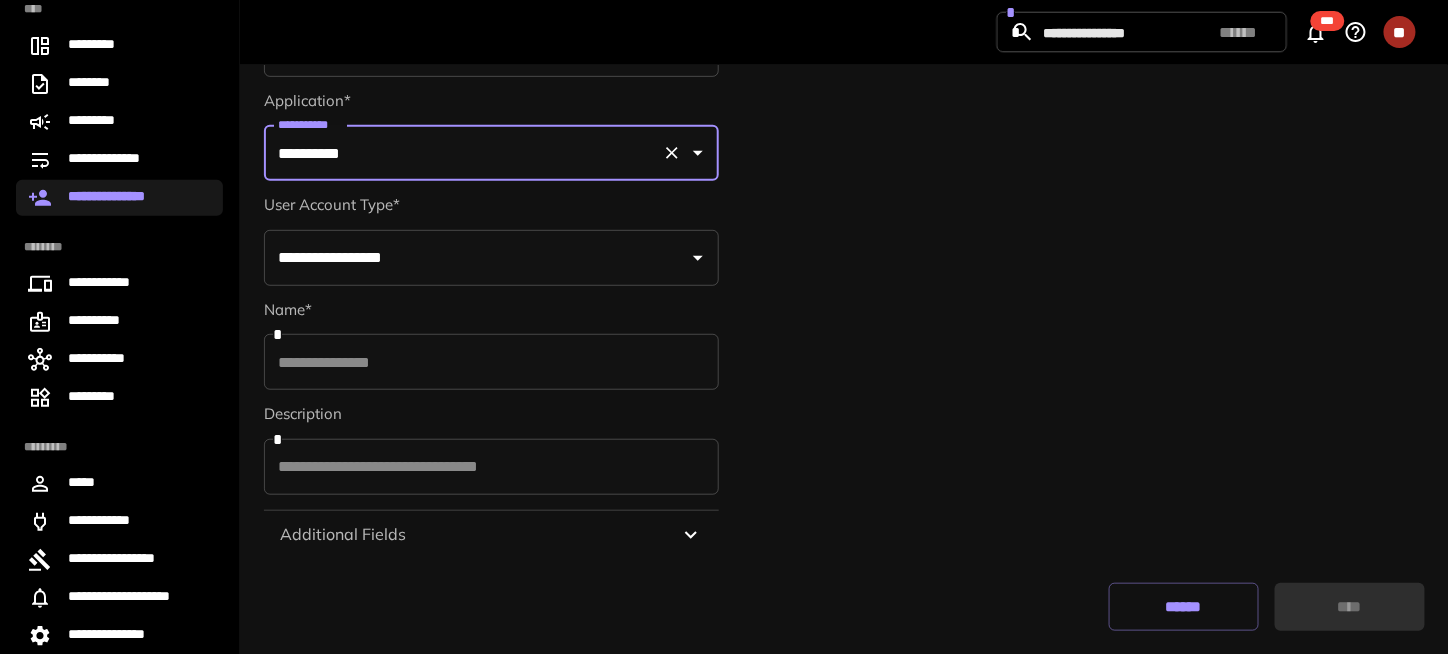 click on "**********" at bounding box center (476, 258) 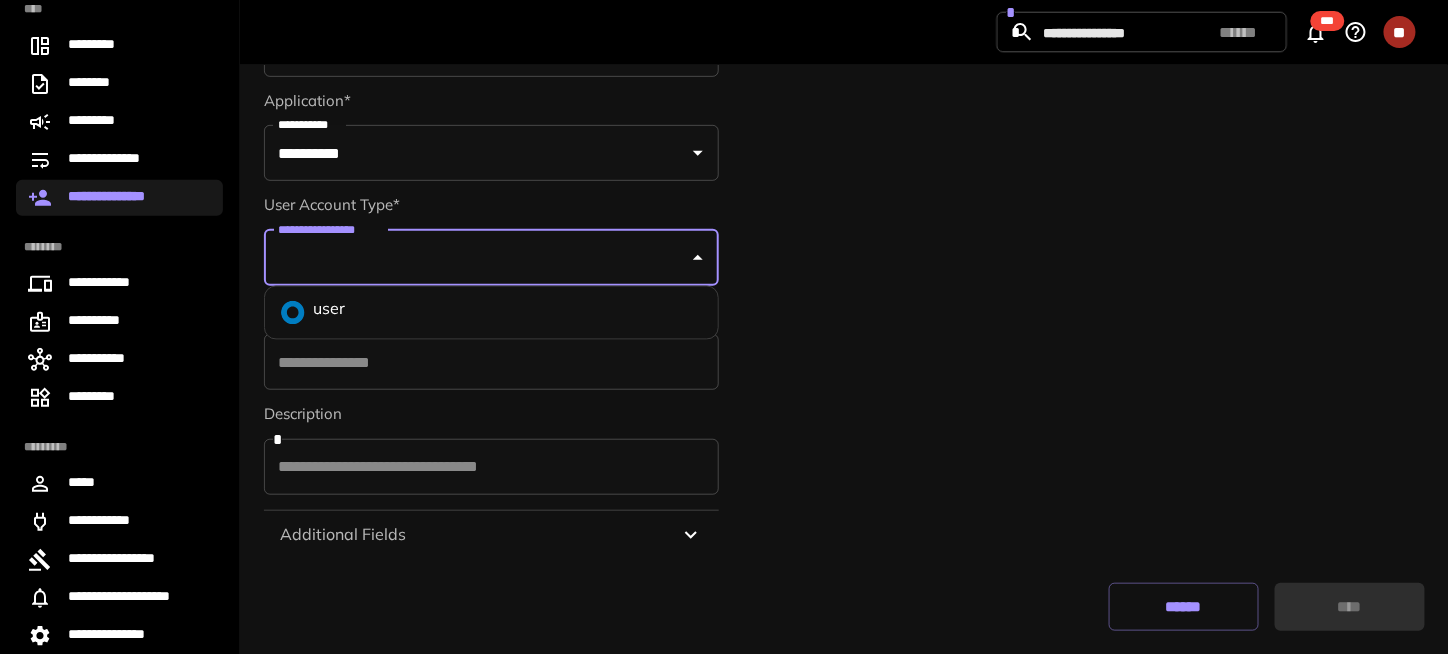 click on "user" at bounding box center (491, 313) 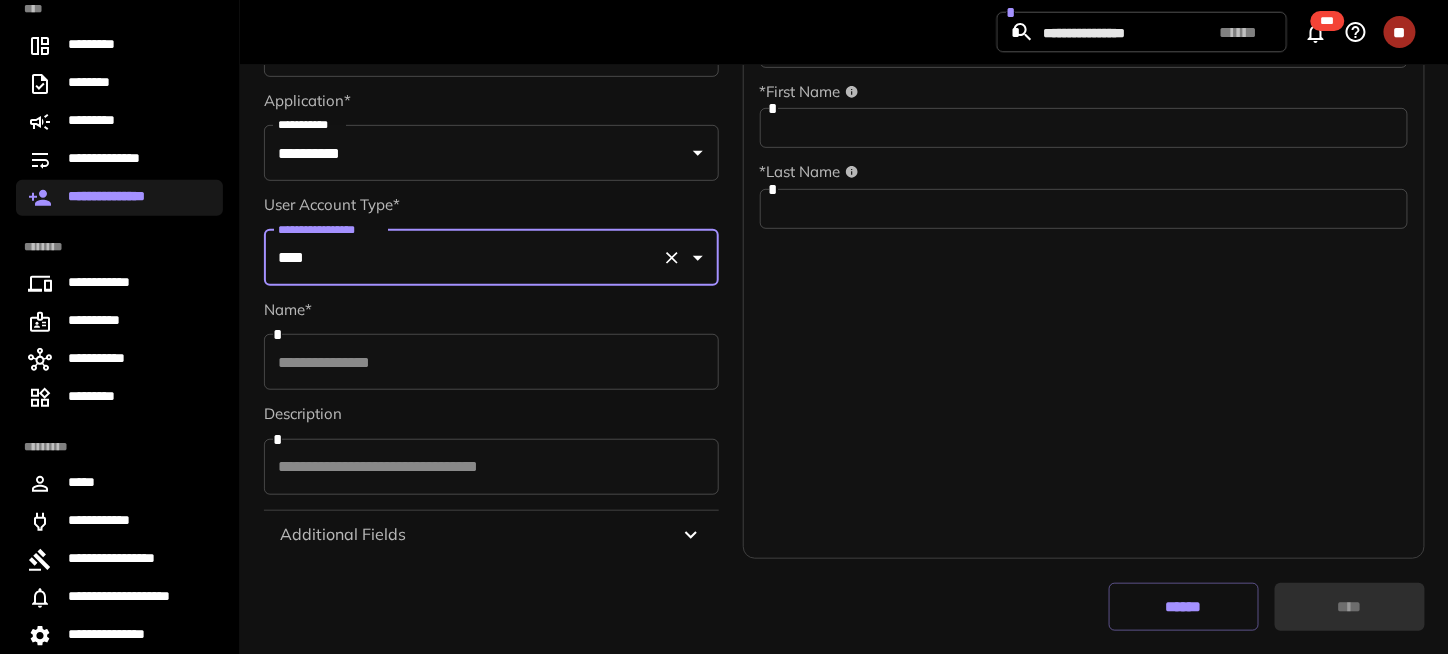click at bounding box center [491, 362] 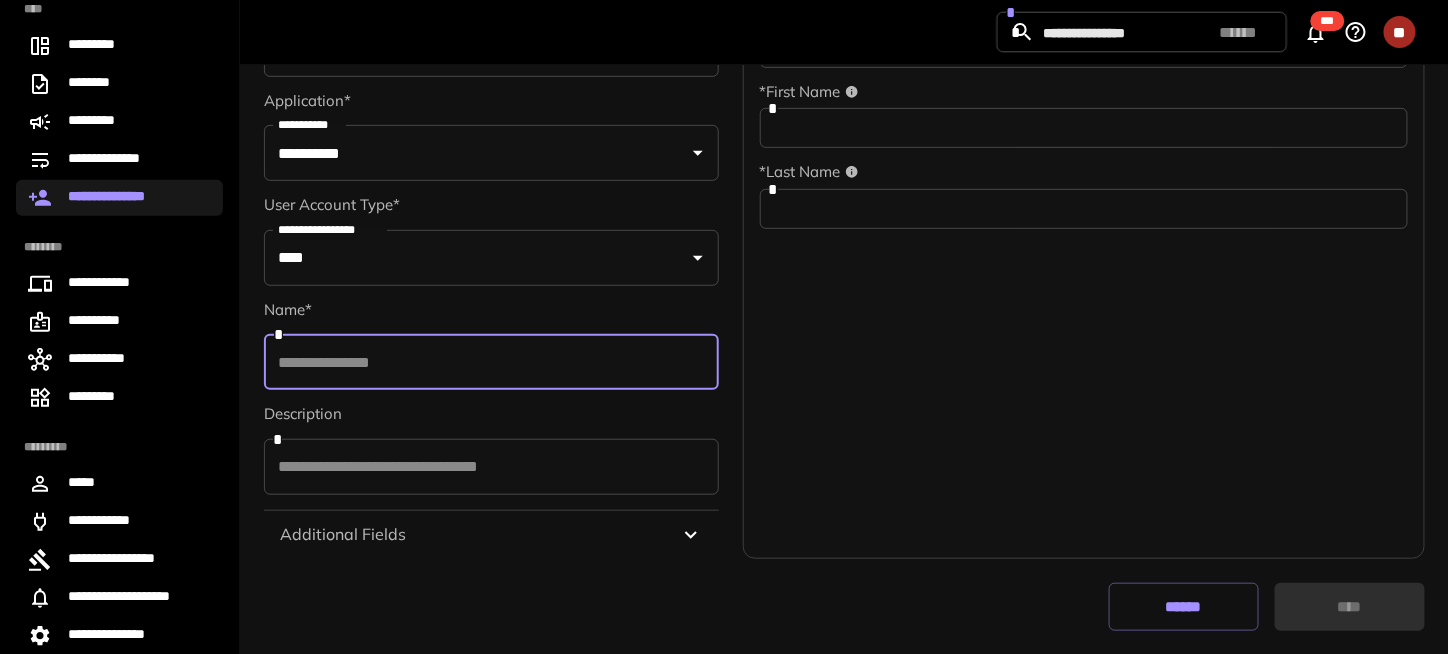 paste on "**********" 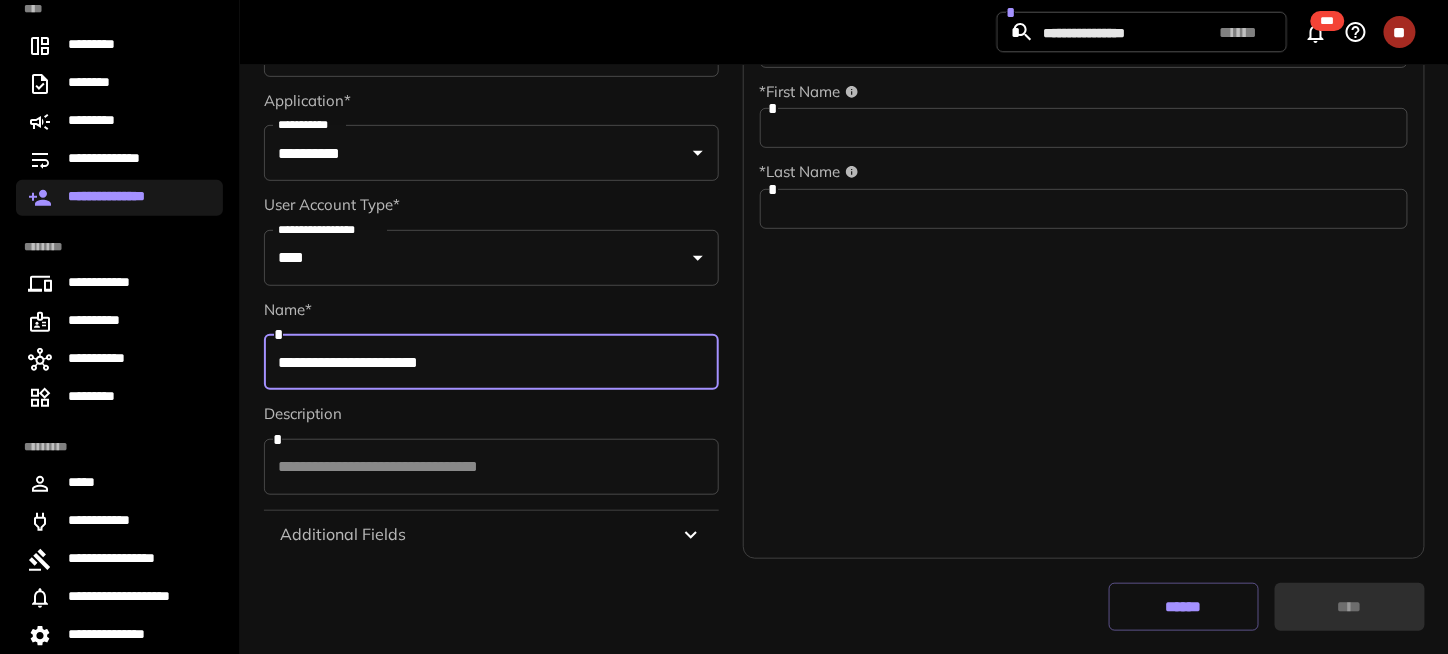 type on "**********" 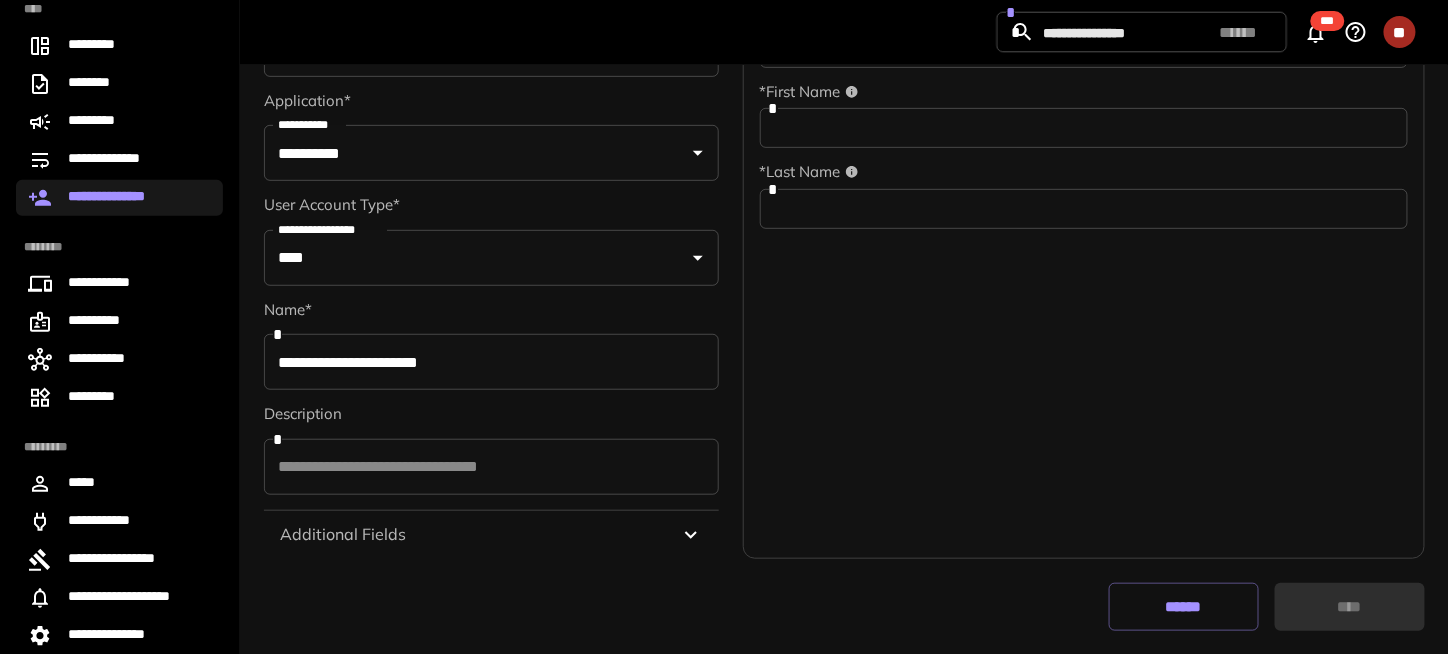 click on "Additional Fields" at bounding box center [343, 535] 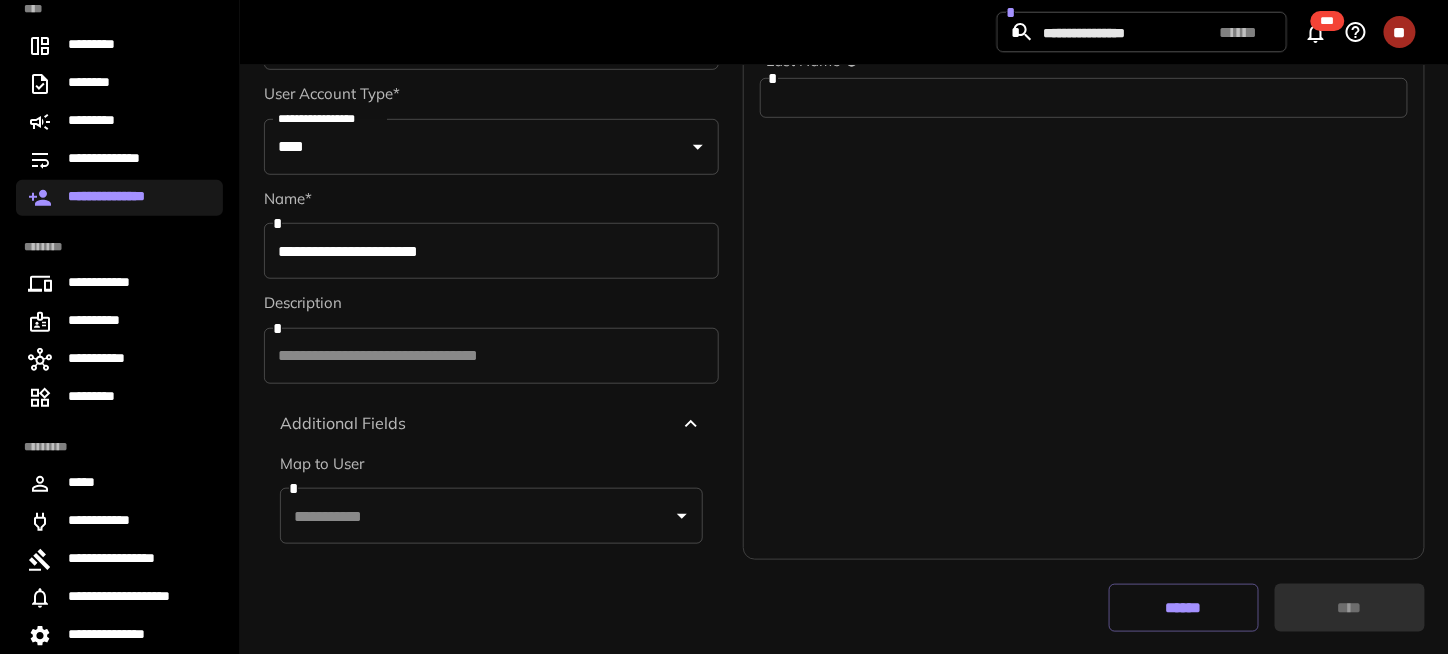 scroll, scrollTop: 397, scrollLeft: 0, axis: vertical 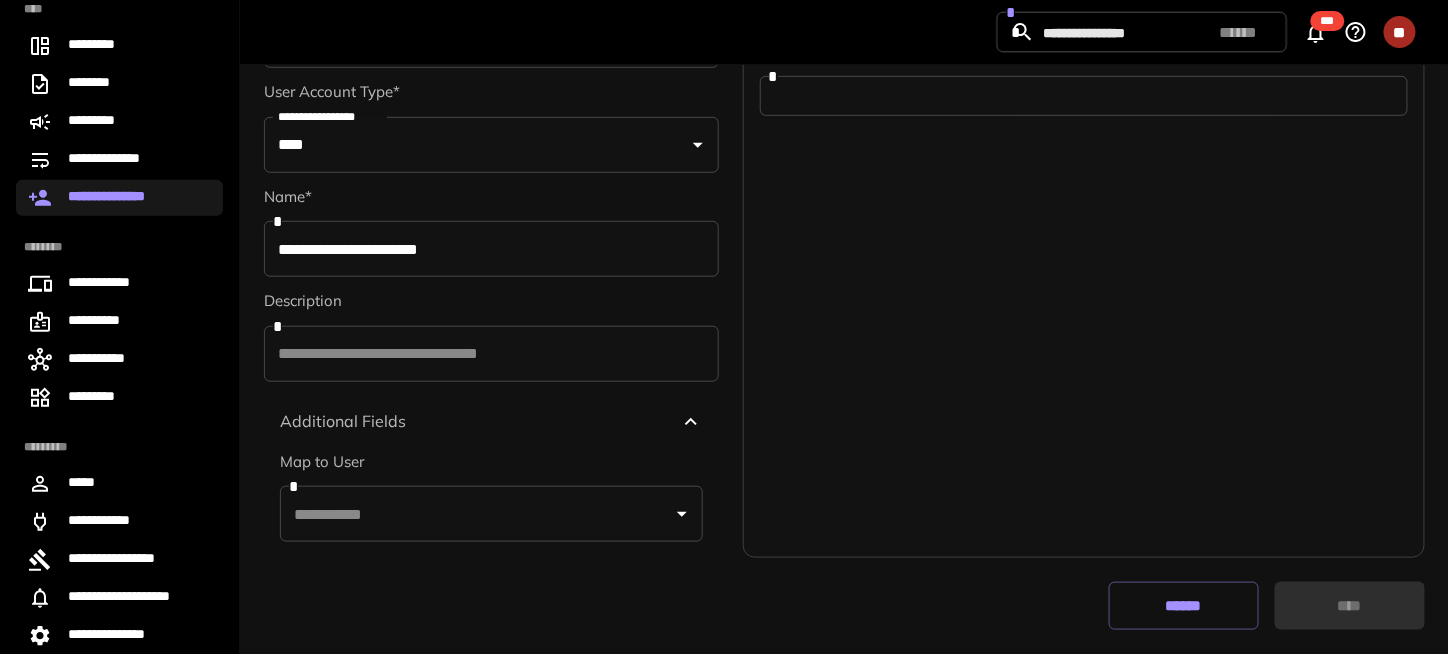 click at bounding box center (476, 514) 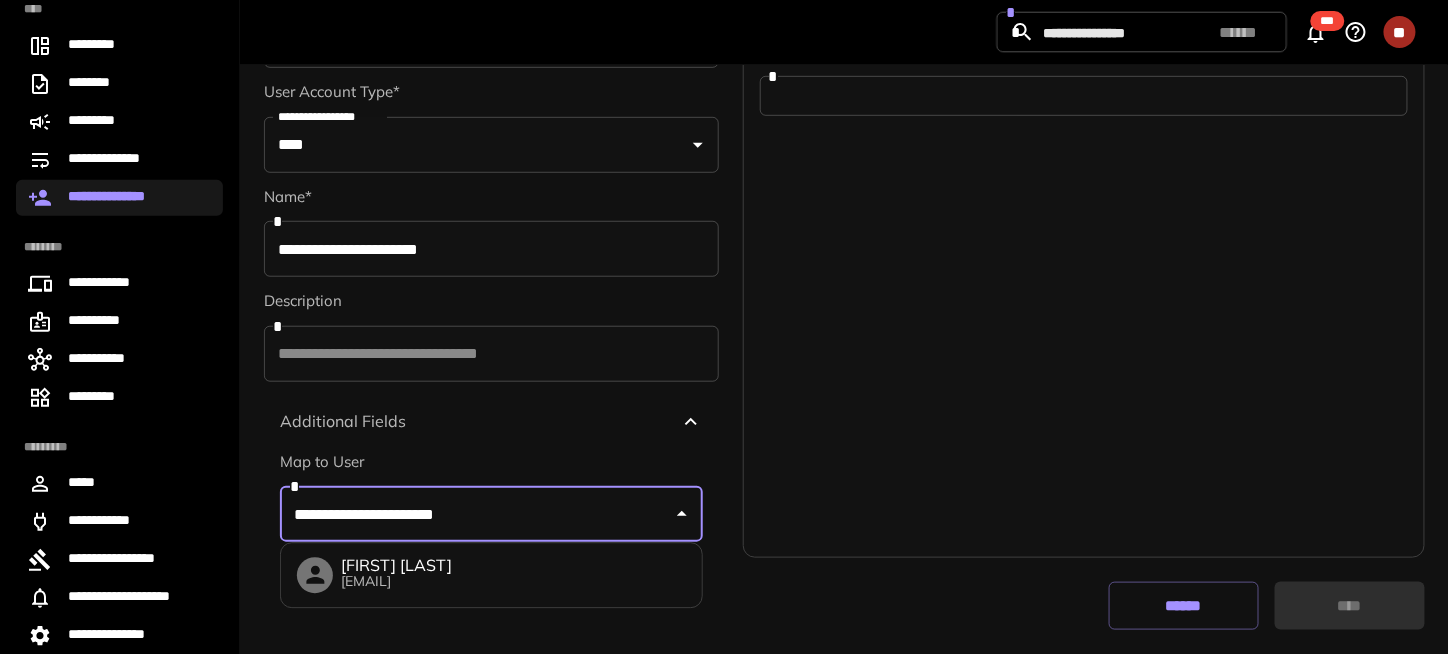 click on "[EMAIL]" at bounding box center [396, 582] 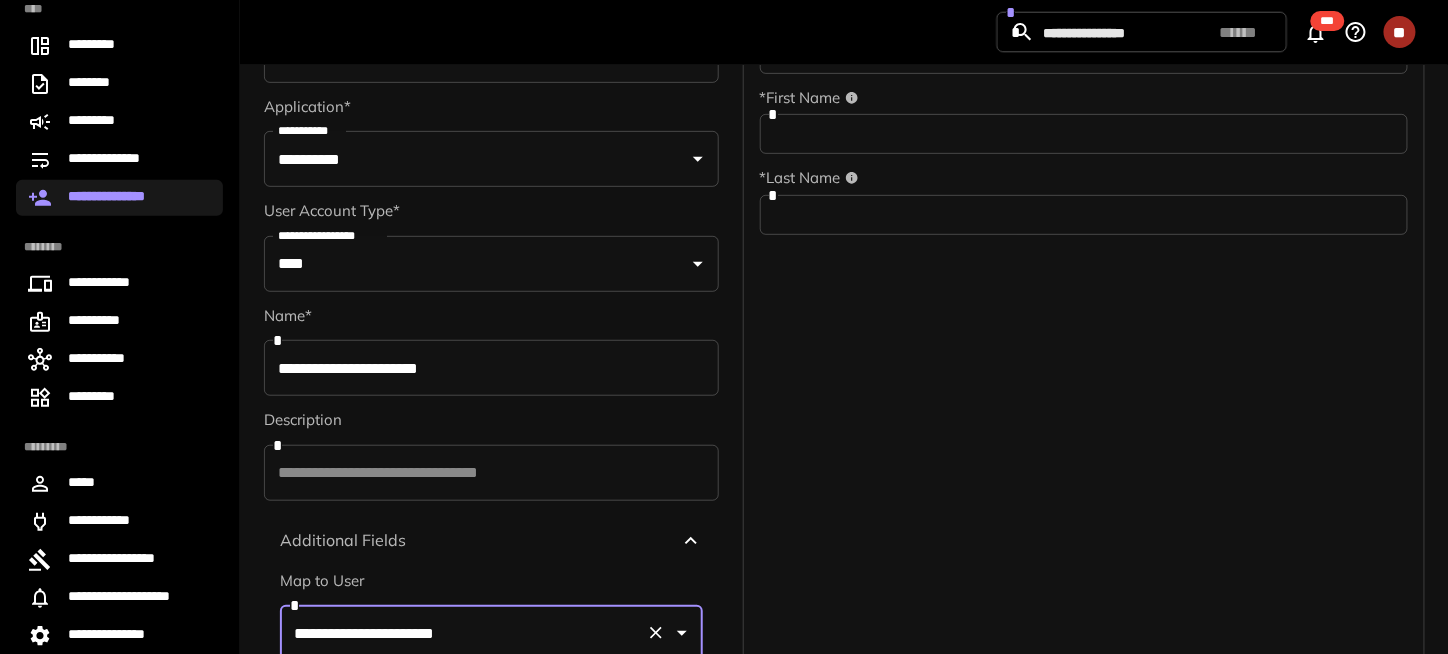 scroll, scrollTop: 0, scrollLeft: 0, axis: both 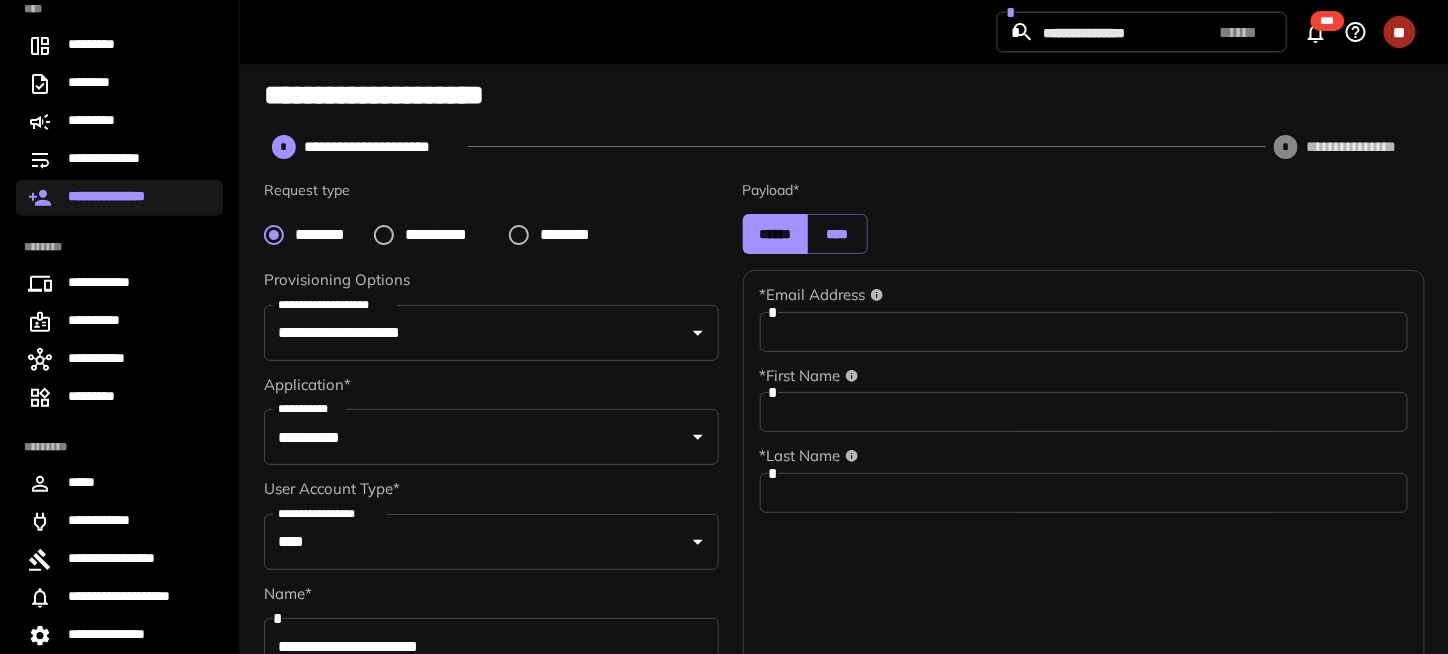 type on "**********" 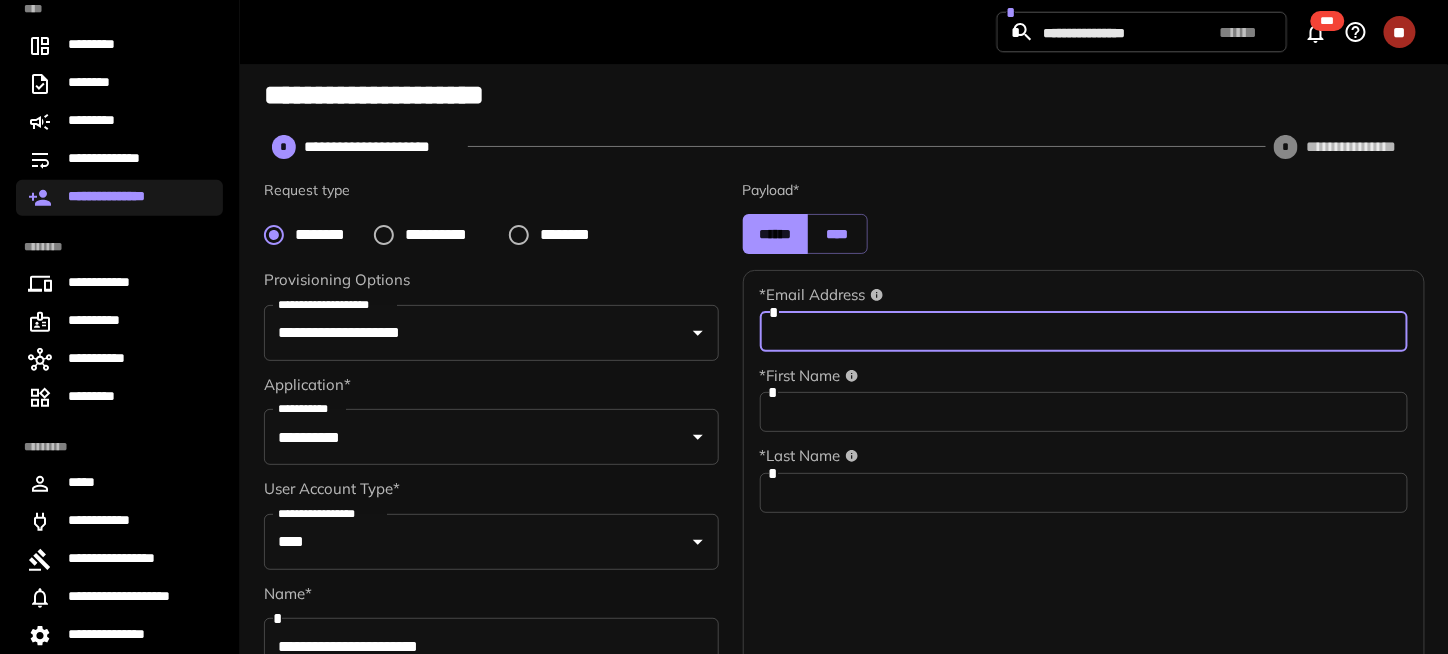 click at bounding box center (1084, 332) 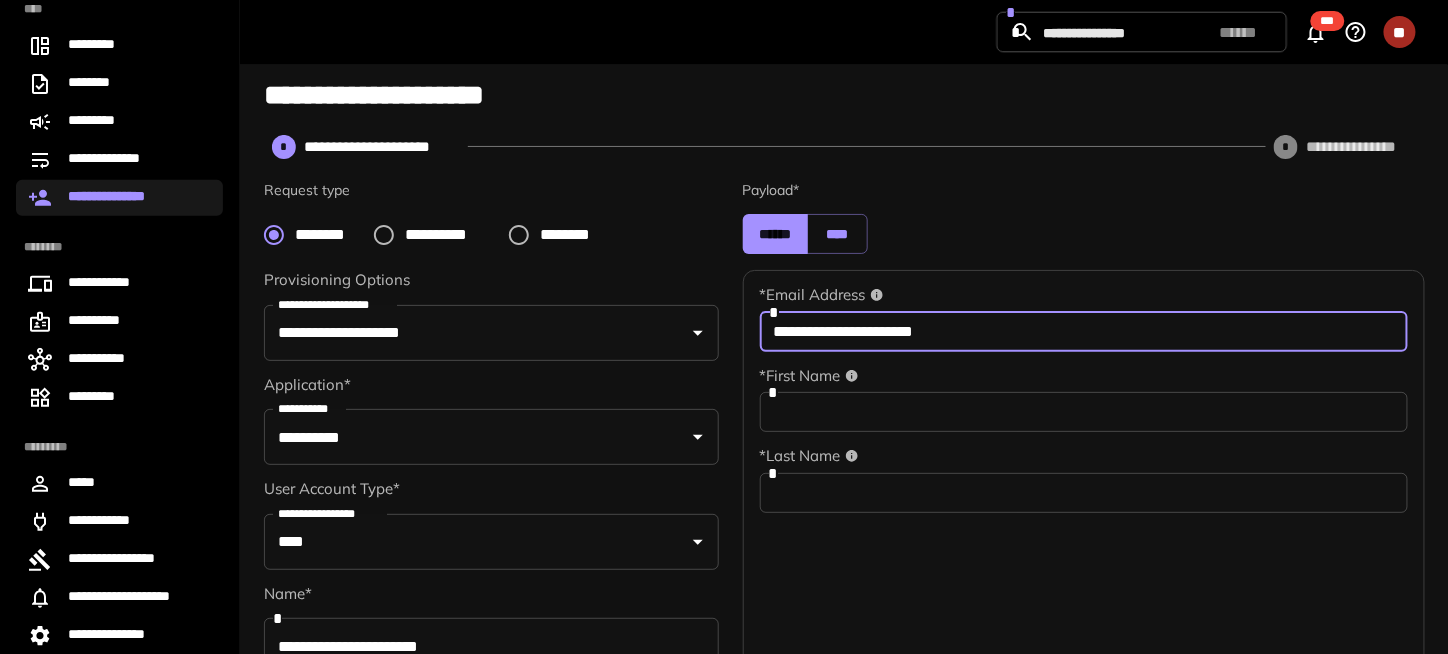 type on "**********" 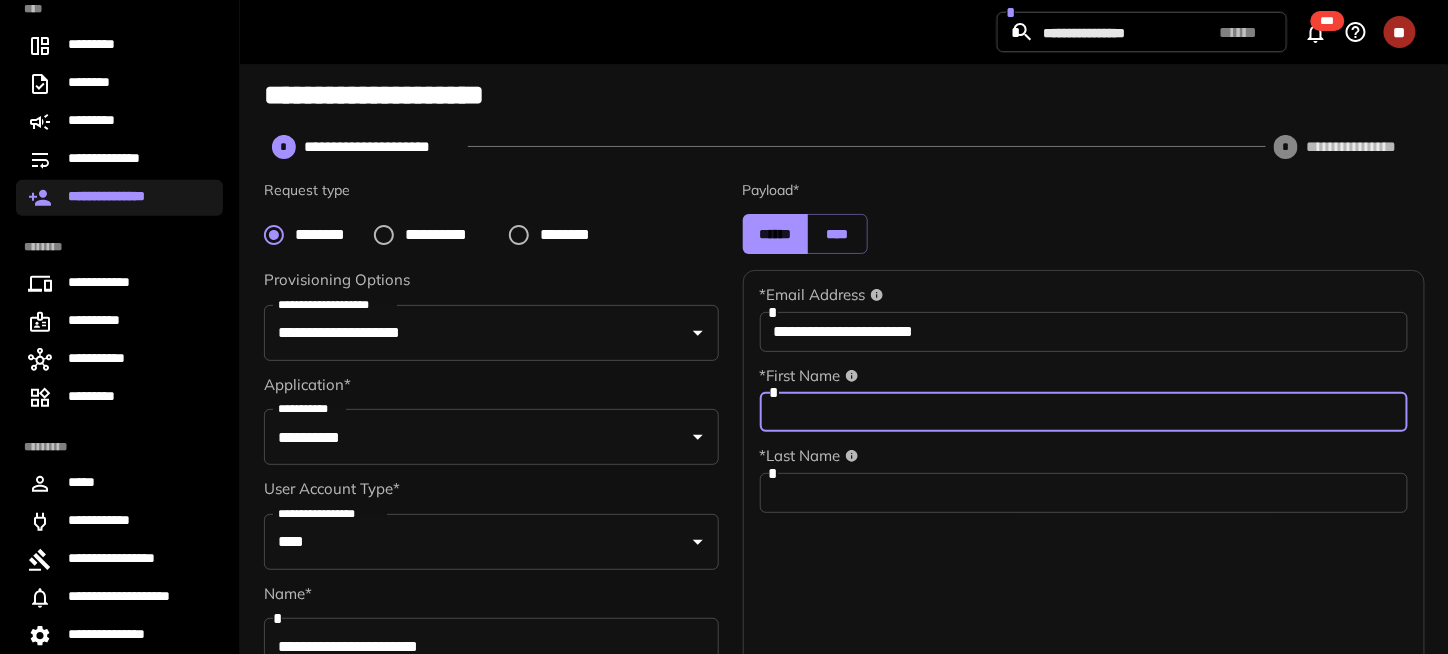 click at bounding box center (1084, 493) 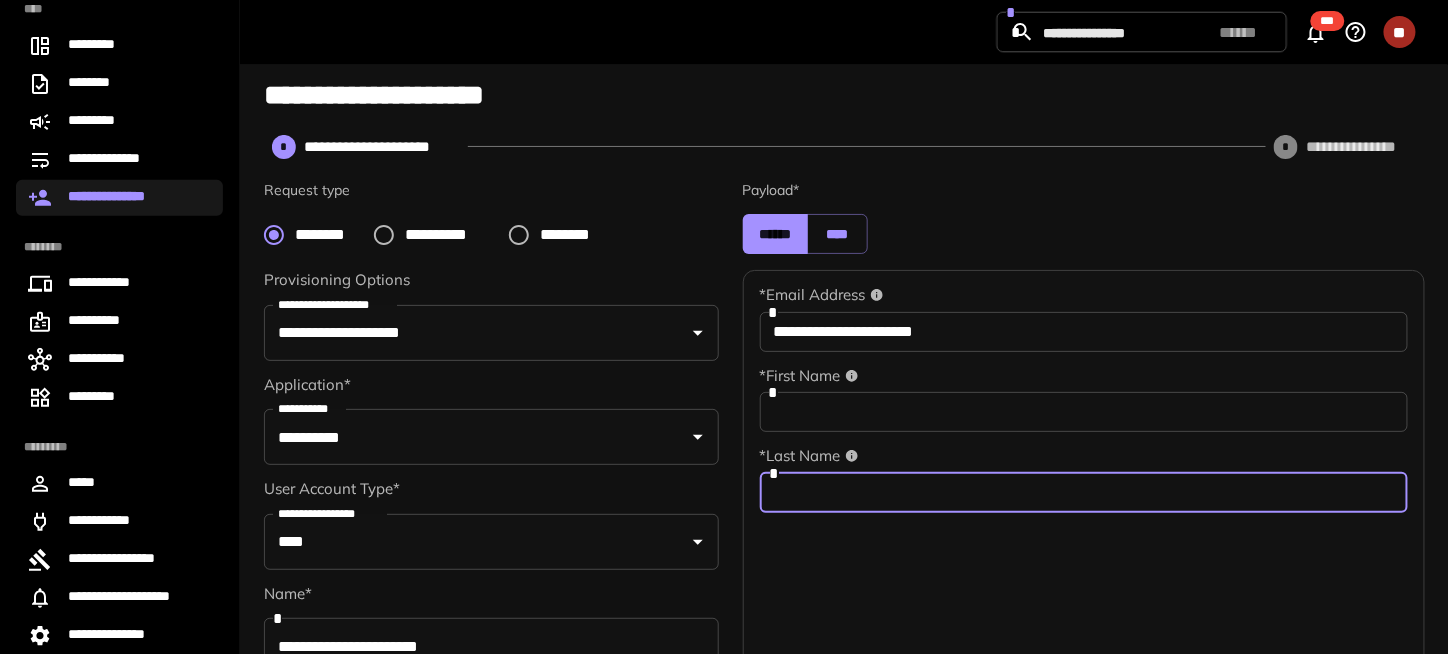 paste on "**********" 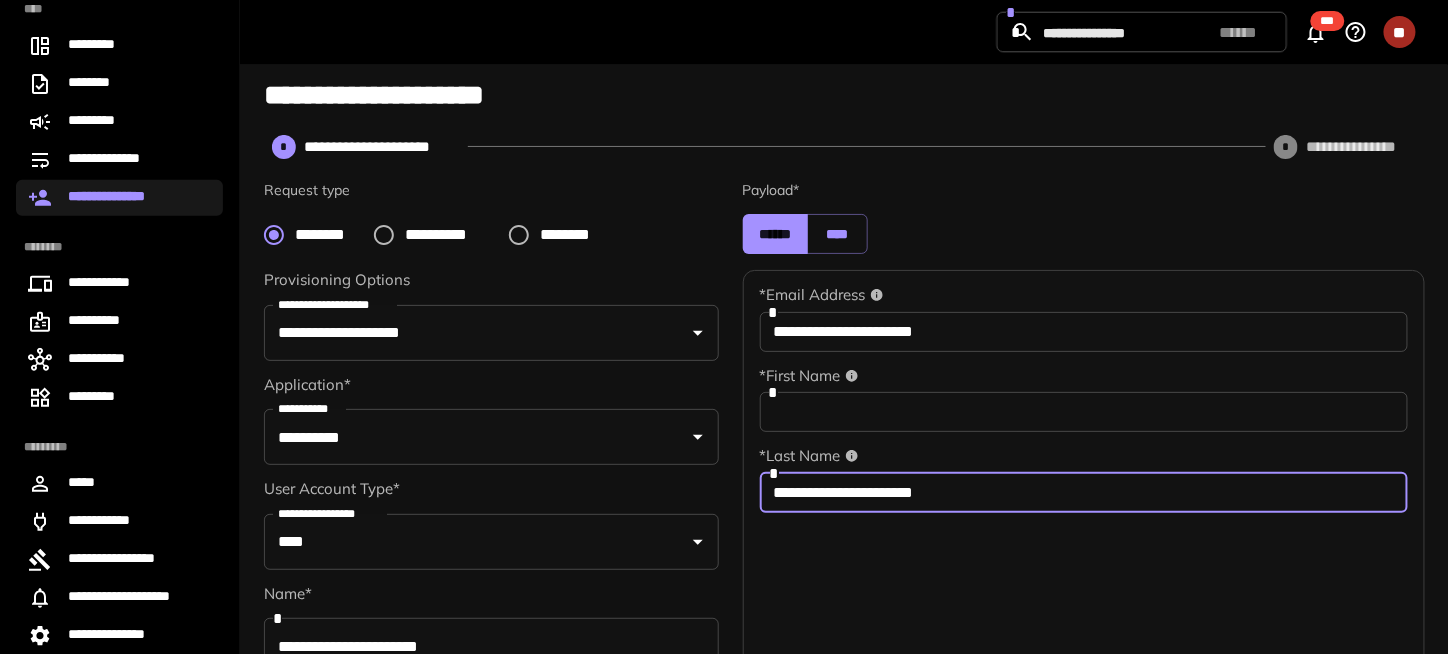 drag, startPoint x: 785, startPoint y: 494, endPoint x: 769, endPoint y: 495, distance: 16.03122 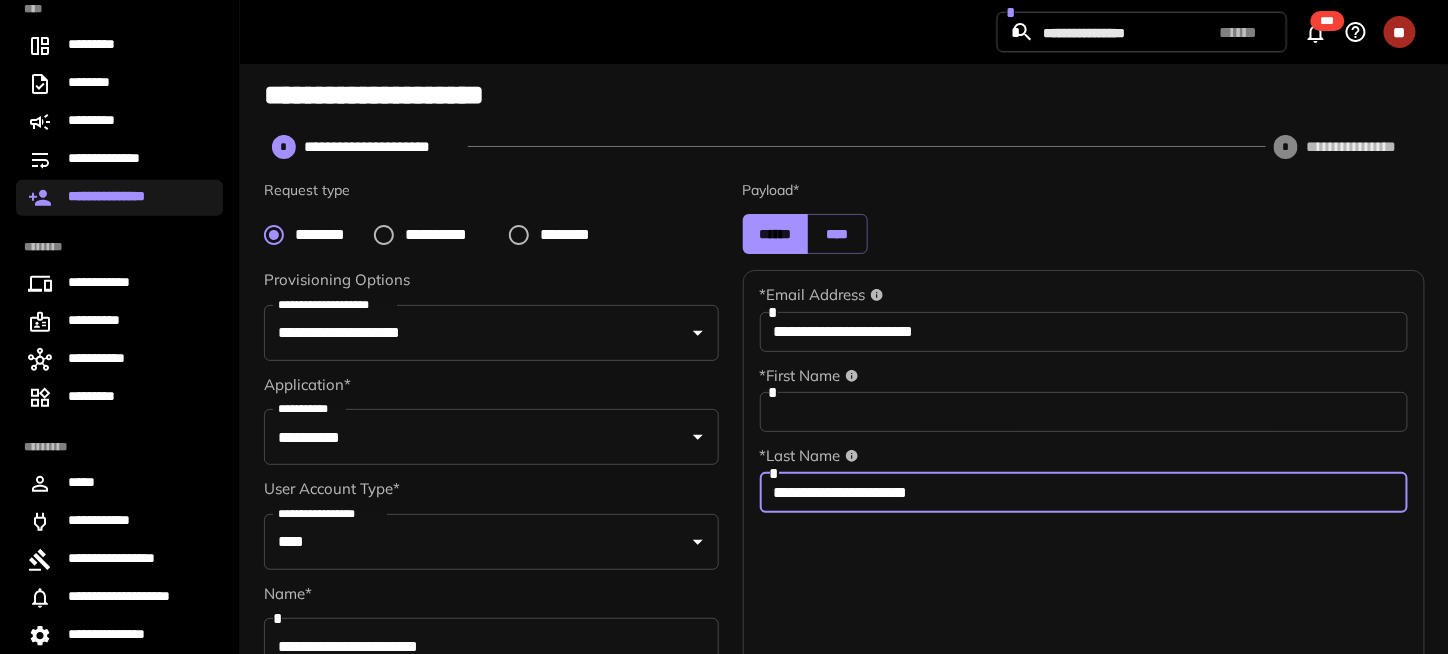 drag, startPoint x: 856, startPoint y: 492, endPoint x: 1023, endPoint y: 500, distance: 167.19151 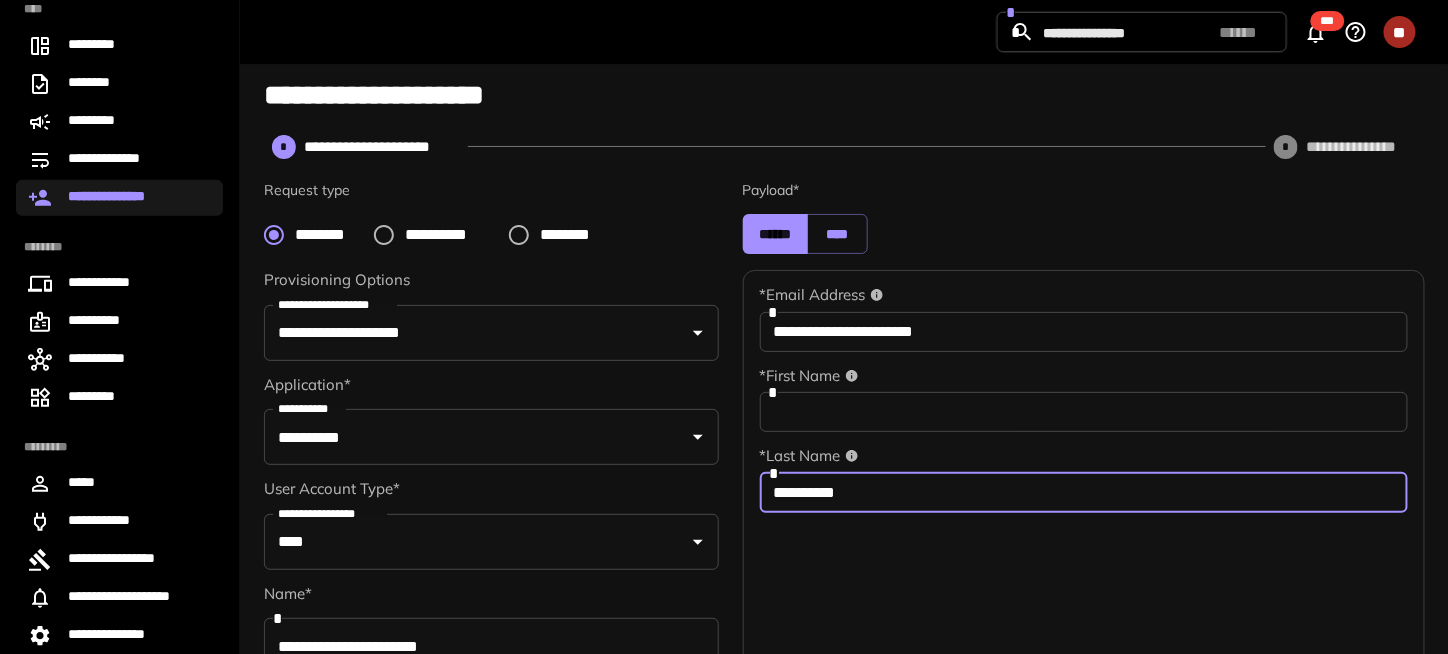 type on "**********" 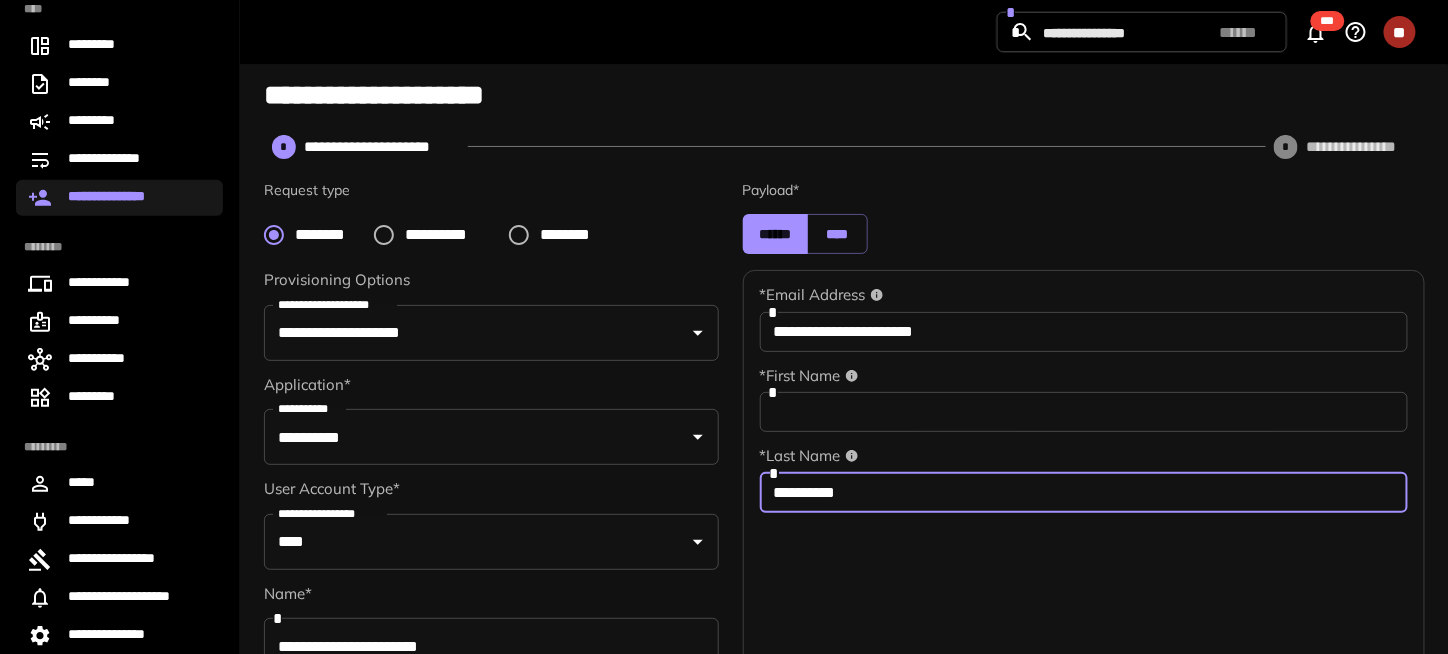 click on "* Last Name" at bounding box center (1084, 456) 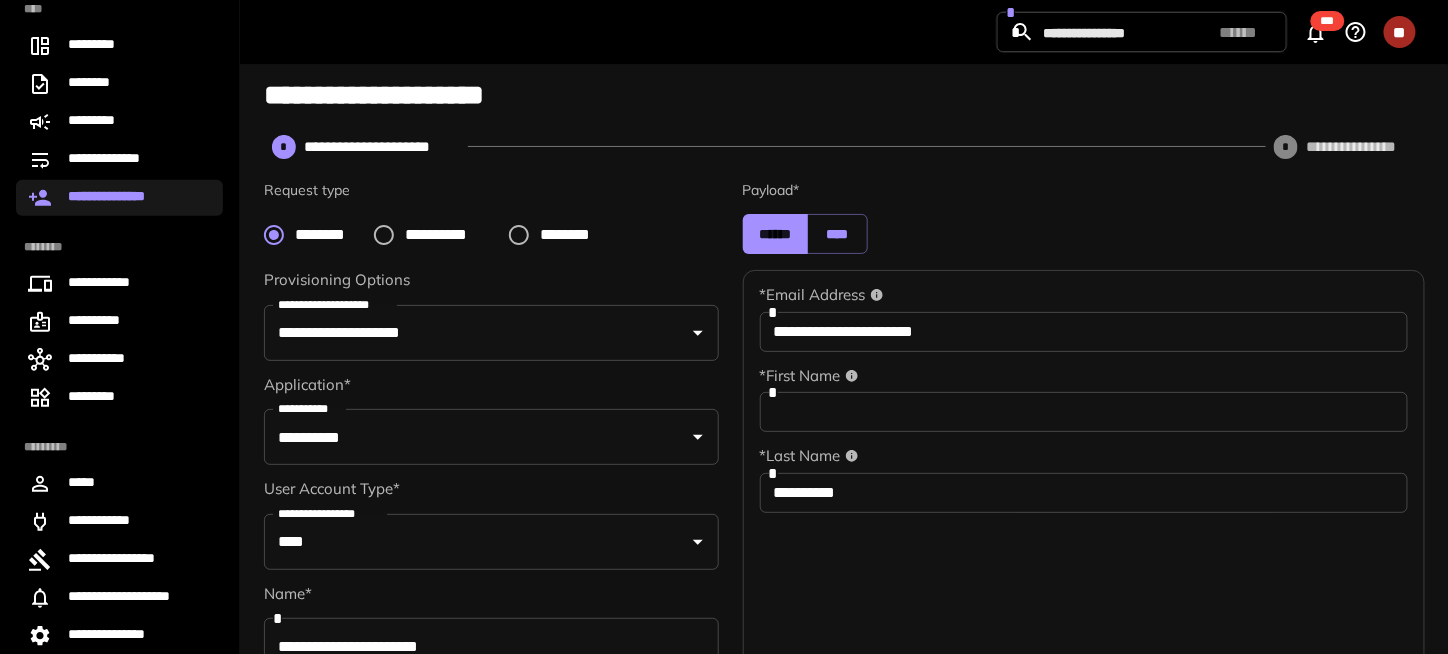 click at bounding box center [1084, 412] 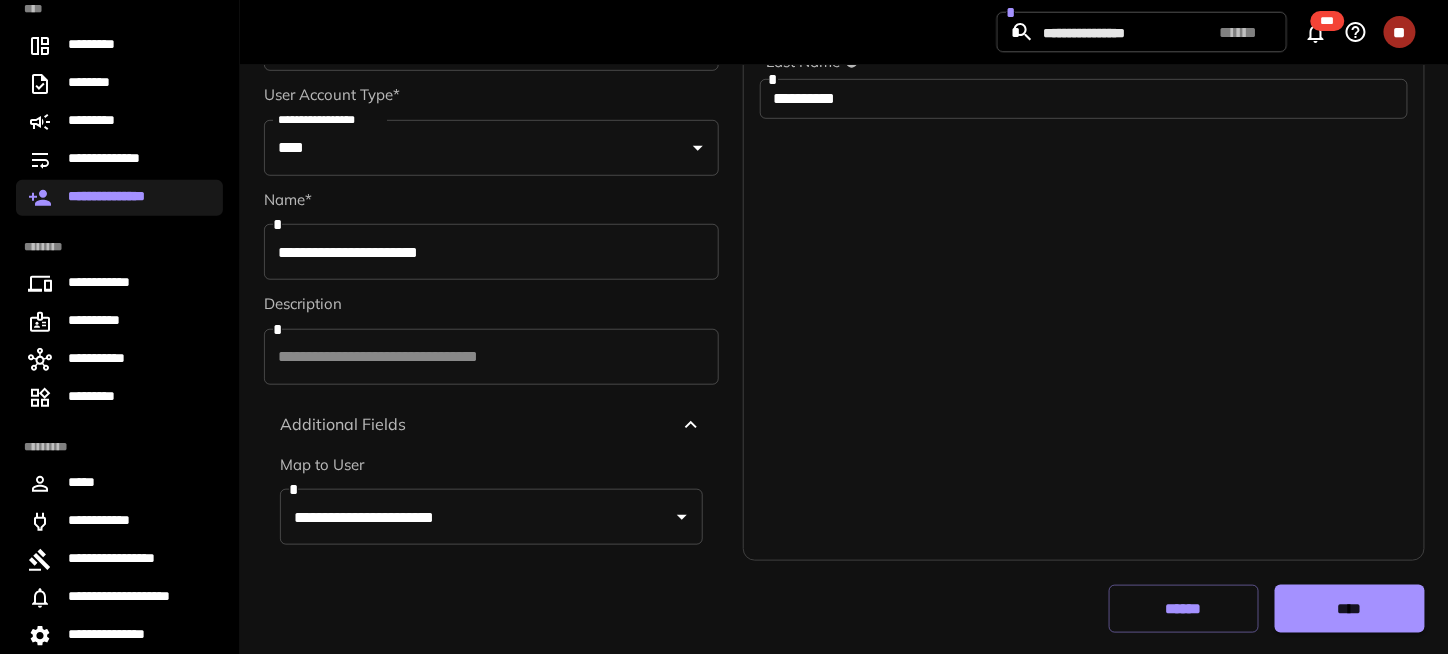scroll, scrollTop: 397, scrollLeft: 0, axis: vertical 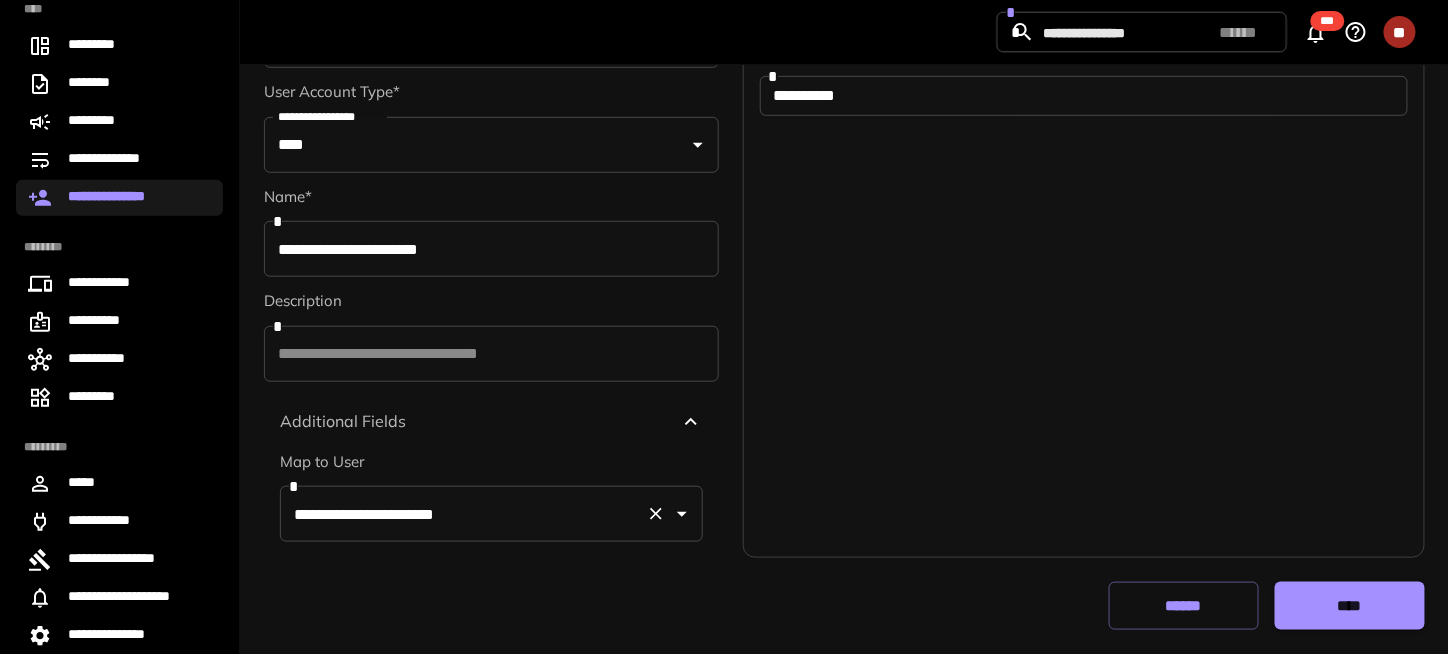 type on "*****" 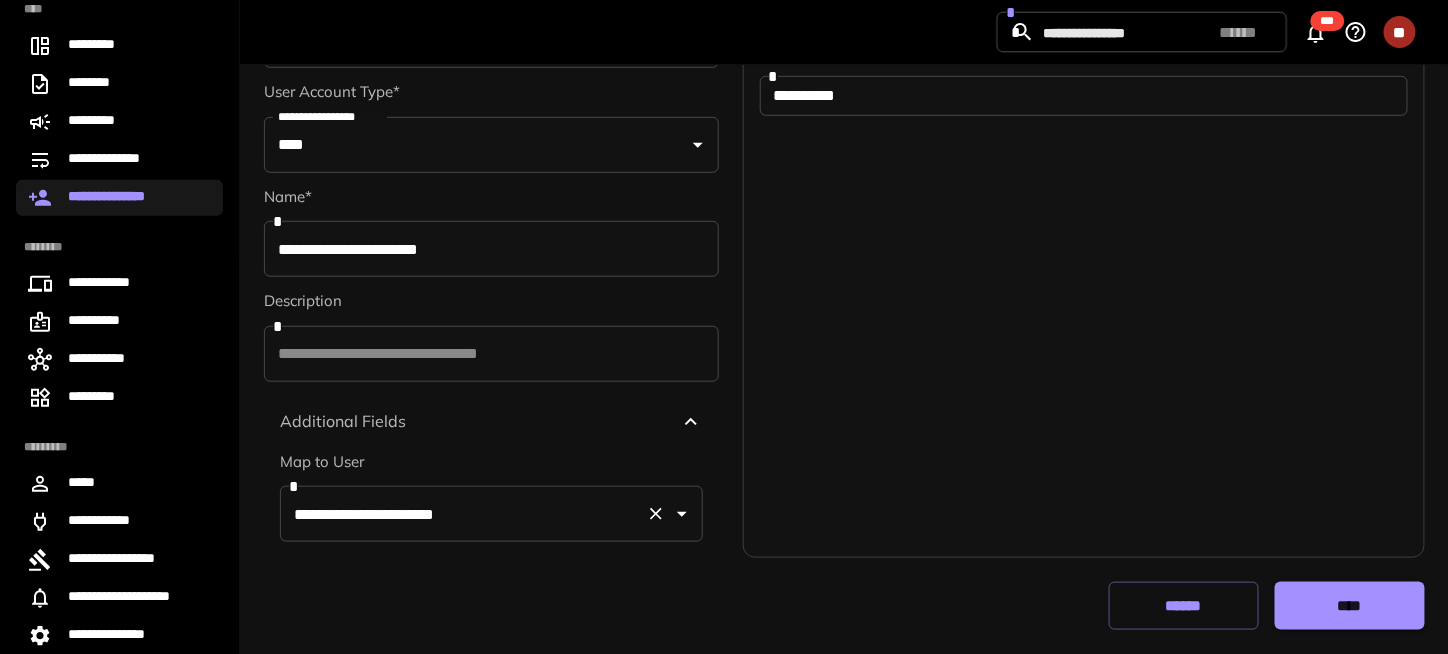 click on "**********" at bounding box center [463, 514] 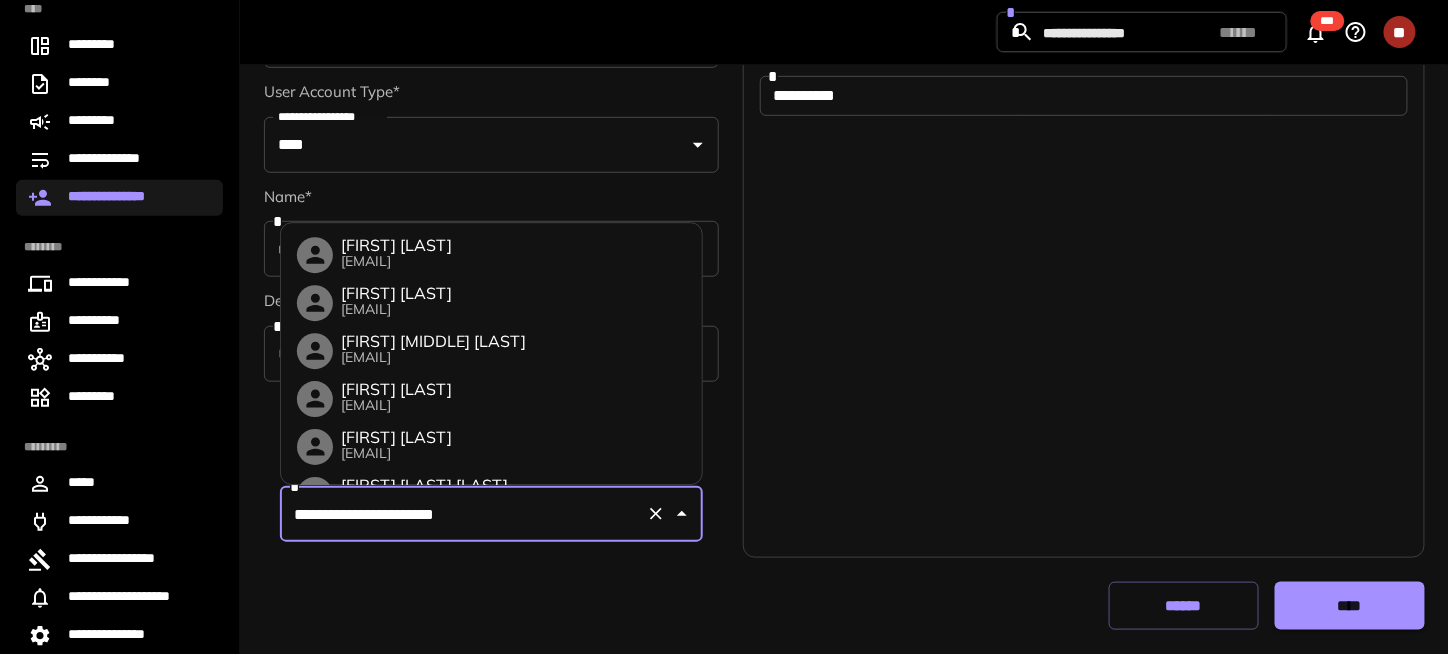 scroll, scrollTop: 4642, scrollLeft: 0, axis: vertical 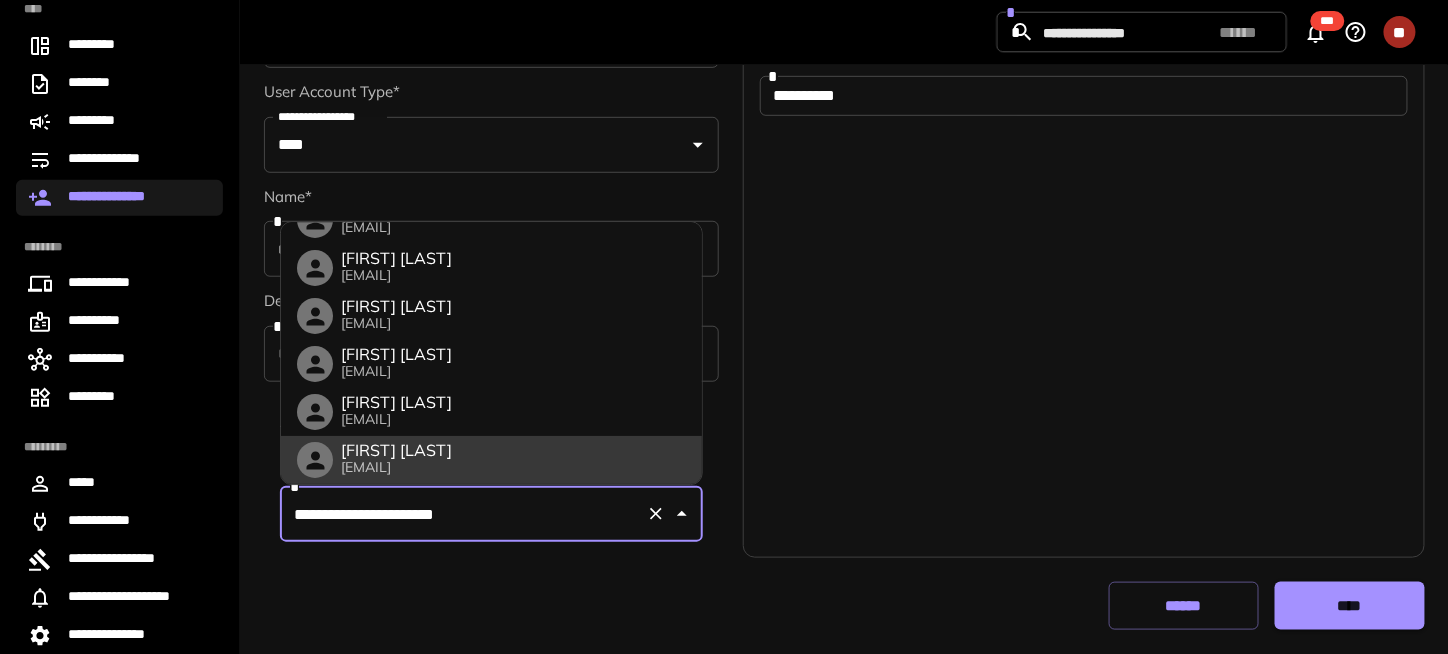 click on "[FIRST] [LAST]" at bounding box center (396, 452) 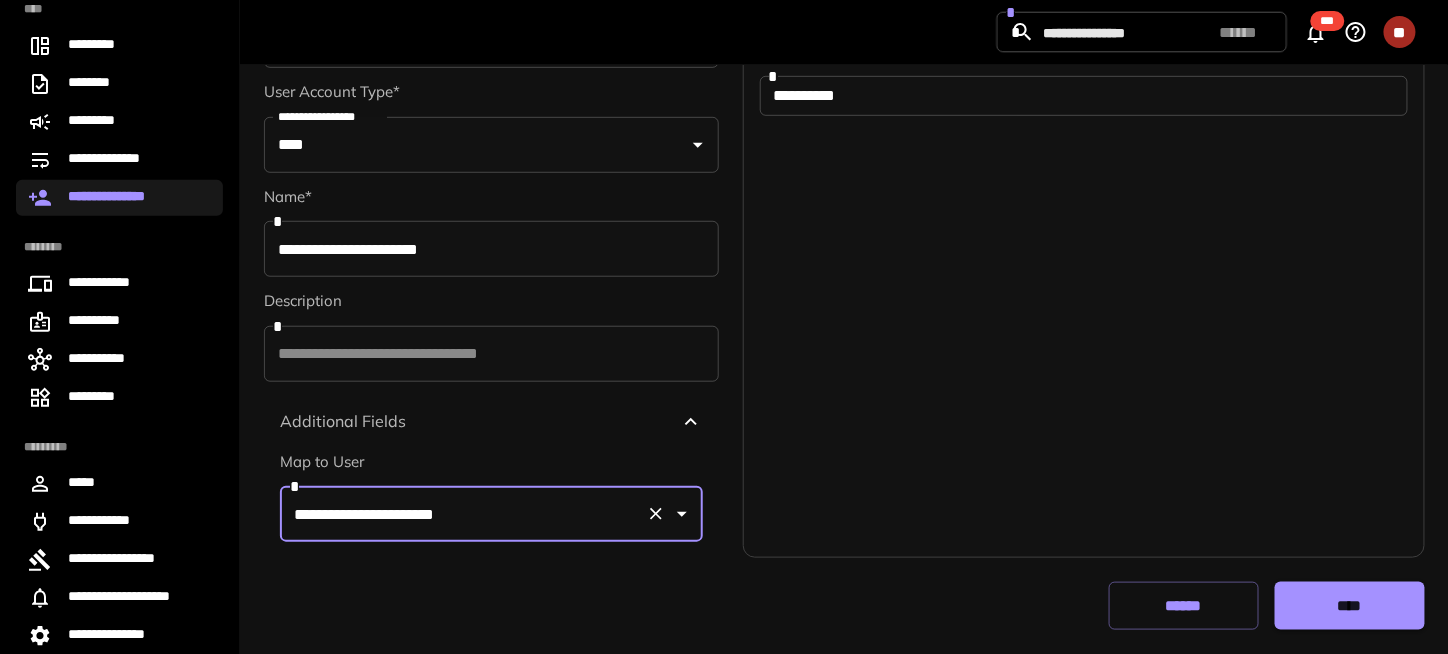 click on "****" at bounding box center (1350, 606) 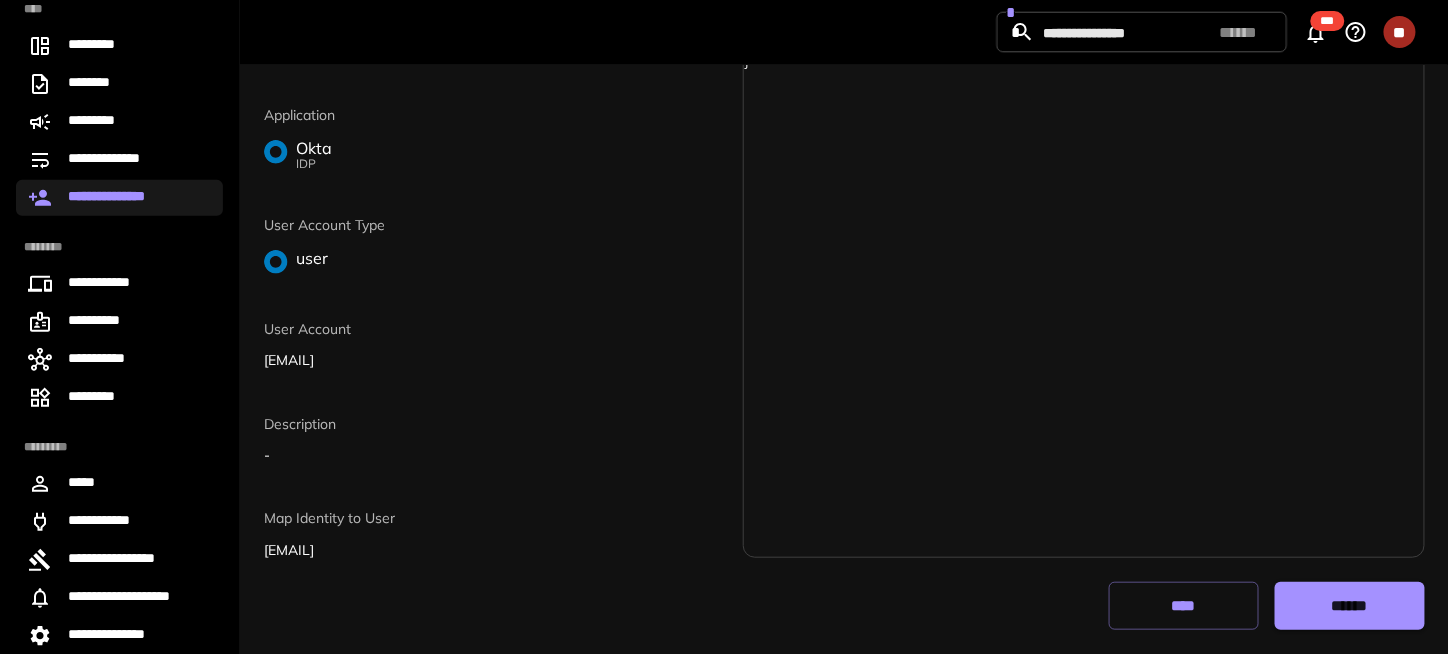 click on "******" at bounding box center [1350, 606] 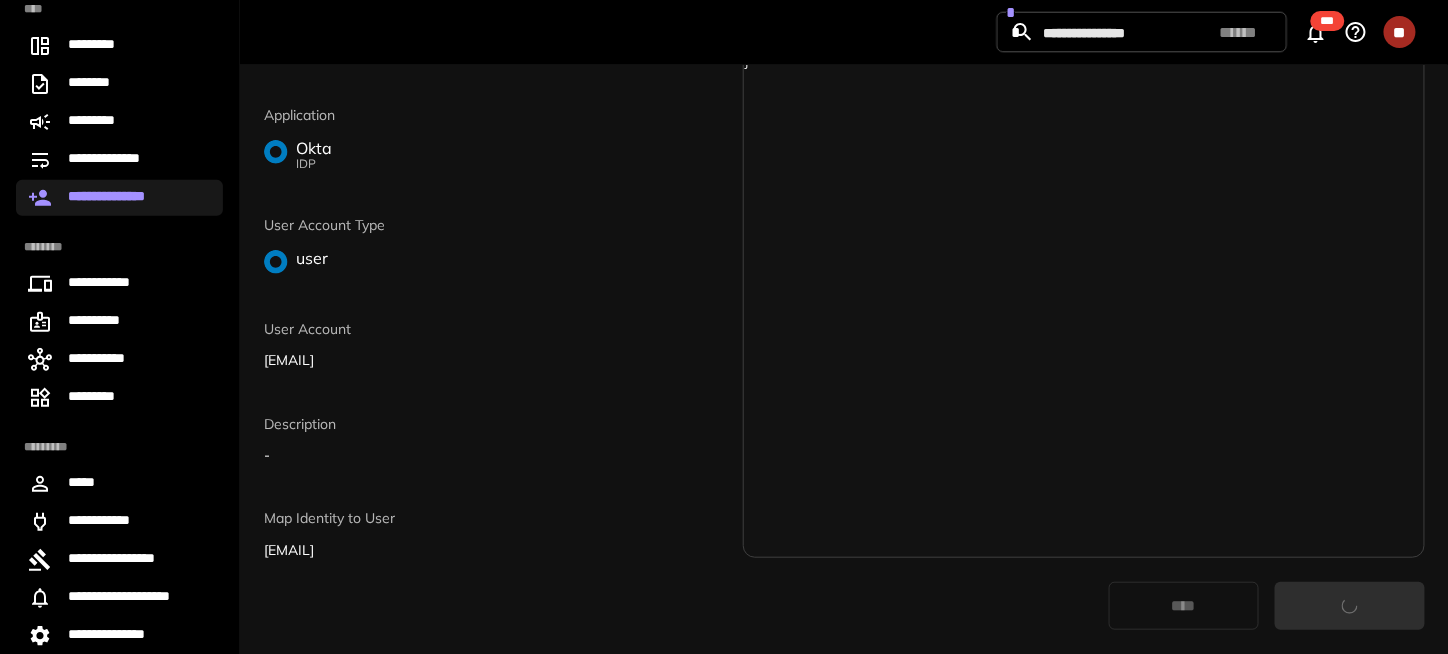 scroll, scrollTop: 0, scrollLeft: 0, axis: both 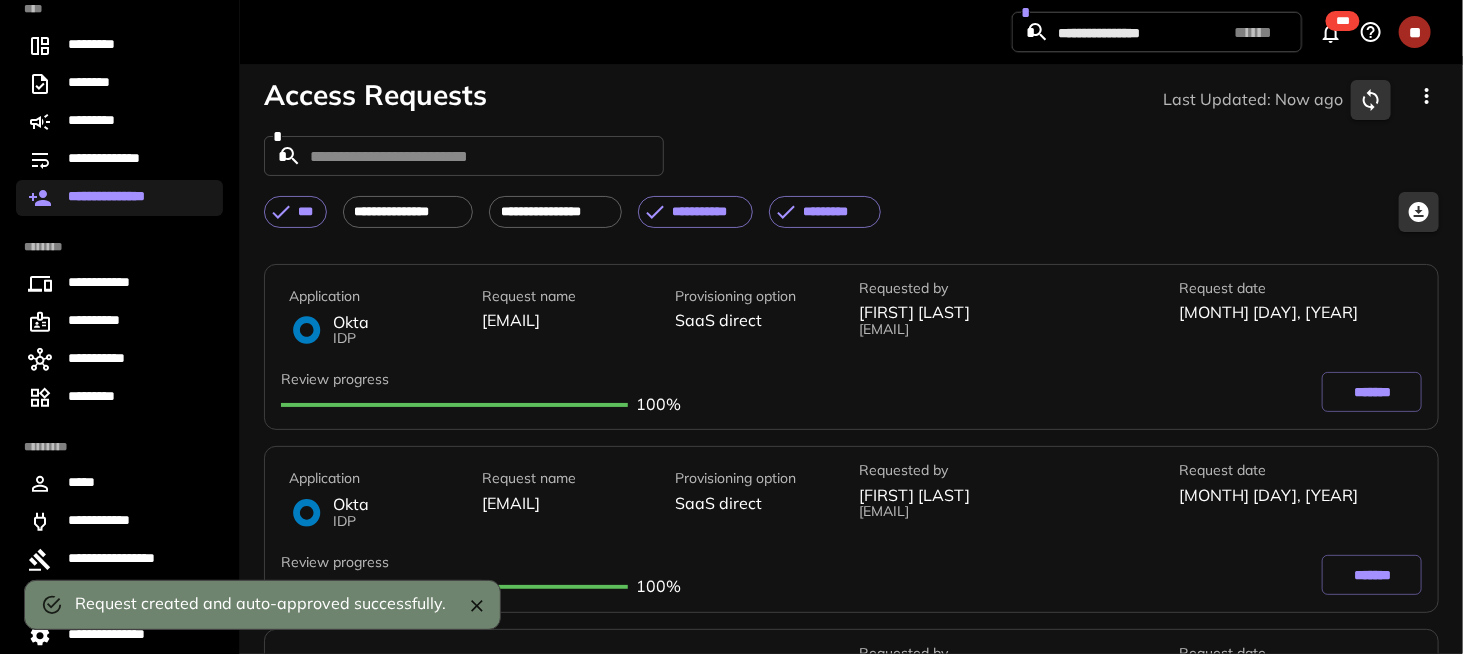 drag, startPoint x: 1423, startPoint y: 120, endPoint x: 1421, endPoint y: 108, distance: 12.165525 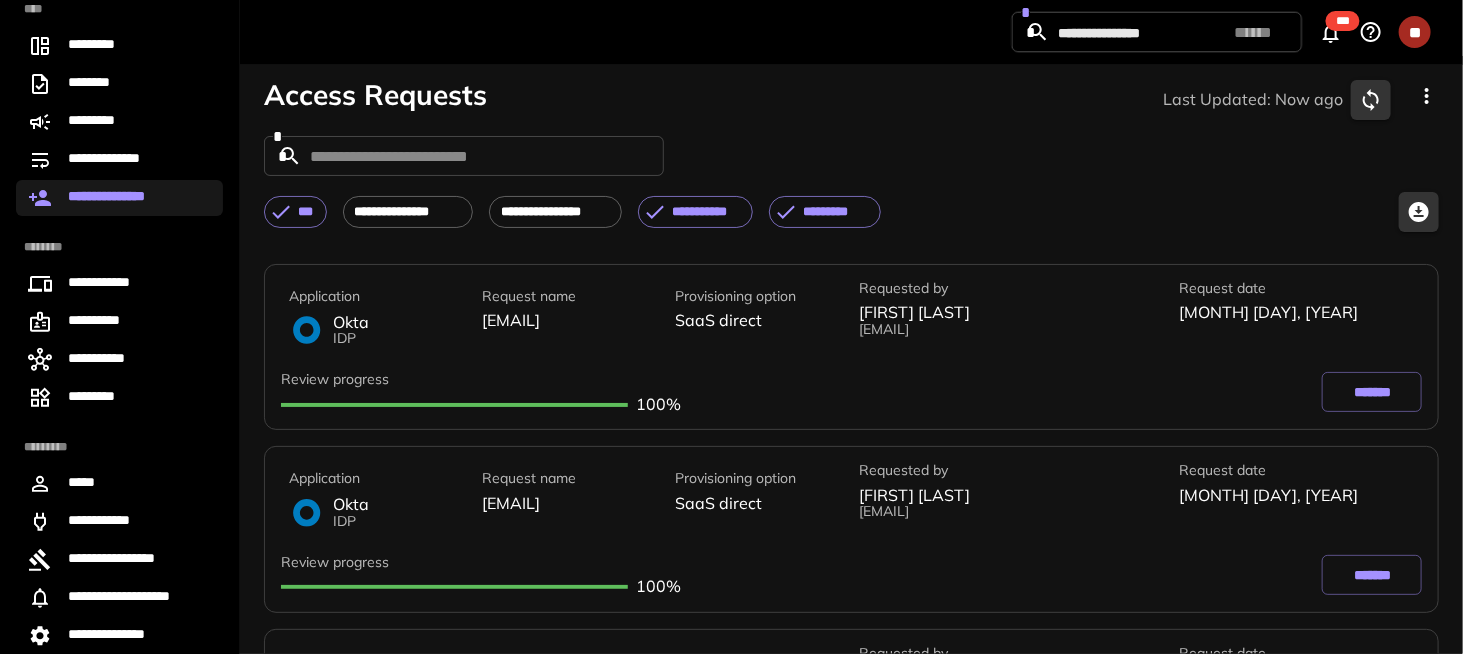 click 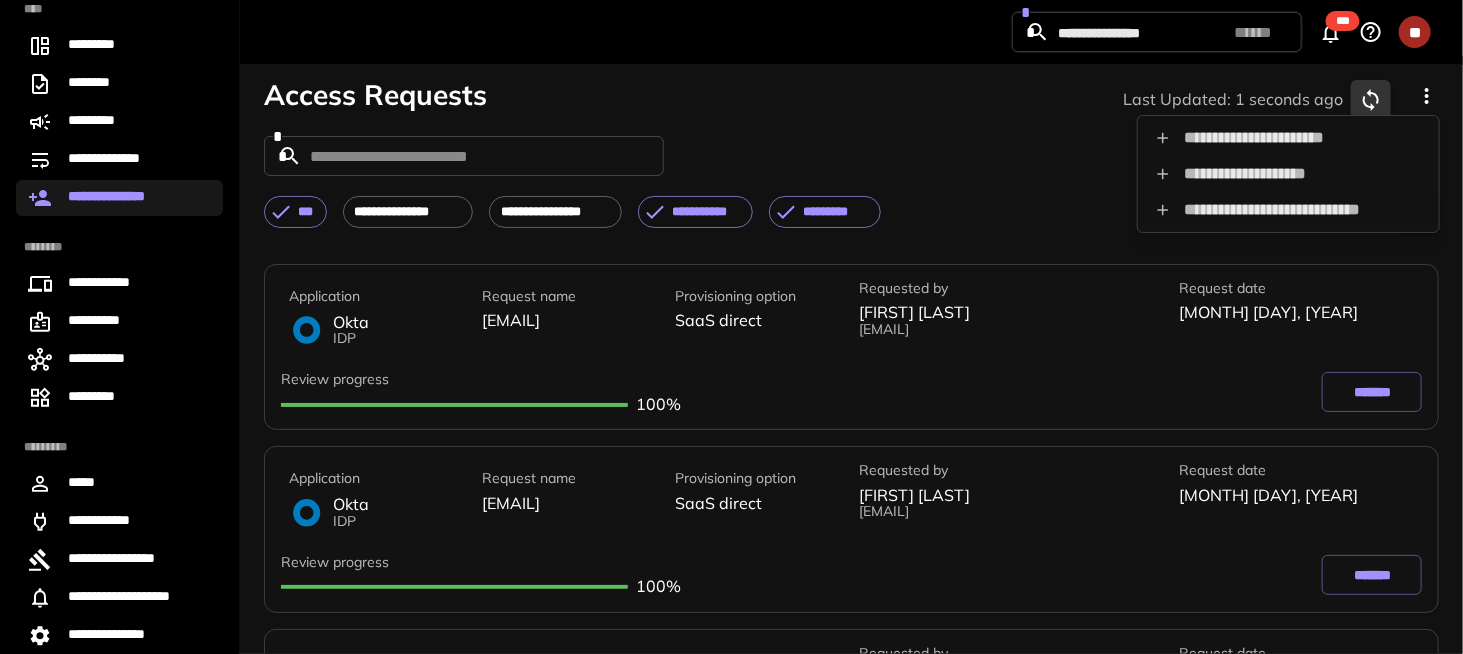 click on "**********" at bounding box center (1288, 174) 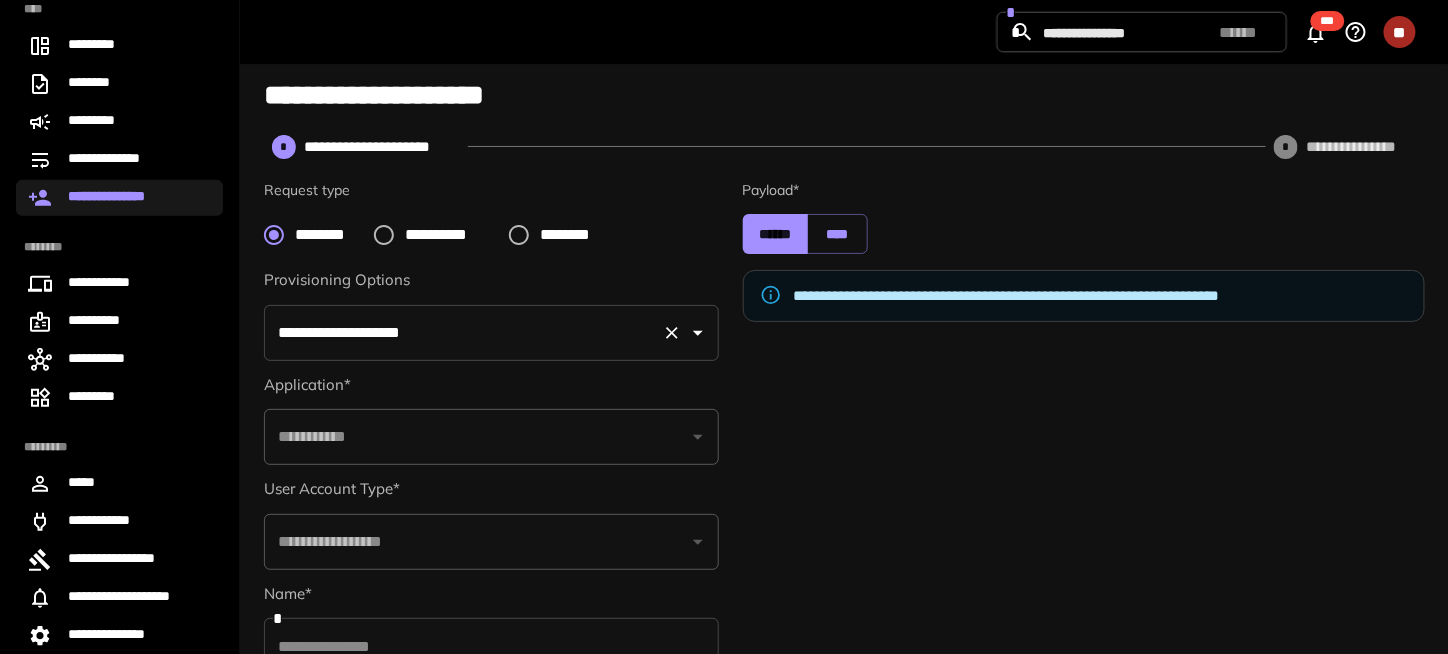 click on "**********" at bounding box center (463, 333) 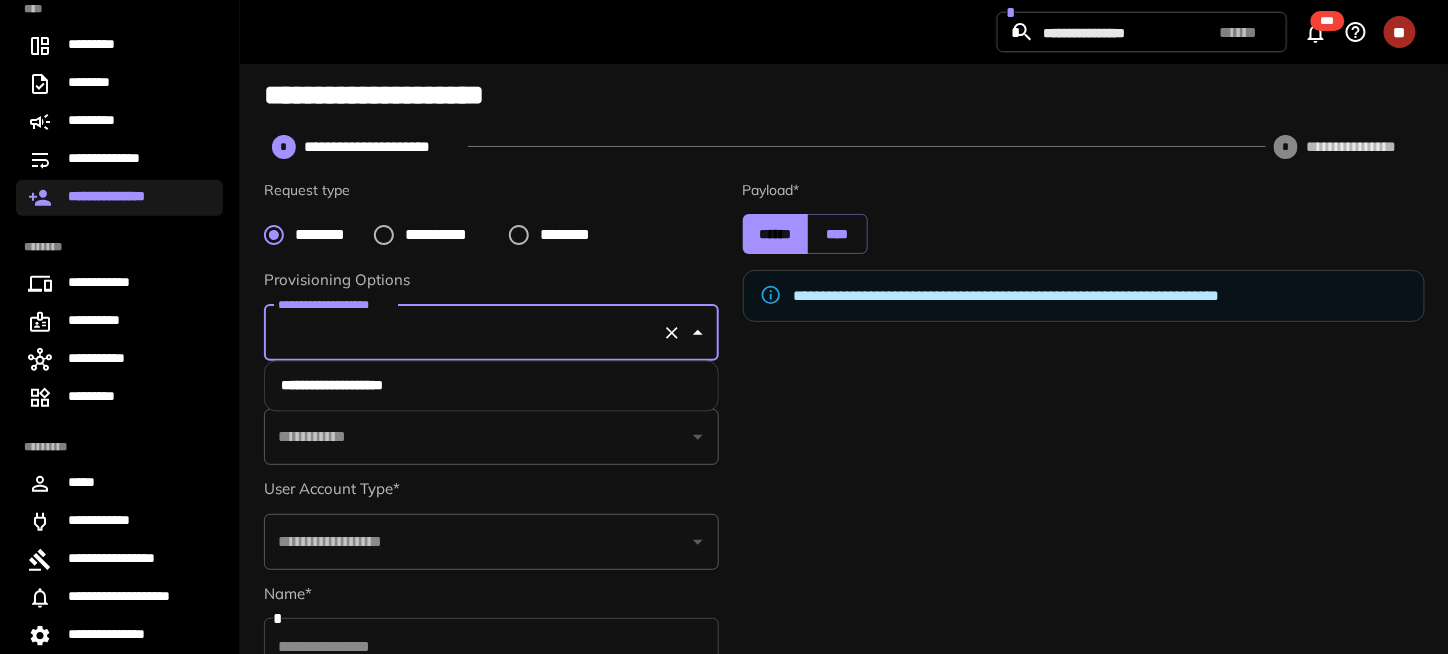 click on "**********" at bounding box center [492, 386] 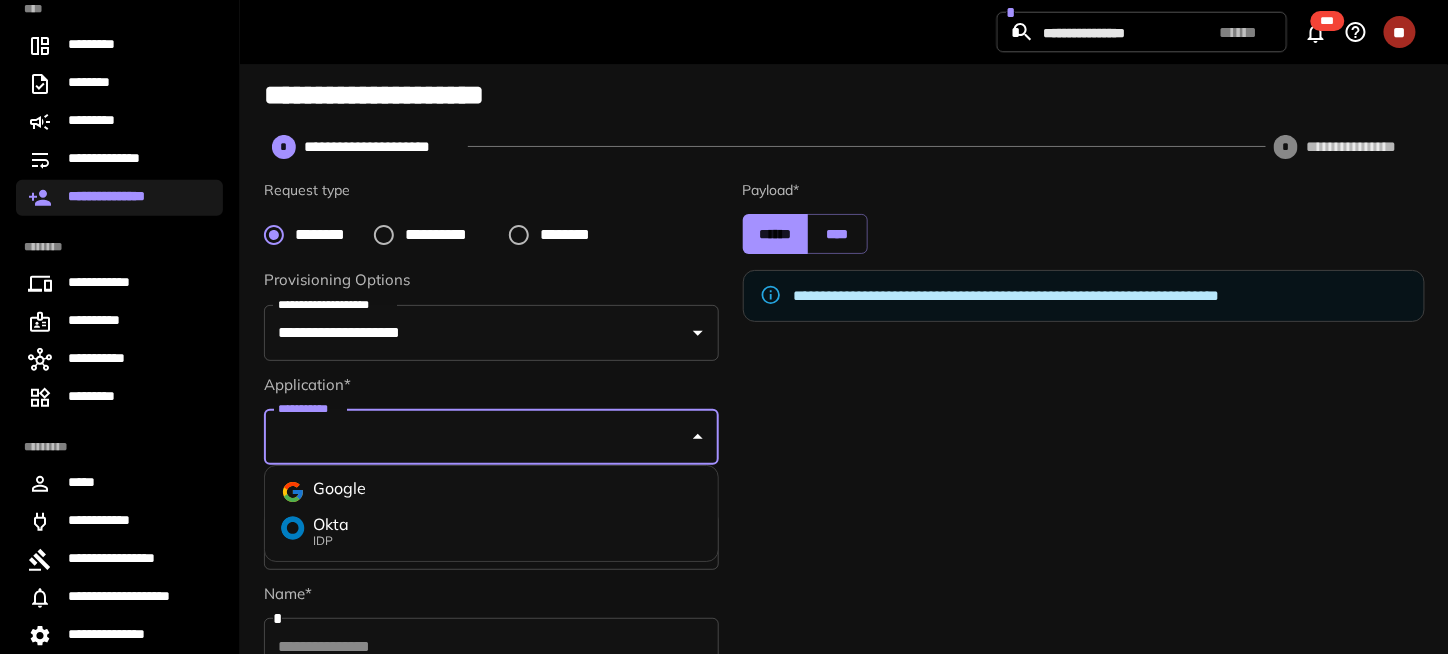 click on "**********" at bounding box center [476, 437] 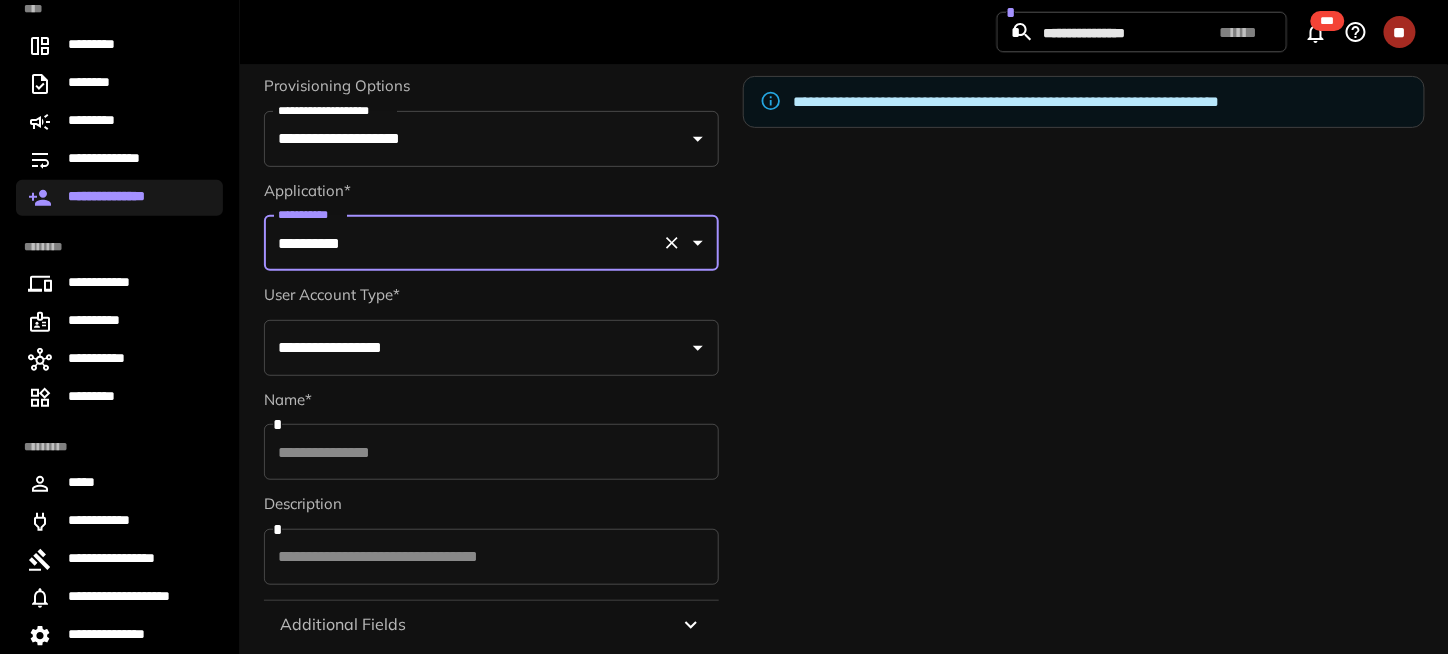 scroll, scrollTop: 200, scrollLeft: 0, axis: vertical 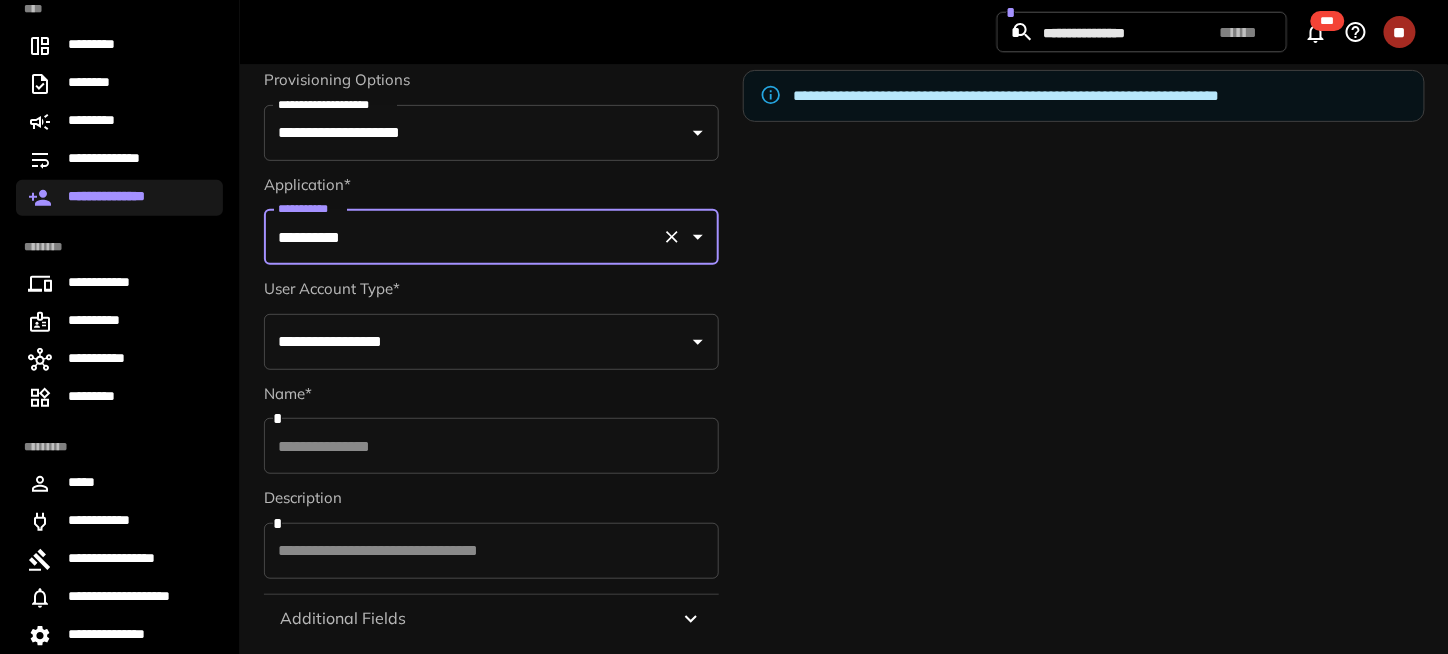 click on "**********" at bounding box center (476, 342) 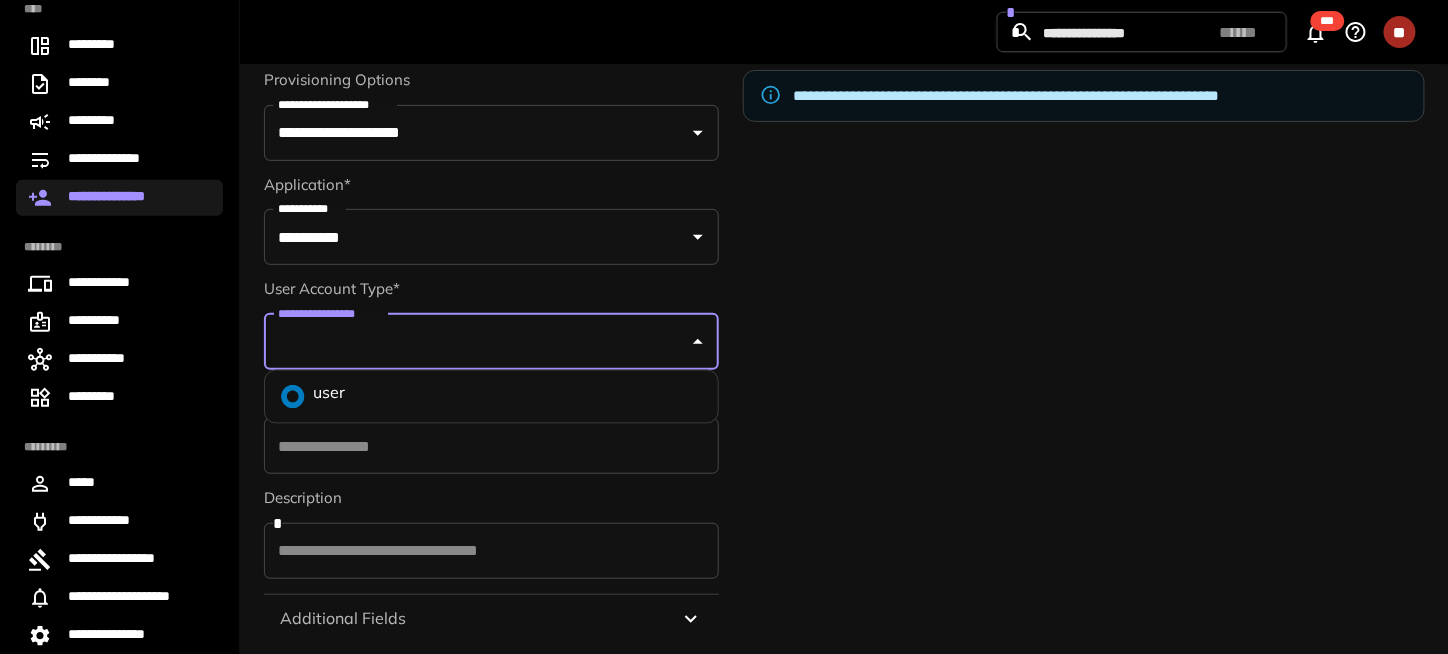 click on "user" at bounding box center [491, 397] 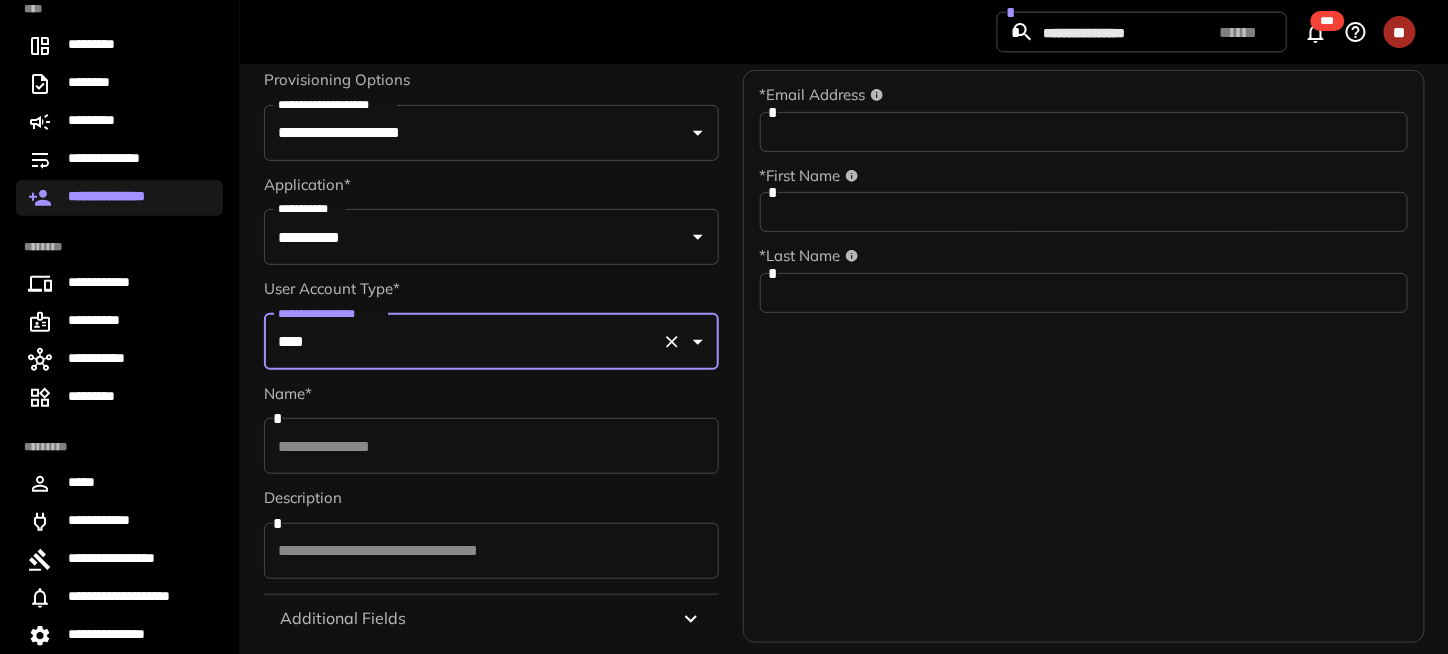 type on "****" 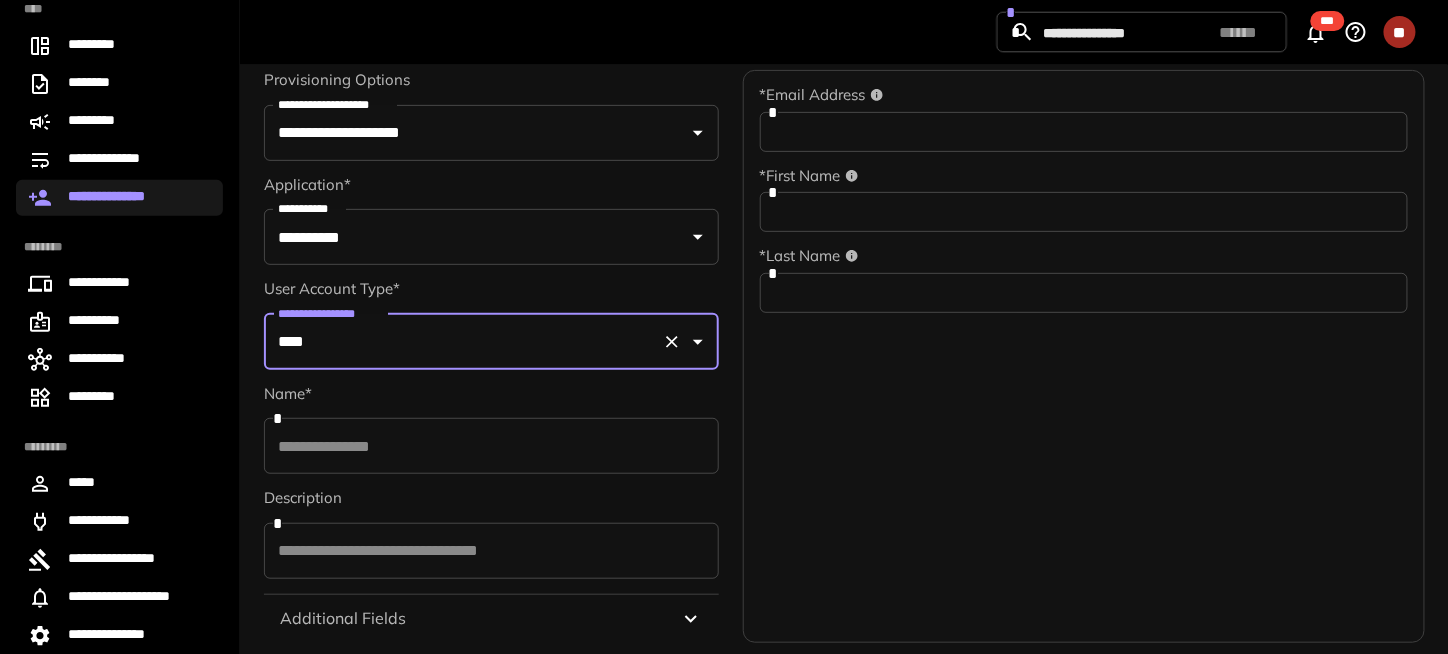 click at bounding box center [491, 446] 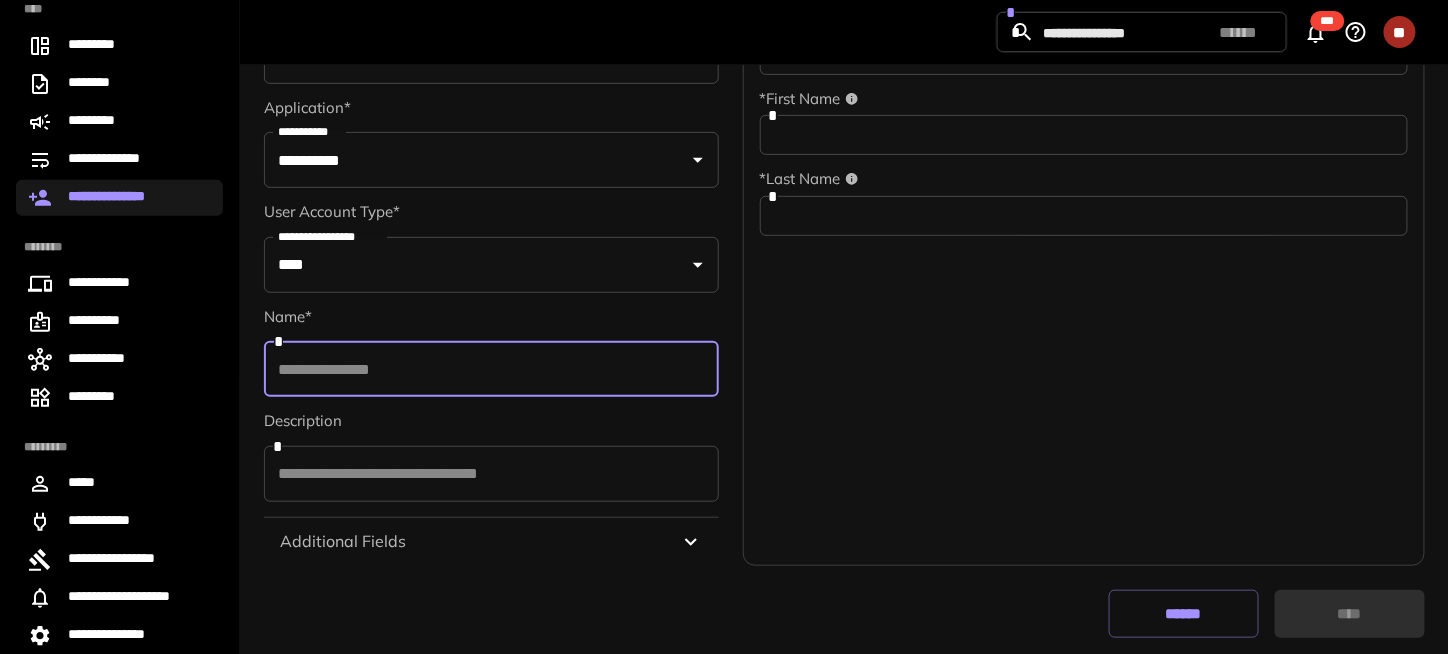 scroll, scrollTop: 284, scrollLeft: 0, axis: vertical 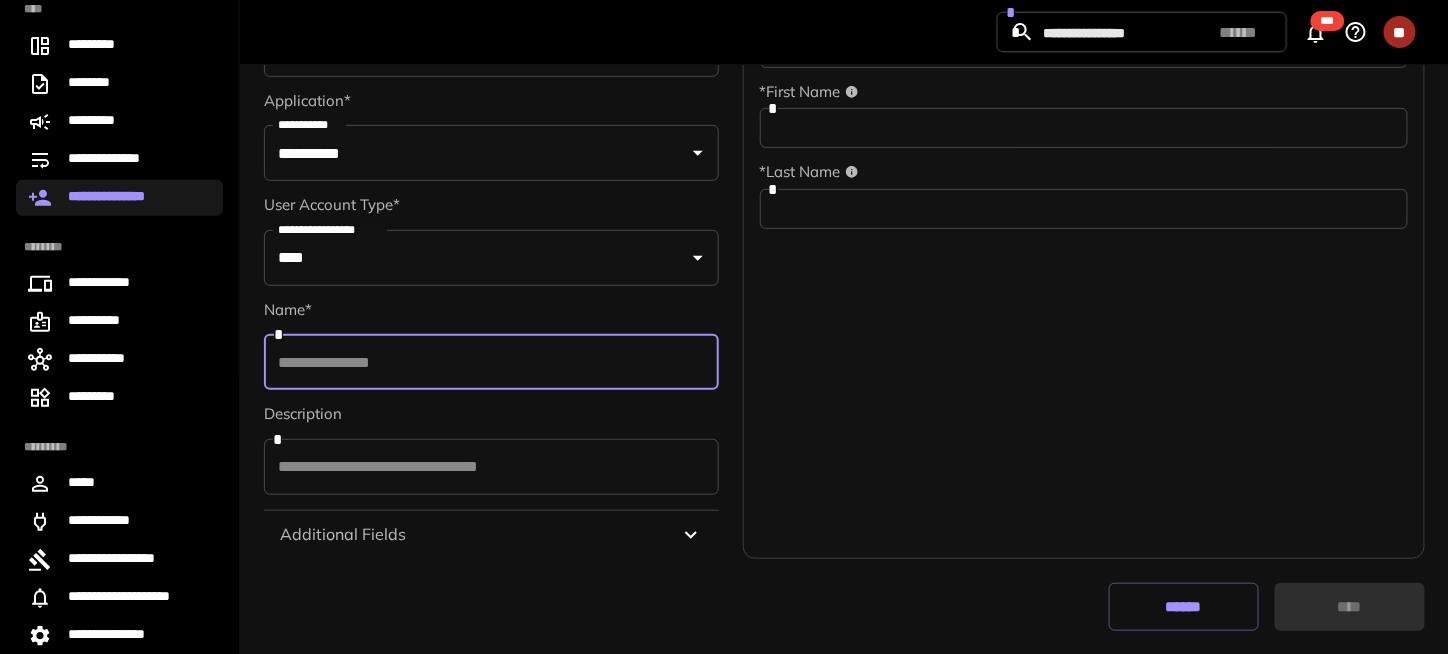 paste on "**********" 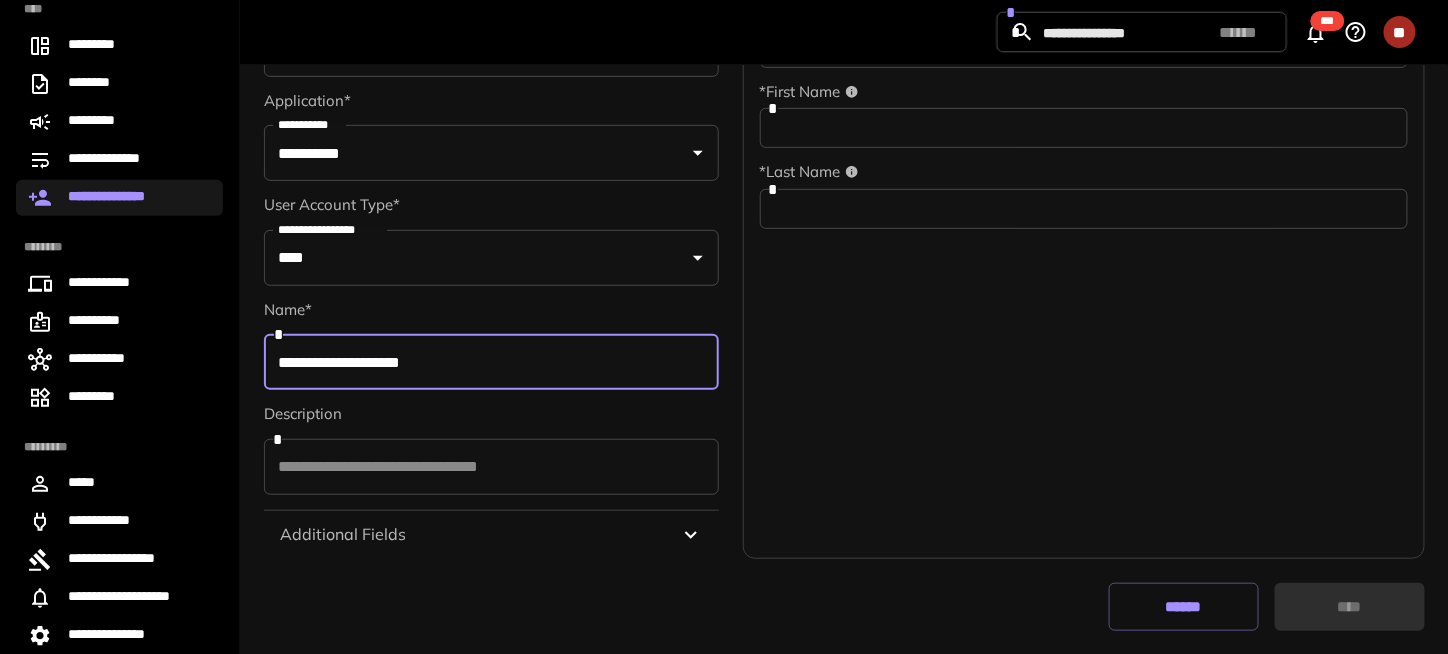 type on "**********" 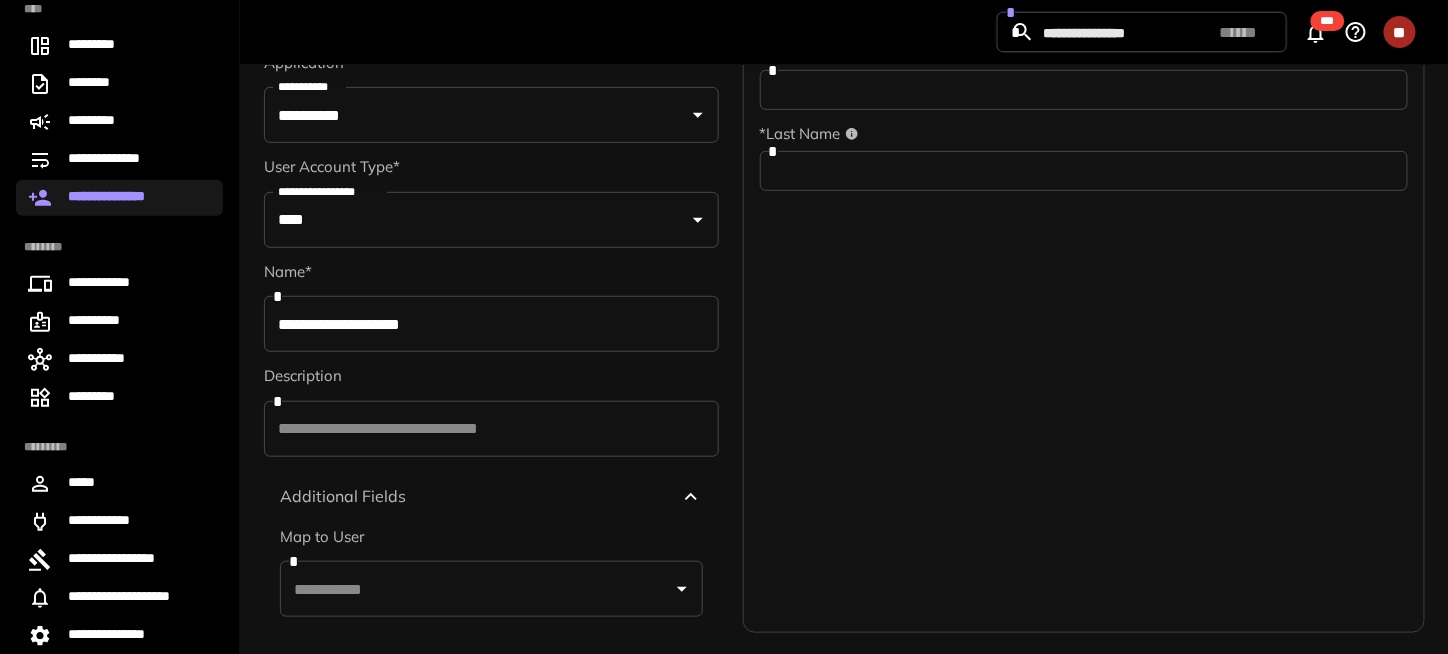 scroll, scrollTop: 384, scrollLeft: 0, axis: vertical 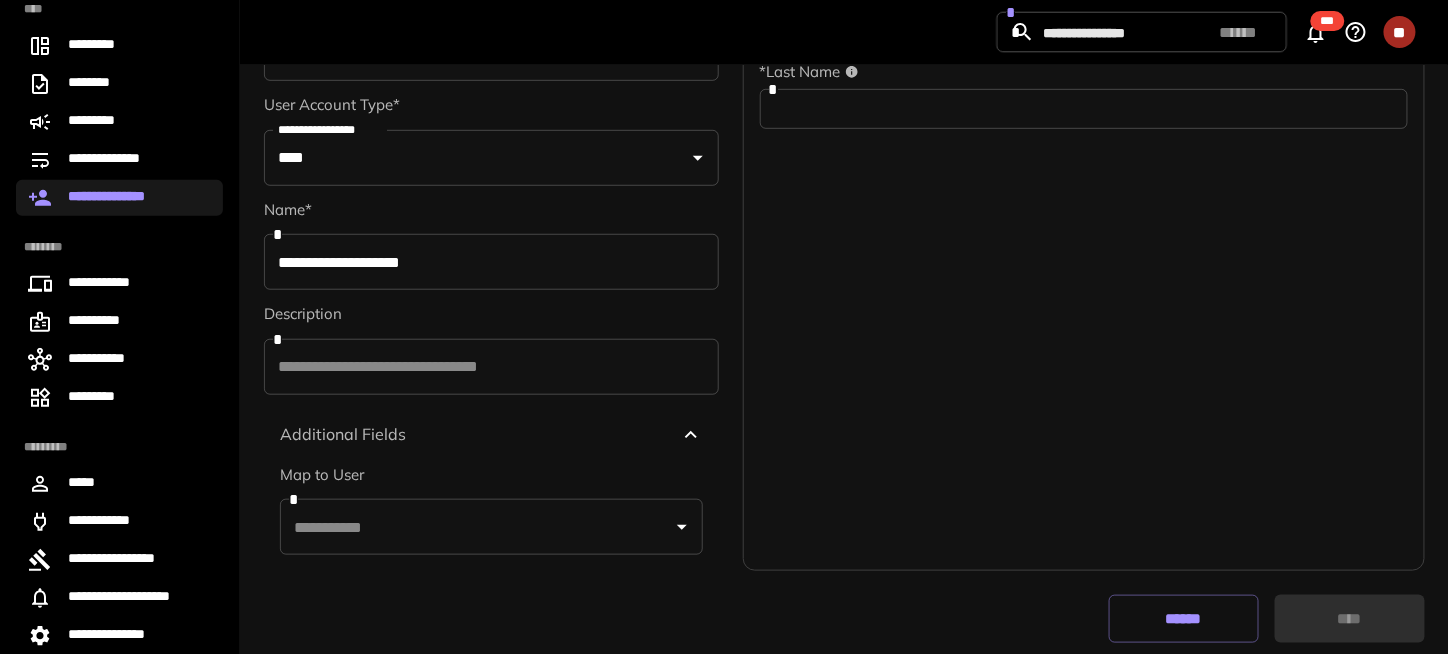 click at bounding box center [476, 527] 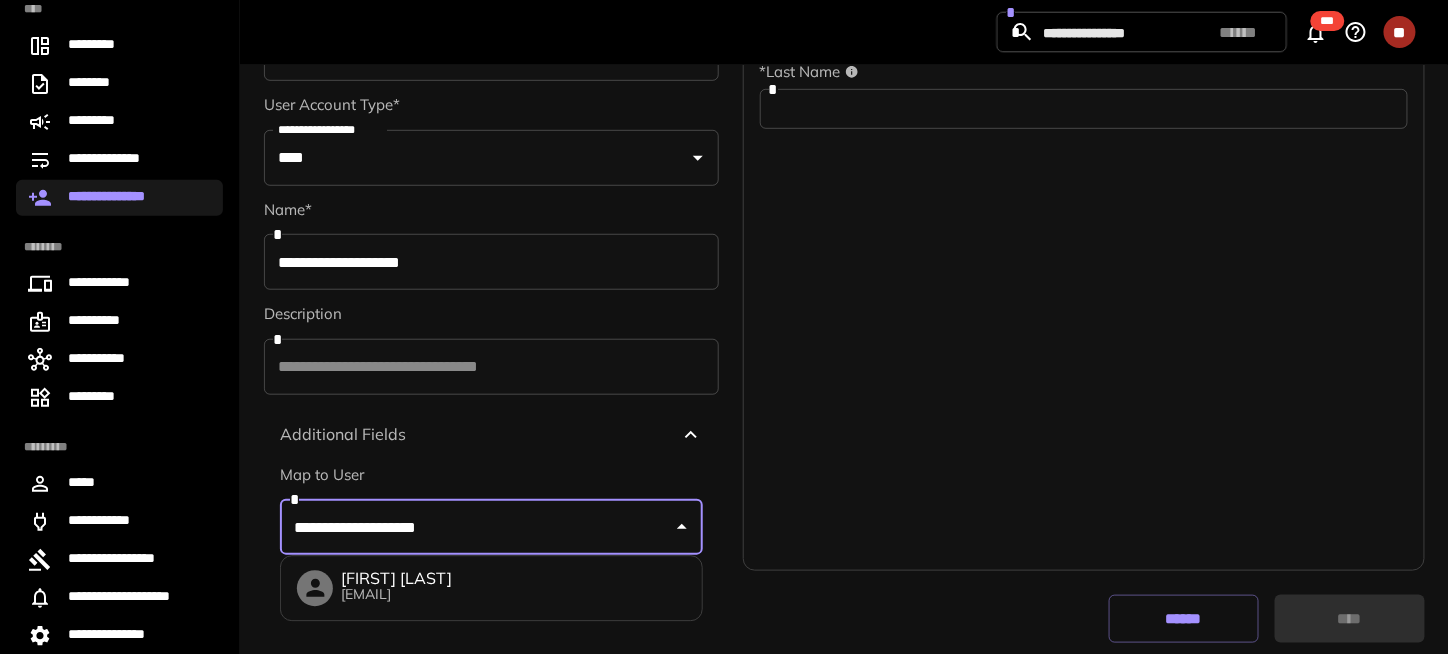 click on "Alena Hlekava ahlekava@taxdome.com" at bounding box center [491, 588] 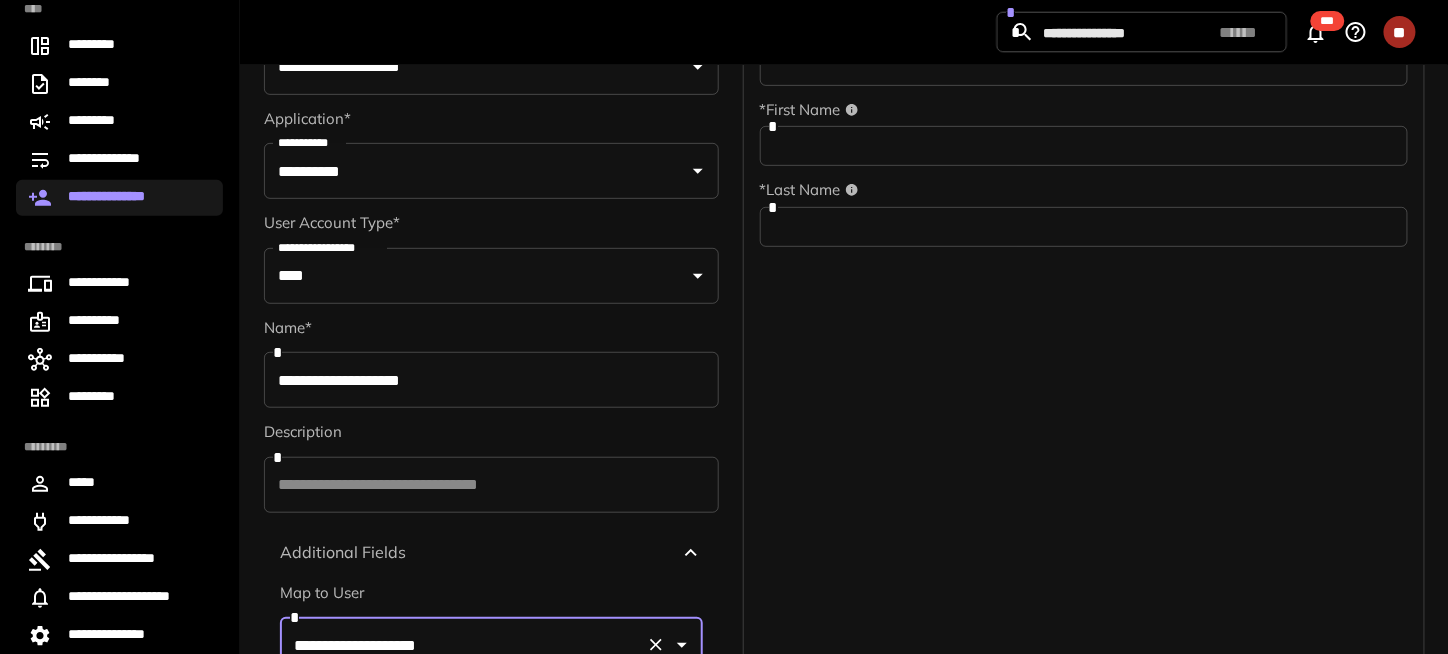 scroll, scrollTop: 0, scrollLeft: 0, axis: both 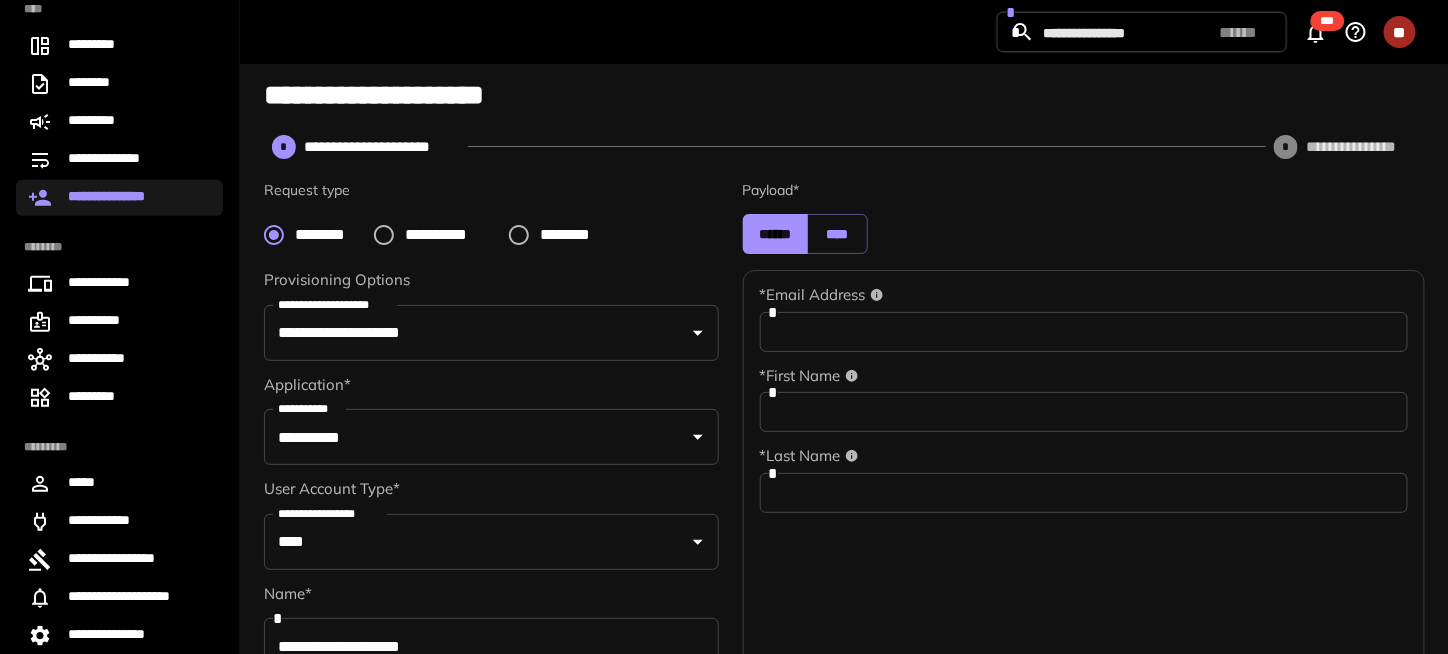 type on "**********" 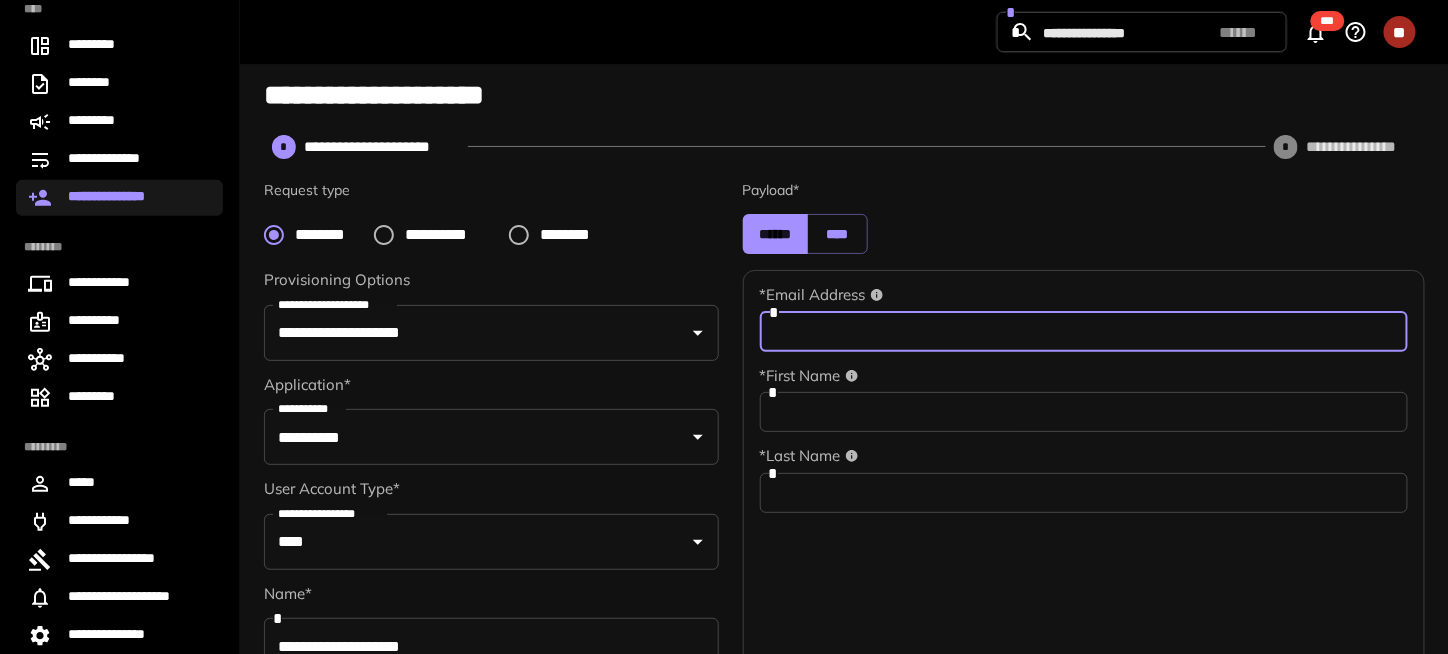 paste on "**********" 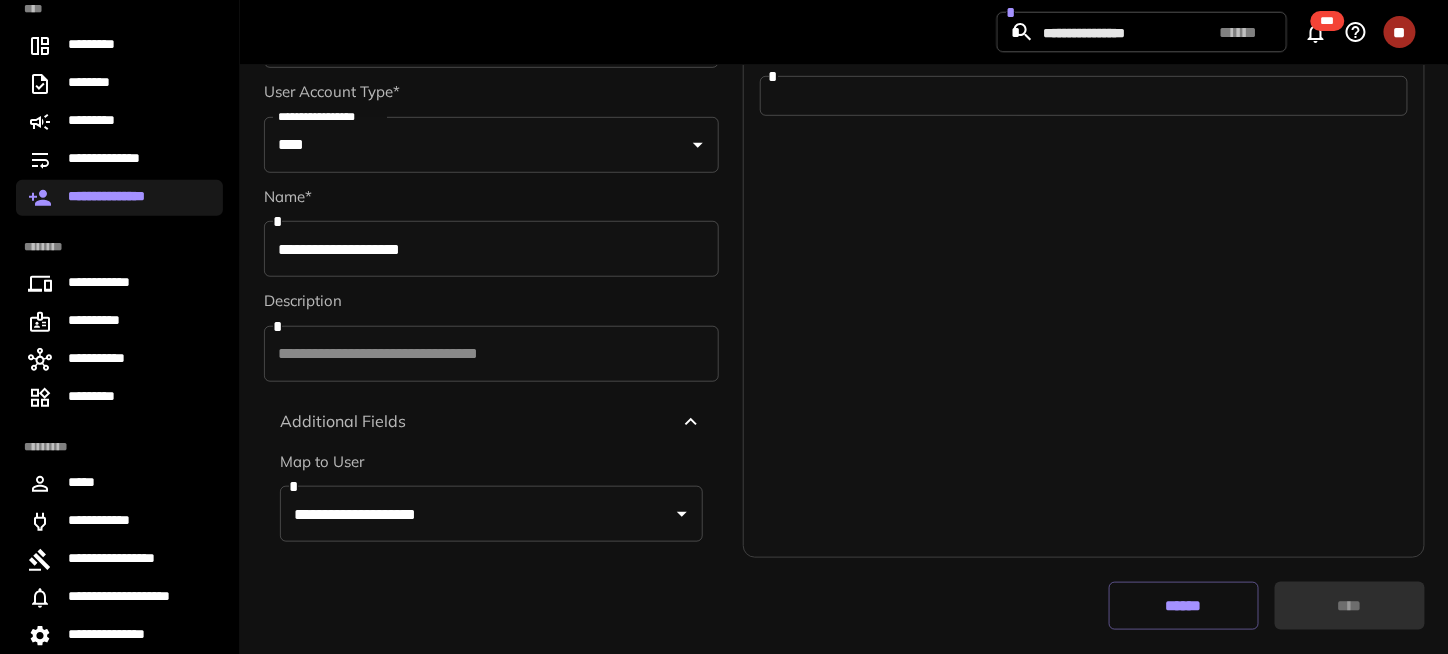 scroll, scrollTop: 97, scrollLeft: 0, axis: vertical 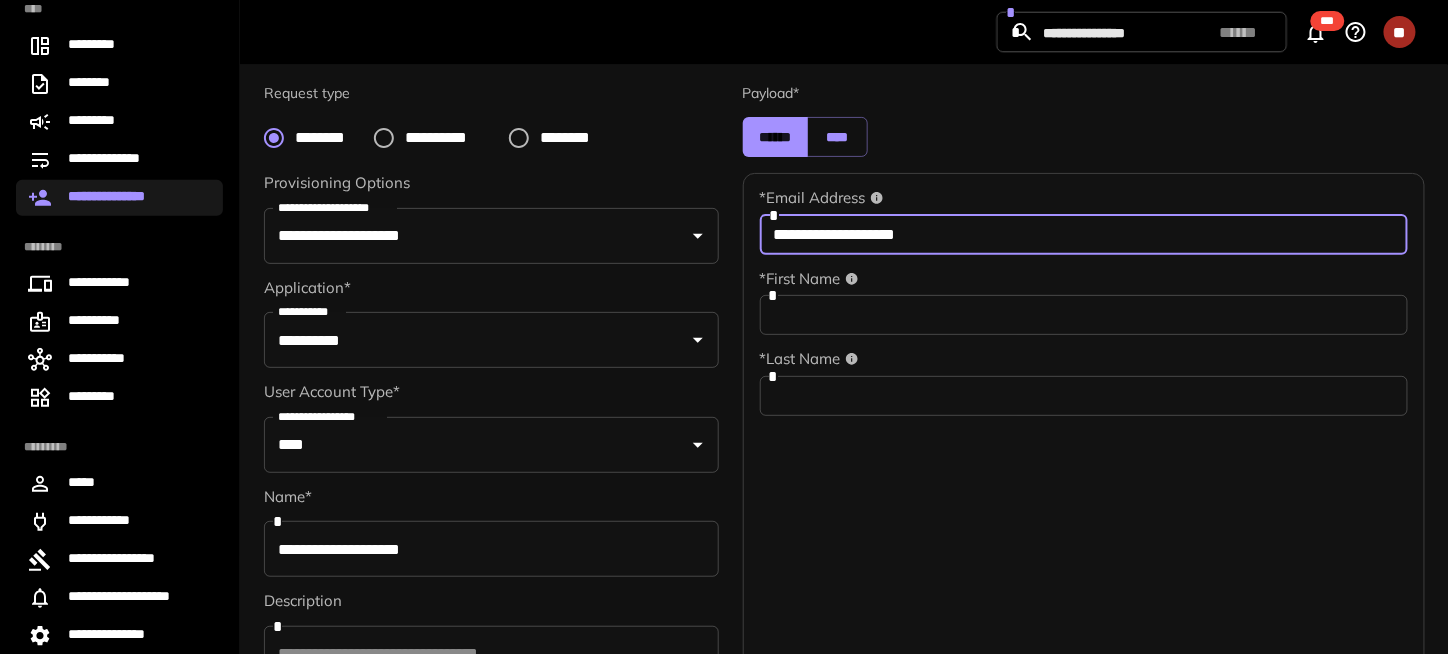 type on "**********" 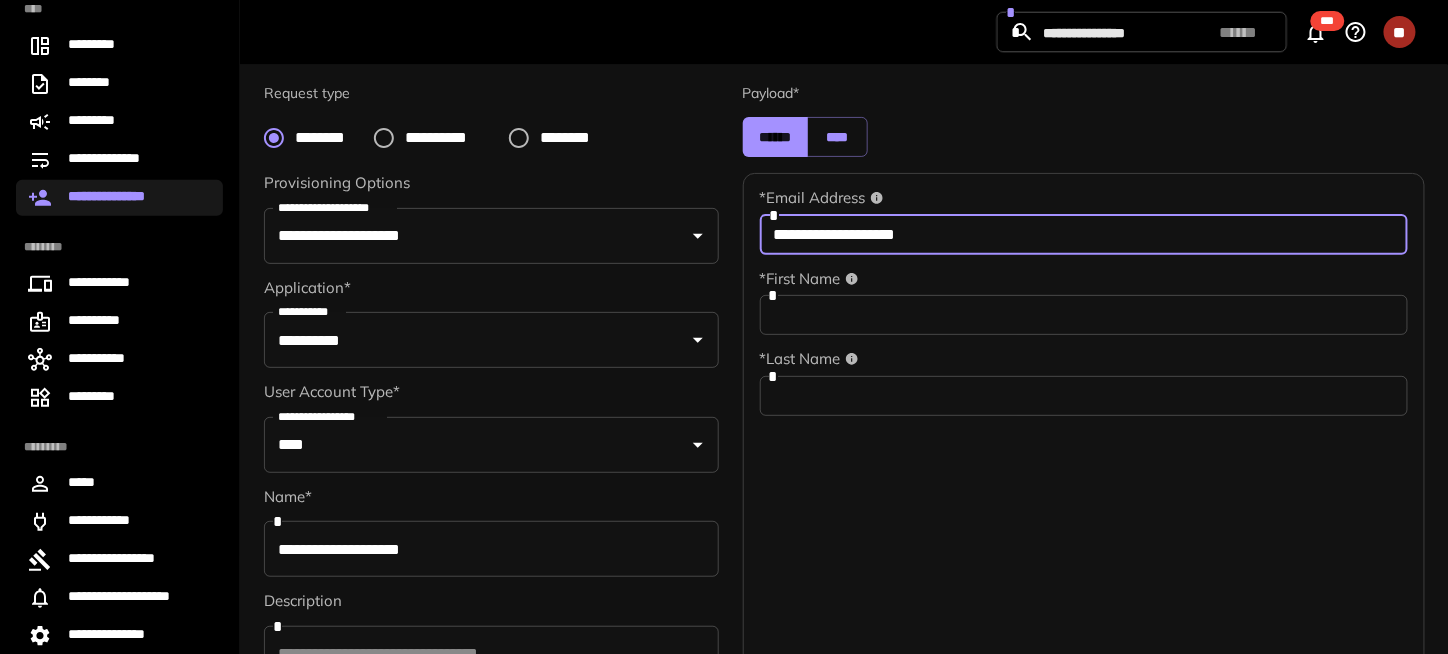 click at bounding box center [1084, 396] 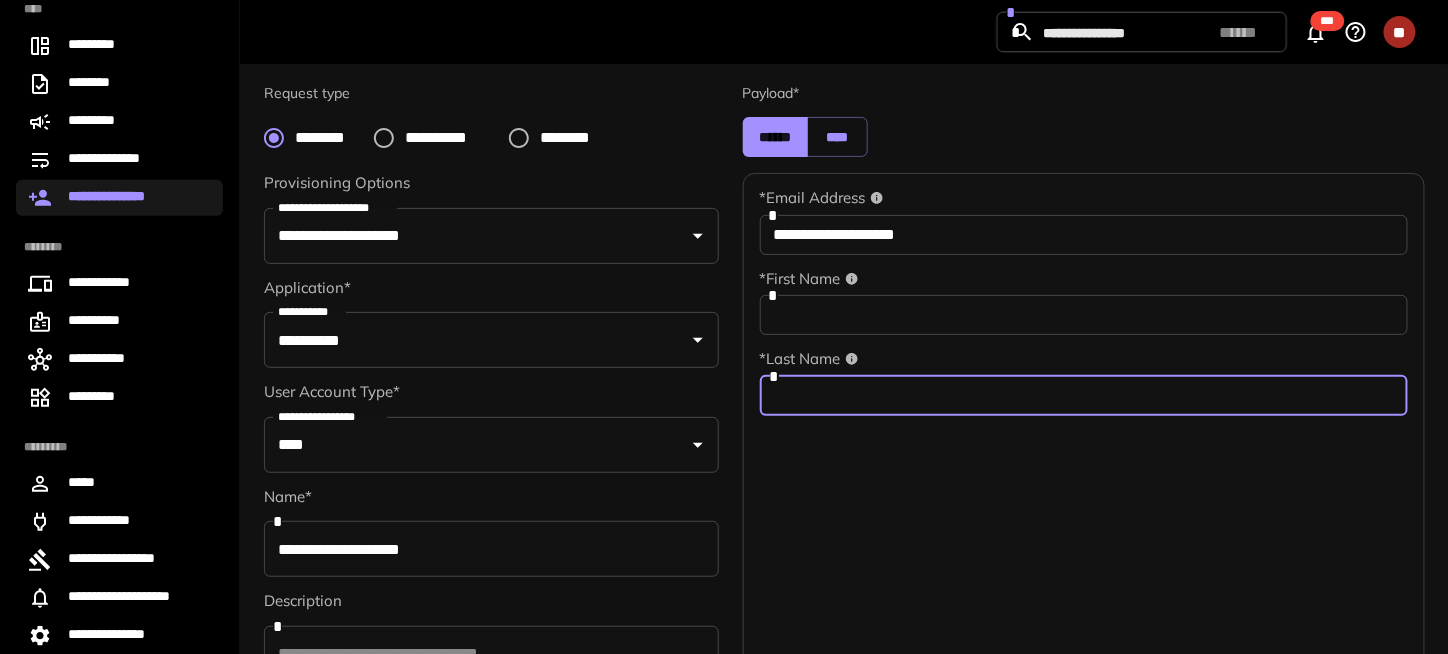 paste on "**********" 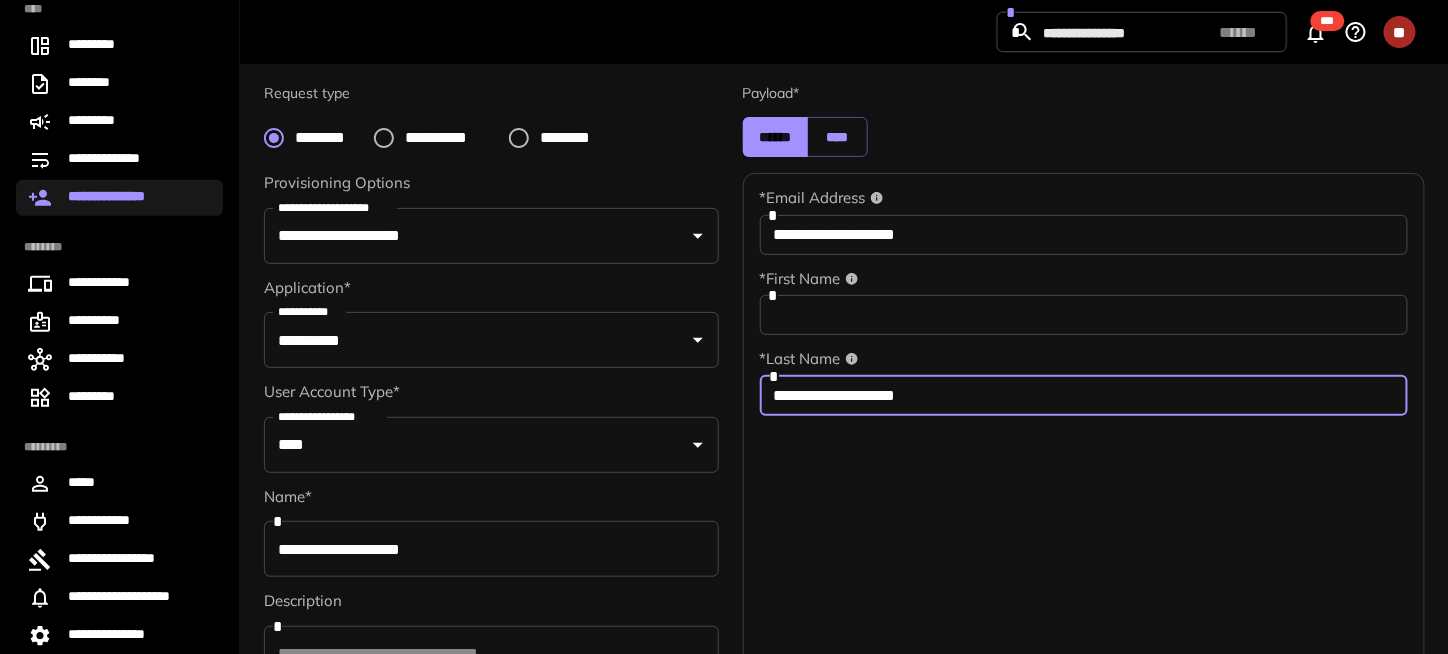 drag, startPoint x: 789, startPoint y: 397, endPoint x: 747, endPoint y: 397, distance: 42 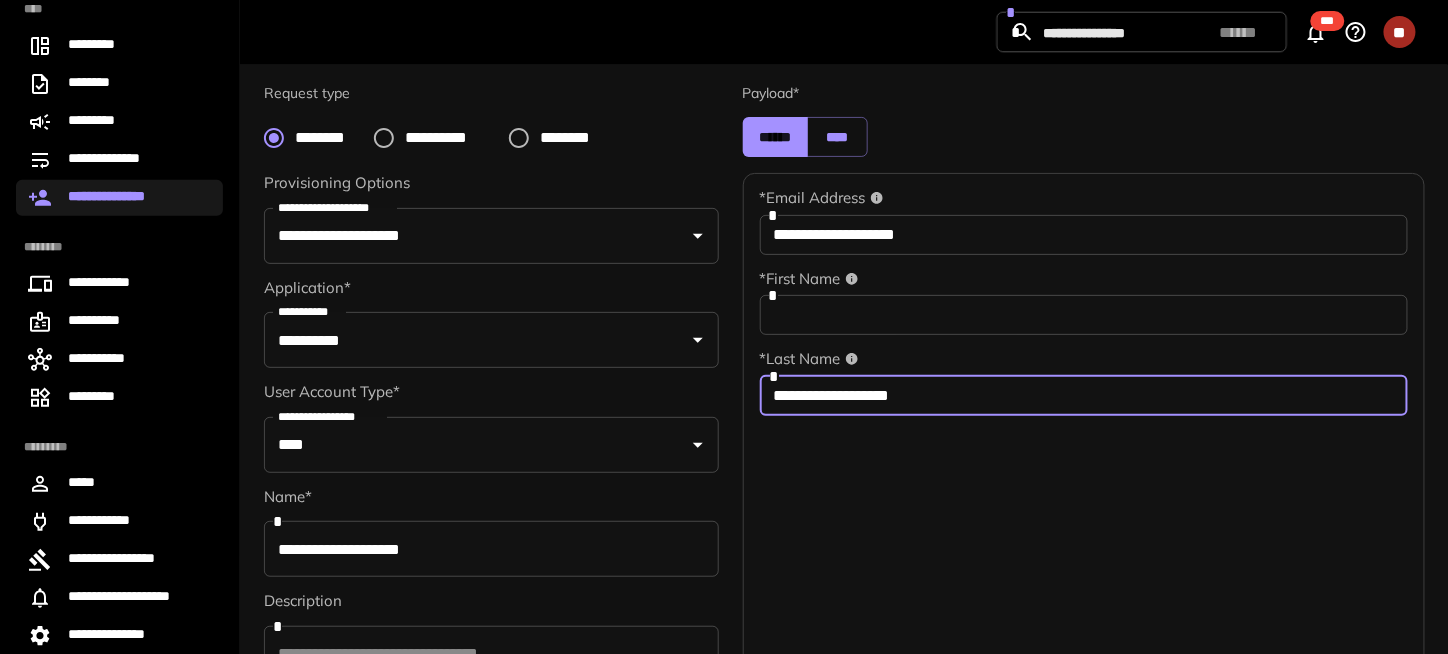 drag, startPoint x: 840, startPoint y: 399, endPoint x: 1160, endPoint y: 399, distance: 320 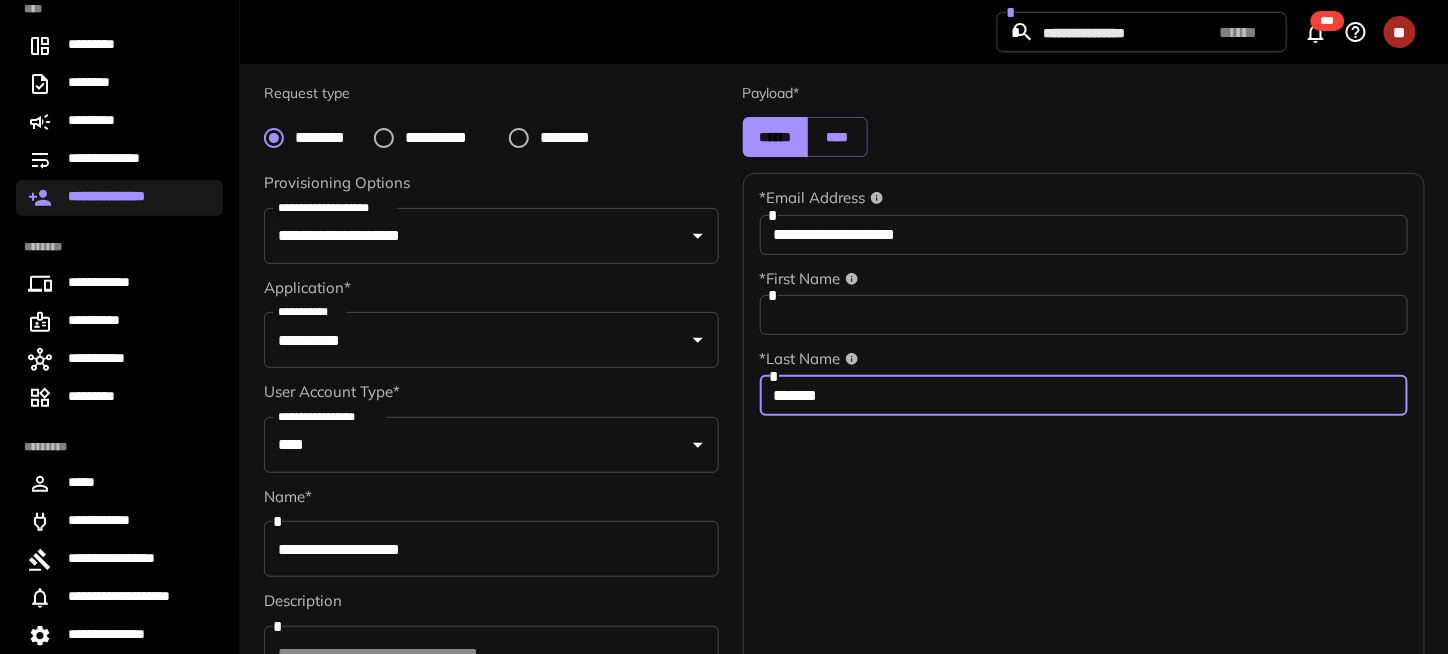 scroll, scrollTop: 397, scrollLeft: 0, axis: vertical 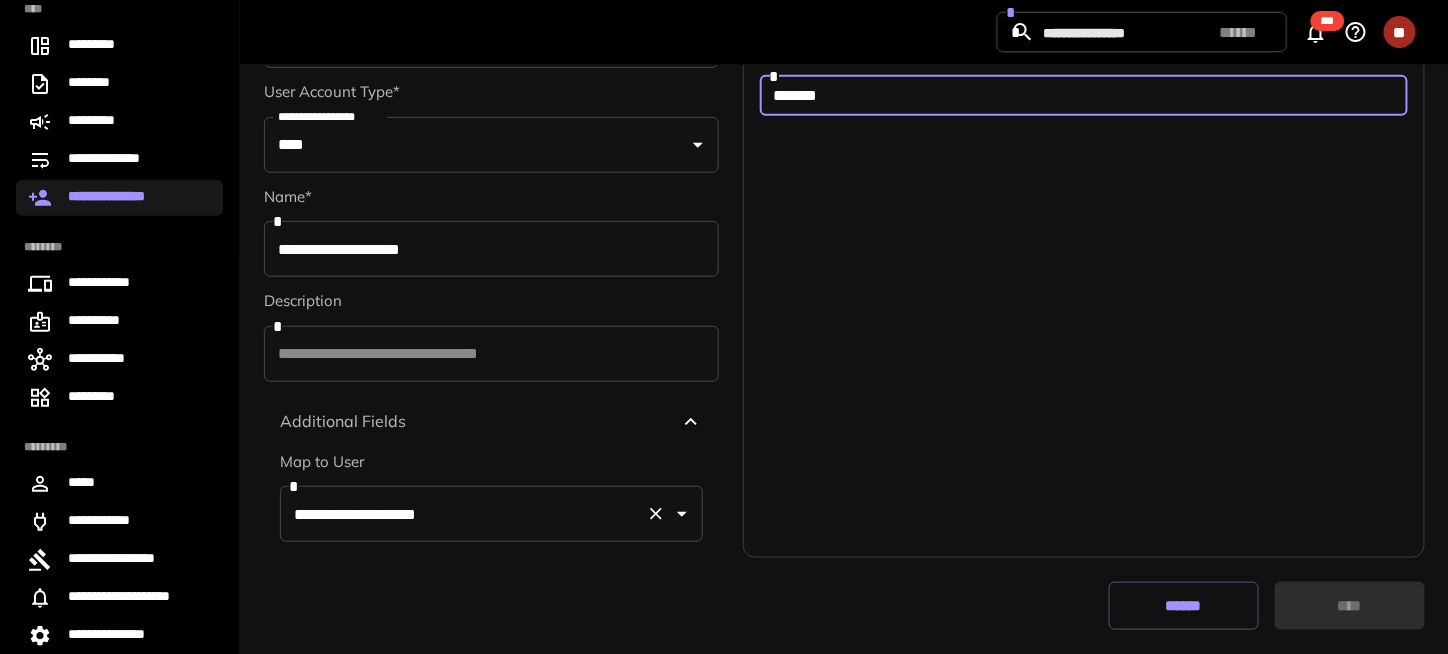 type on "*******" 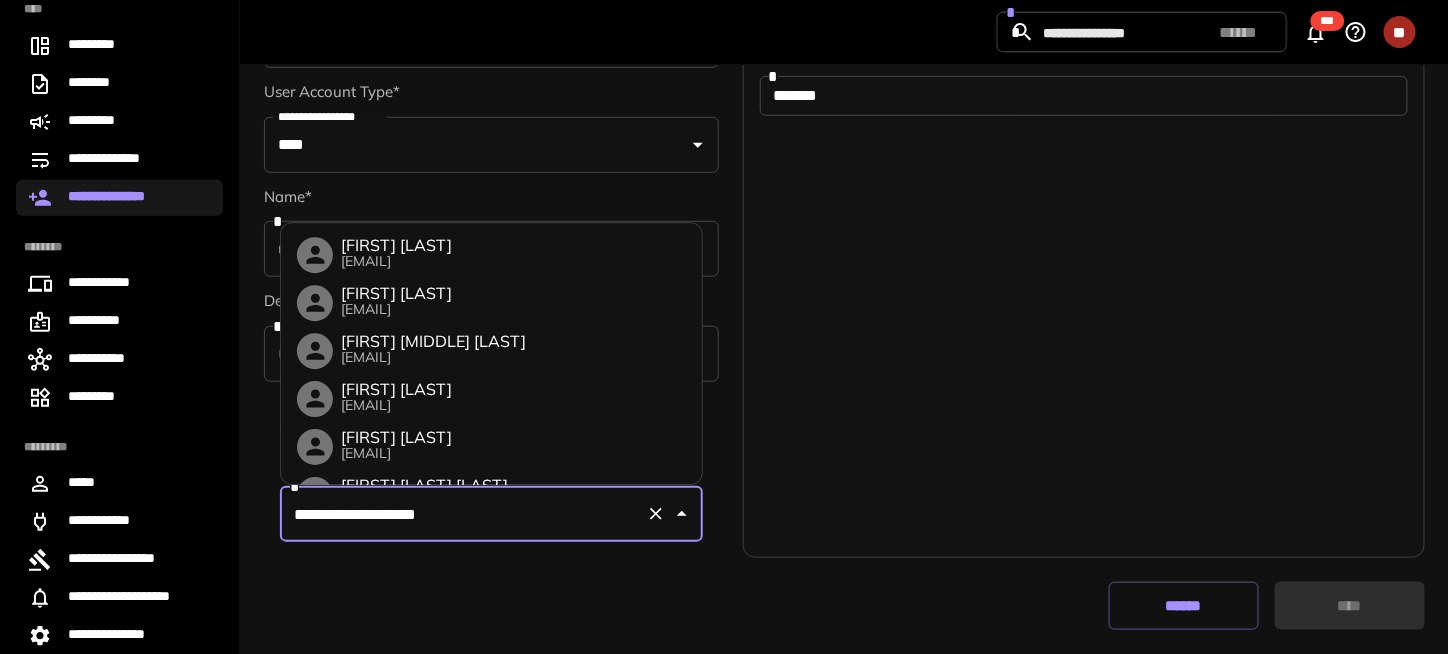 scroll, scrollTop: 1282, scrollLeft: 0, axis: vertical 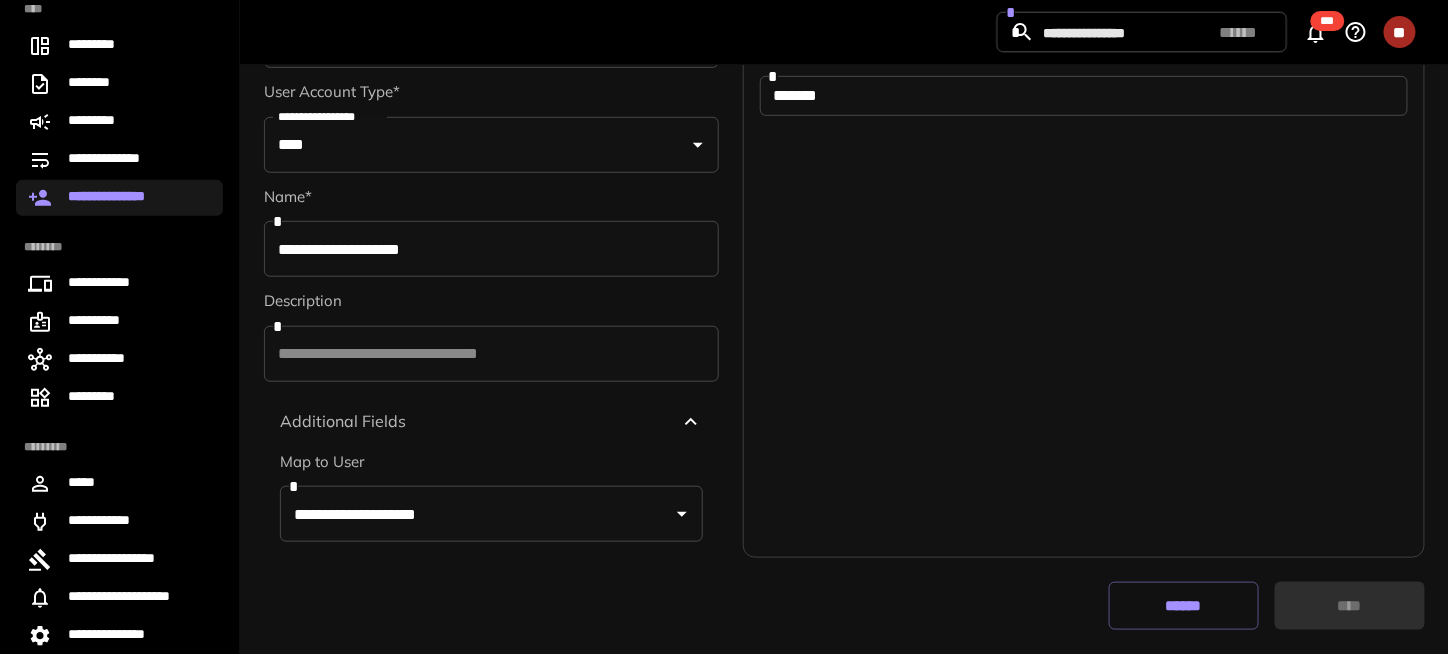 click on "**********" at bounding box center [1084, 215] 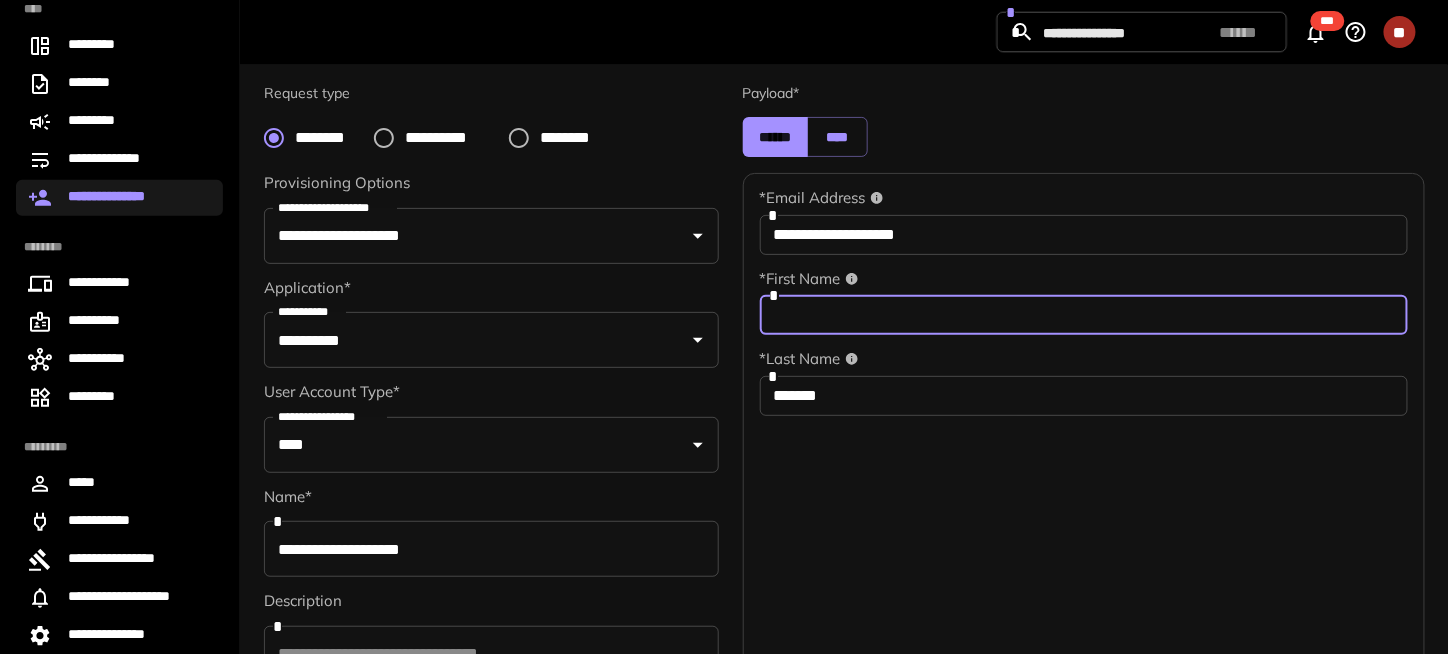 click at bounding box center [1084, 315] 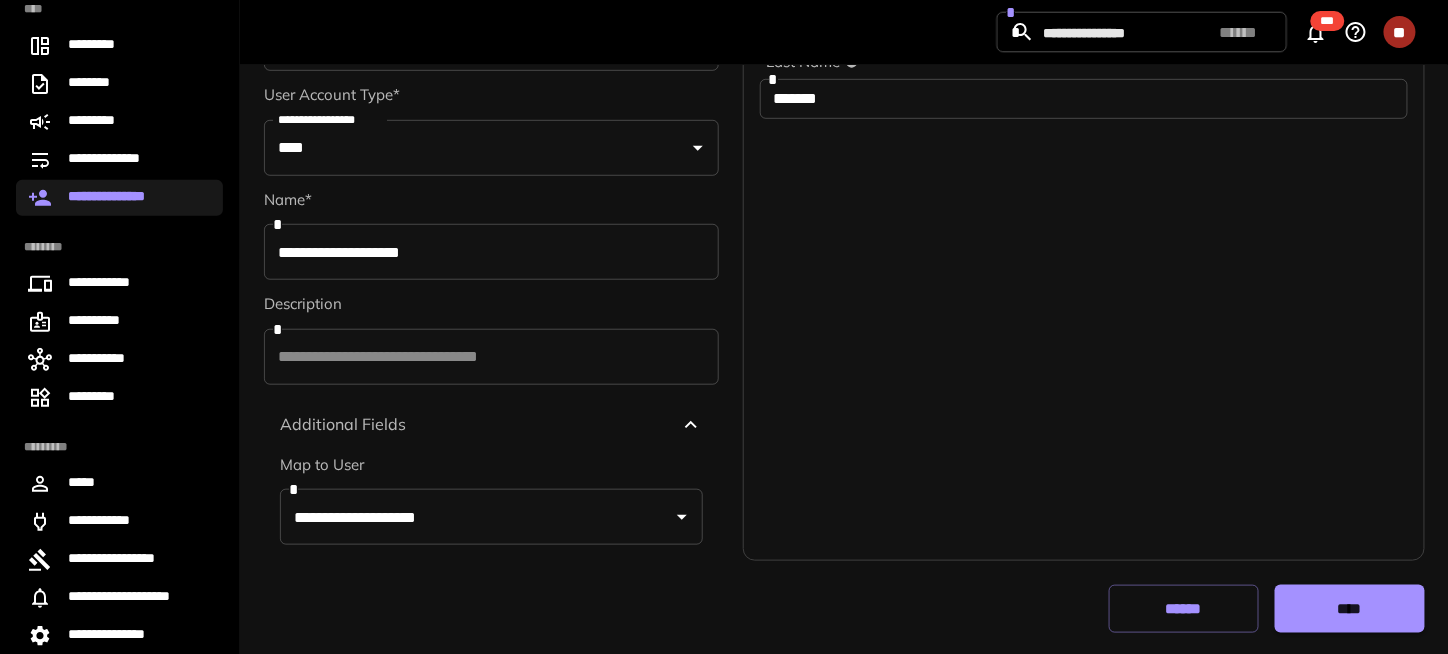 scroll, scrollTop: 397, scrollLeft: 0, axis: vertical 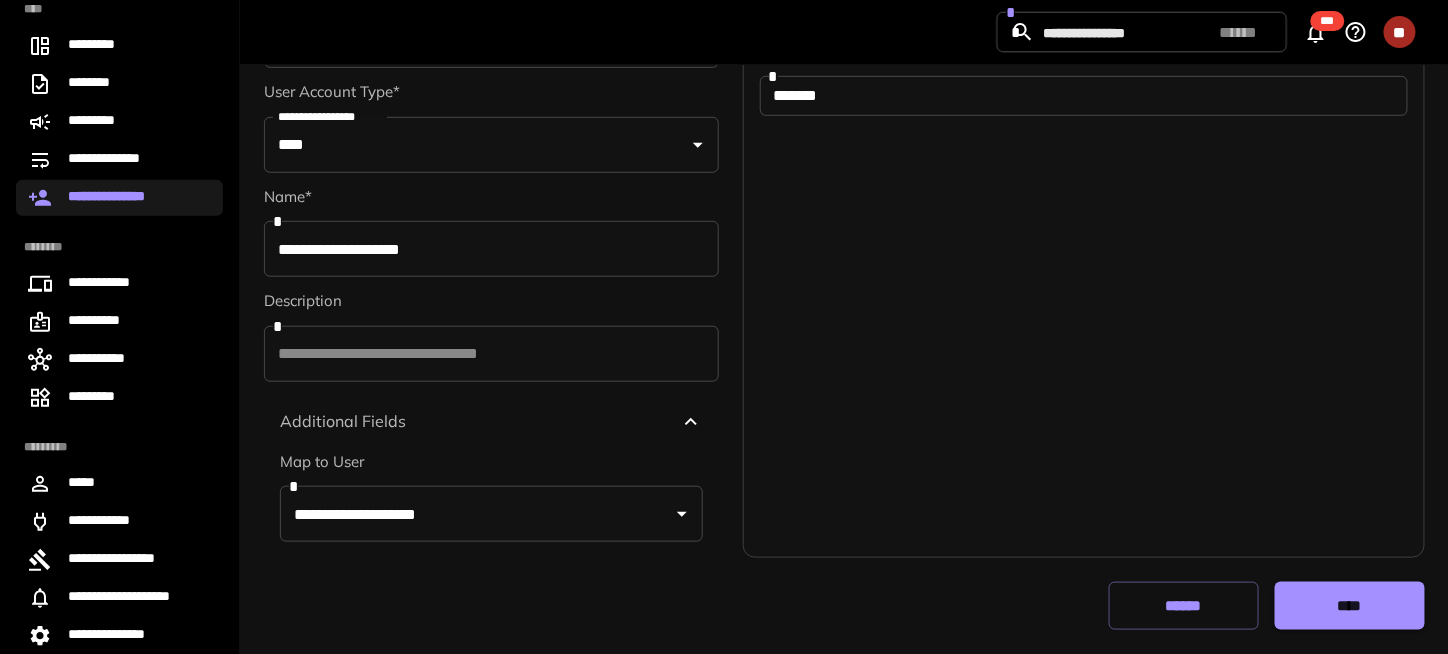 type on "*****" 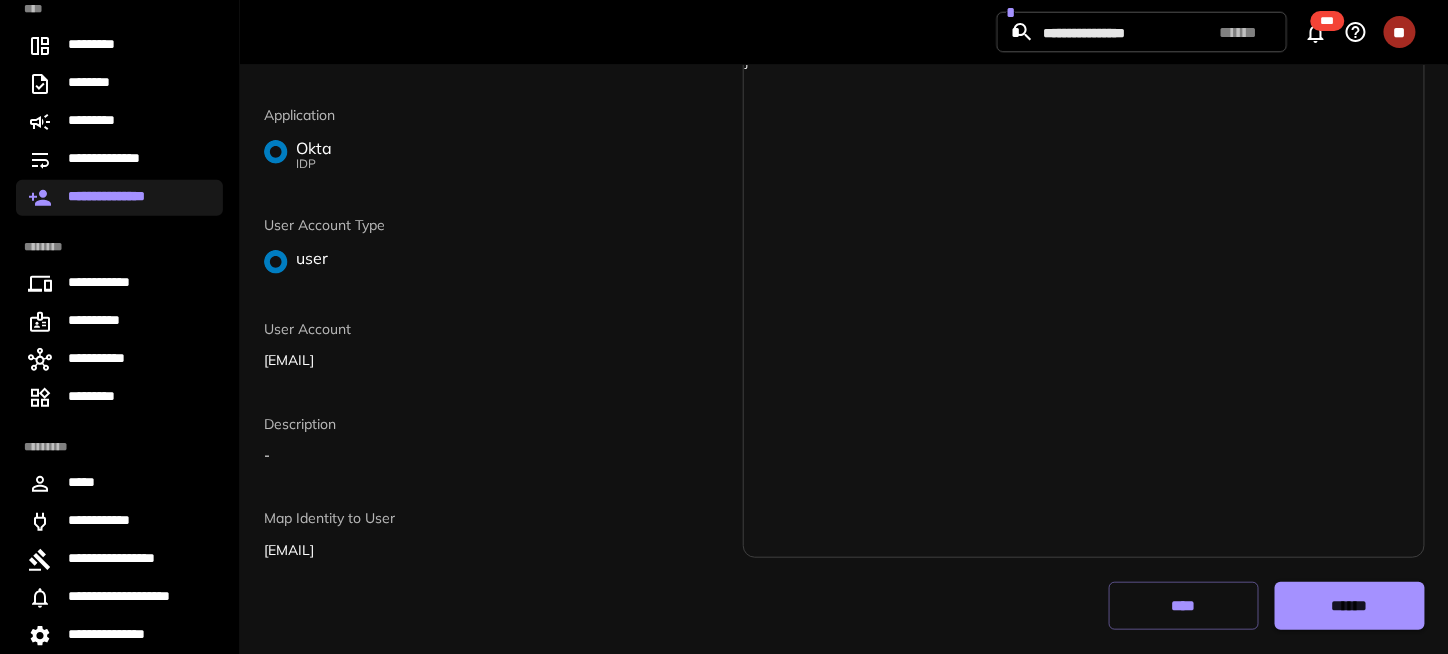 click on "******" at bounding box center (1350, 606) 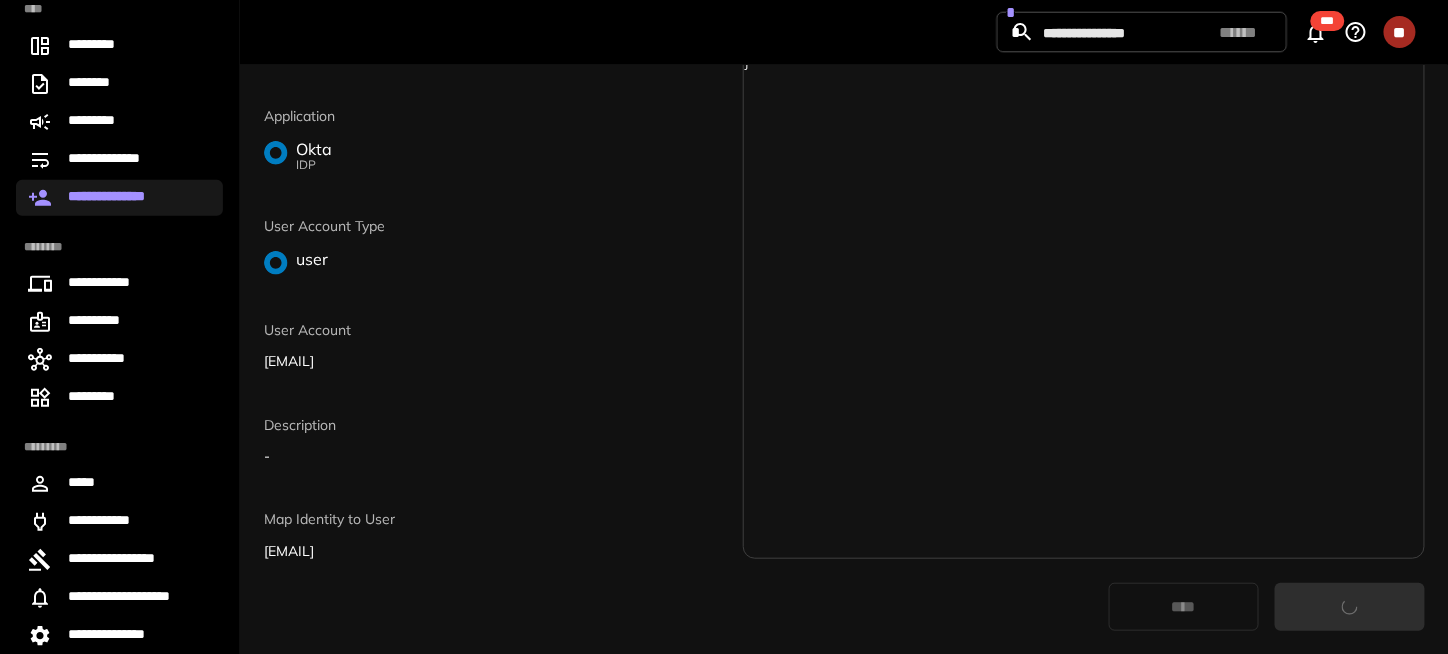 scroll, scrollTop: 1, scrollLeft: 0, axis: vertical 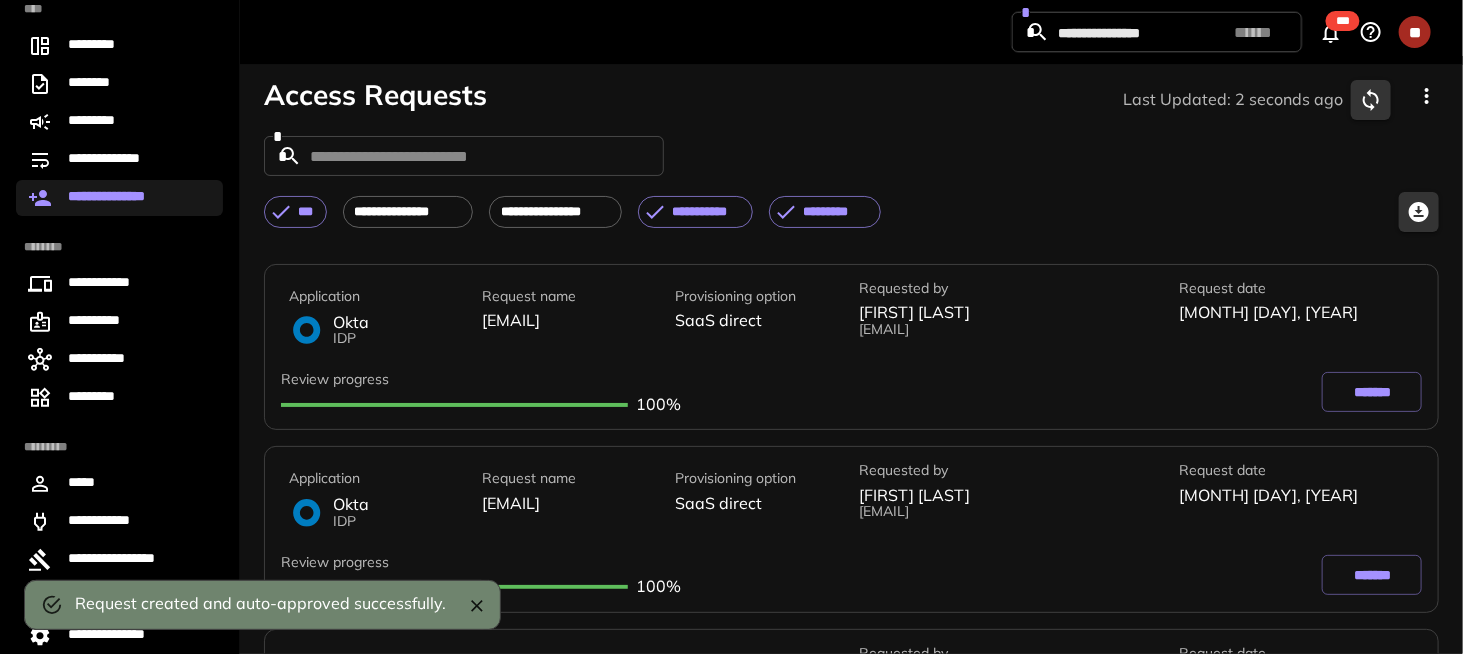 click on "**********" at bounding box center (851, 152) 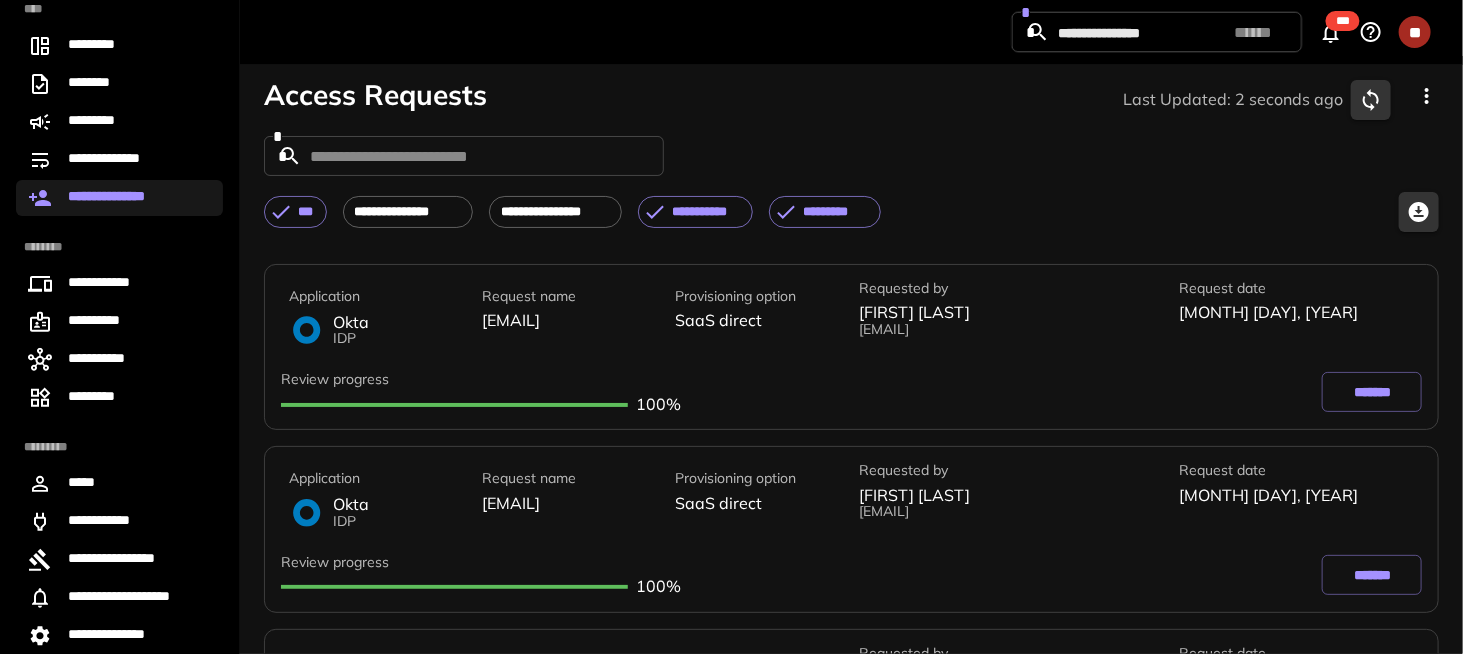 click 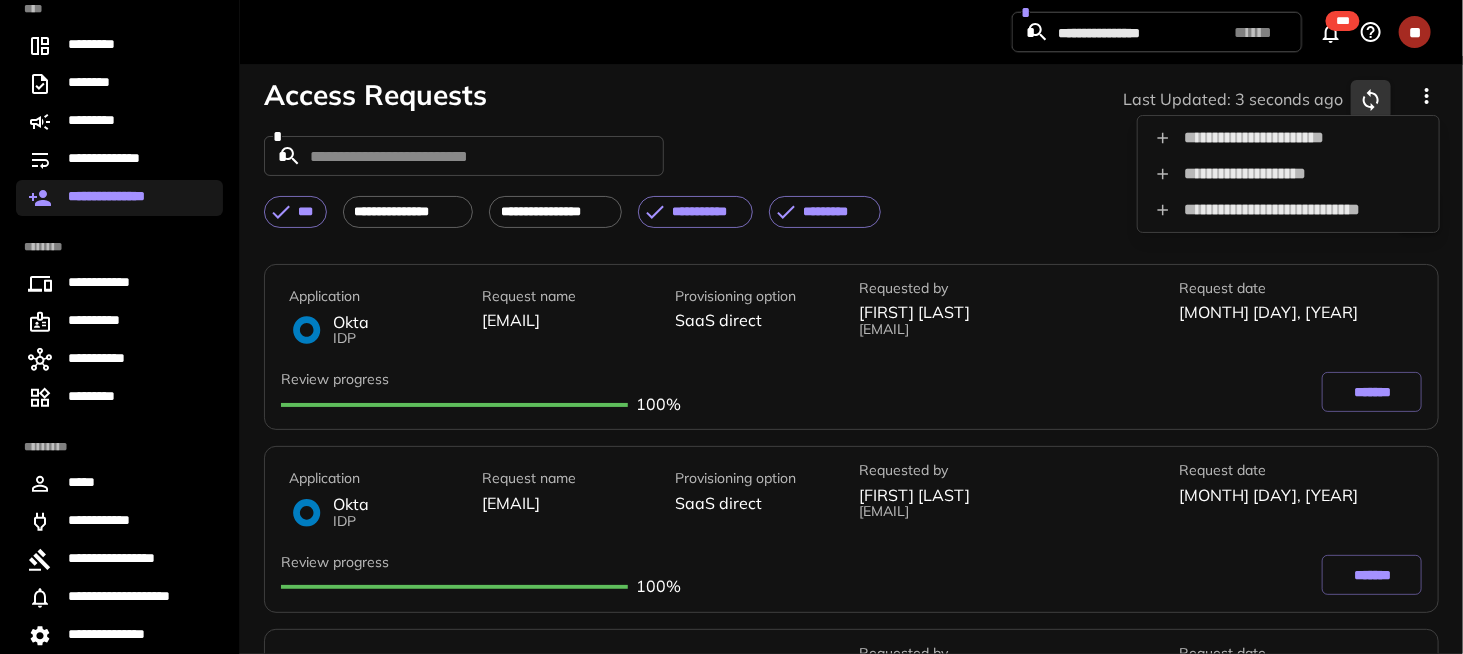 click on "**********" at bounding box center [1288, 174] 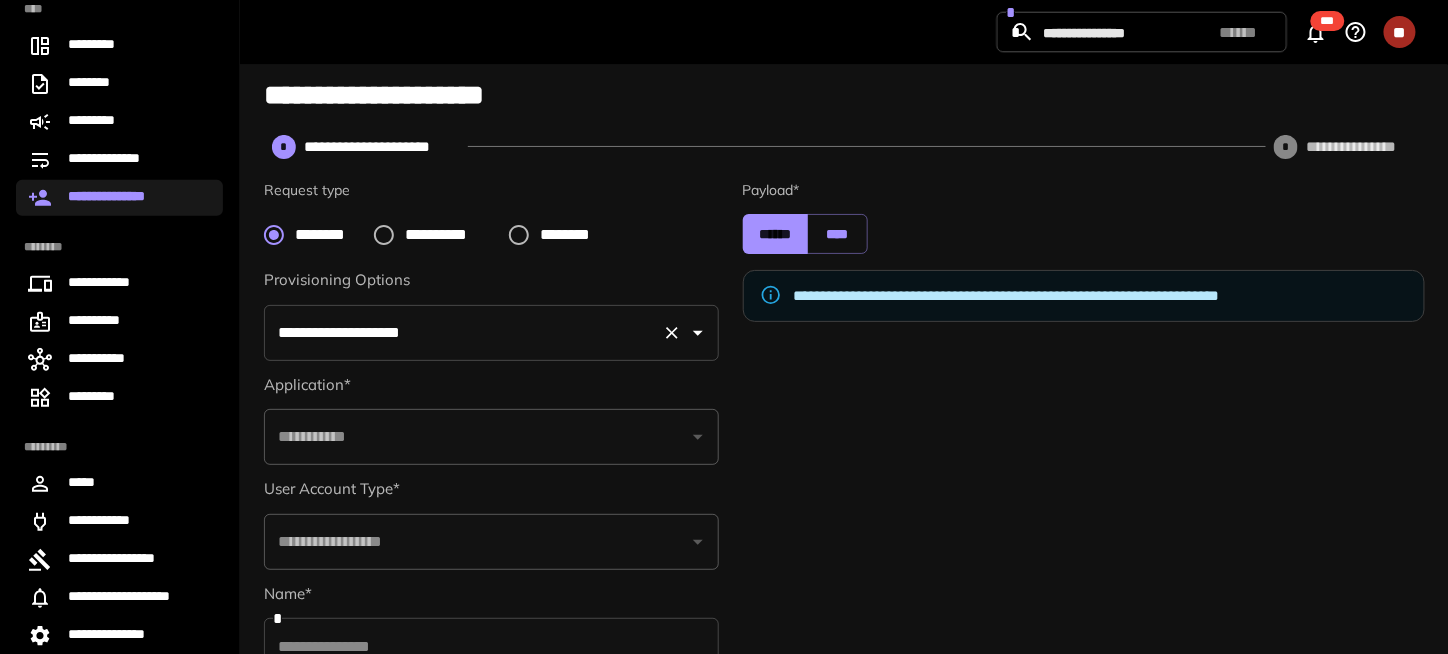 click on "**********" at bounding box center [463, 333] 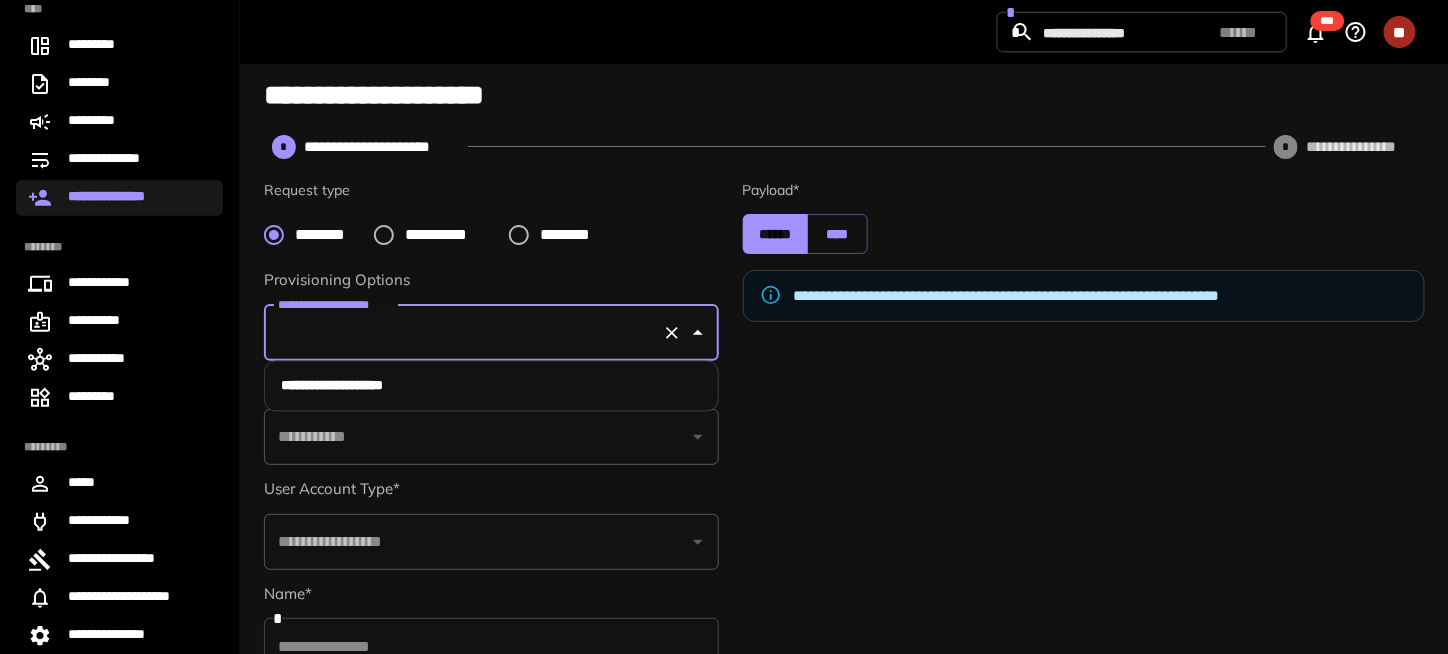 click on "**********" at bounding box center (491, 386) 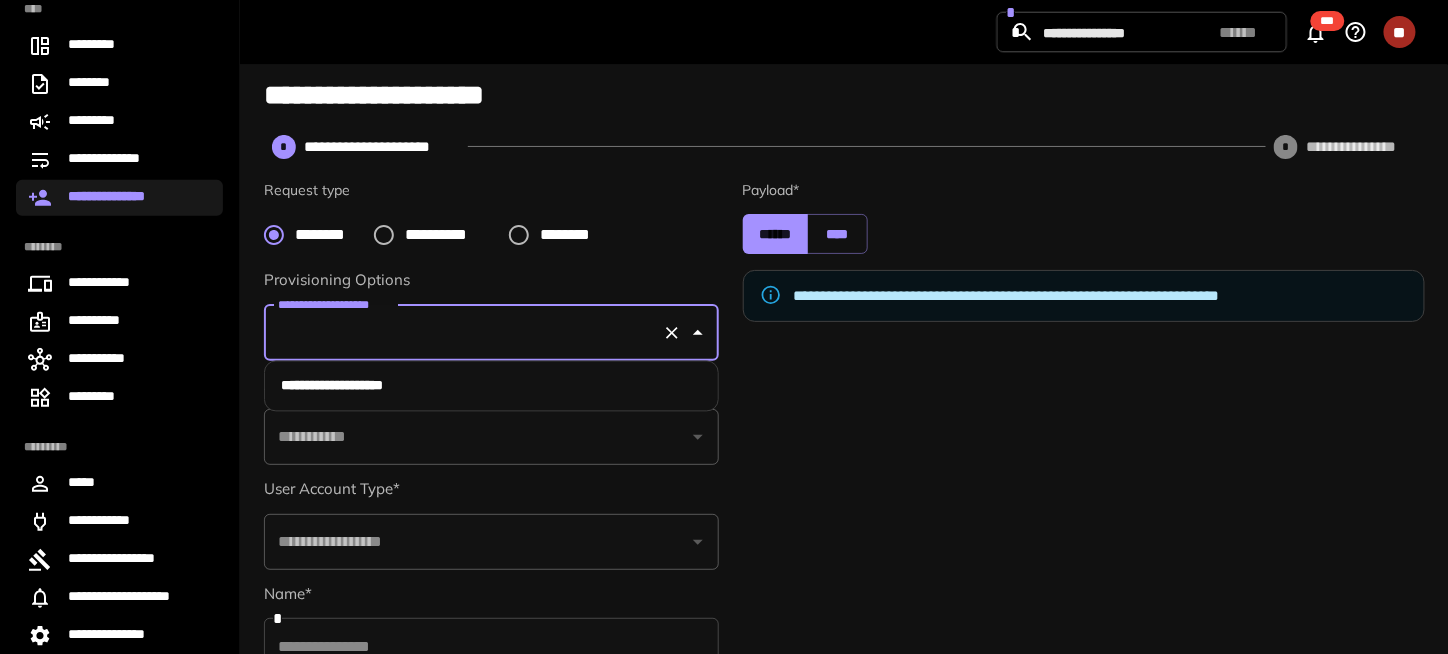 click on "**********" at bounding box center [491, 333] 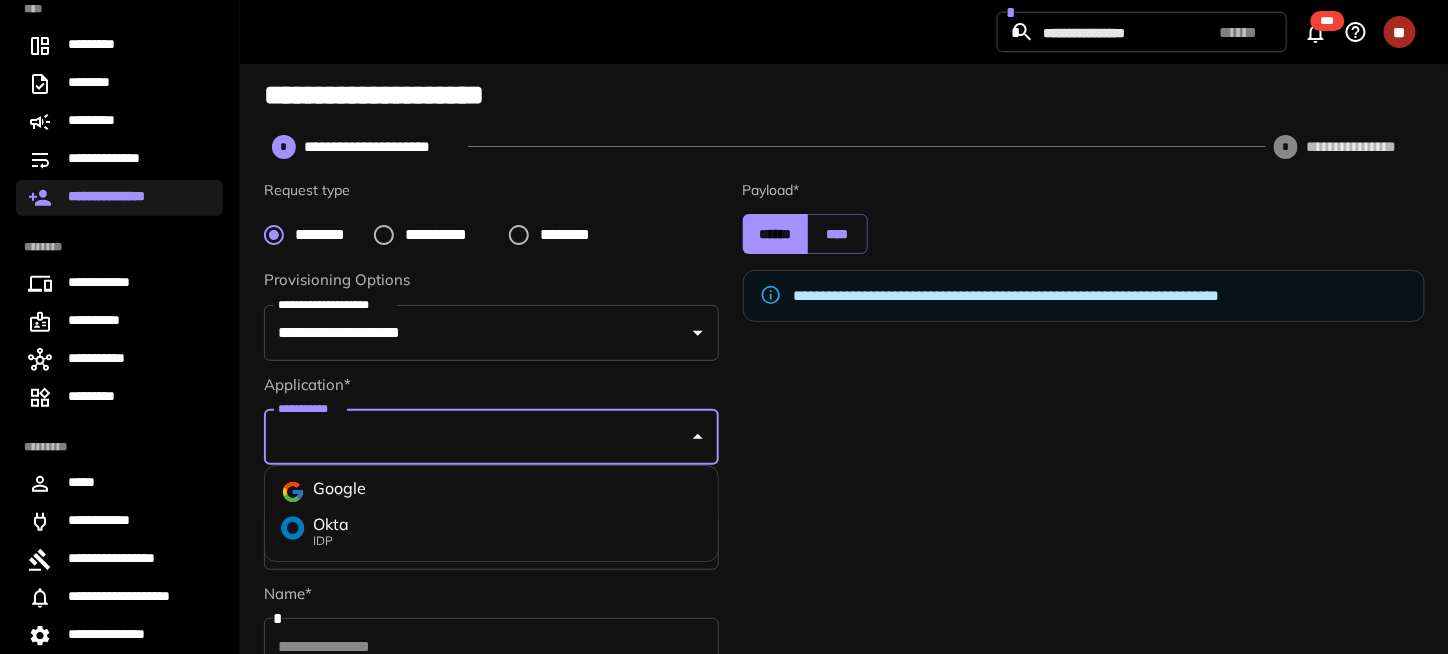 click on "**********" at bounding box center [476, 437] 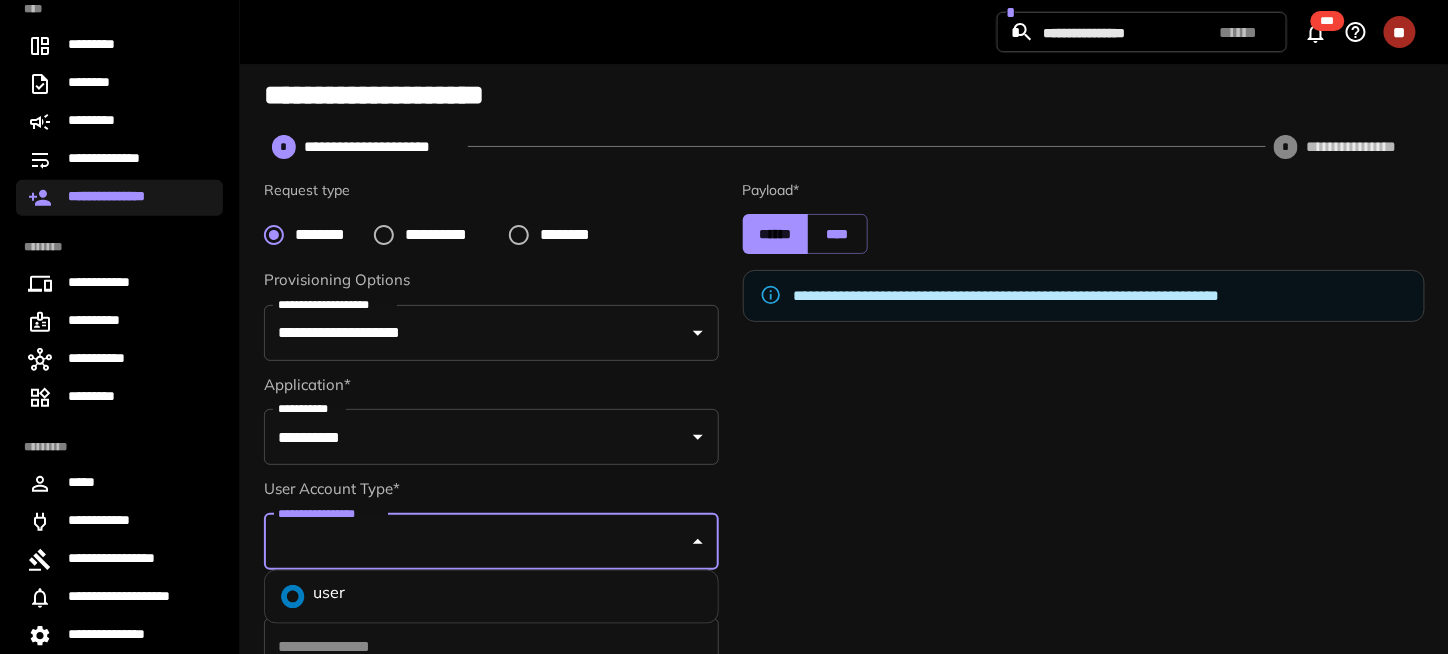 click on "**********" at bounding box center (476, 542) 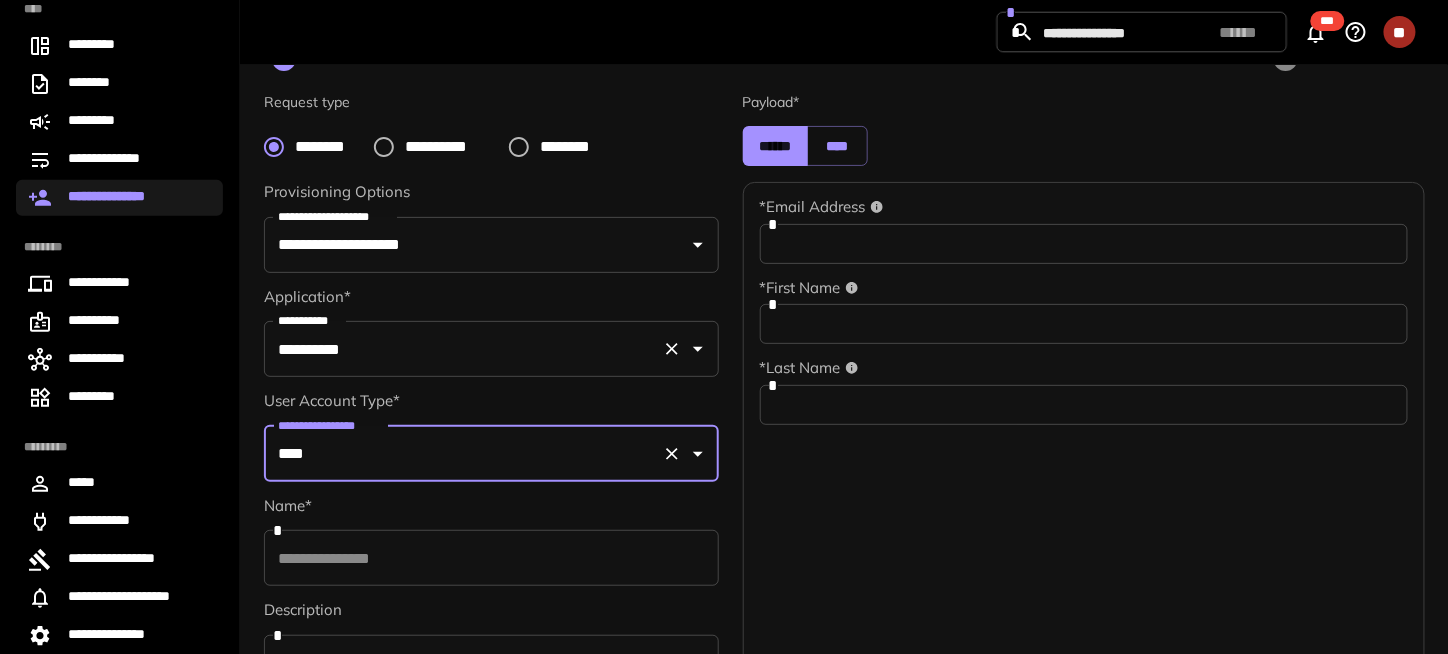 scroll, scrollTop: 284, scrollLeft: 0, axis: vertical 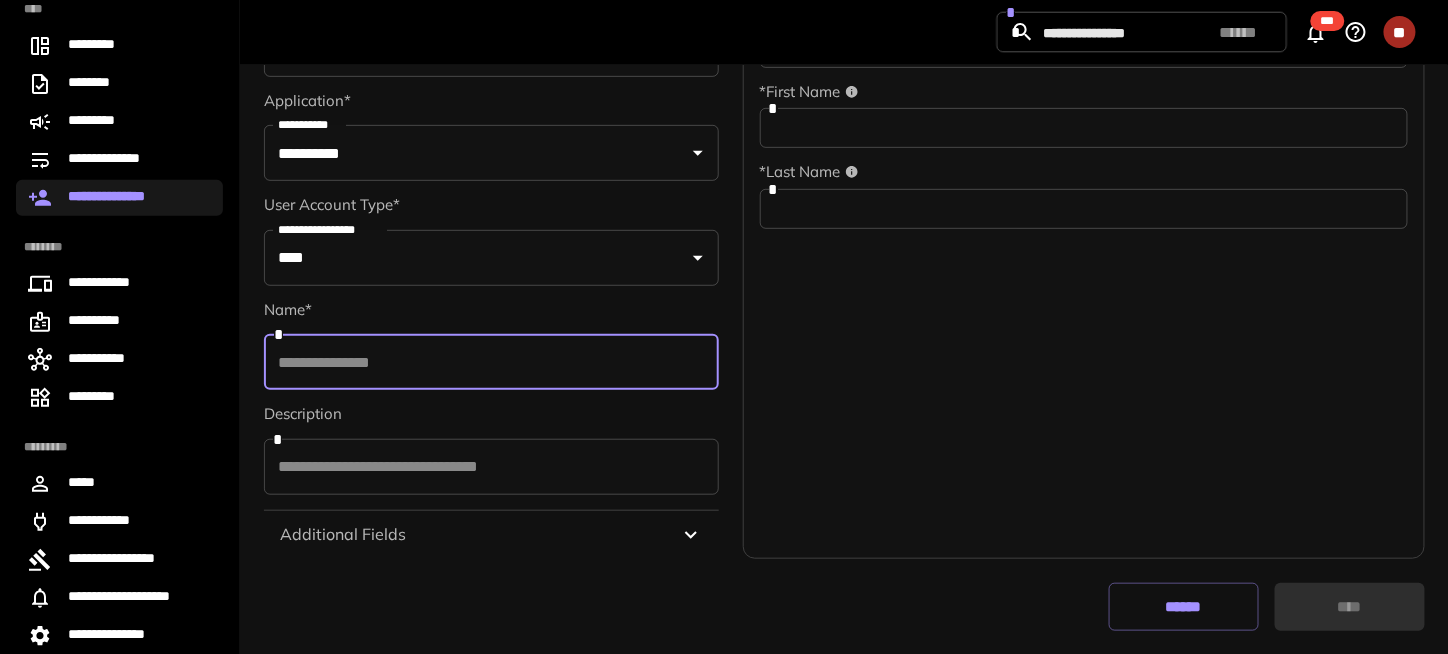 click at bounding box center [491, 362] 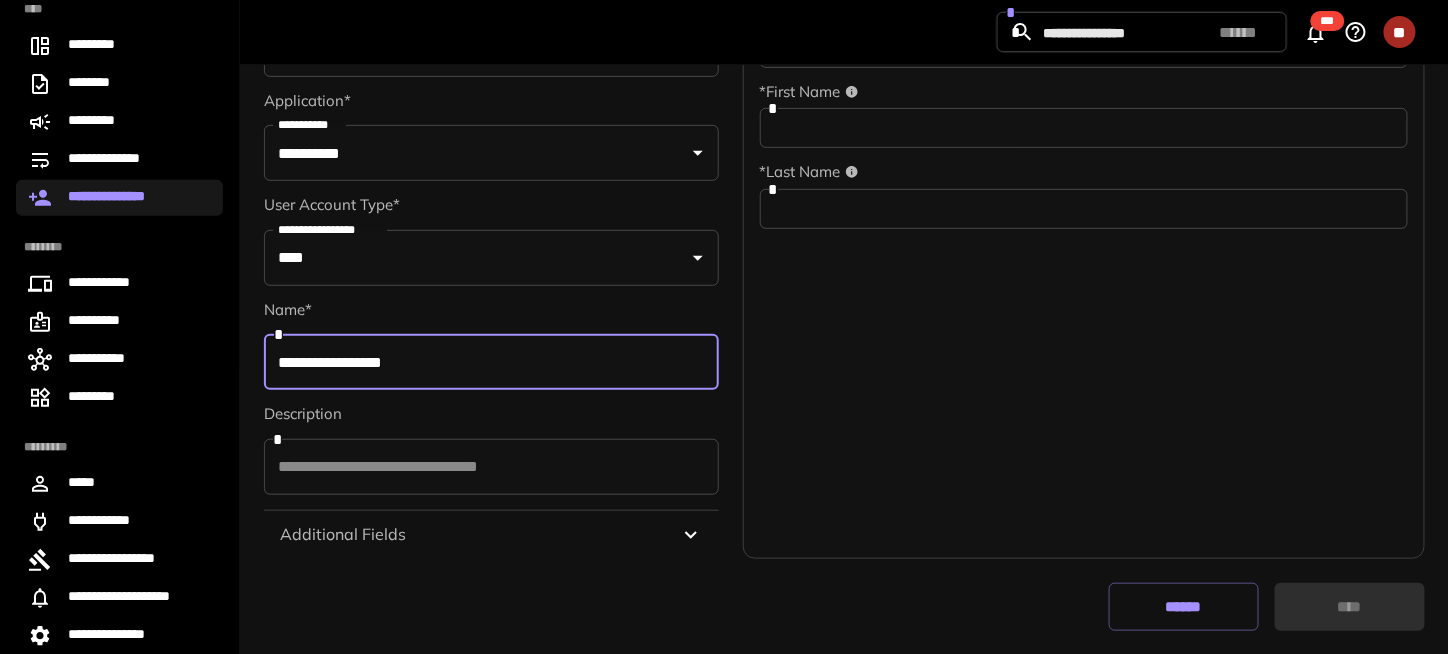 type on "**********" 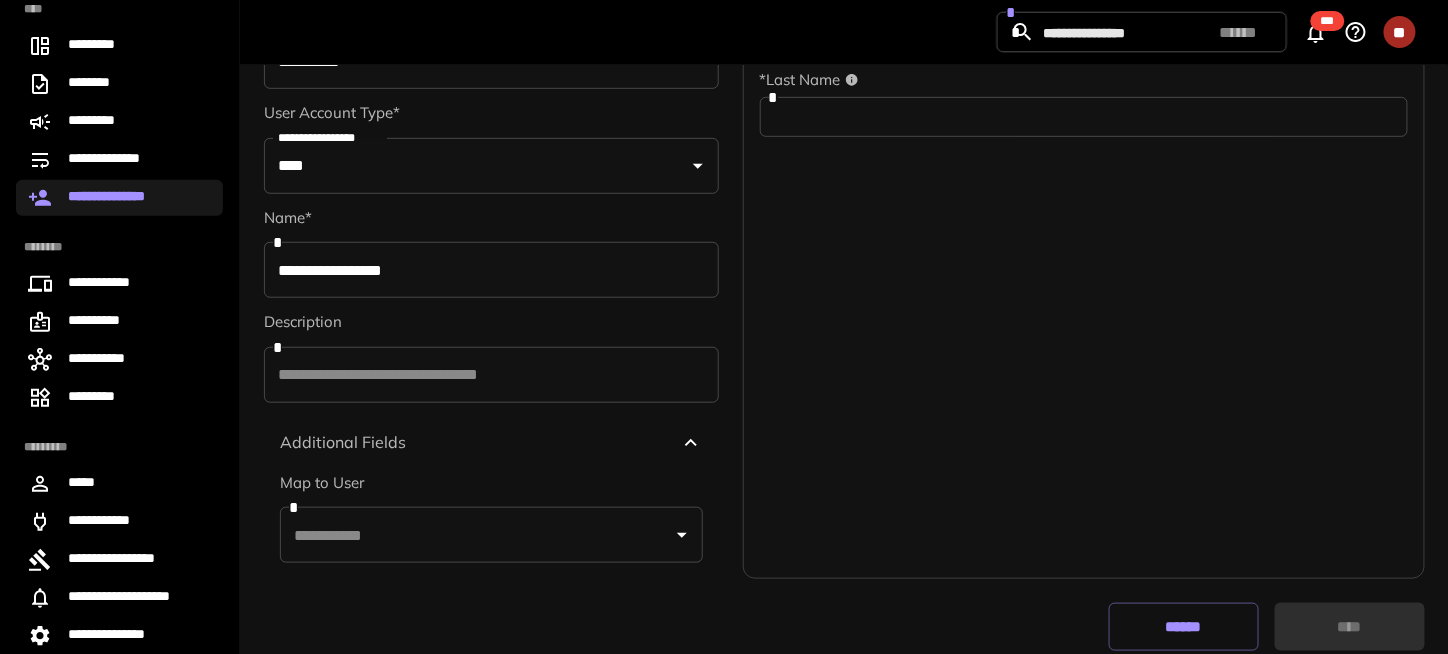 scroll, scrollTop: 397, scrollLeft: 0, axis: vertical 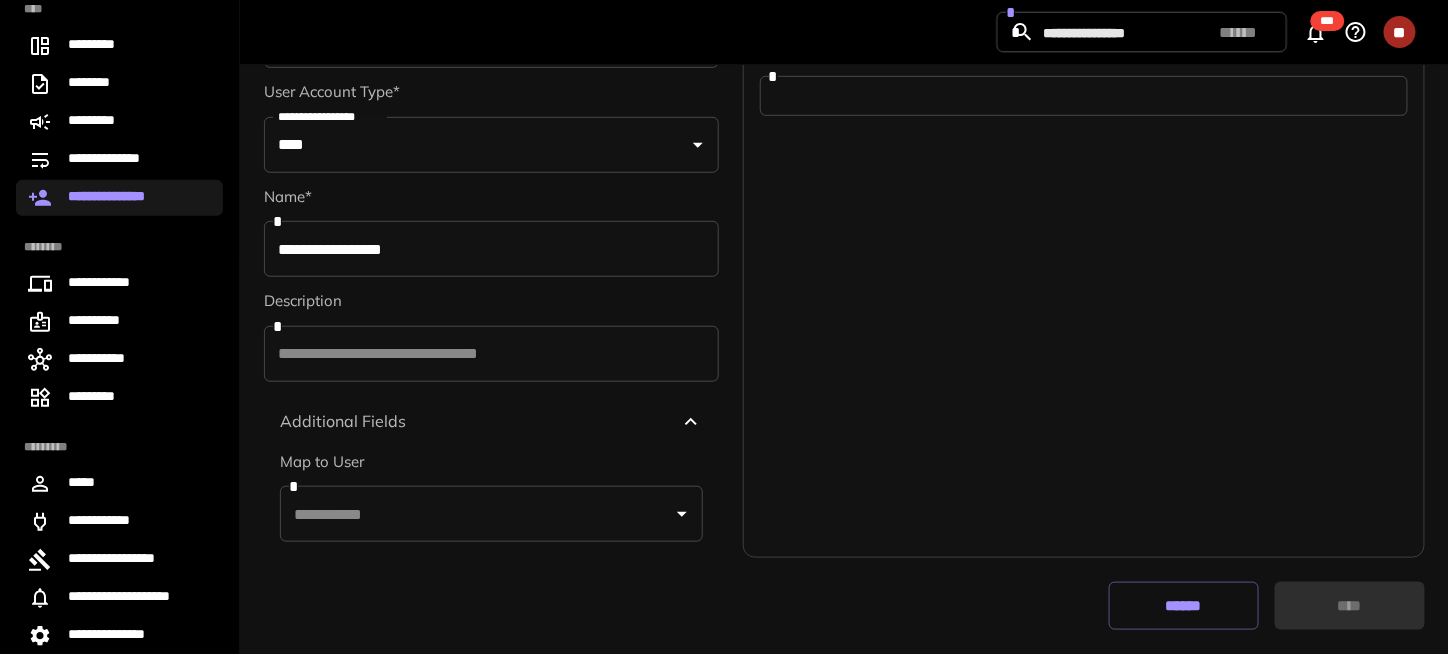 click at bounding box center (476, 514) 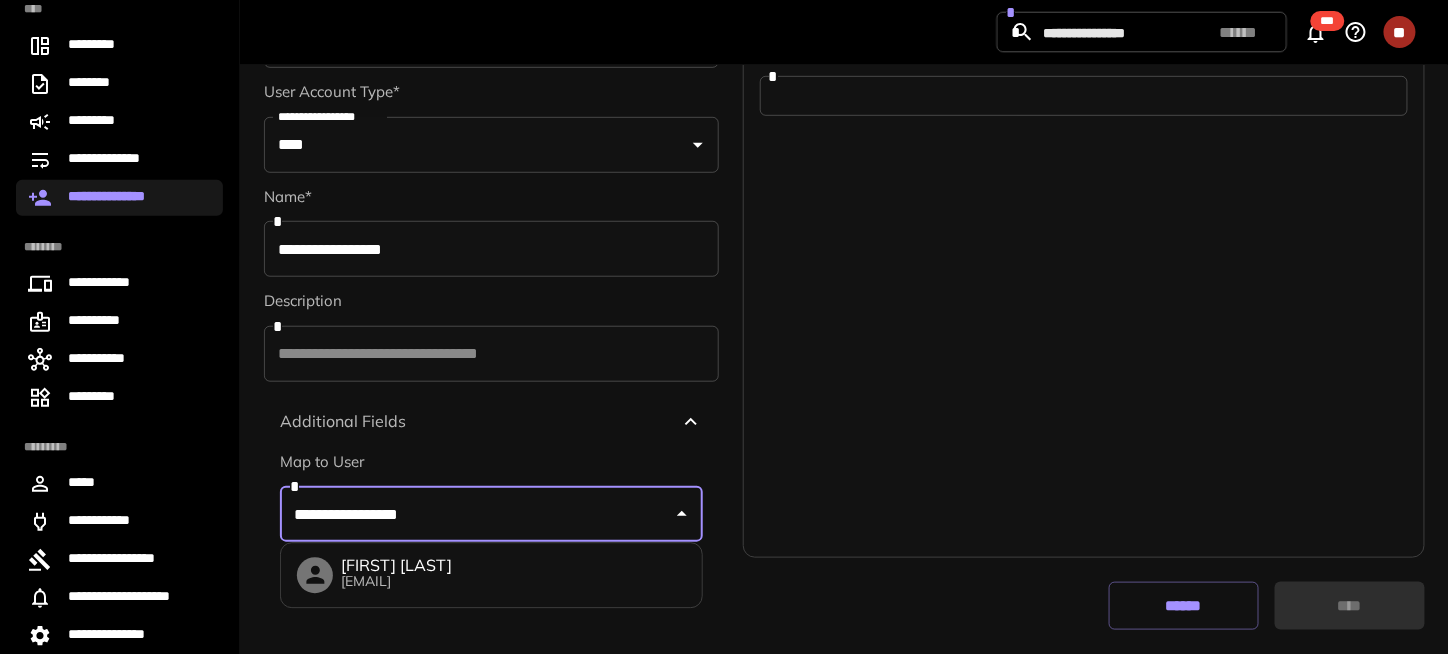 click on "[FIRST] [LAST]" at bounding box center [396, 566] 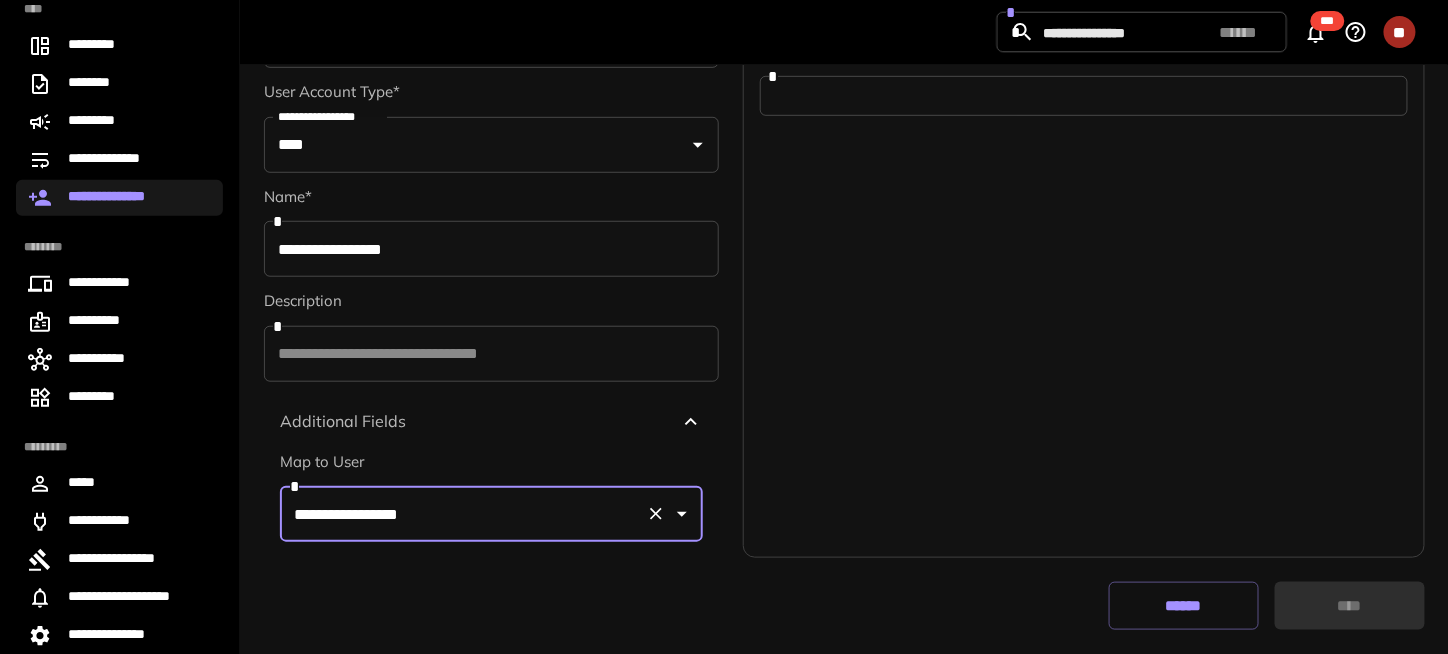 click on "**********" at bounding box center [463, 514] 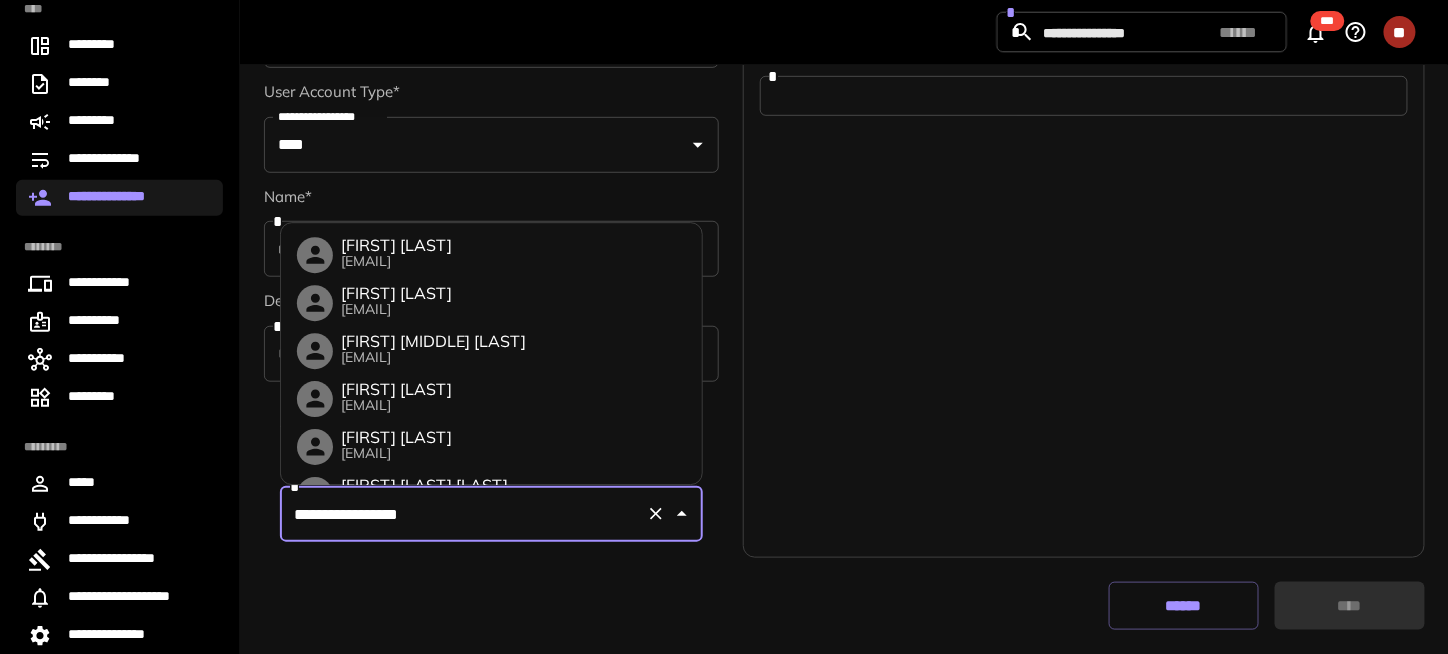scroll, scrollTop: 802, scrollLeft: 0, axis: vertical 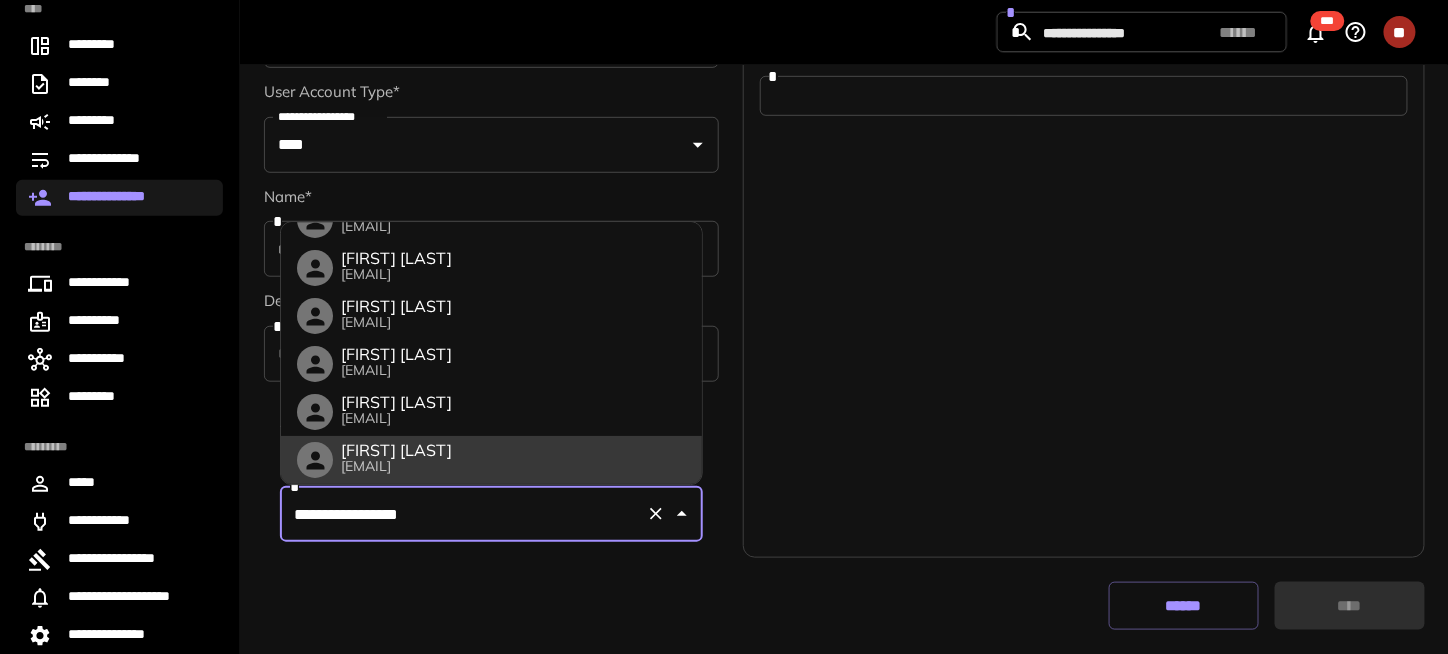 click on "[EMAIL]" at bounding box center (396, 467) 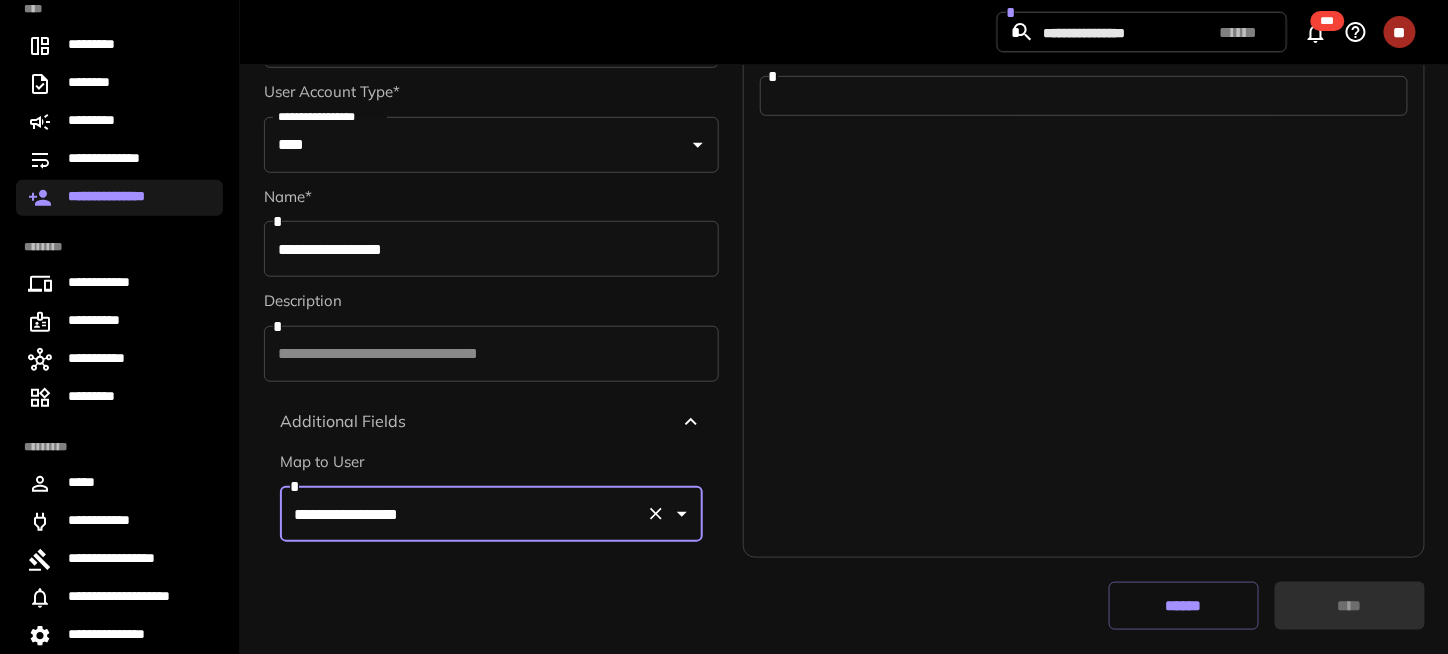 type on "**********" 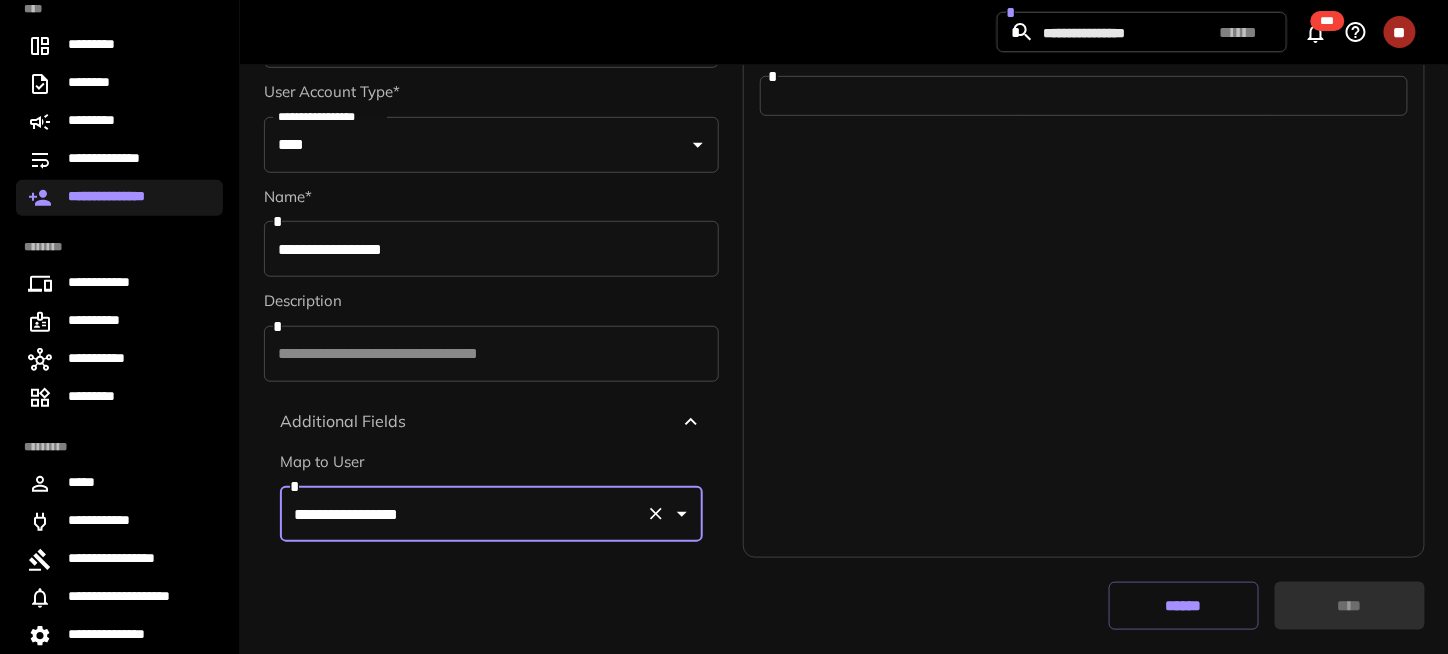 click on "* Email Address * * First Name * * Last Name *" at bounding box center (1084, 215) 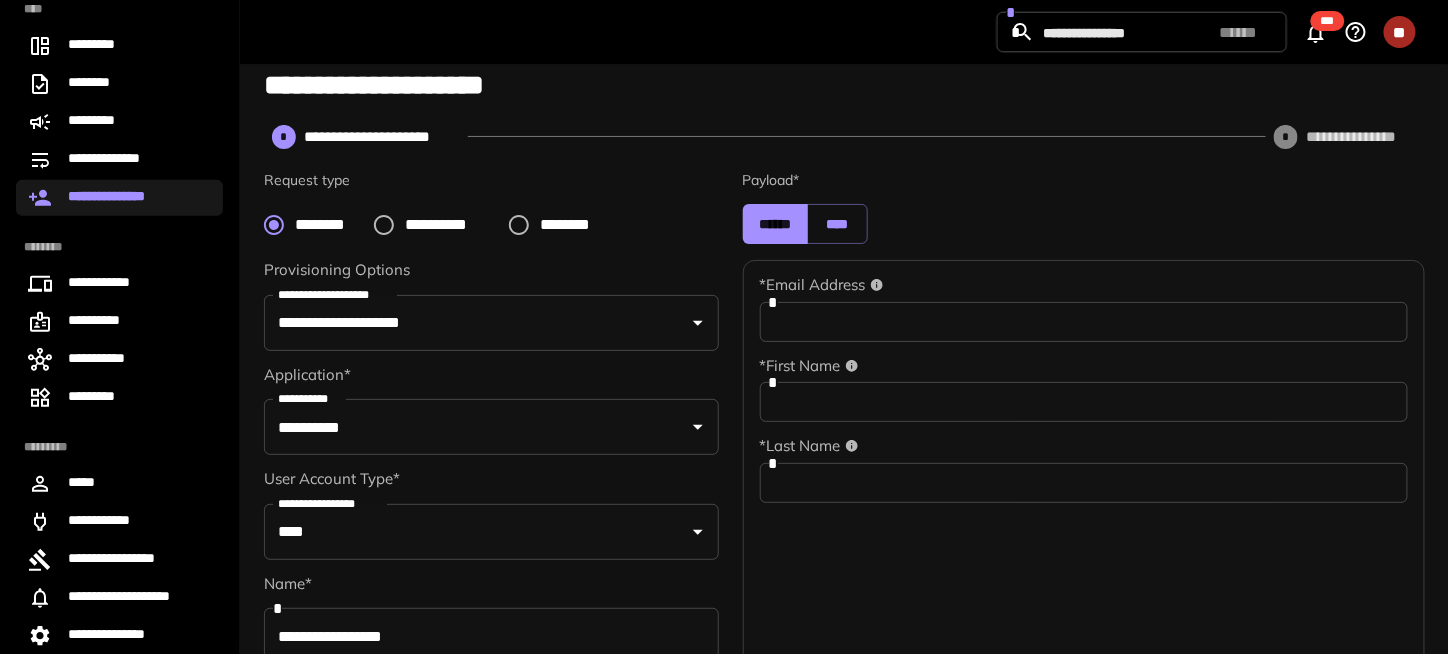 scroll, scrollTop: 0, scrollLeft: 0, axis: both 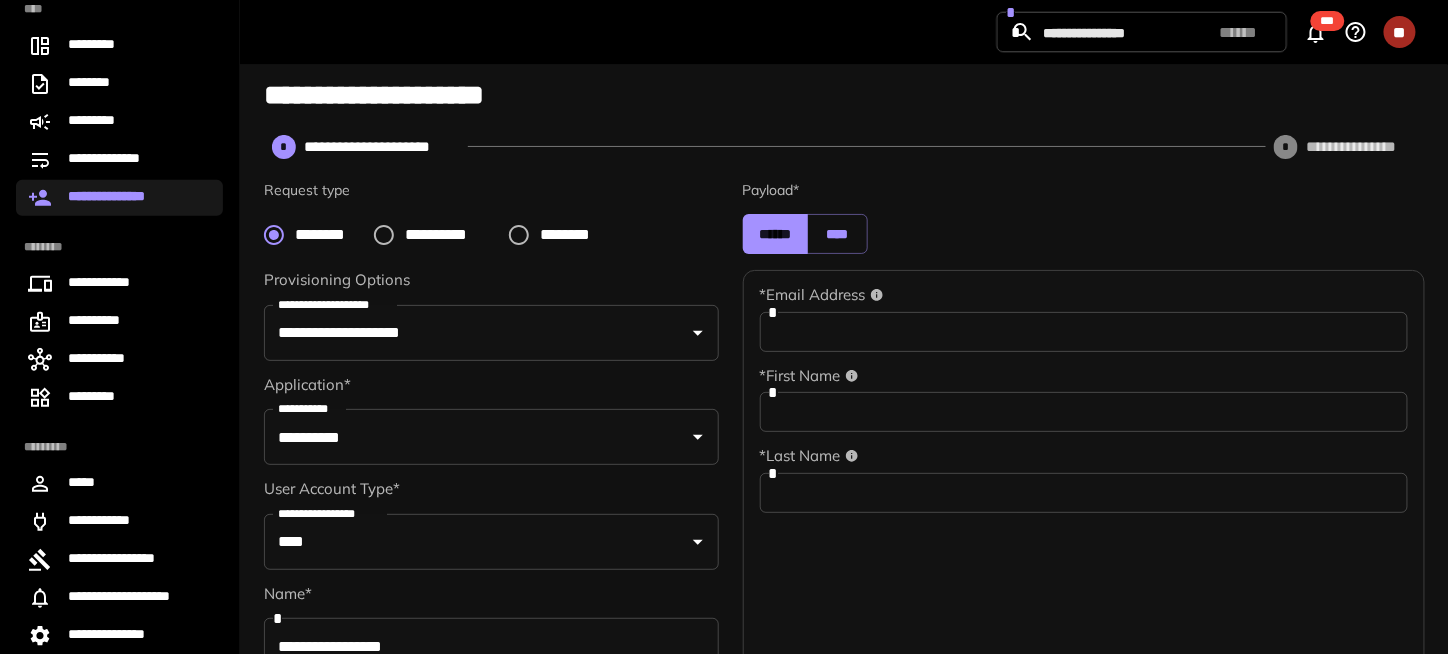 click at bounding box center [1084, 332] 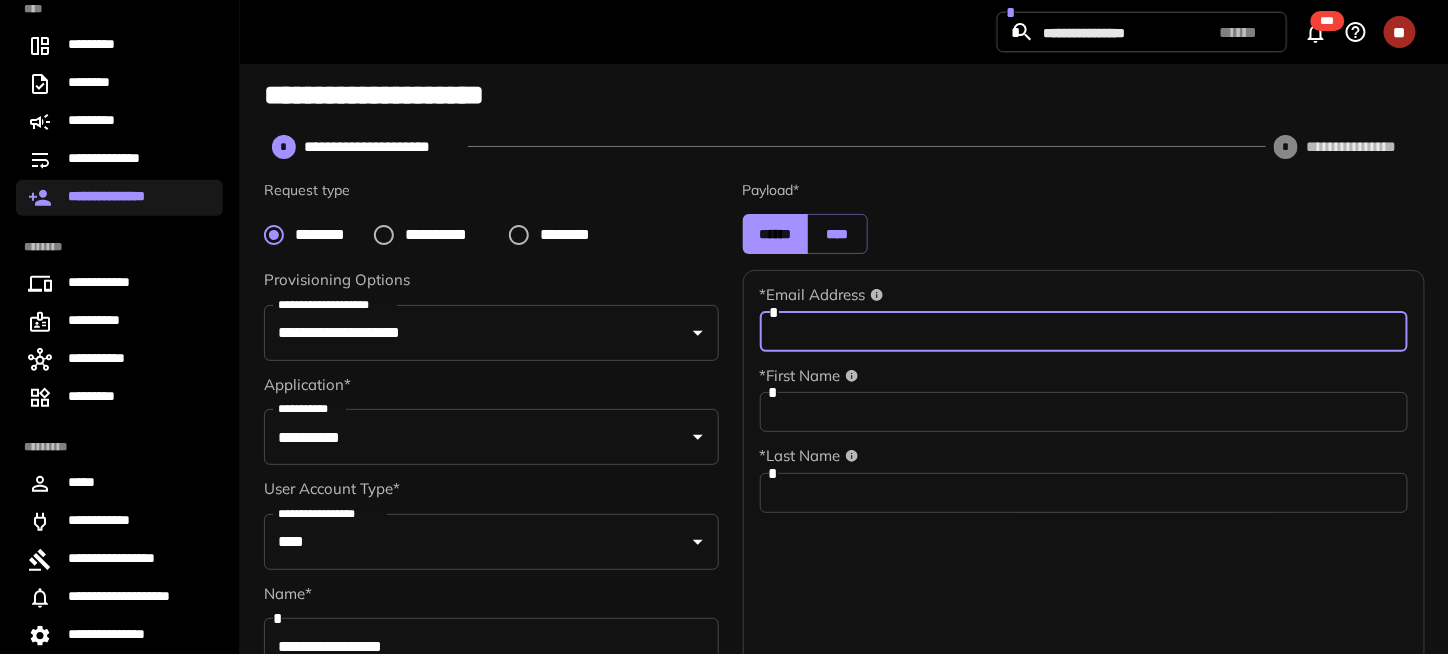 paste on "**********" 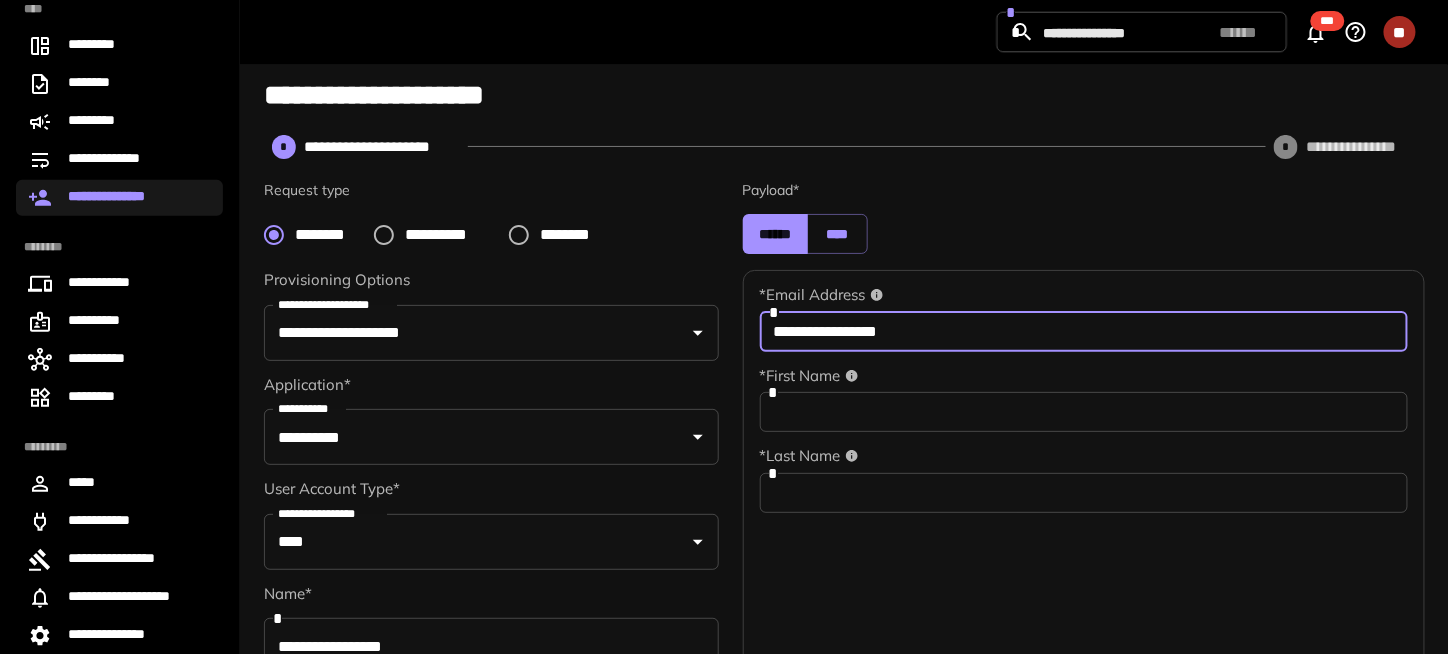 type on "**********" 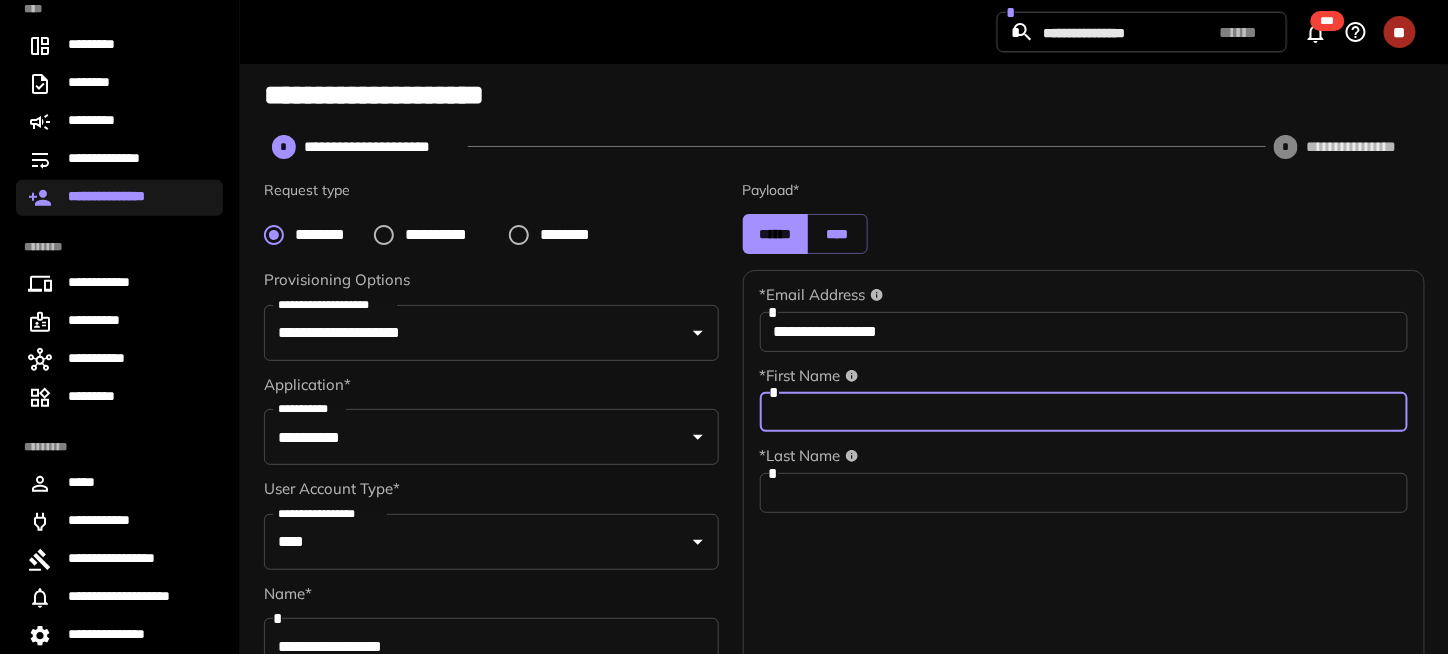 click at bounding box center (1084, 412) 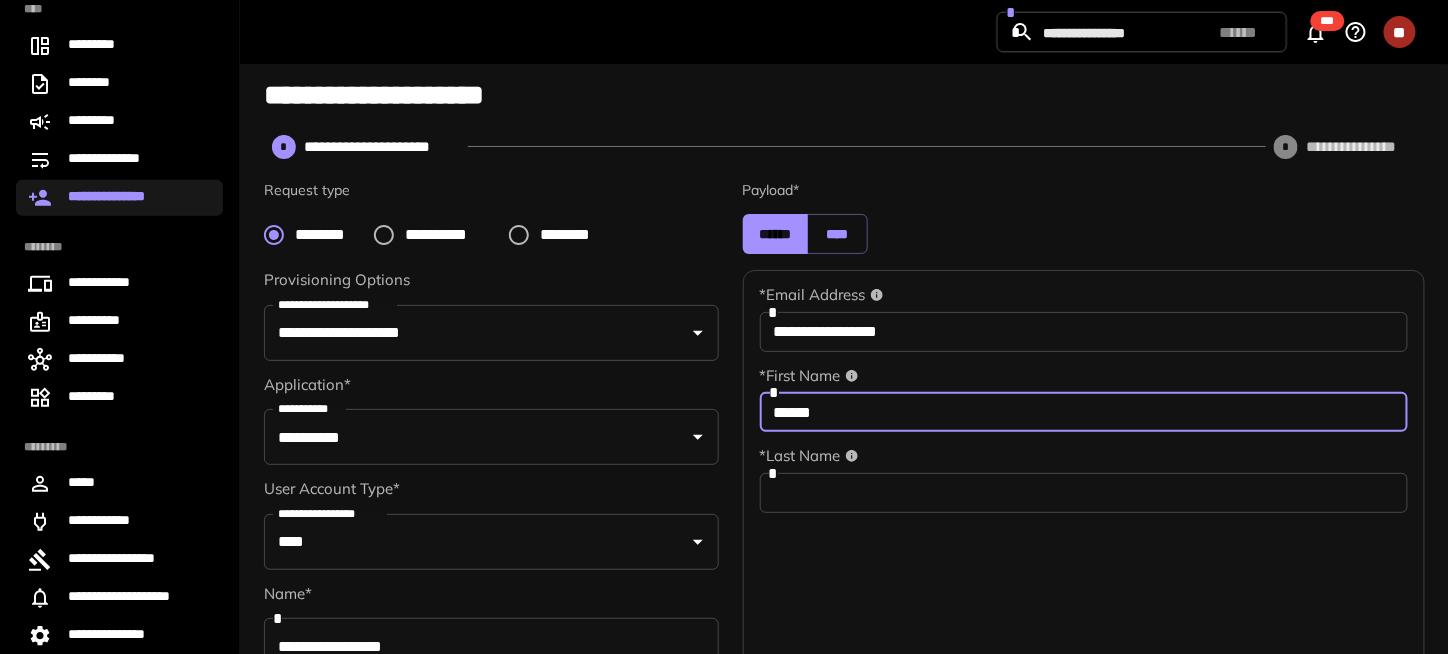 type on "******" 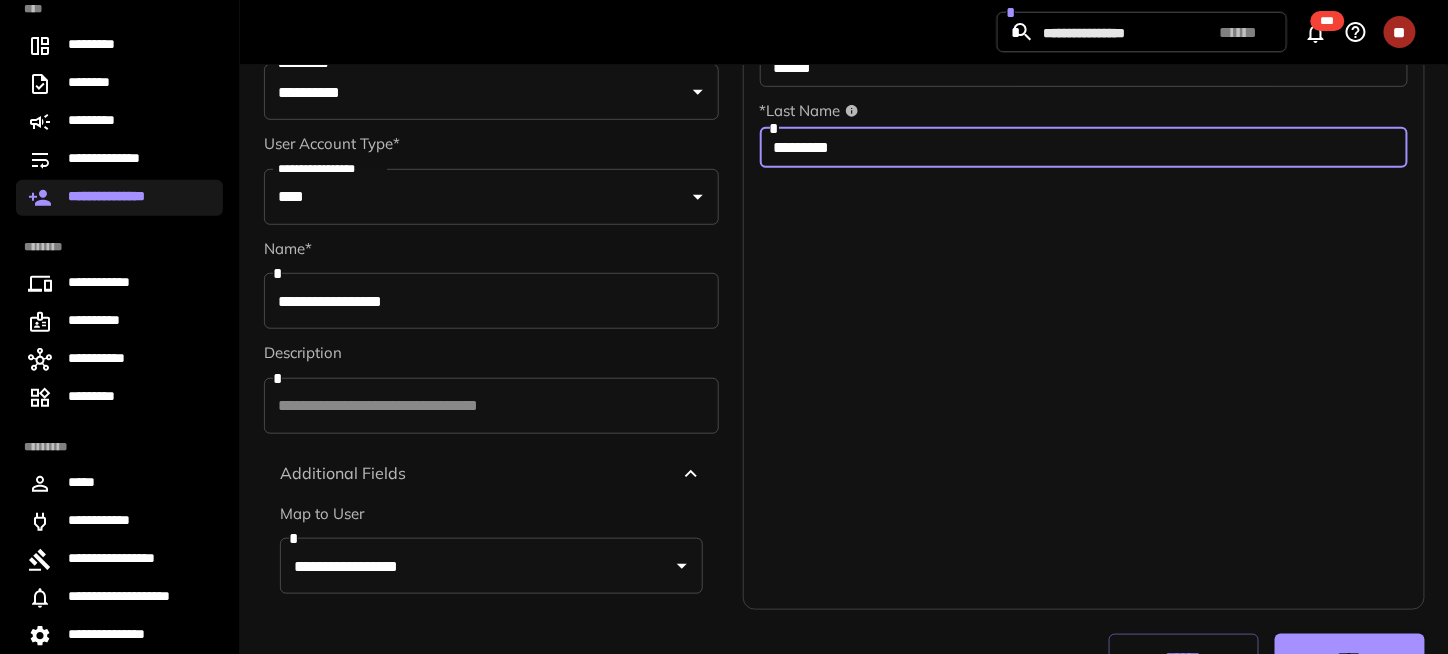 scroll, scrollTop: 397, scrollLeft: 0, axis: vertical 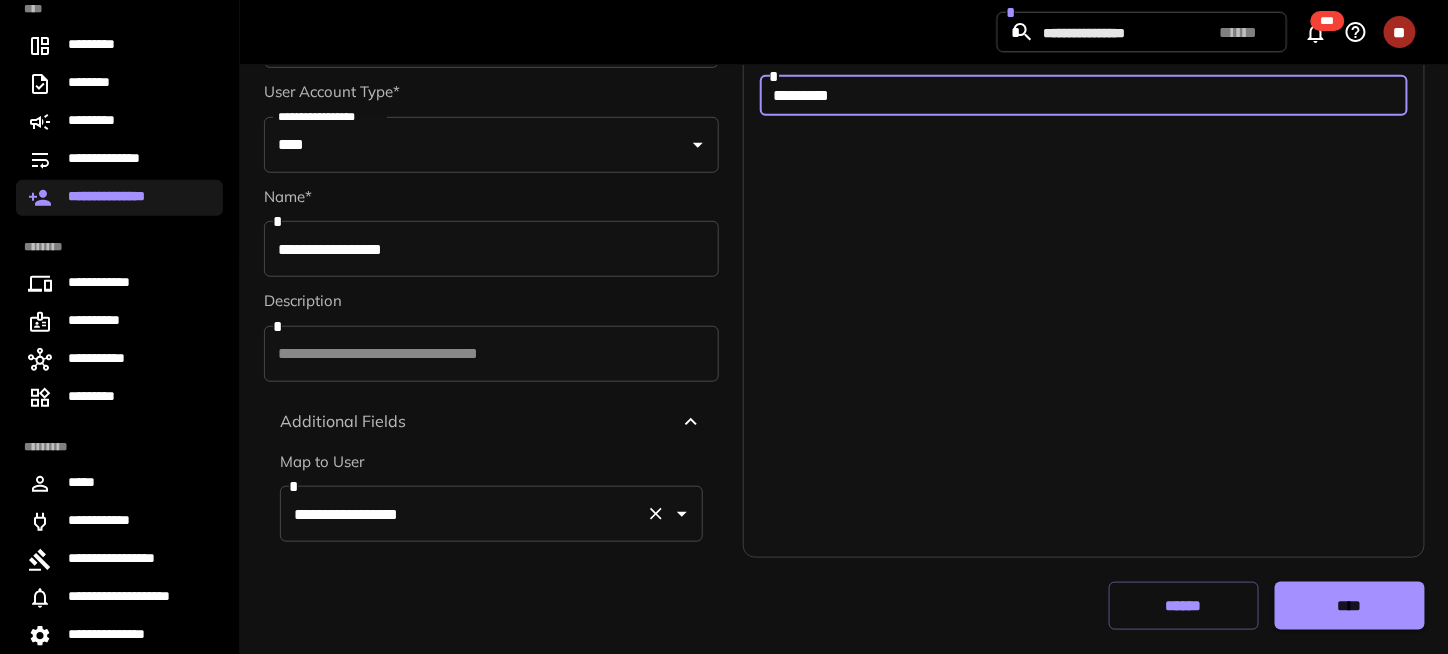 click on "**********" at bounding box center [491, 514] 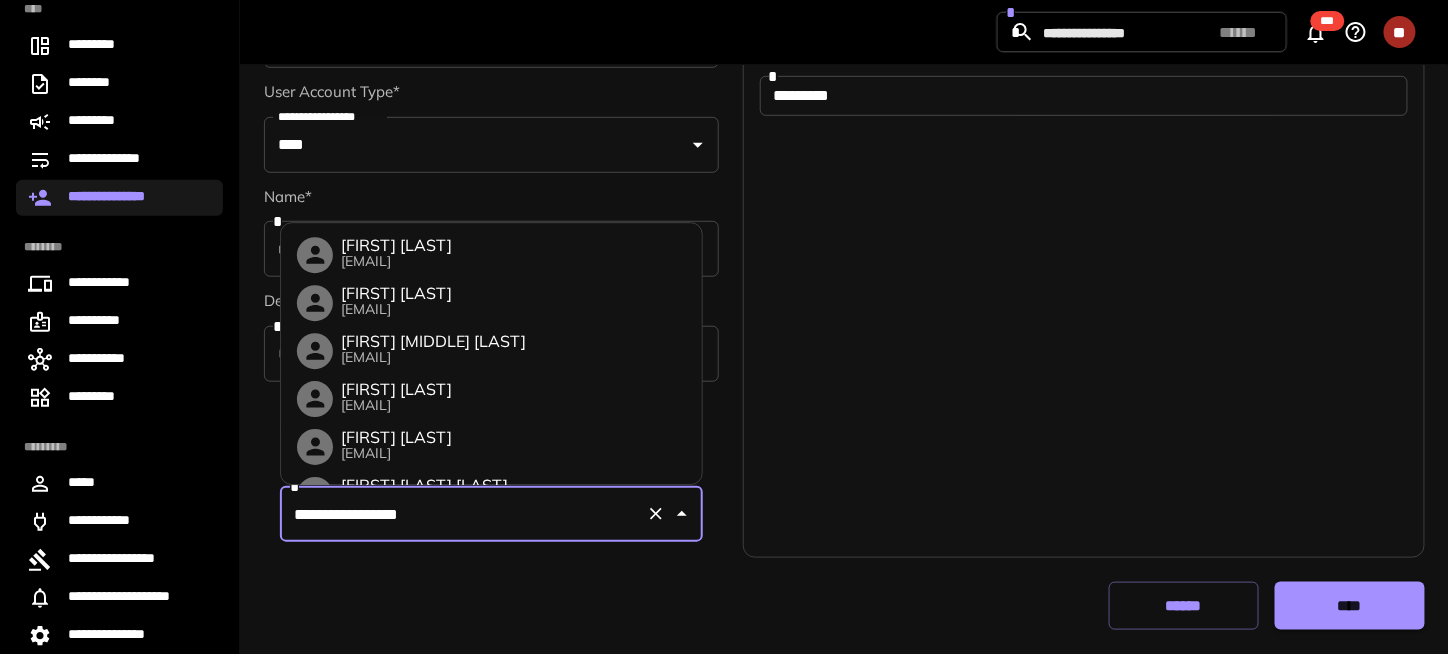 scroll, scrollTop: 802, scrollLeft: 0, axis: vertical 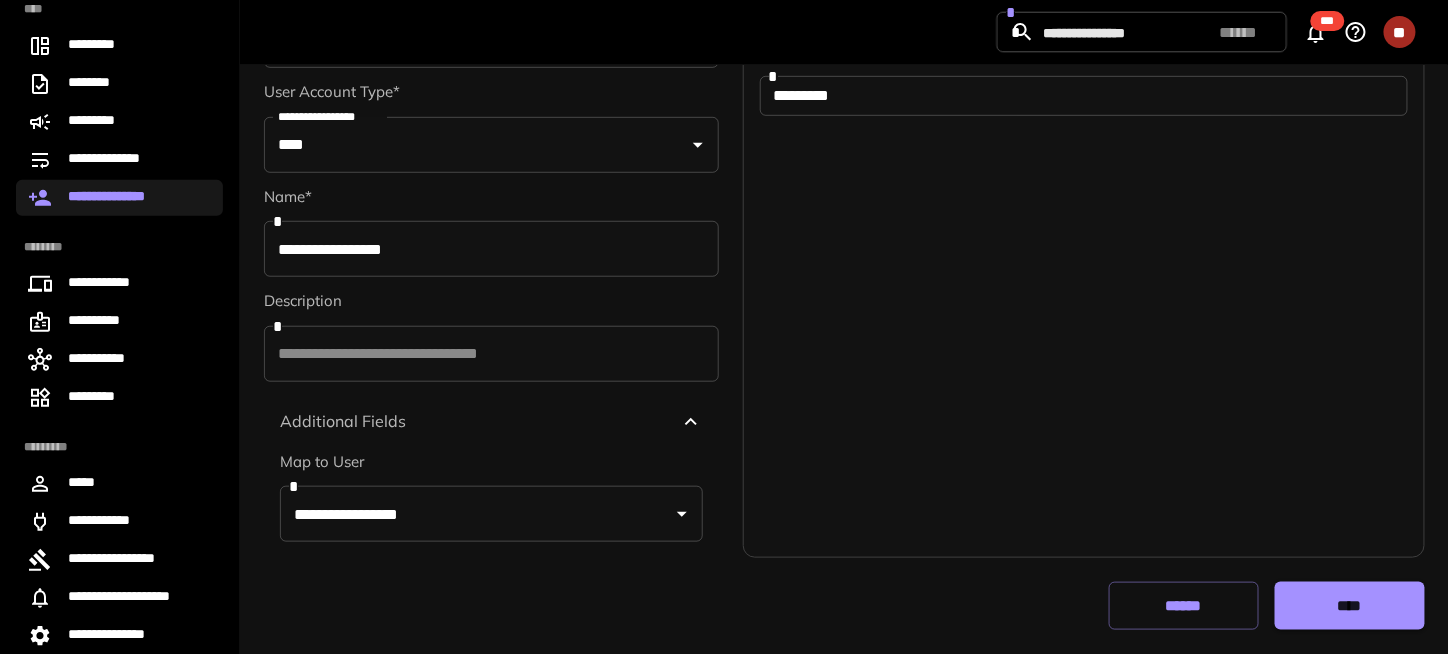 click on "**********" at bounding box center [1084, 215] 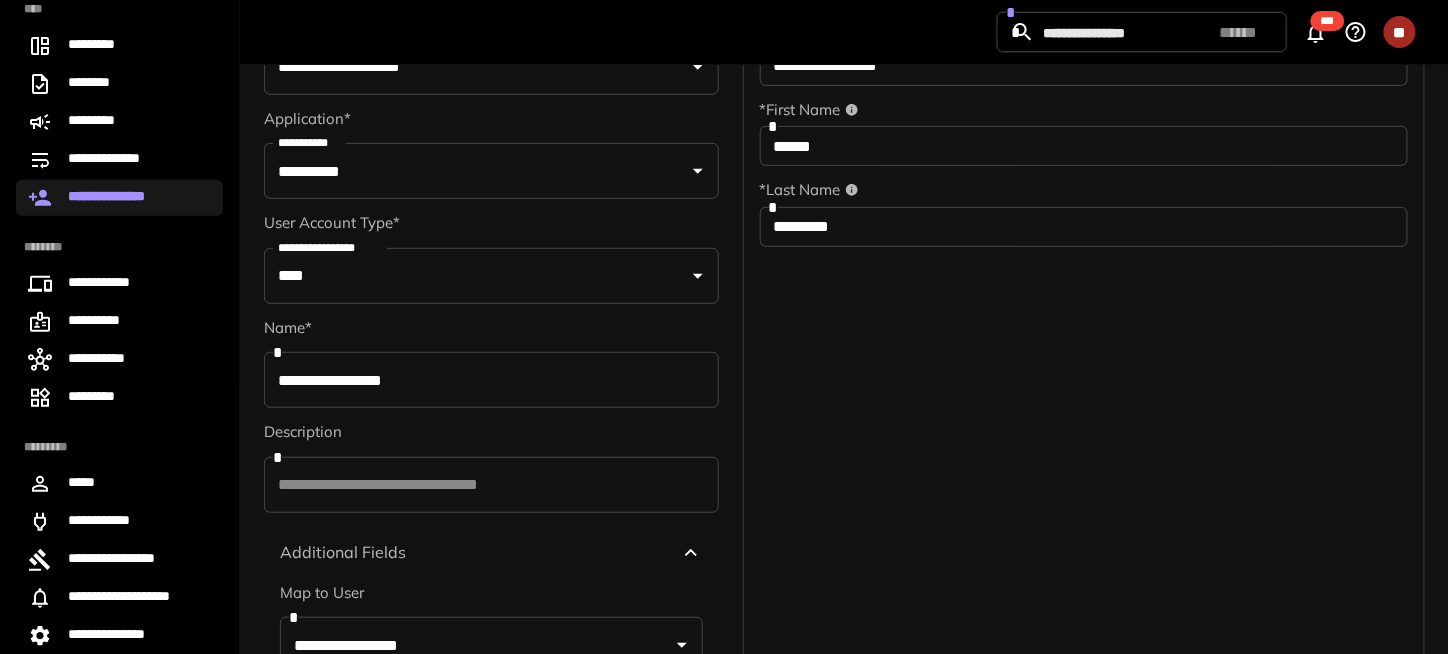scroll, scrollTop: 97, scrollLeft: 0, axis: vertical 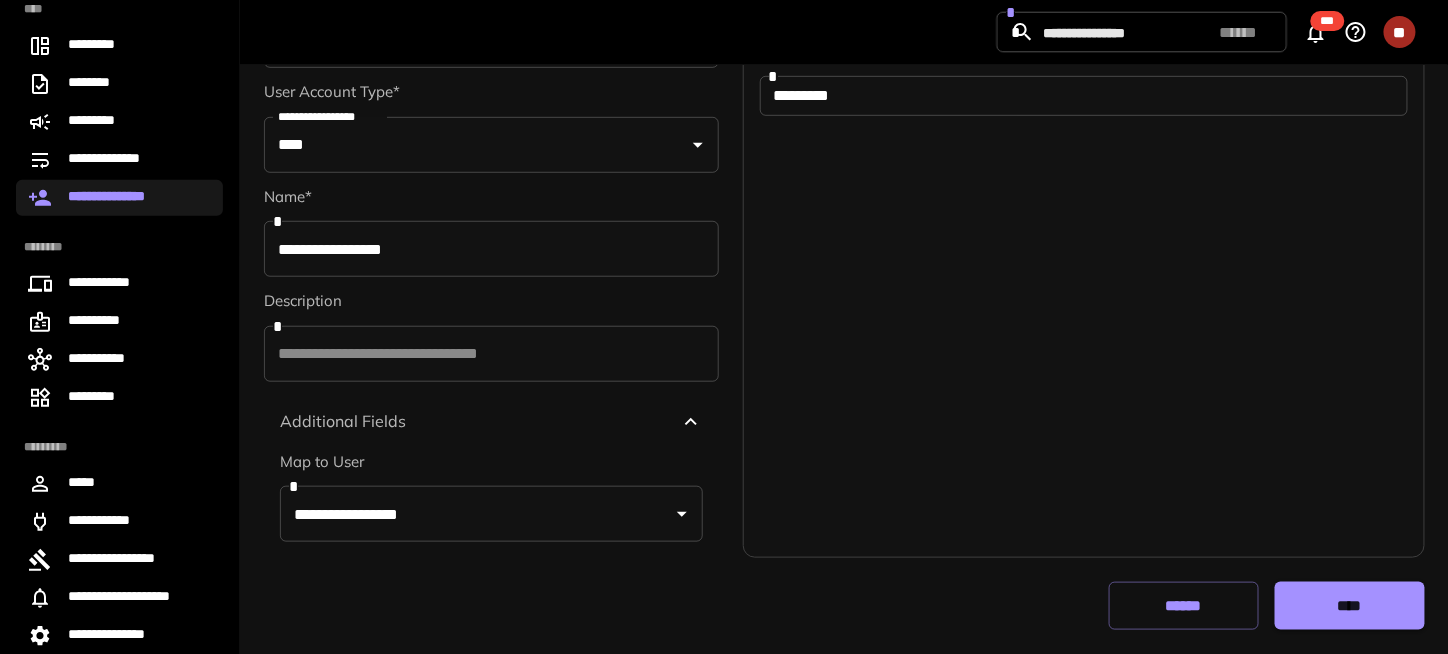 click on "****" at bounding box center [1349, 606] 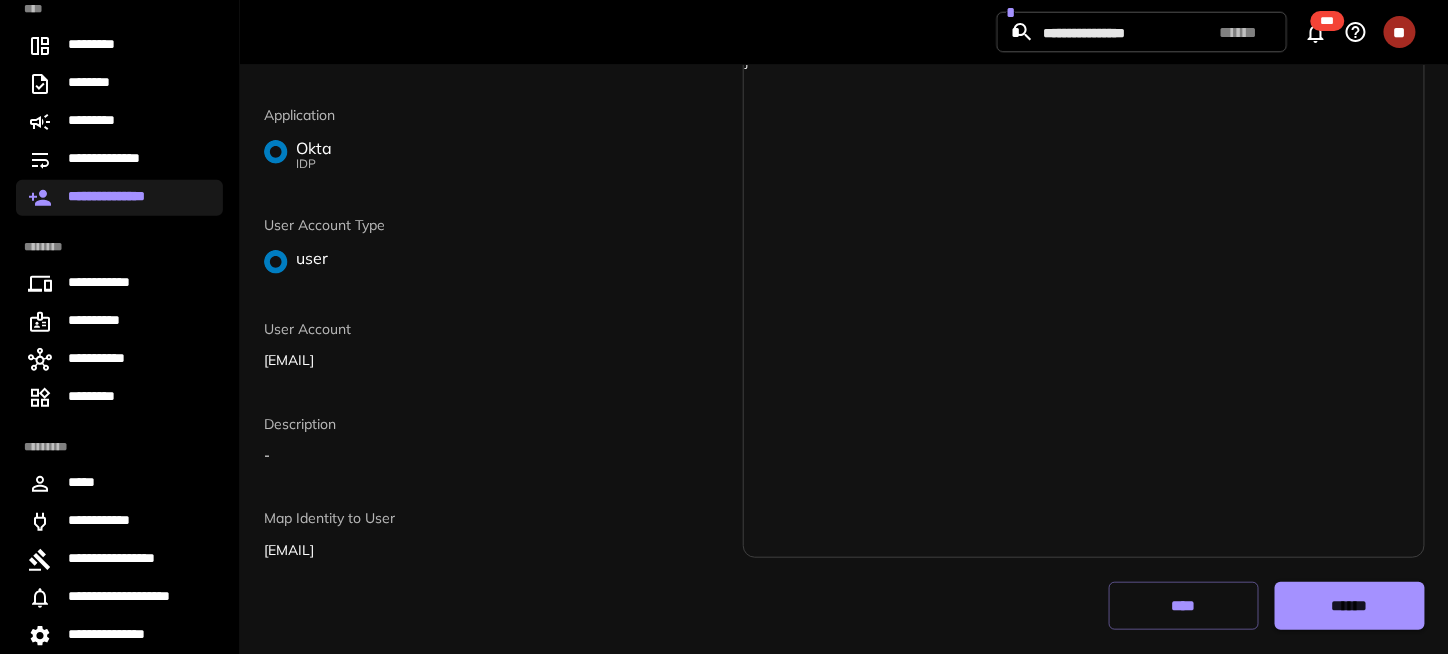 click on "******" at bounding box center [1349, 606] 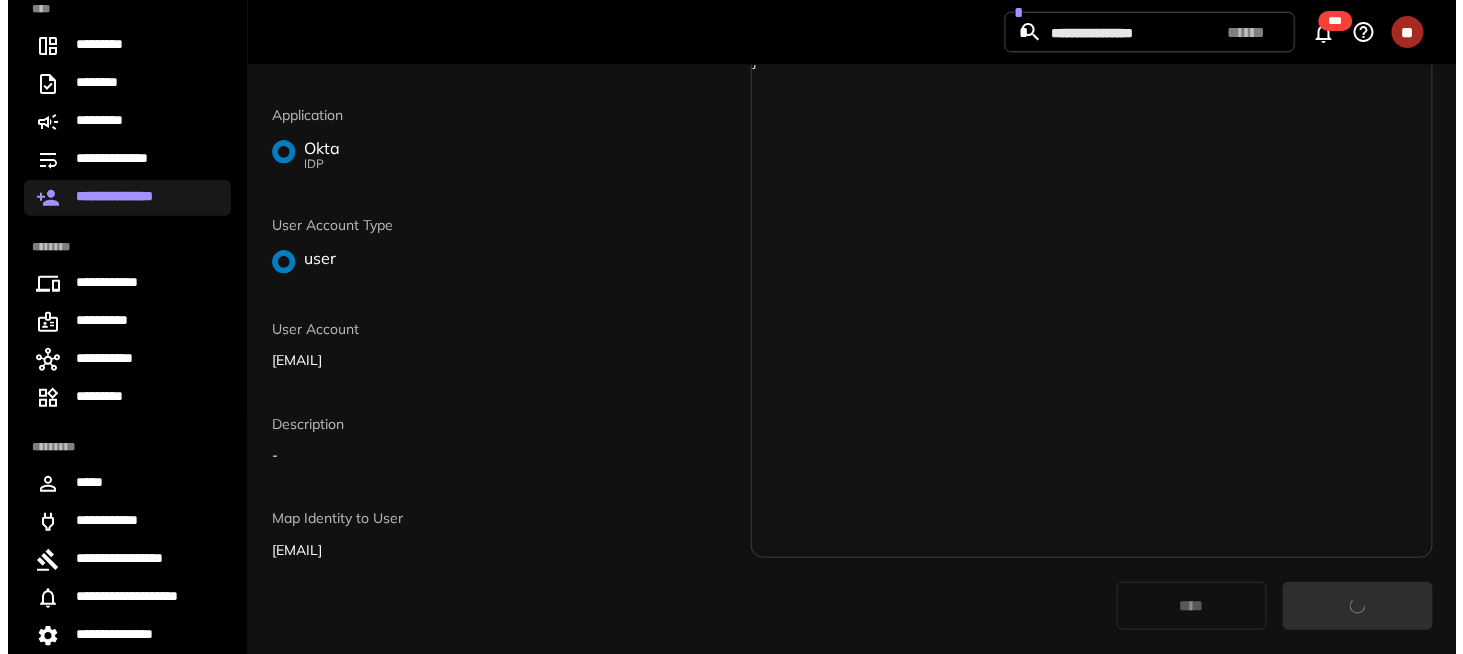 scroll, scrollTop: 0, scrollLeft: 0, axis: both 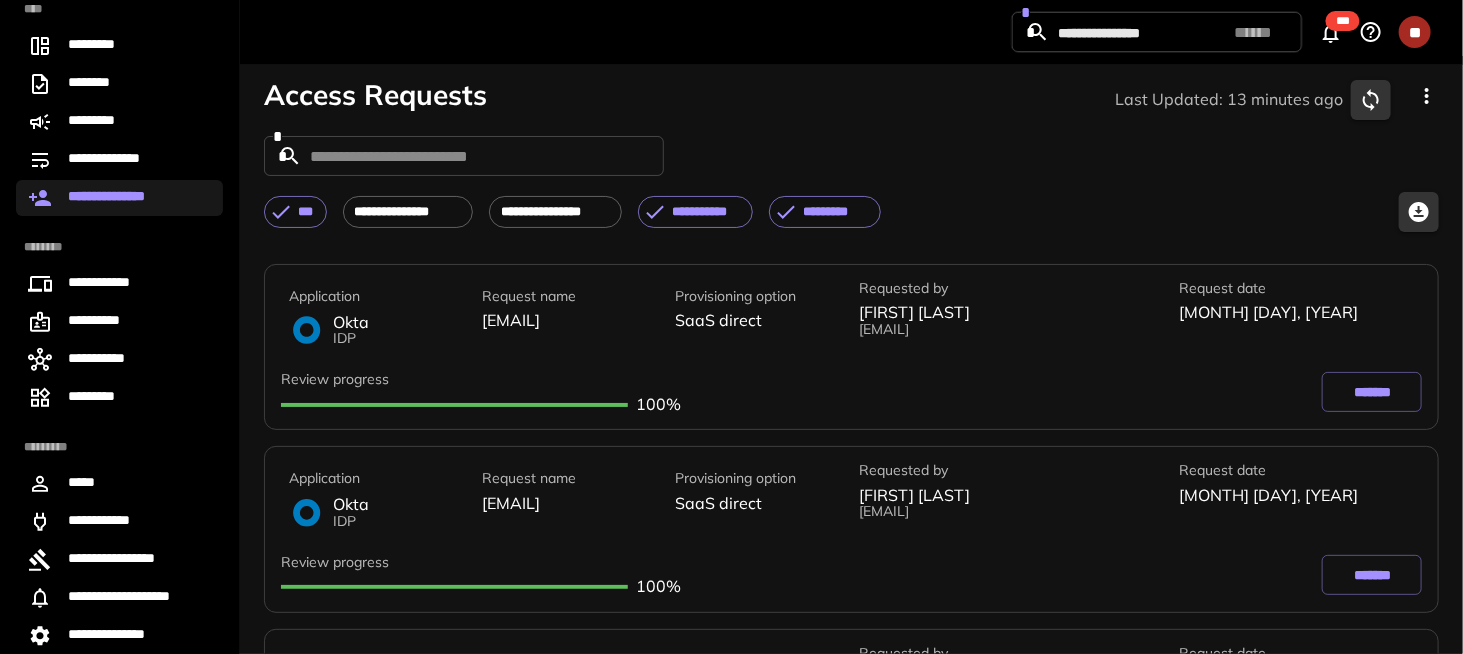 click 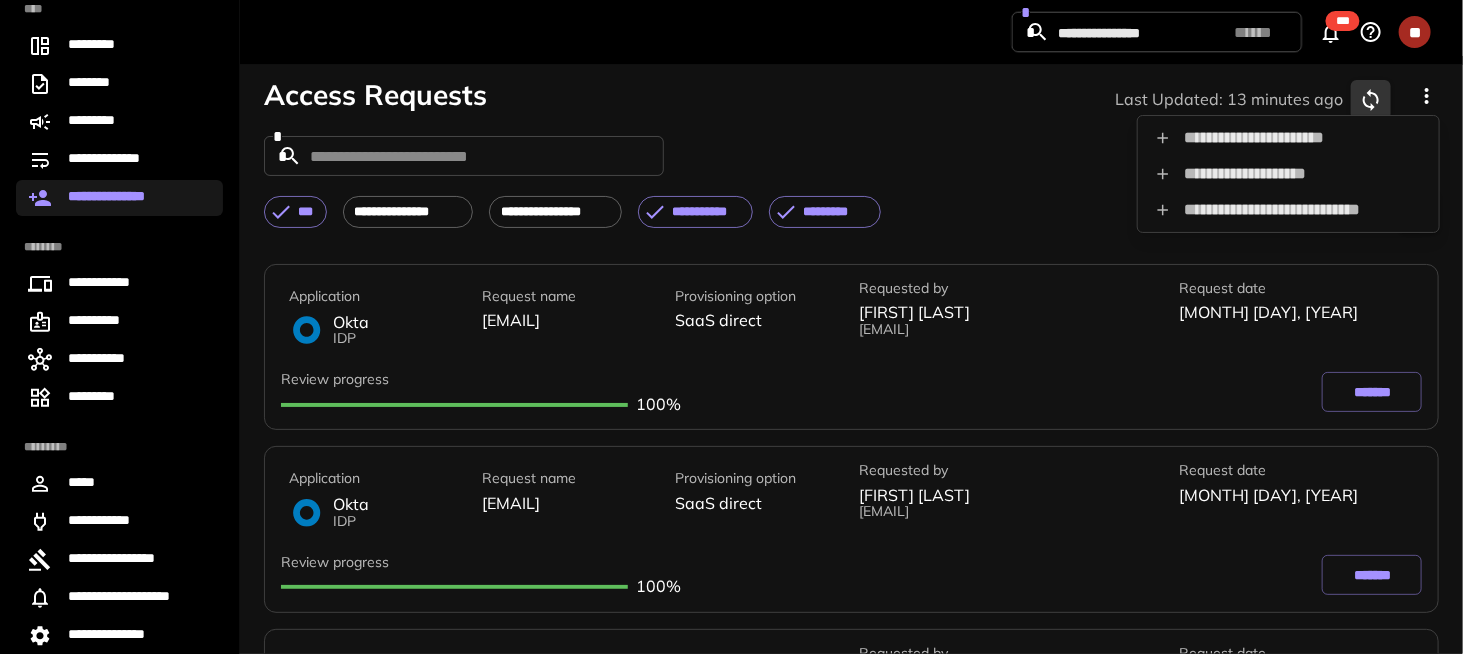 click at bounding box center (731, 327) 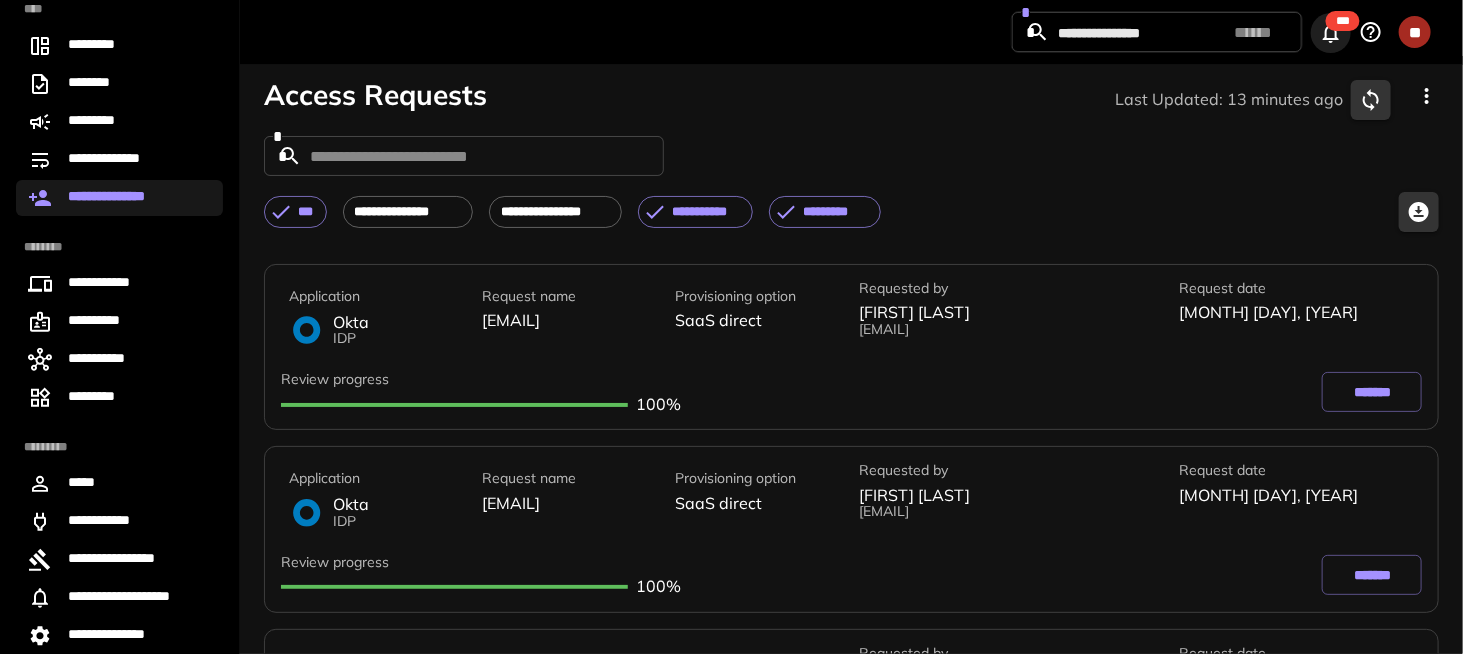 click 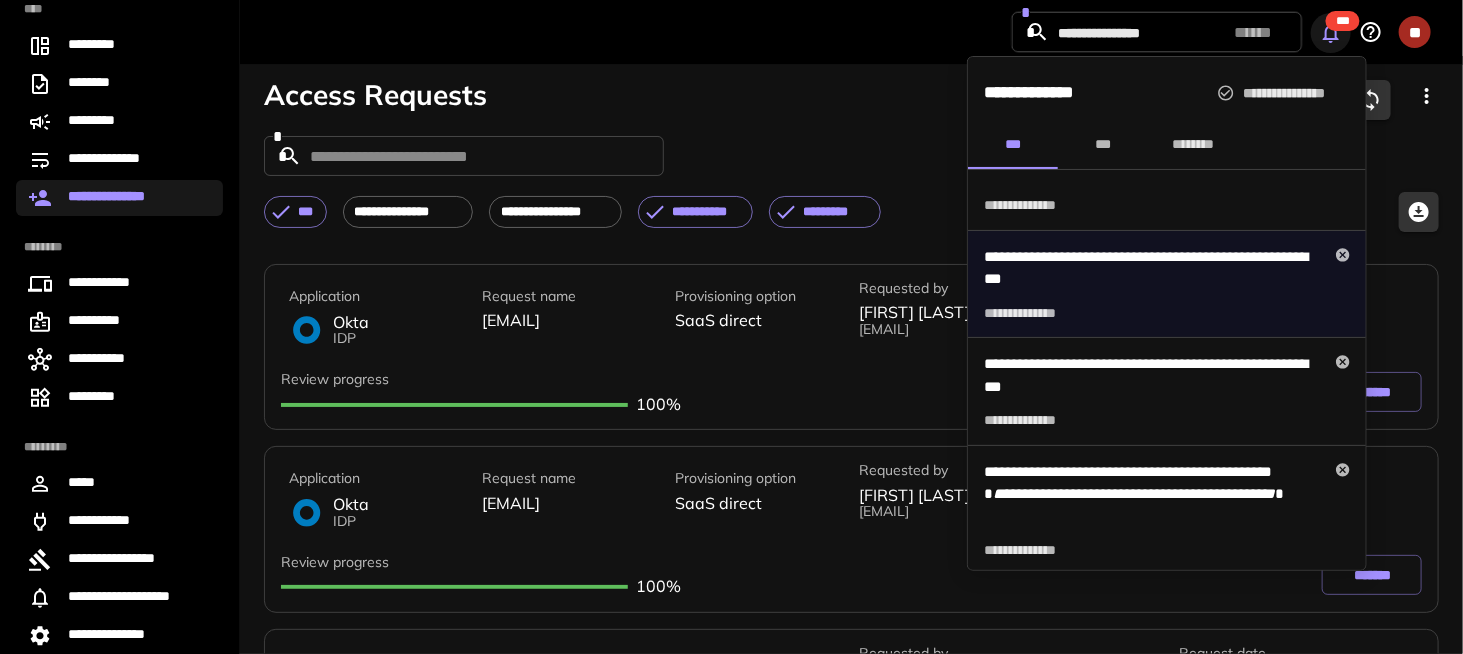 scroll, scrollTop: 200, scrollLeft: 0, axis: vertical 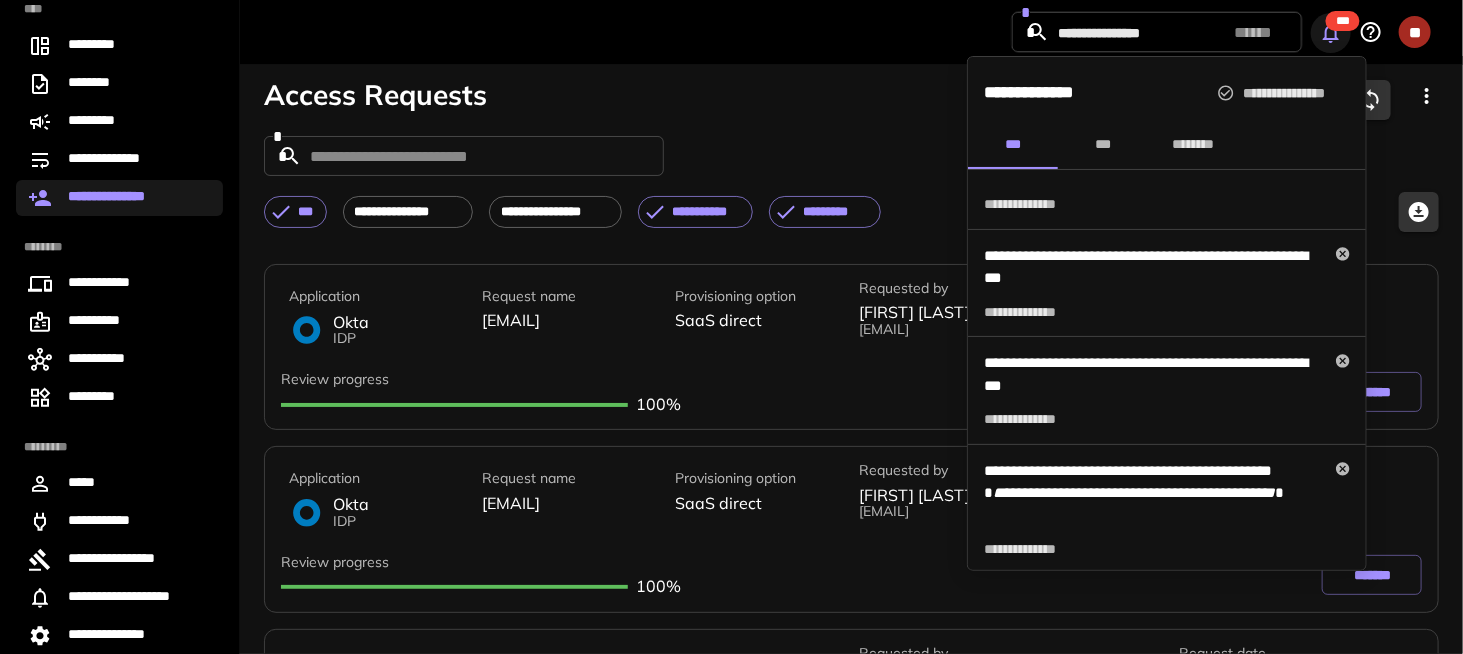 click at bounding box center (731, 327) 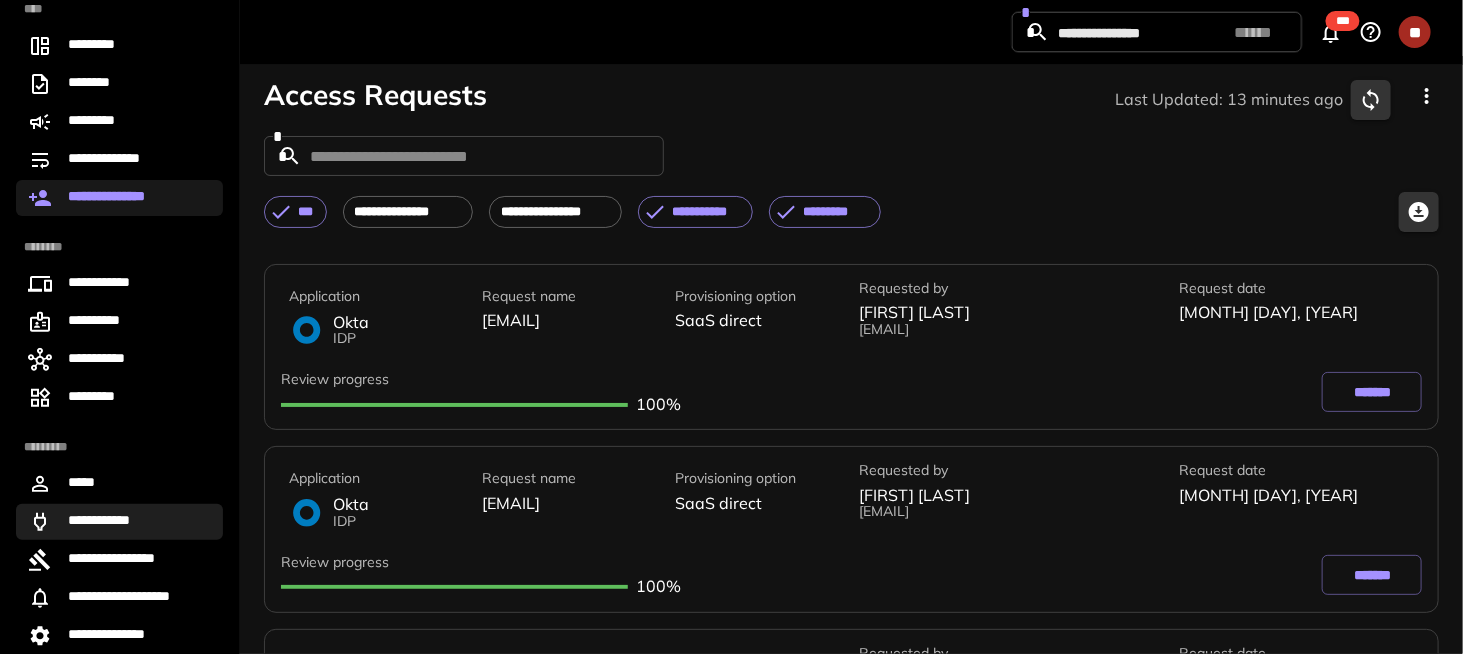 click on "**********" at bounding box center (119, 522) 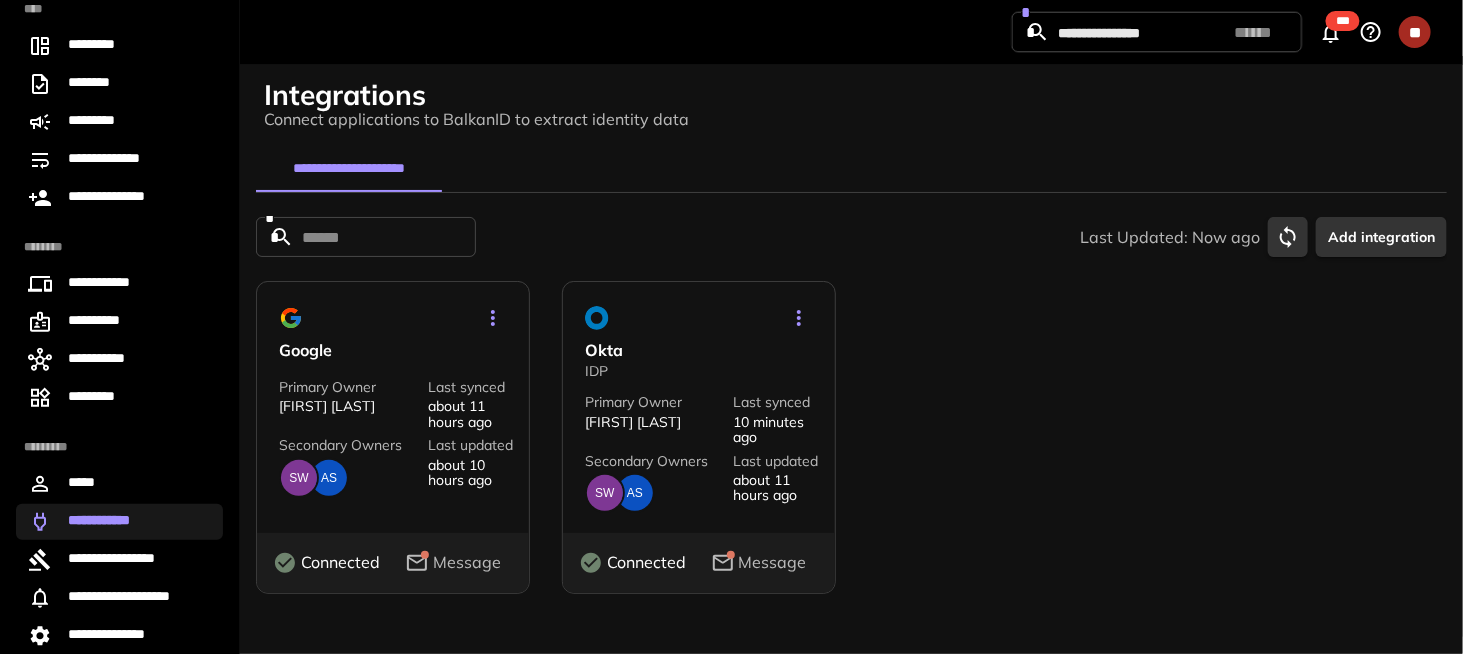 click 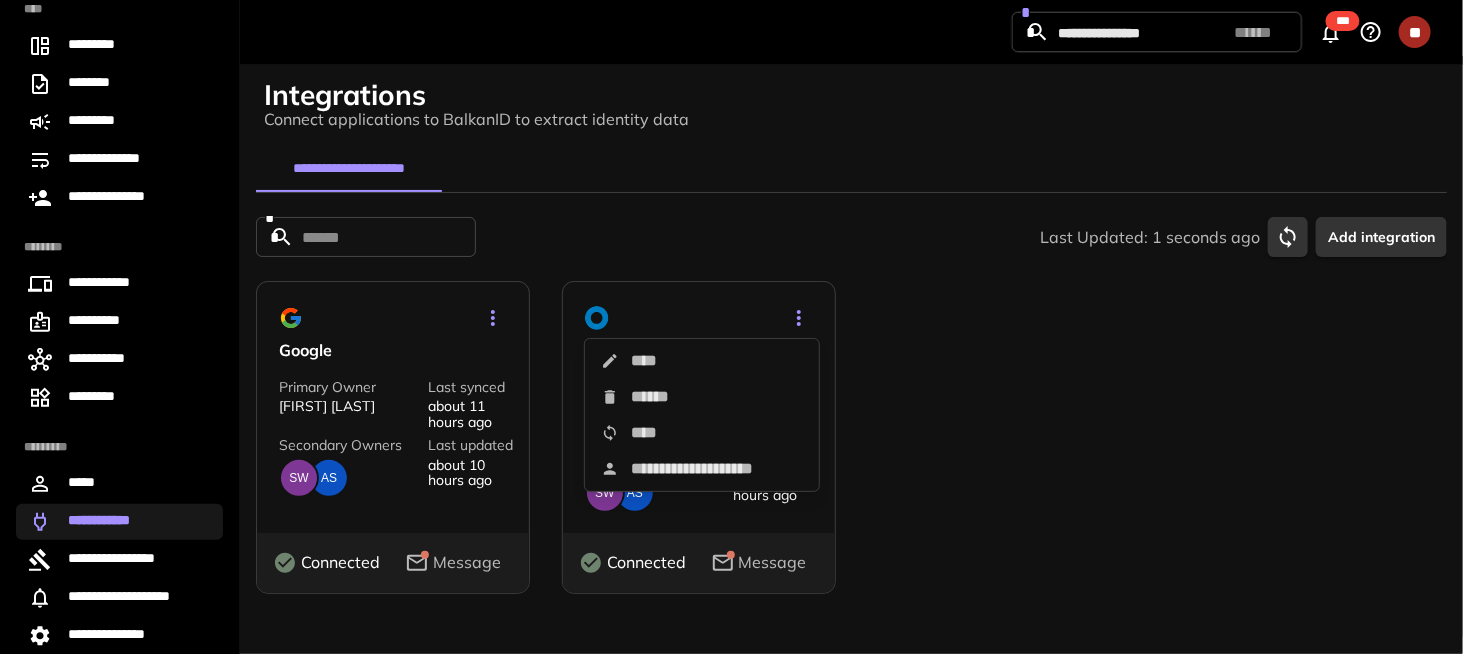 click on "****" at bounding box center (702, 433) 